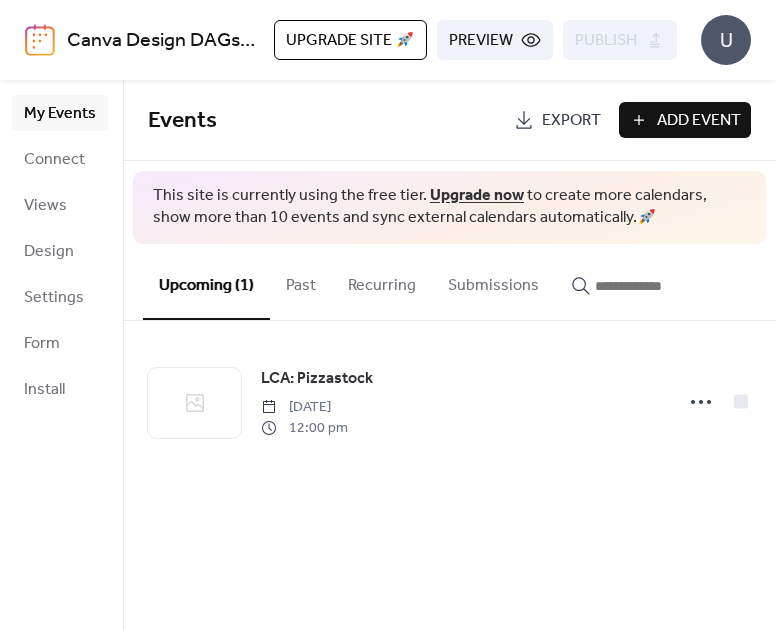 scroll, scrollTop: 0, scrollLeft: 0, axis: both 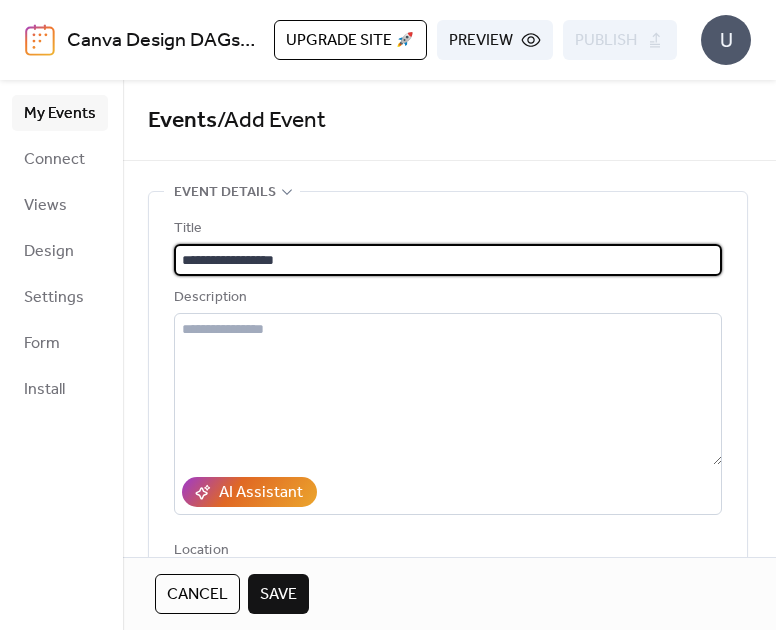 click on "**********" at bounding box center (448, 260) 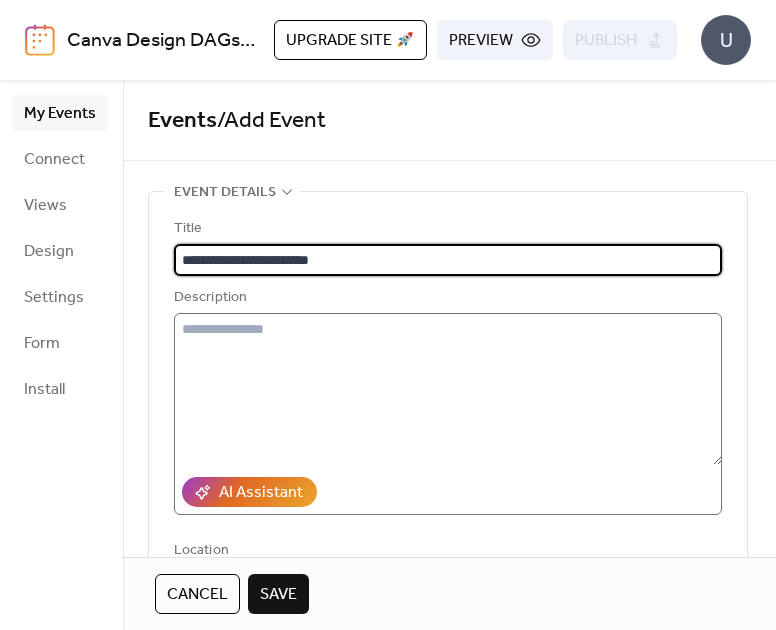 type on "**********" 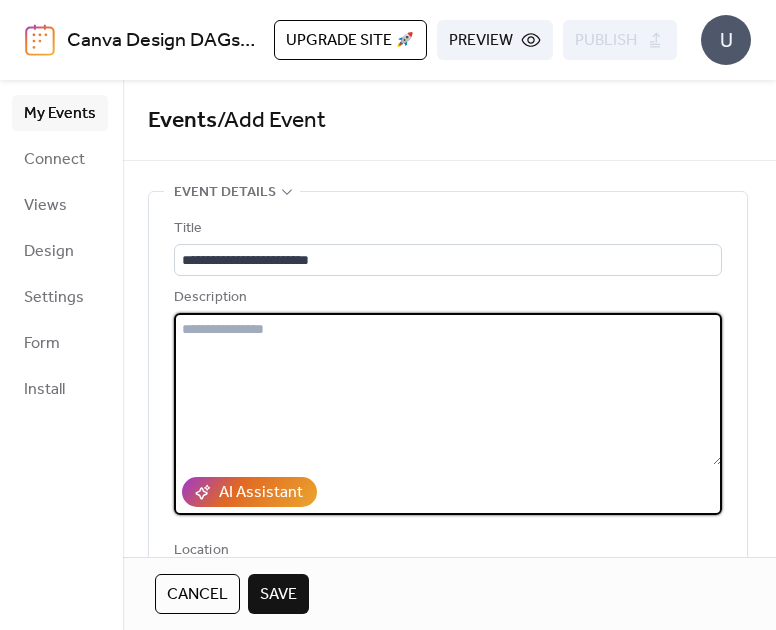 click at bounding box center [448, 389] 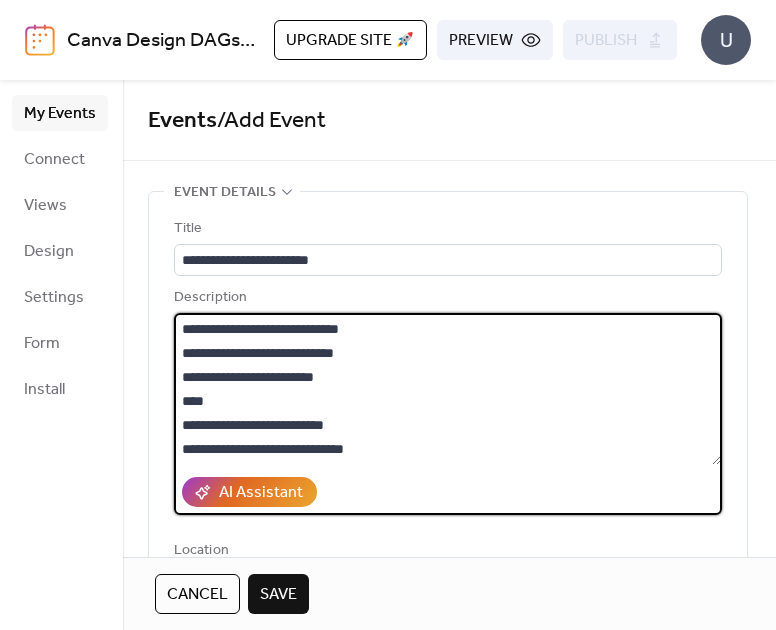 scroll, scrollTop: 96, scrollLeft: 0, axis: vertical 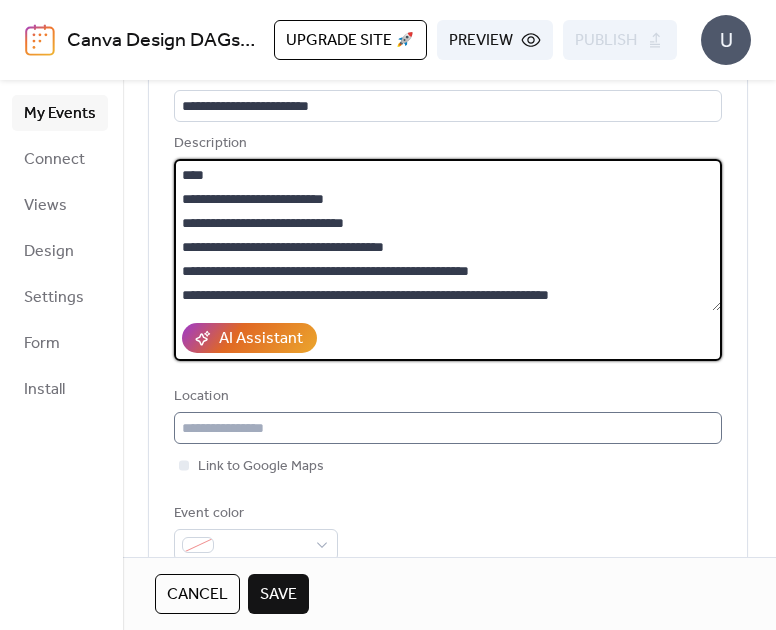 type on "**********" 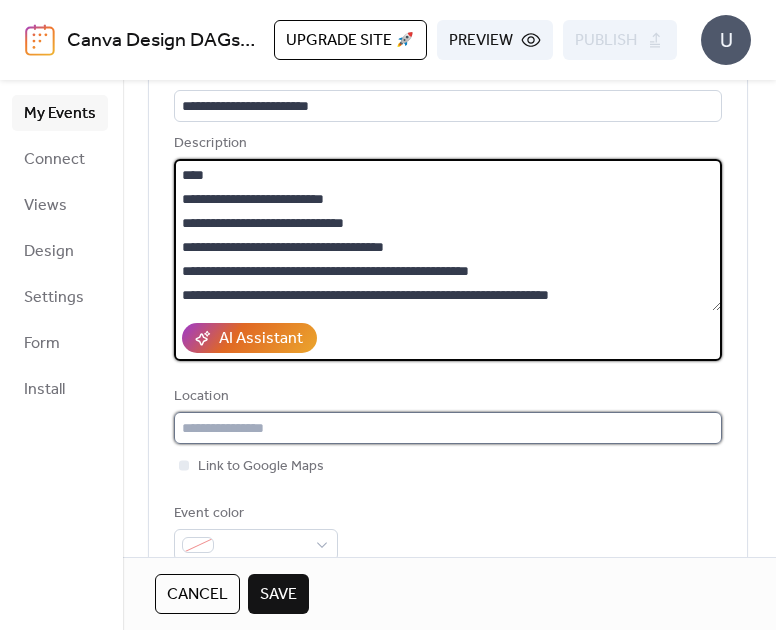 click at bounding box center (448, 428) 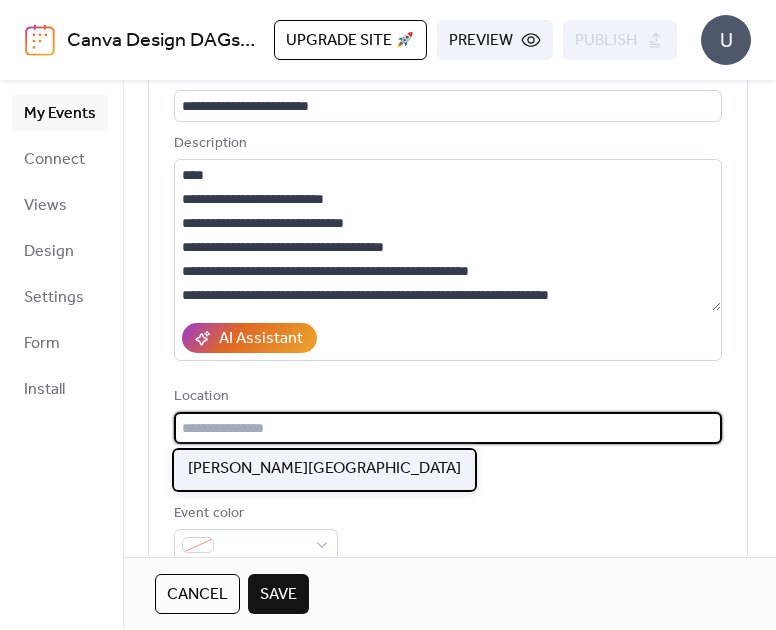 click on "[PERSON_NAME][GEOGRAPHIC_DATA]" at bounding box center (324, 470) 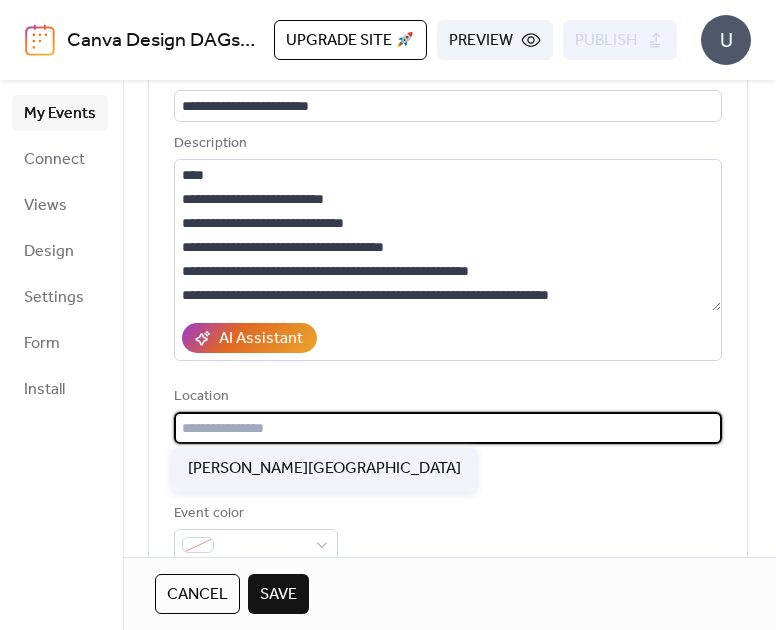 type on "**********" 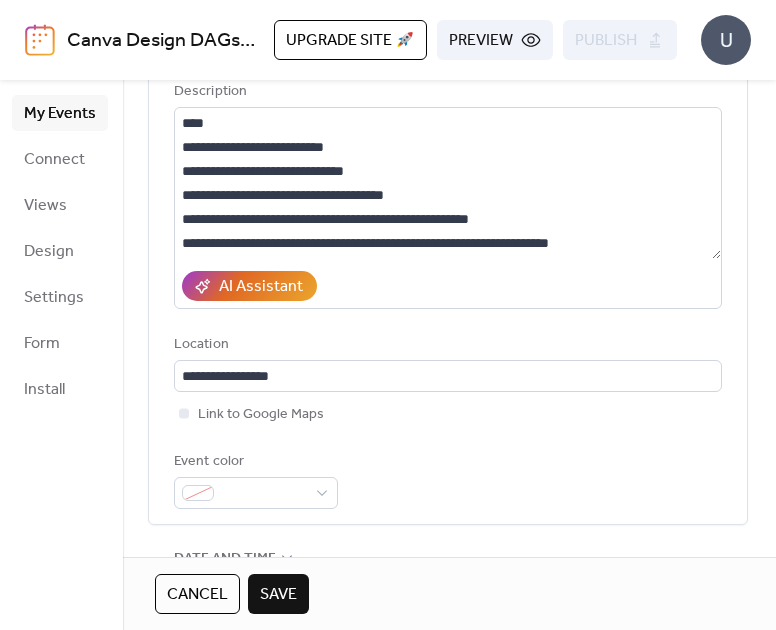 scroll, scrollTop: 213, scrollLeft: 0, axis: vertical 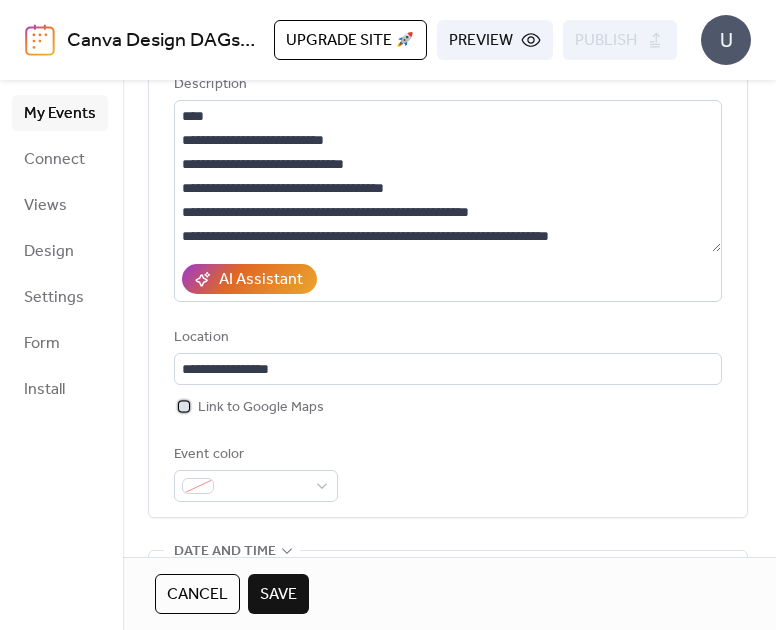 click at bounding box center (184, 406) 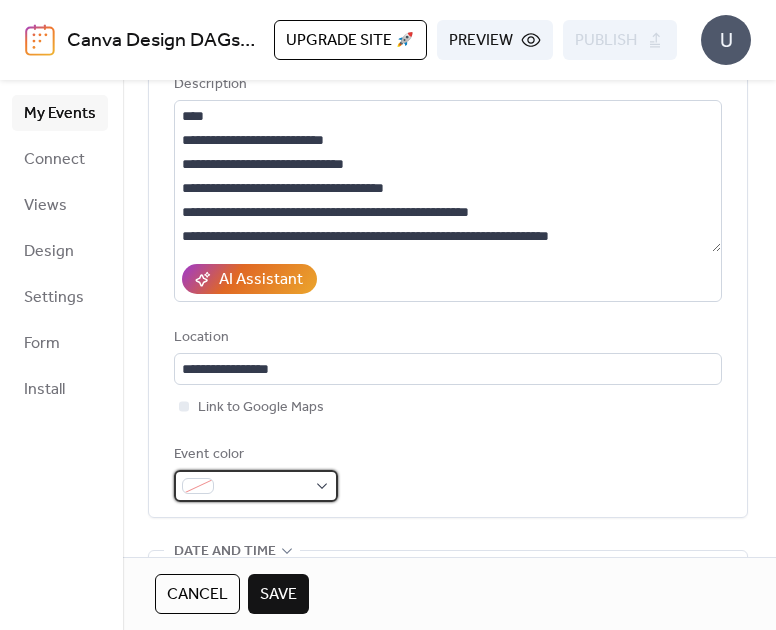 click at bounding box center (264, 487) 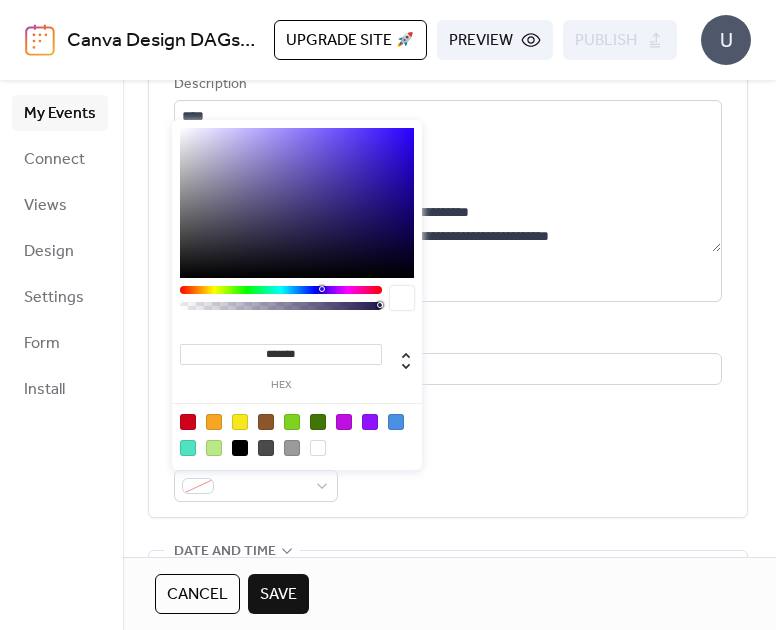 click on "*******" at bounding box center (281, 354) 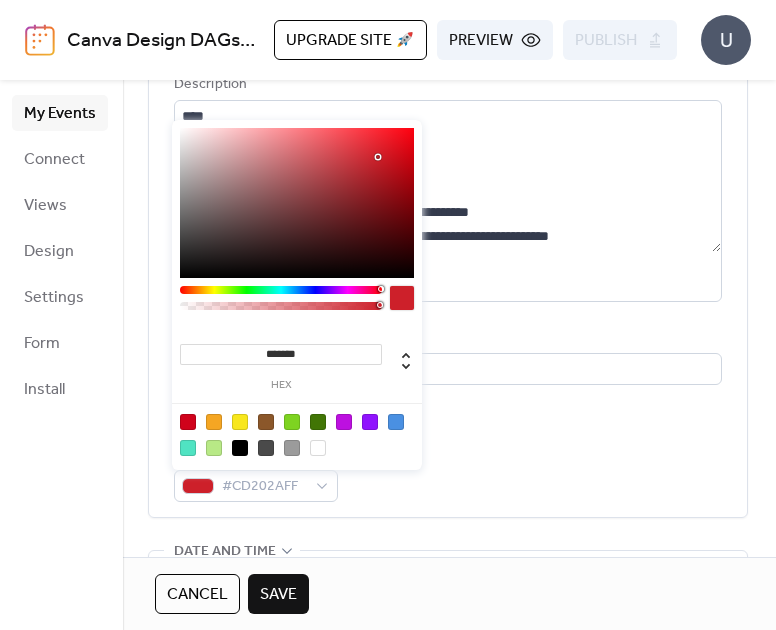type on "*******" 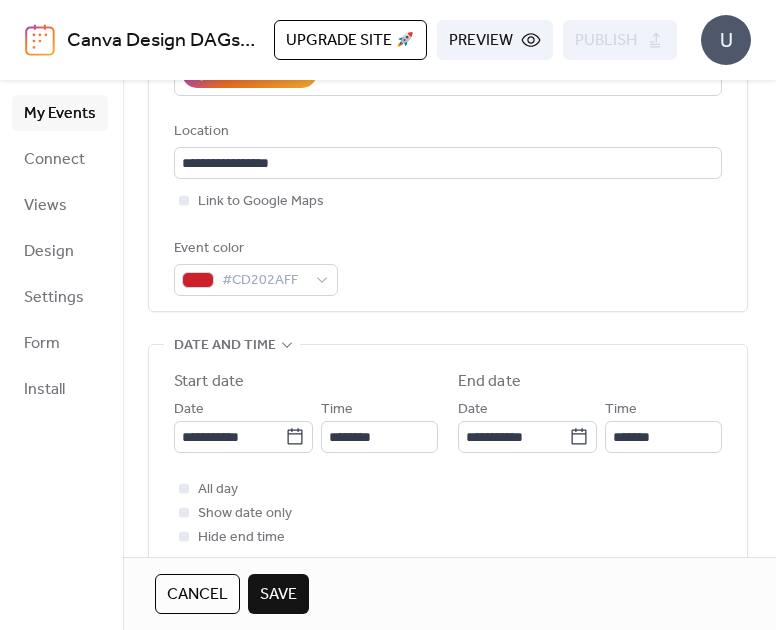 scroll, scrollTop: 421, scrollLeft: 0, axis: vertical 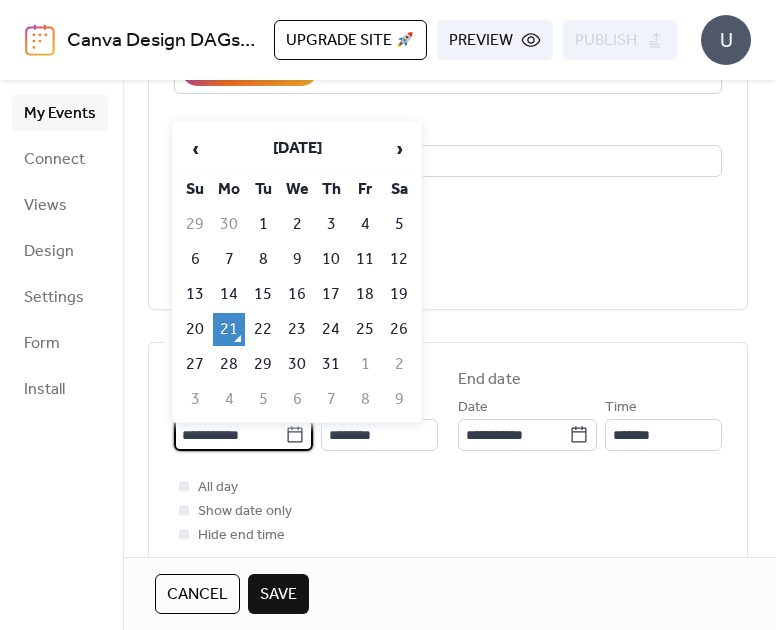 click on "**********" at bounding box center [229, 435] 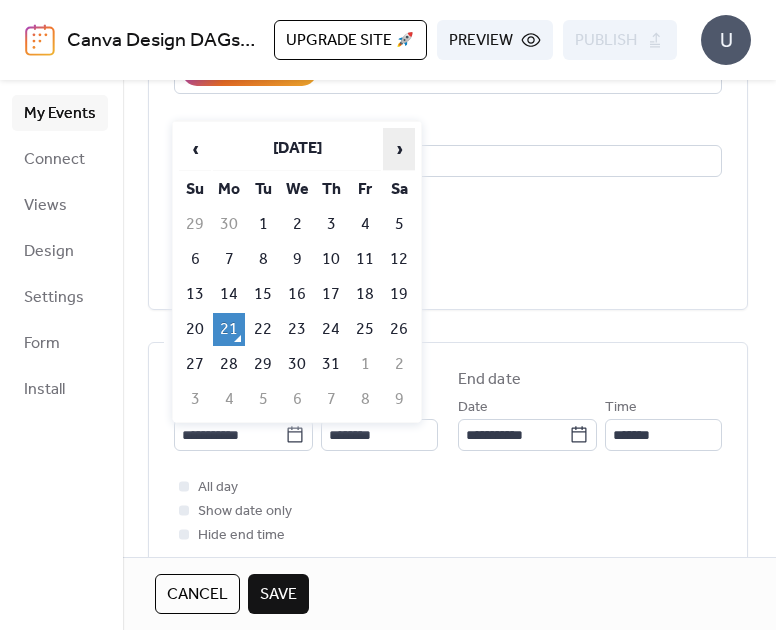 click on "›" at bounding box center [399, 149] 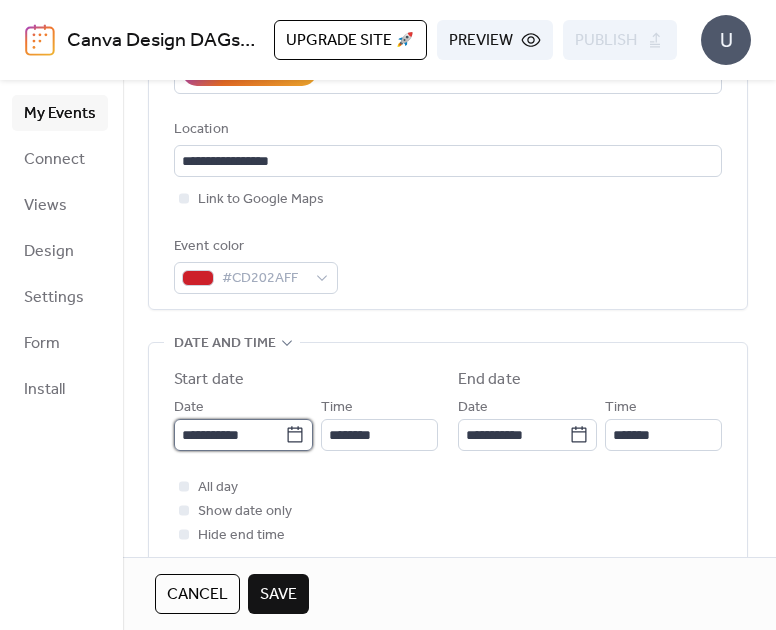 click on "**********" at bounding box center [229, 435] 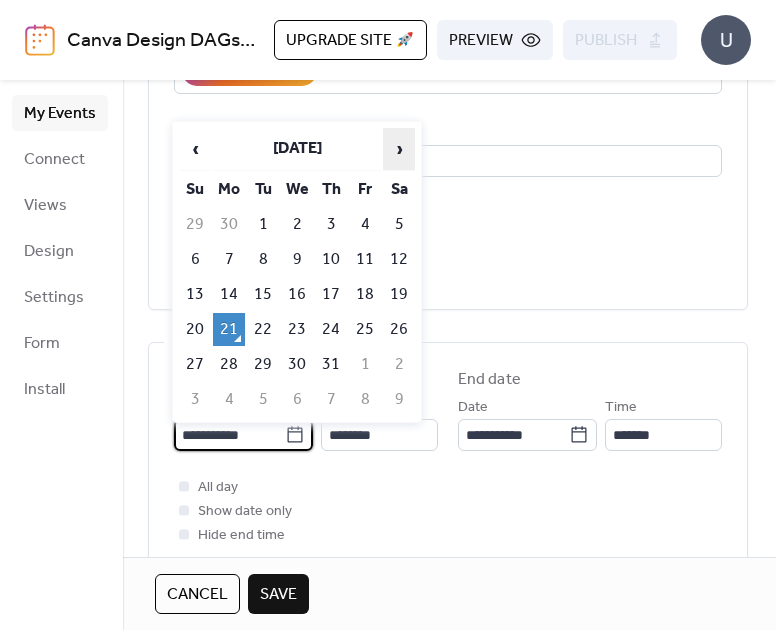click on "›" at bounding box center (399, 149) 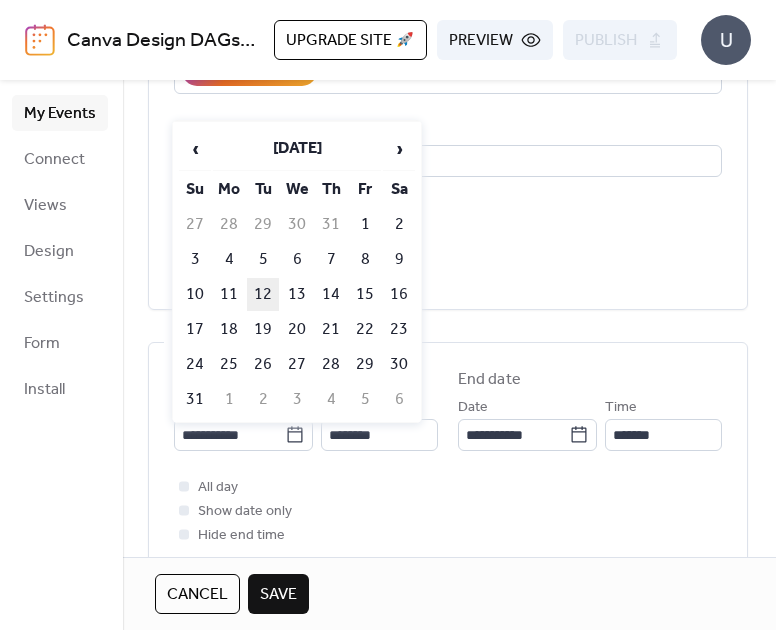 click on "12" at bounding box center [263, 294] 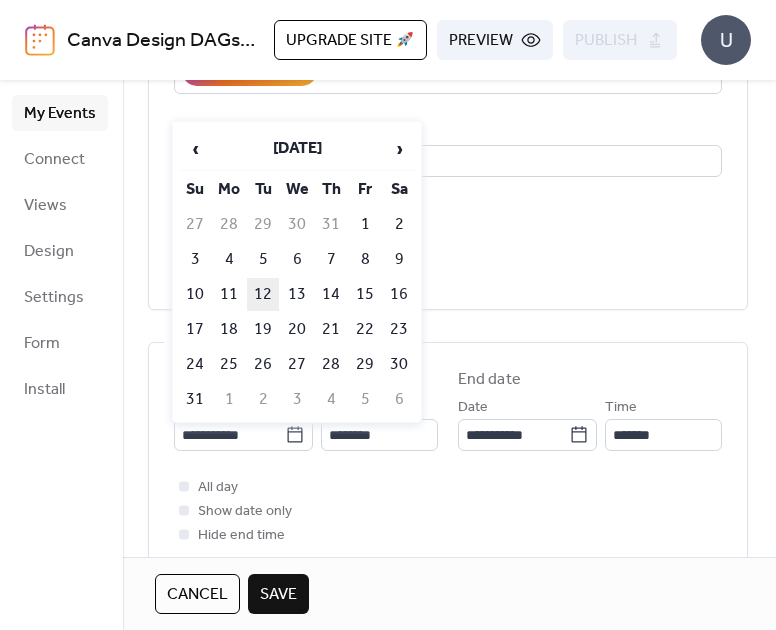 type on "**********" 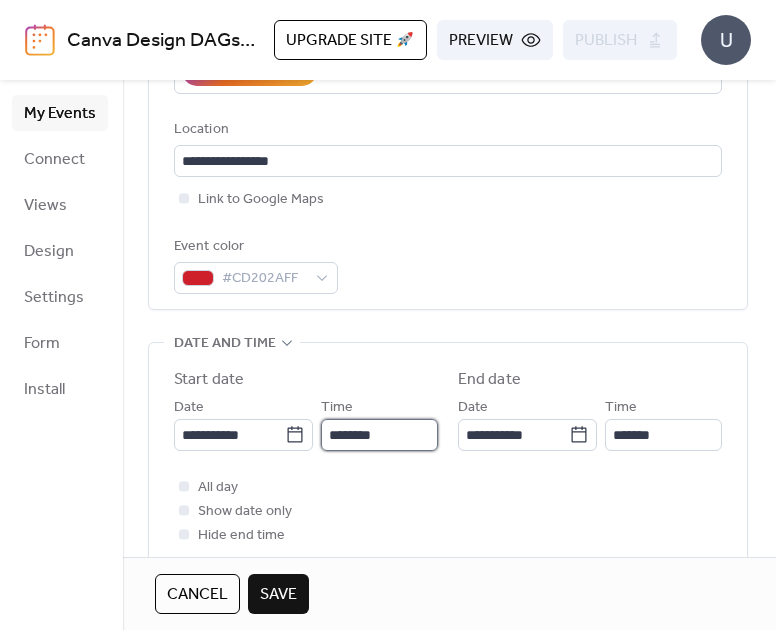 click on "********" at bounding box center [379, 435] 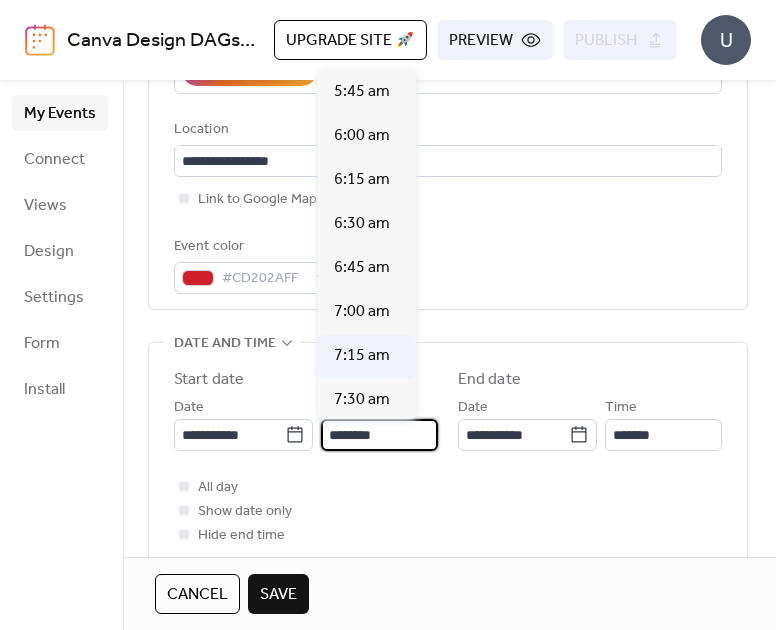 scroll, scrollTop: 1009, scrollLeft: 0, axis: vertical 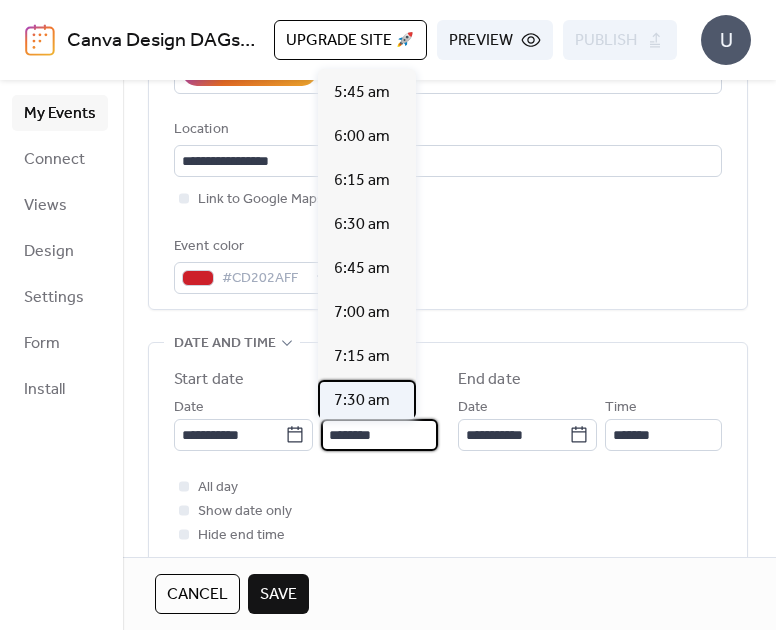 click on "7:30 am" at bounding box center [362, 401] 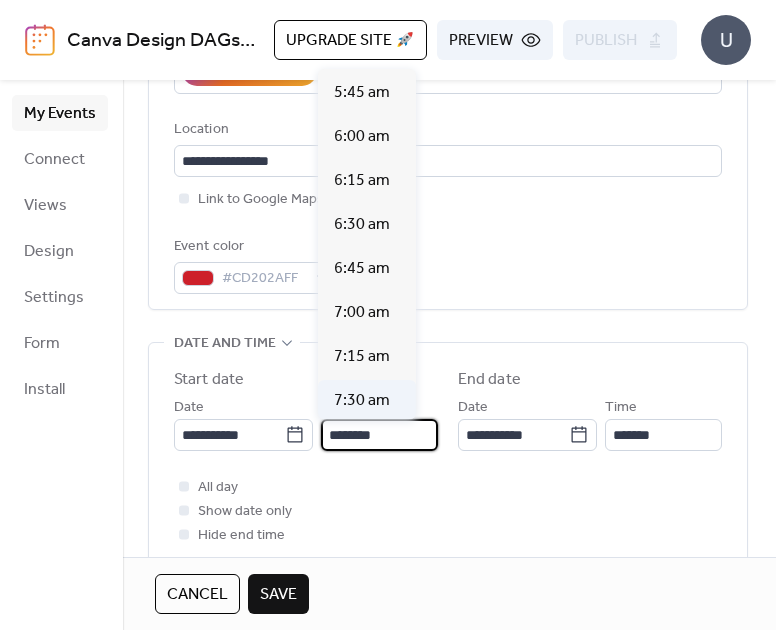 type on "*******" 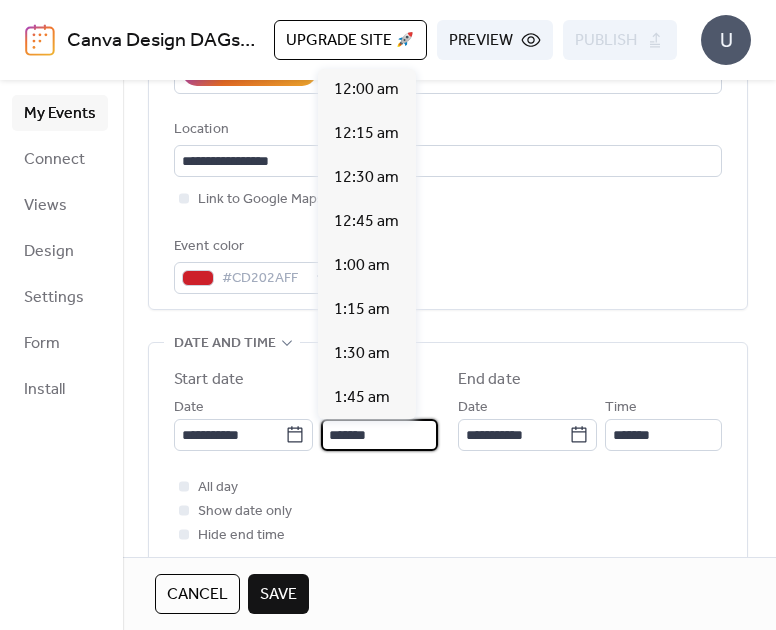 click on "*******" at bounding box center (379, 435) 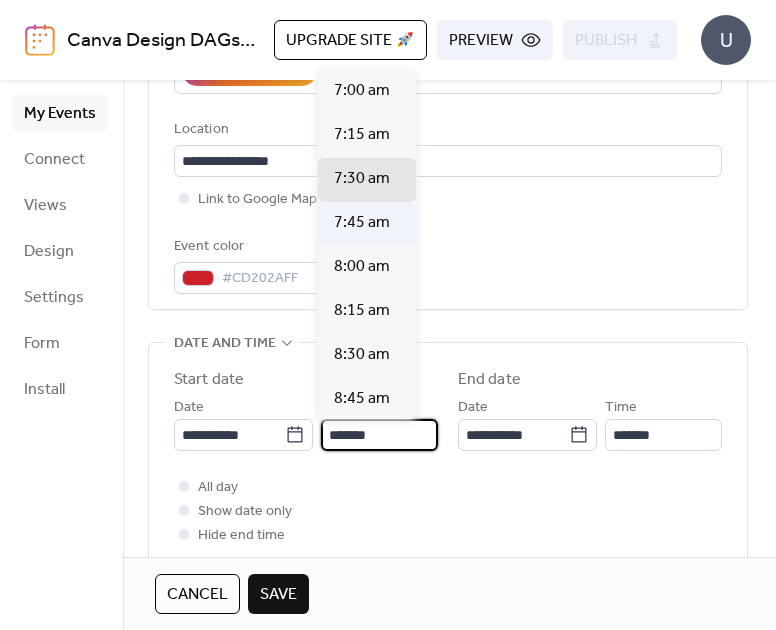 scroll, scrollTop: 1208, scrollLeft: 0, axis: vertical 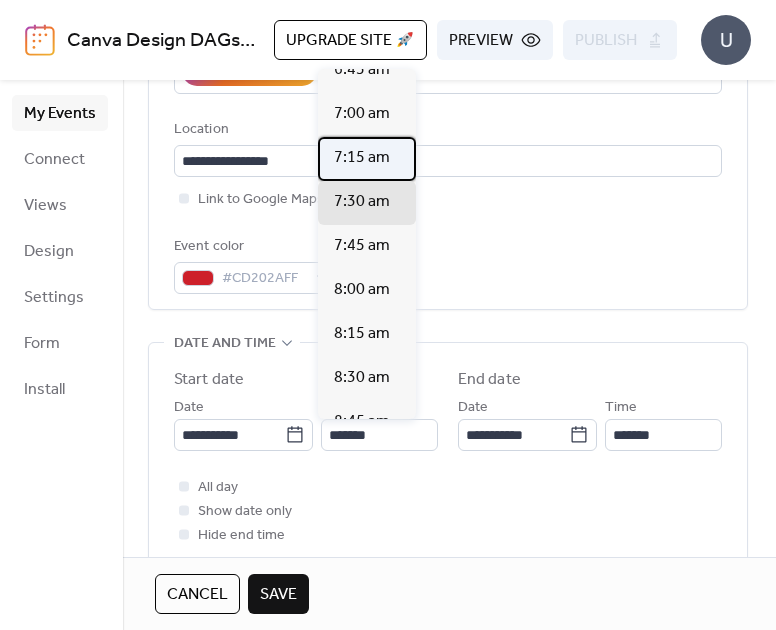 click on "7:15 am" at bounding box center (362, 158) 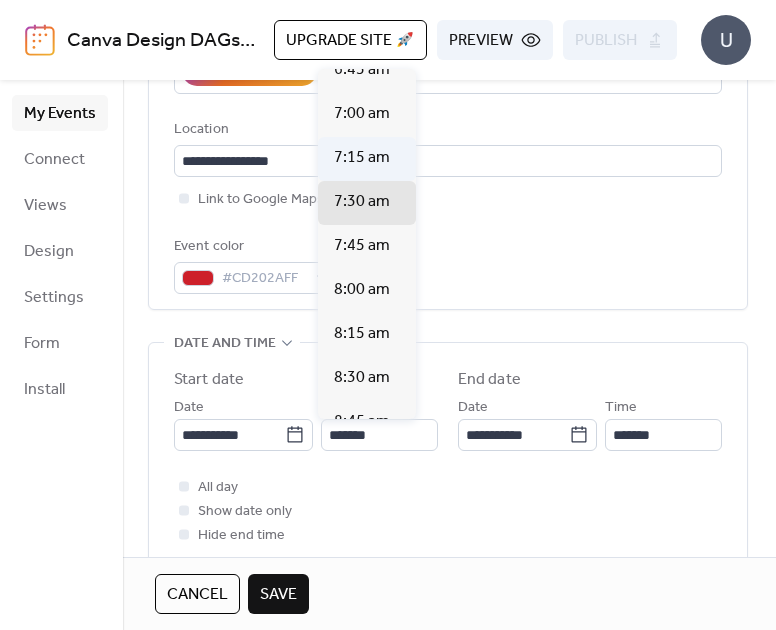type on "*******" 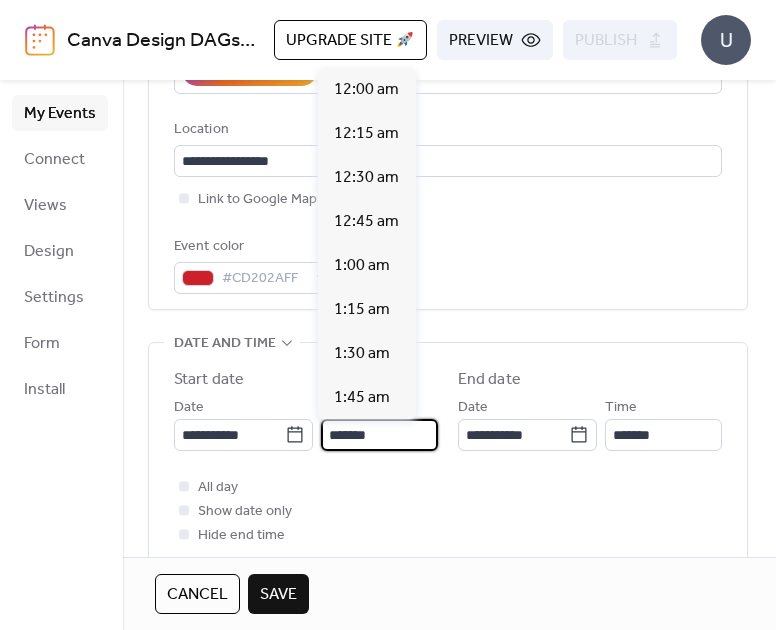 click on "*******" at bounding box center (379, 435) 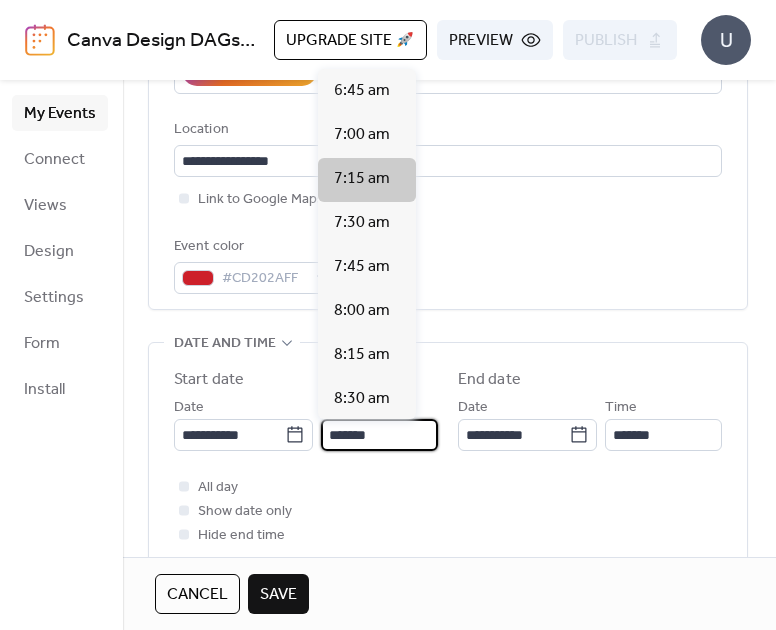 scroll, scrollTop: 1157, scrollLeft: 0, axis: vertical 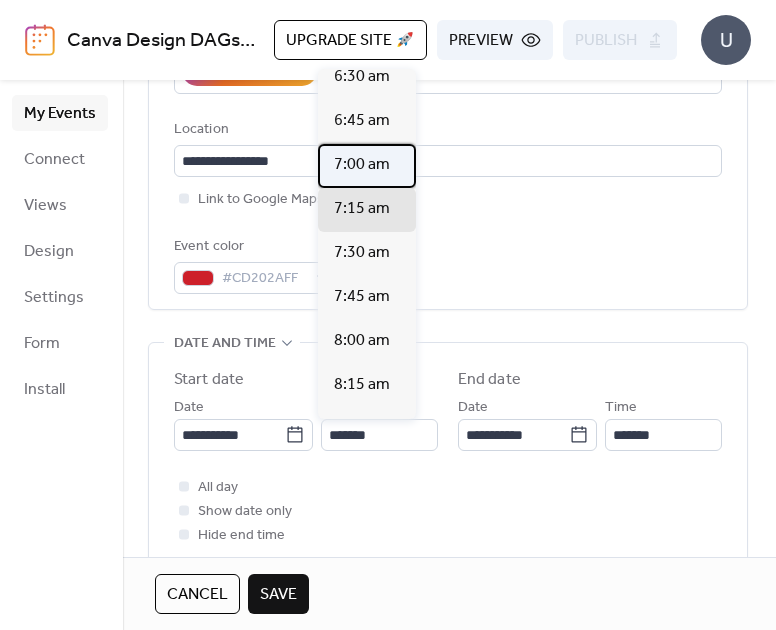 click on "7:00 am" at bounding box center (362, 165) 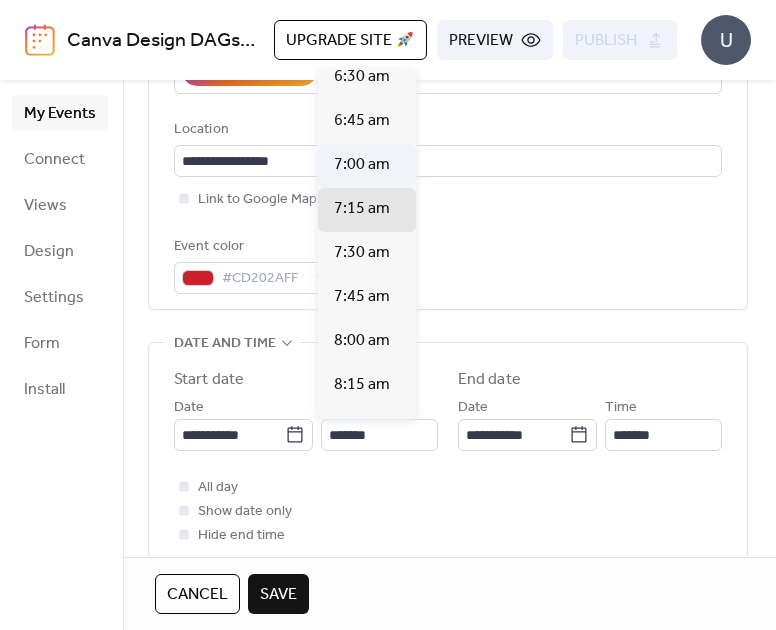 type on "*******" 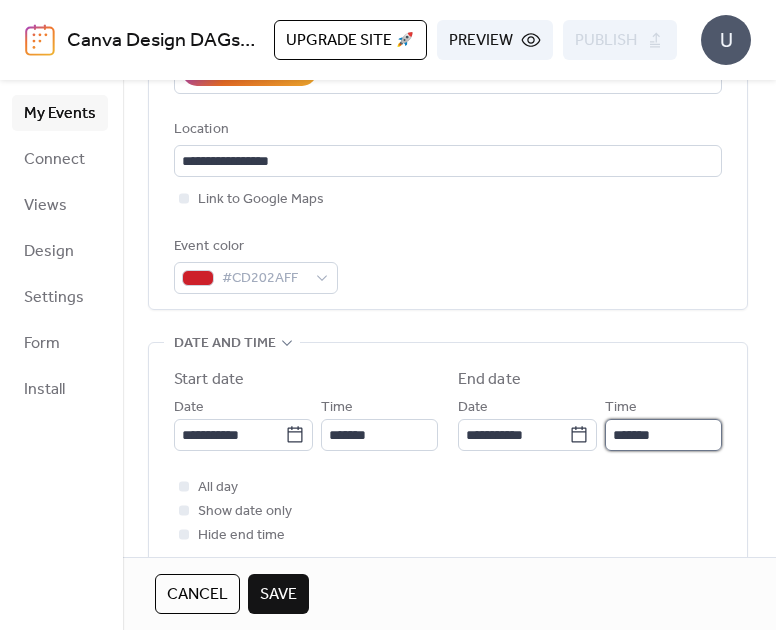 click on "*******" at bounding box center [663, 435] 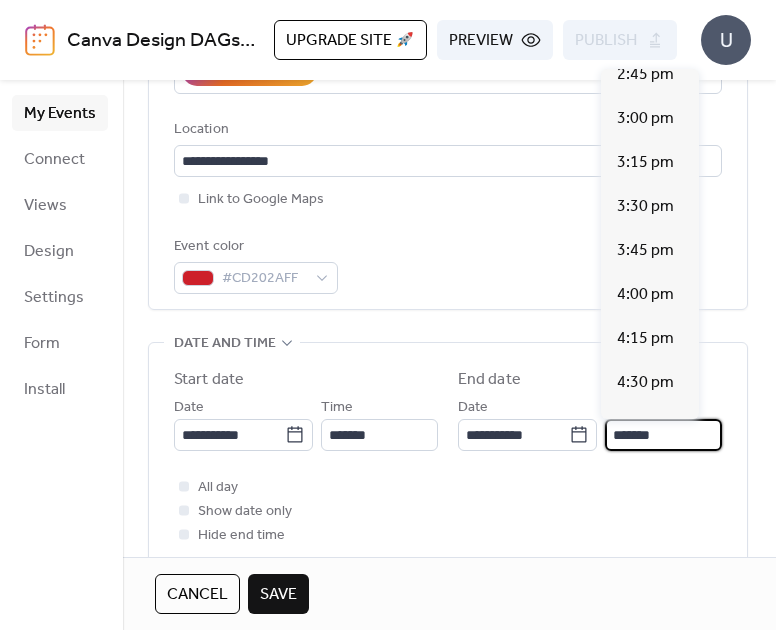 scroll, scrollTop: 1339, scrollLeft: 0, axis: vertical 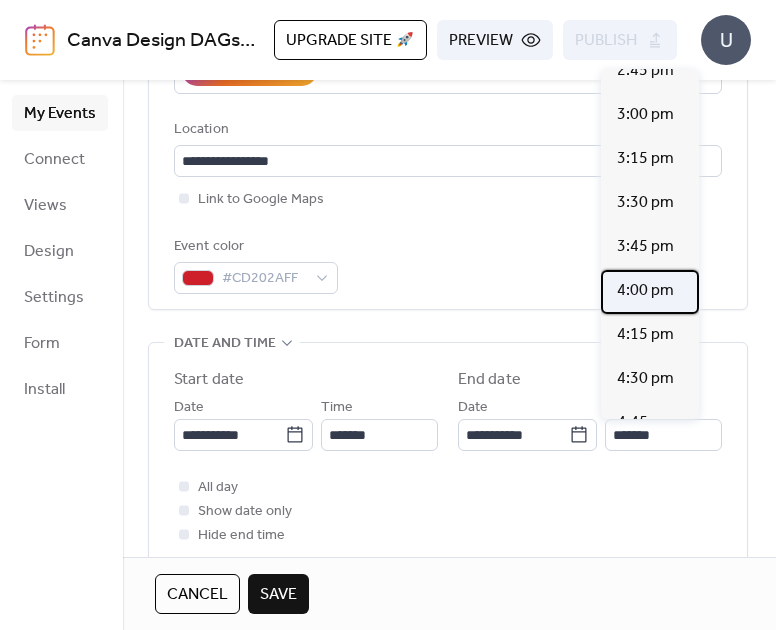 click on "4:00 pm" at bounding box center [645, 291] 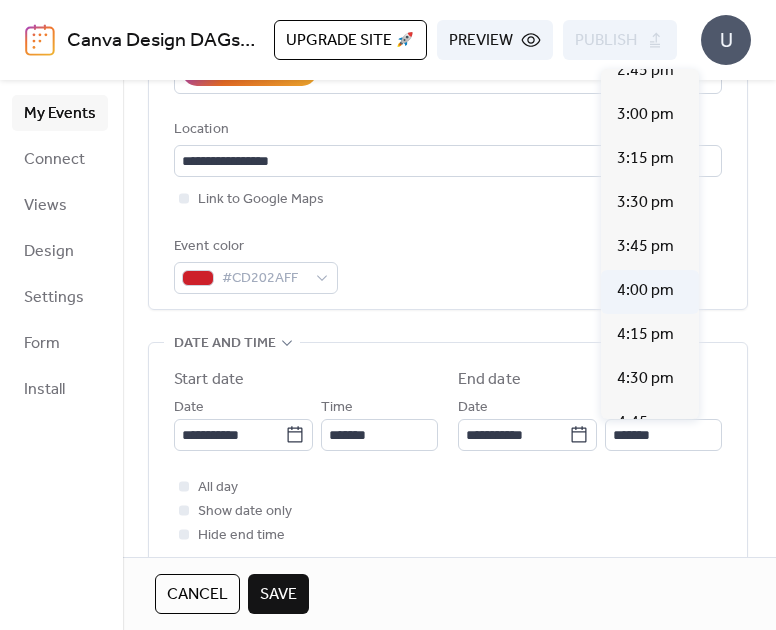 type on "*******" 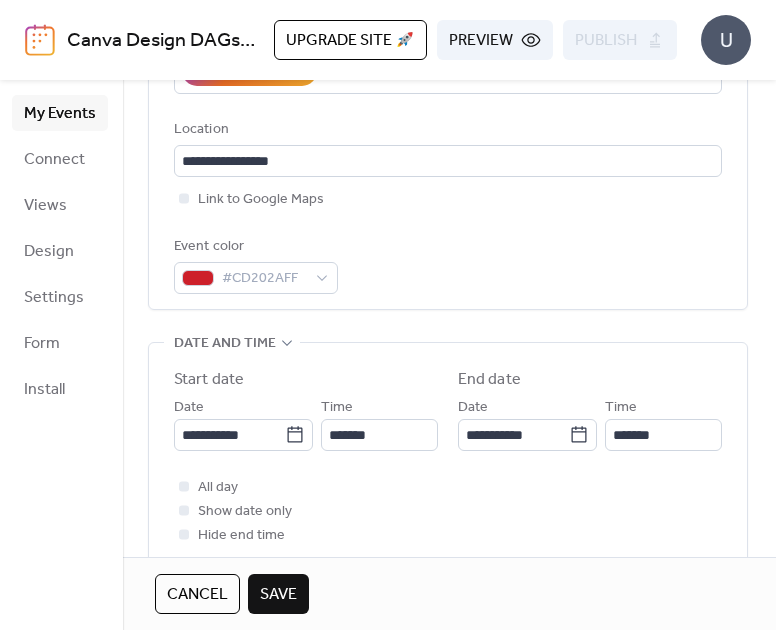 click on "All day Show date only Hide end time" at bounding box center (448, 511) 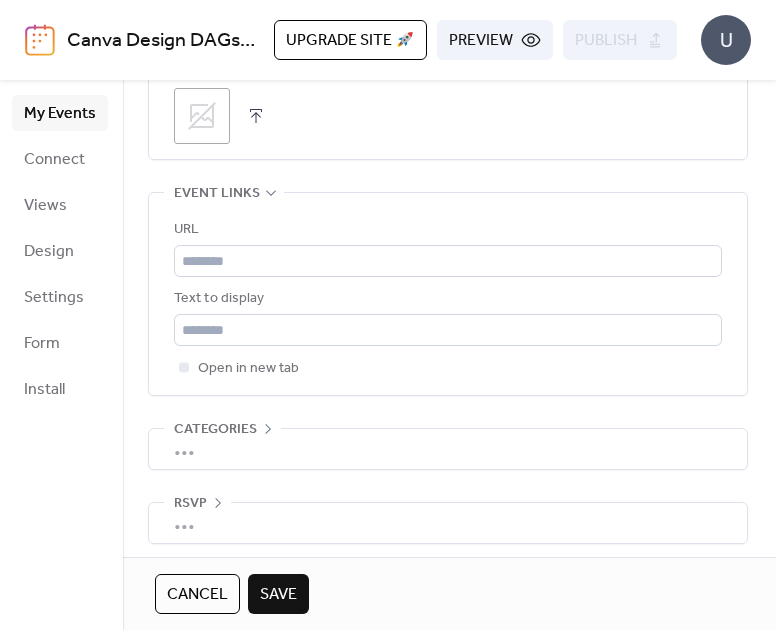 scroll, scrollTop: 1071, scrollLeft: 0, axis: vertical 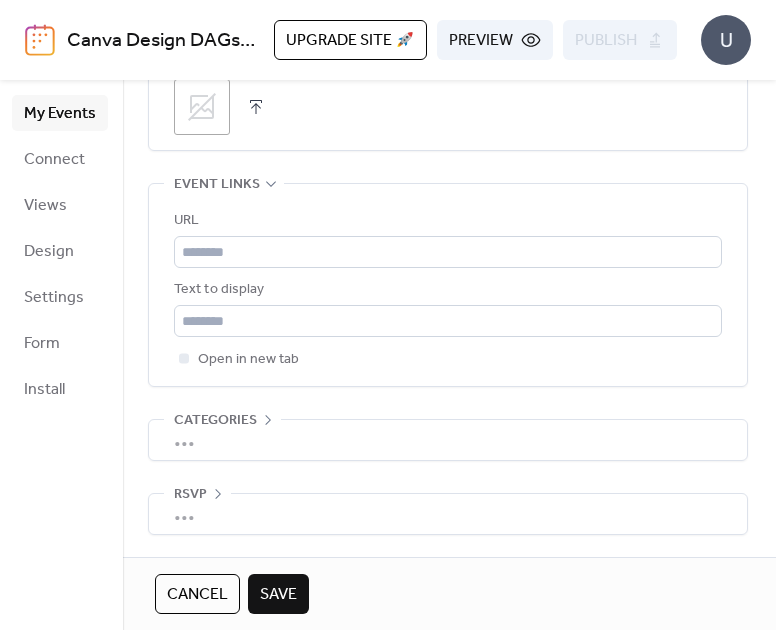 click on "Save" at bounding box center (278, 595) 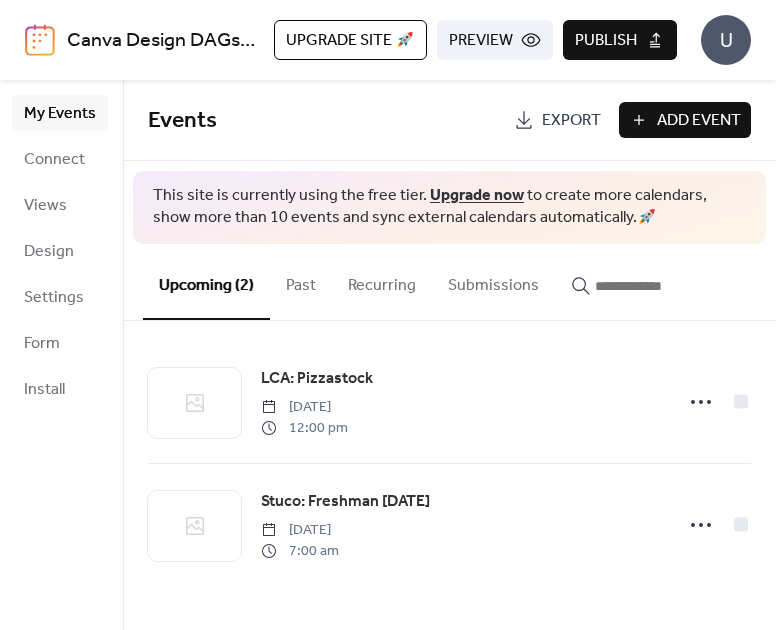 click on "Add Event" at bounding box center (699, 121) 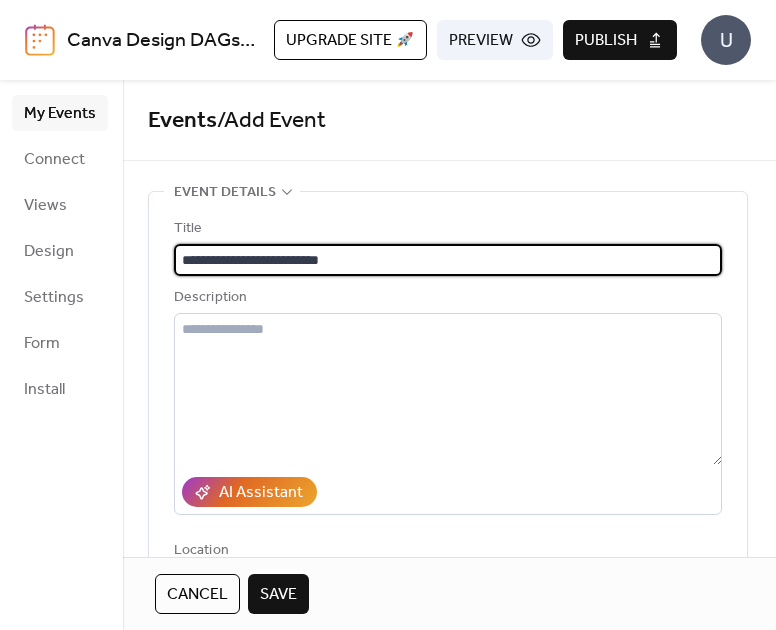 click on "**********" at bounding box center (448, 260) 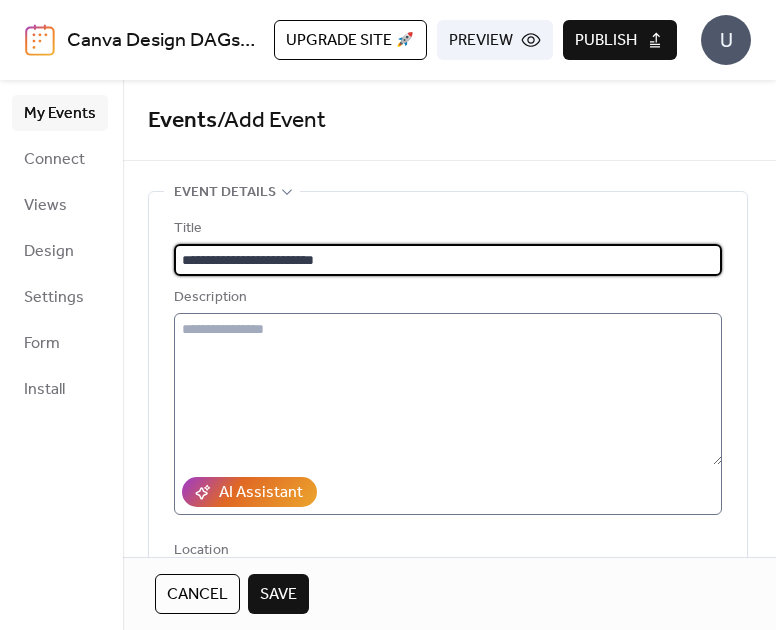 type on "**********" 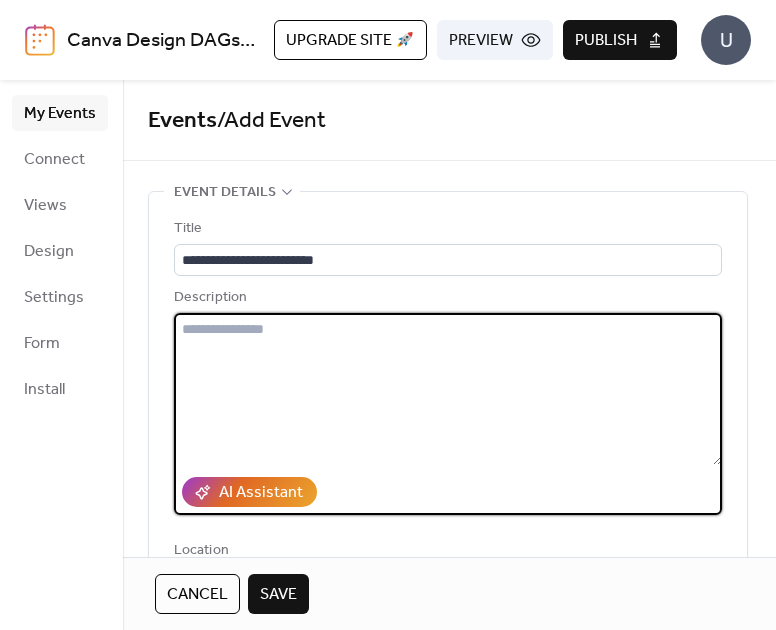 click at bounding box center (448, 389) 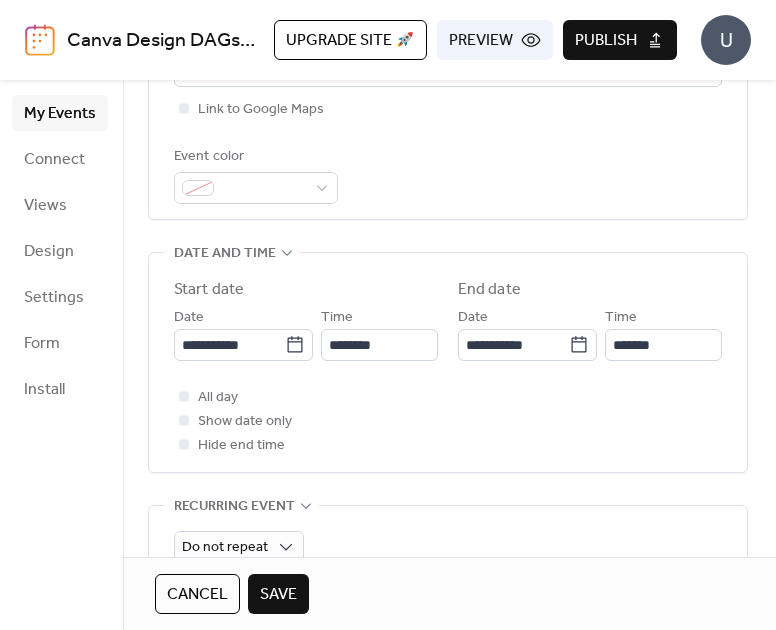 scroll, scrollTop: 509, scrollLeft: 0, axis: vertical 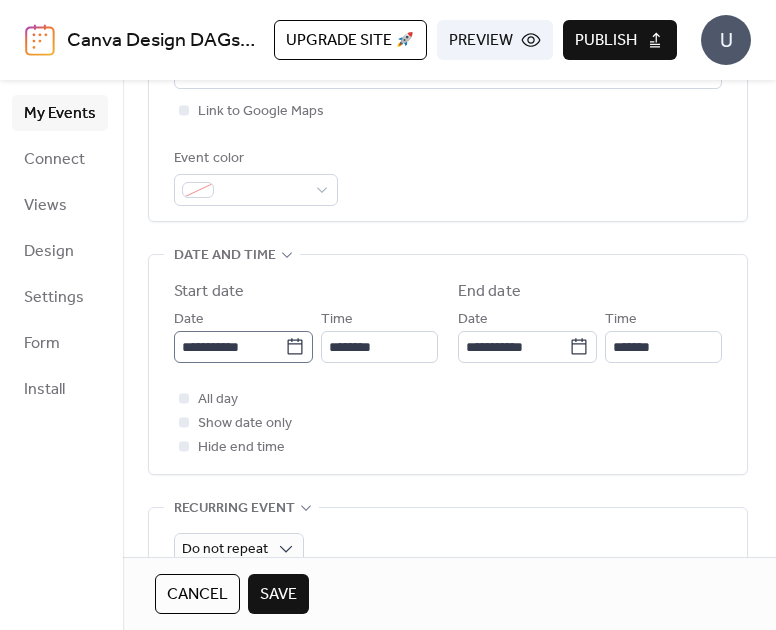 type on "**********" 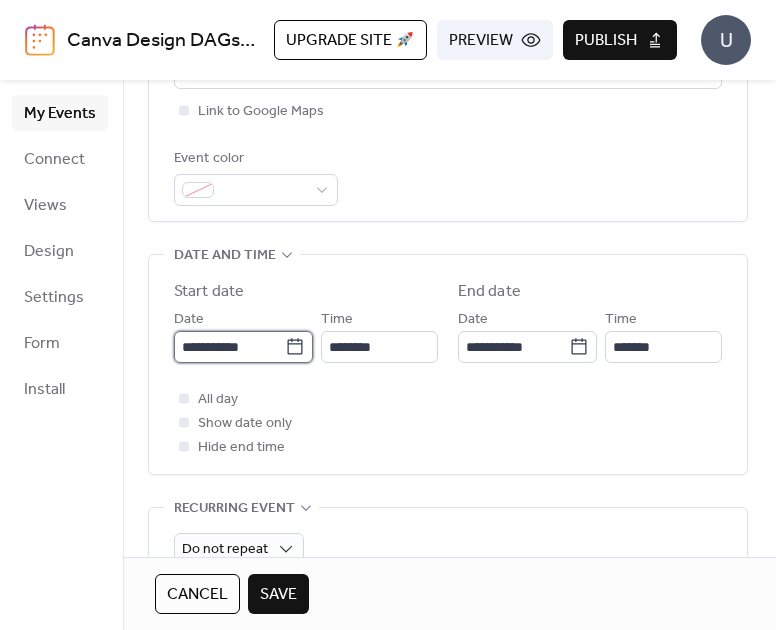 click on "**********" at bounding box center [229, 347] 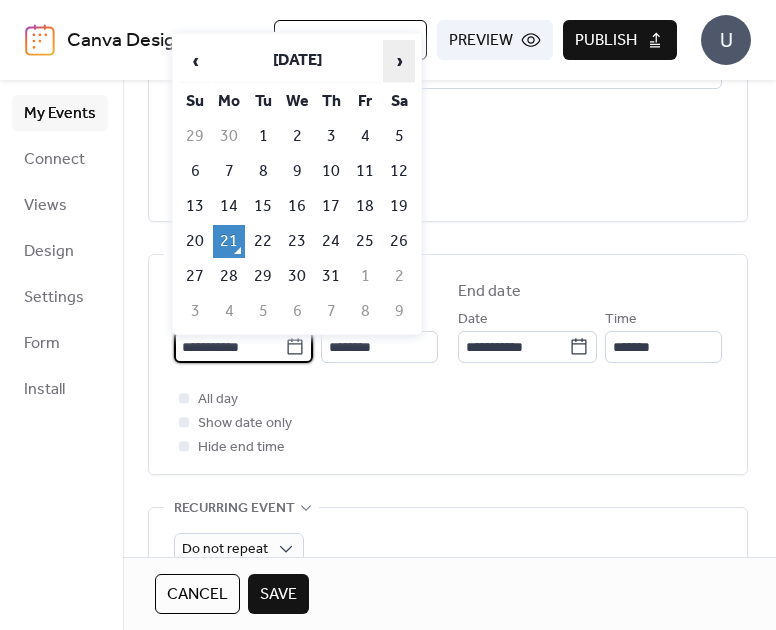 click on "›" at bounding box center (399, 61) 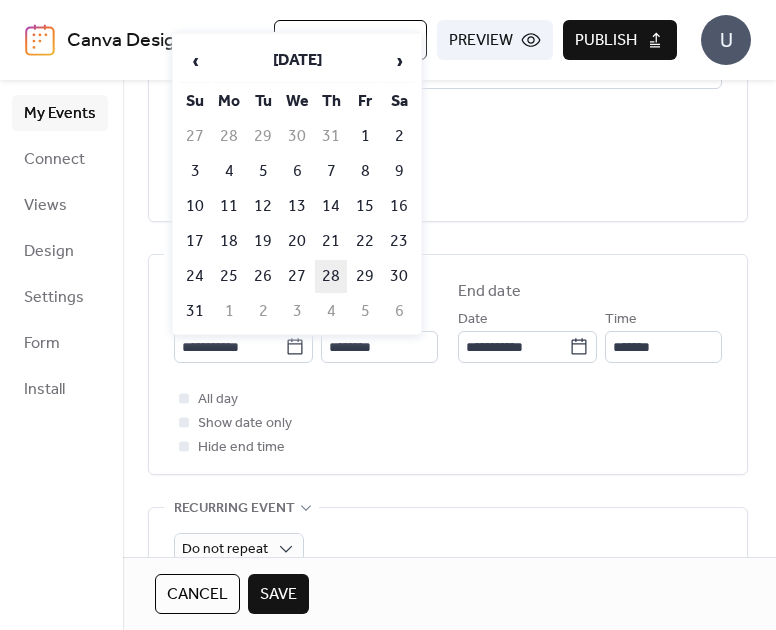 click on "28" at bounding box center (331, 276) 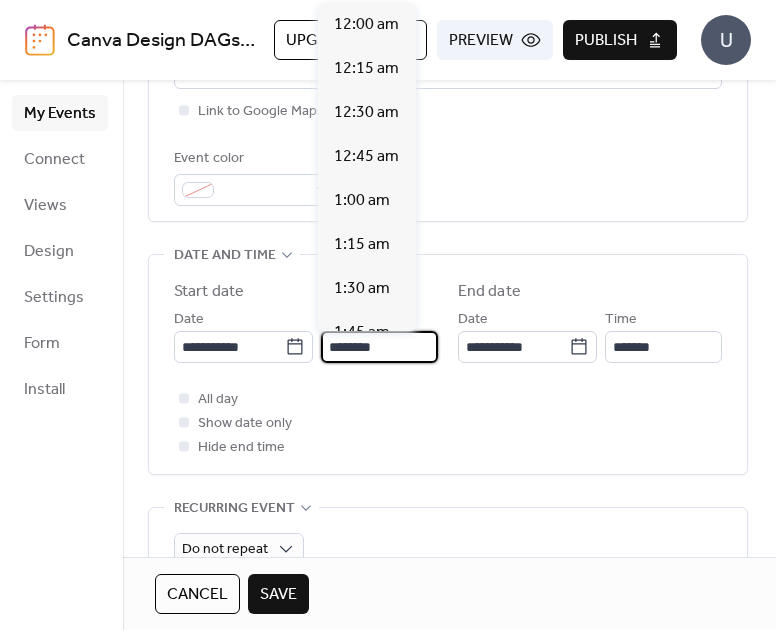 click on "********" at bounding box center [379, 347] 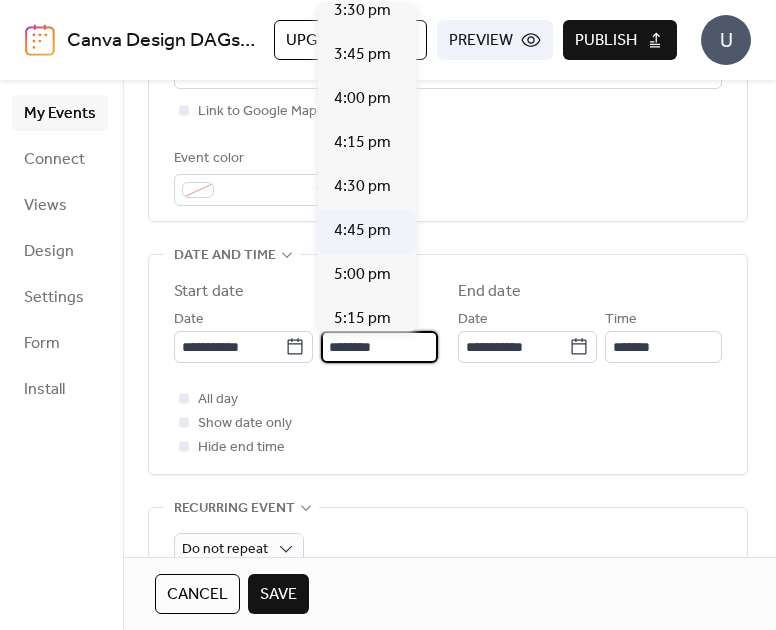 scroll, scrollTop: 2745, scrollLeft: 0, axis: vertical 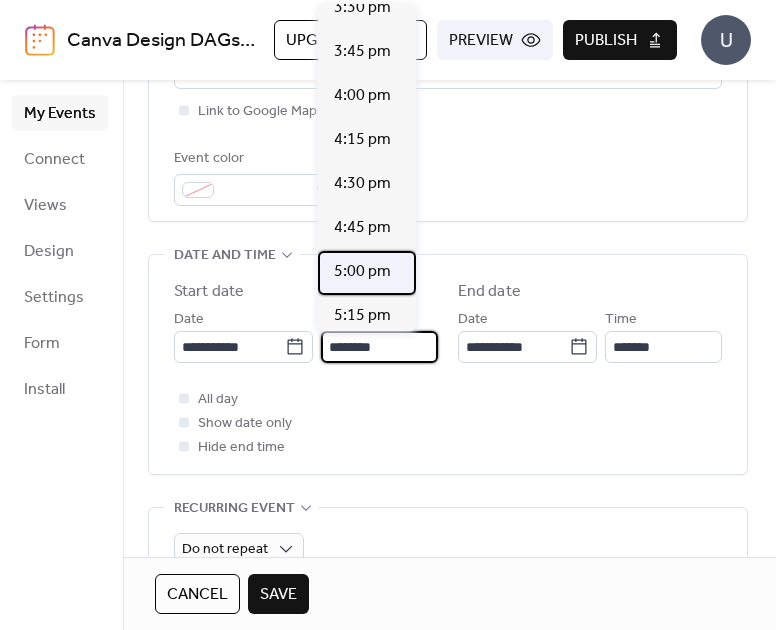 click on "5:00 pm" at bounding box center (362, 272) 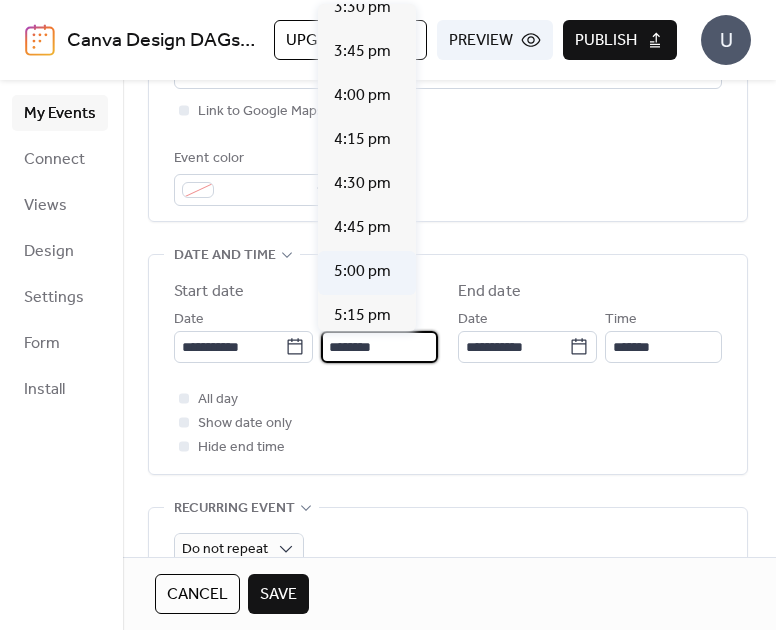 type on "*******" 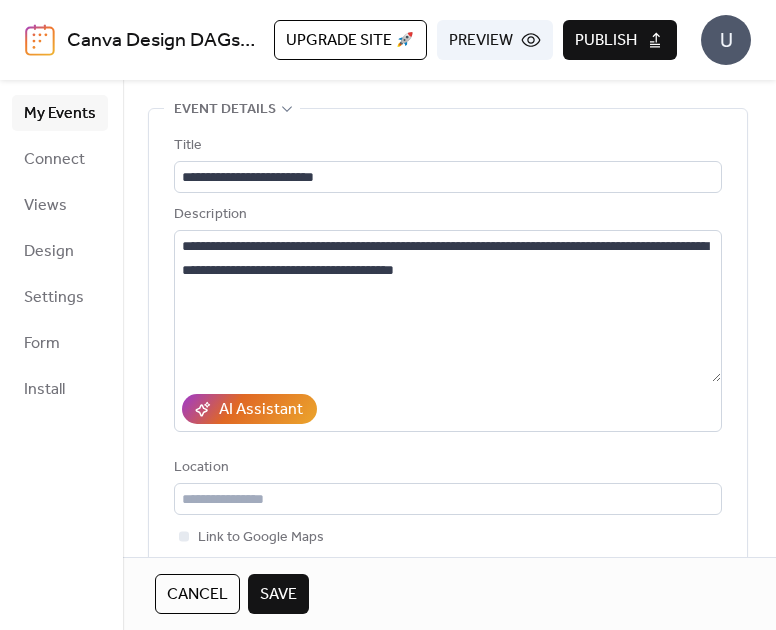 scroll, scrollTop: 0, scrollLeft: 0, axis: both 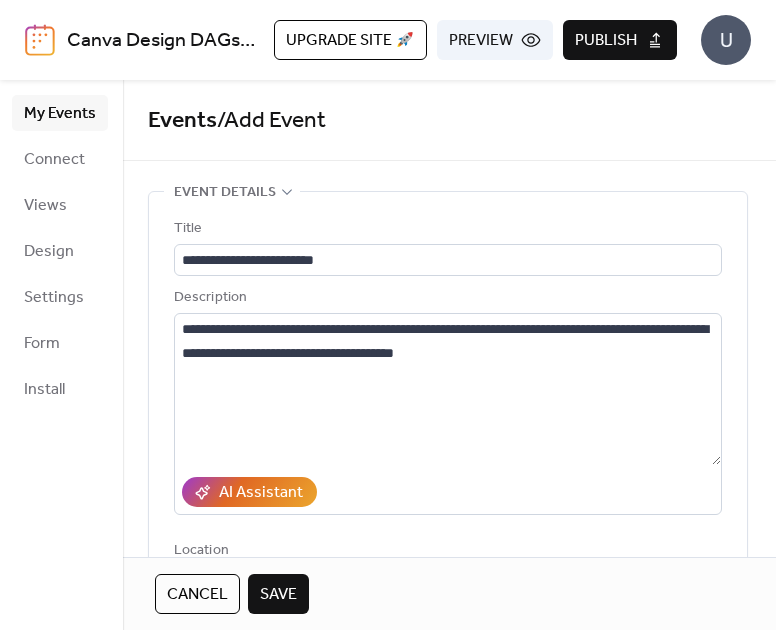 click on "Save" at bounding box center (278, 595) 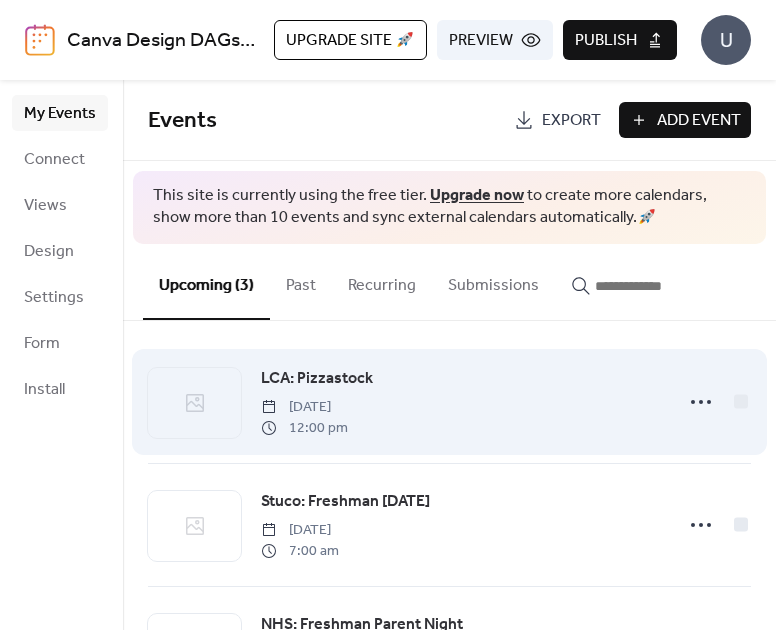 scroll, scrollTop: 100, scrollLeft: 0, axis: vertical 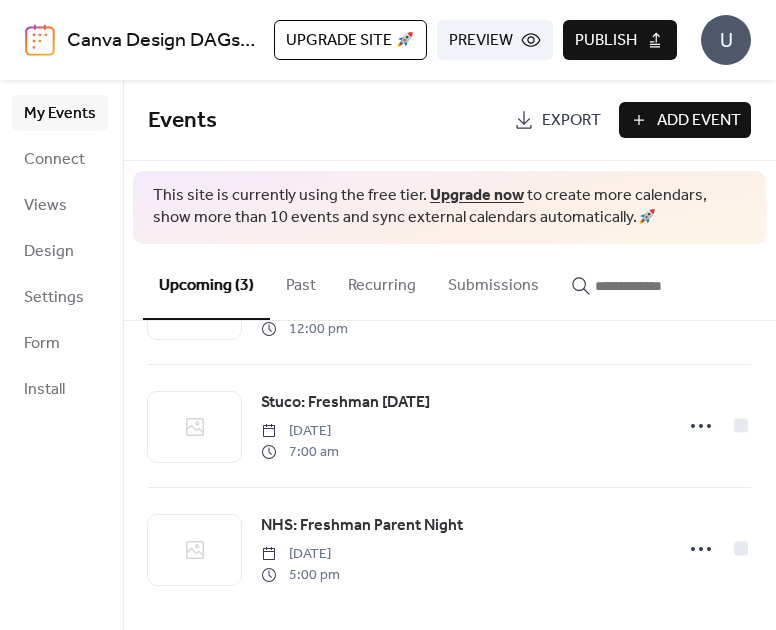 click on "Publish" at bounding box center [606, 41] 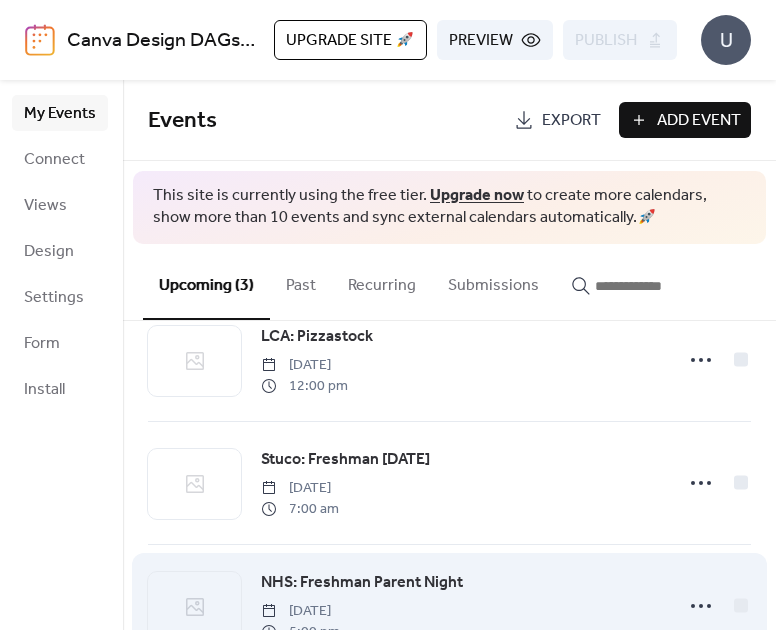 scroll, scrollTop: 0, scrollLeft: 0, axis: both 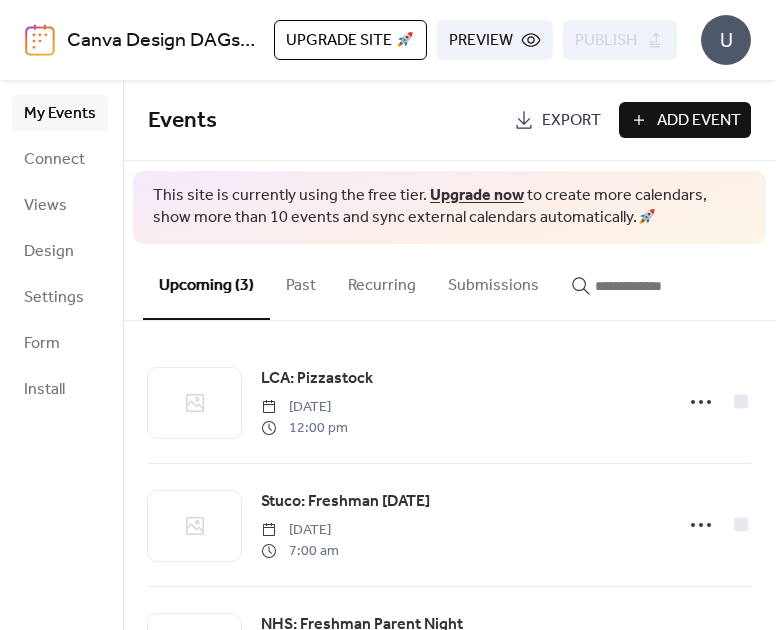 click on "Upgrade site 🚀 Preview Publish" at bounding box center [475, 40] 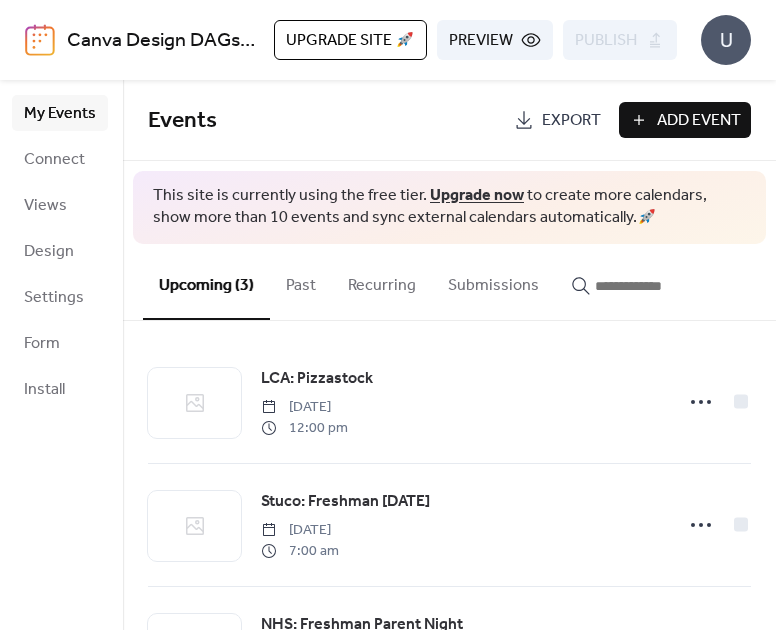 click on "Preview" at bounding box center [481, 41] 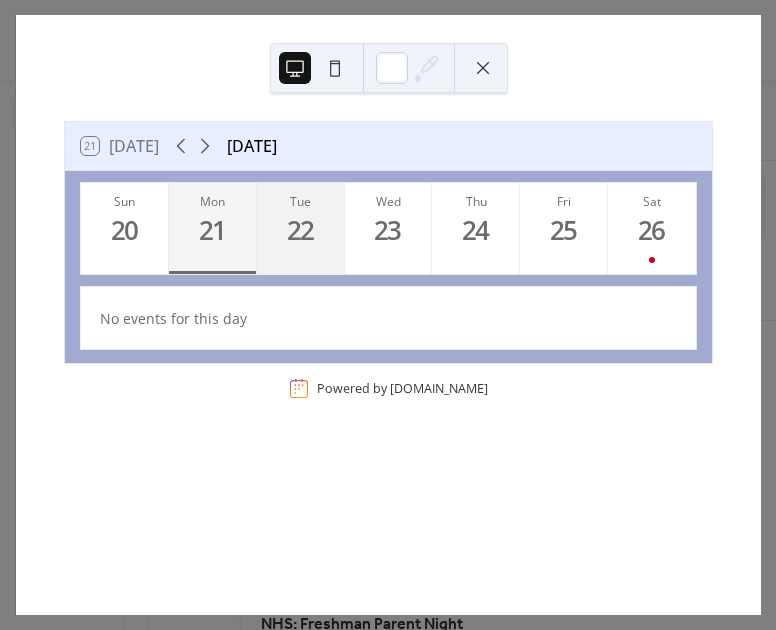 click on "22" at bounding box center (300, 230) 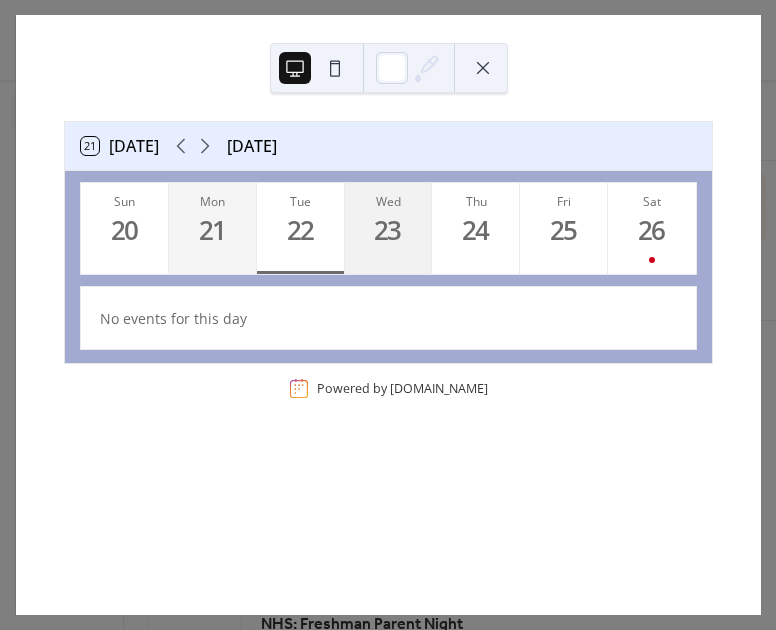 click on "23" at bounding box center [388, 230] 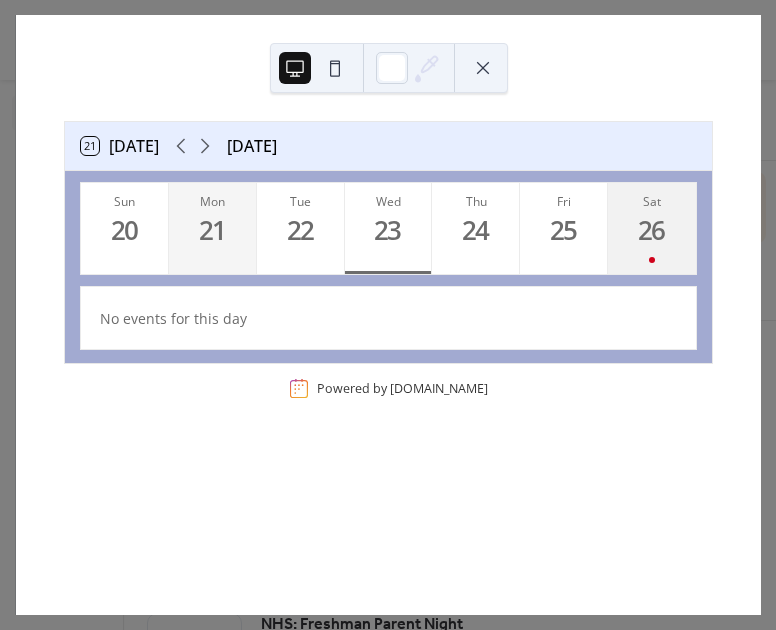 click on "26" at bounding box center (651, 230) 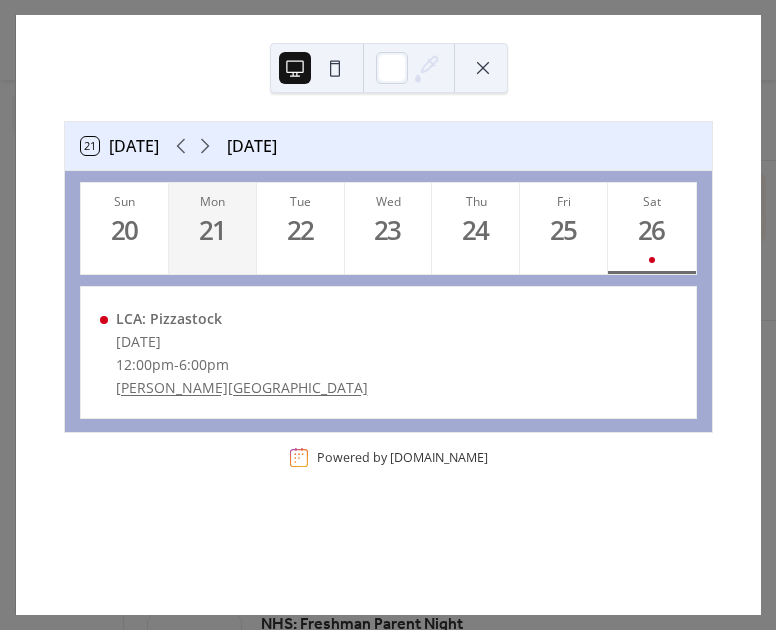 click on "21 Today July 2025 Sun 20 Mon 21 Tue 22 Wed 23 Thu 24 Fri 25 Sat 26 LCA: Pizzastock Saturday, July 26, 2025 12:00pm - 6:00pm Pinkerton Academy Powered by   EventsCalendar.co" at bounding box center (388, 315) 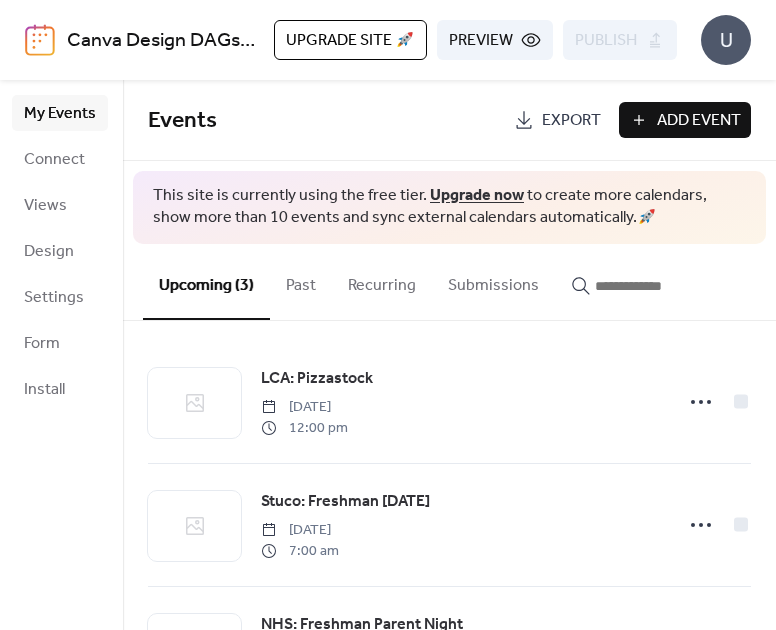 scroll, scrollTop: 0, scrollLeft: 0, axis: both 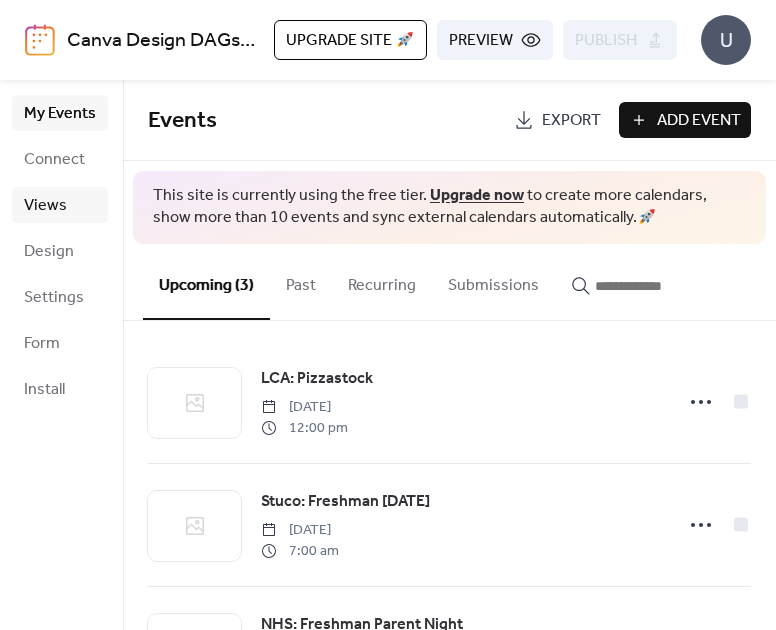 click on "Views" at bounding box center [45, 206] 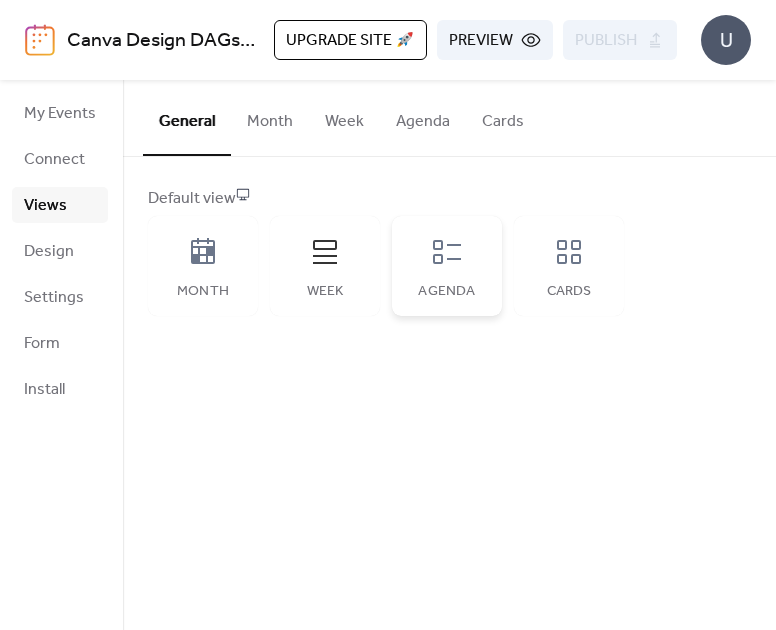click on "Agenda" at bounding box center [447, 266] 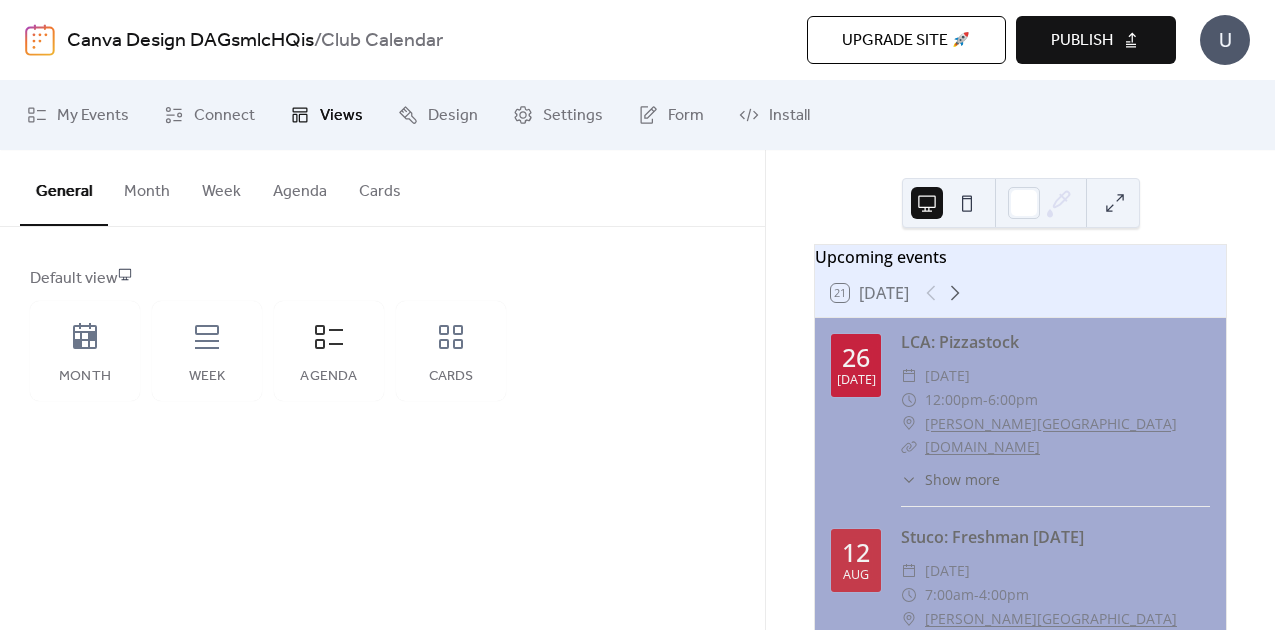 scroll, scrollTop: 0, scrollLeft: 0, axis: both 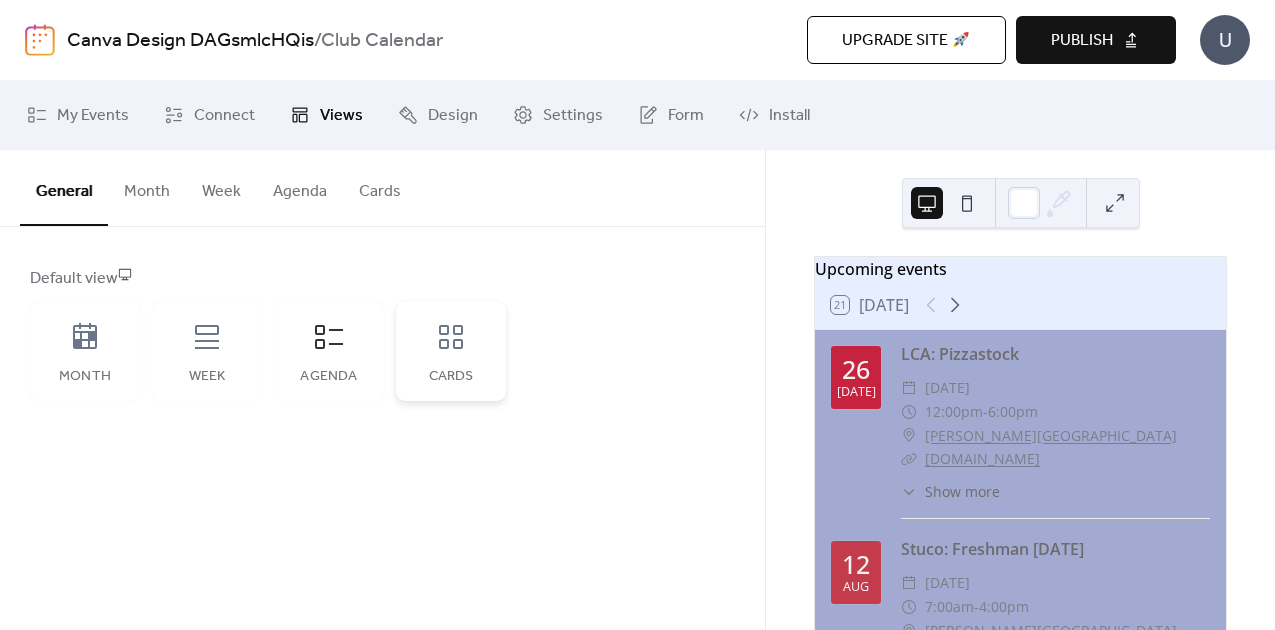 click 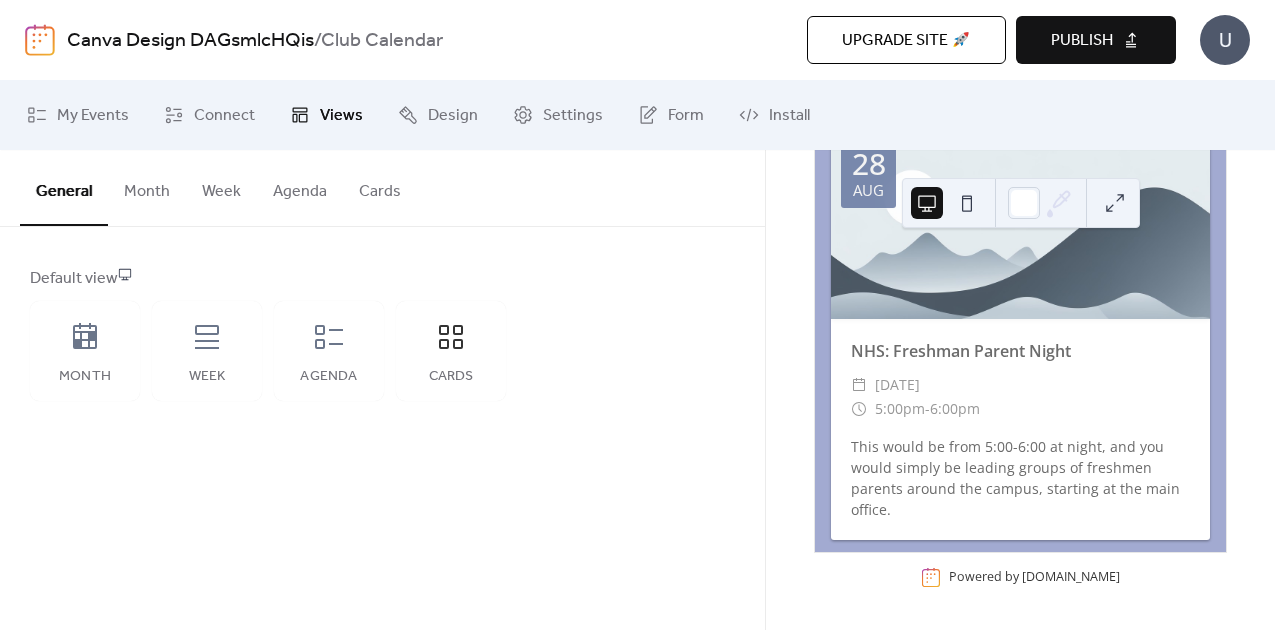 scroll, scrollTop: 0, scrollLeft: 0, axis: both 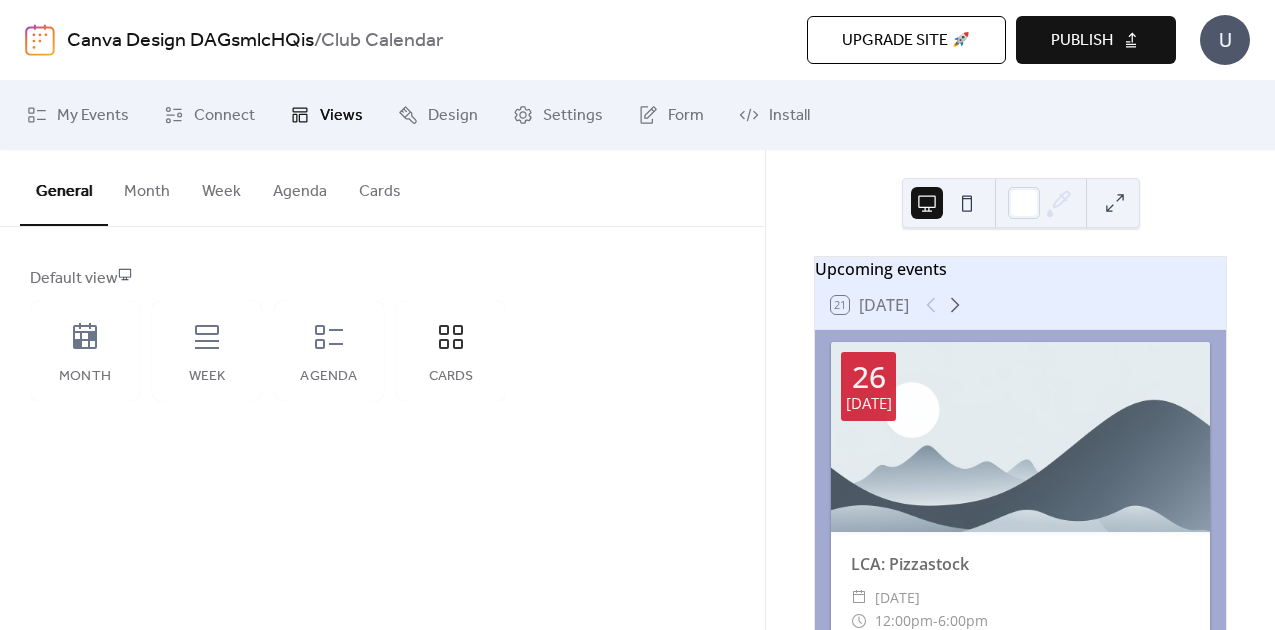 click on "Publish" at bounding box center (1082, 41) 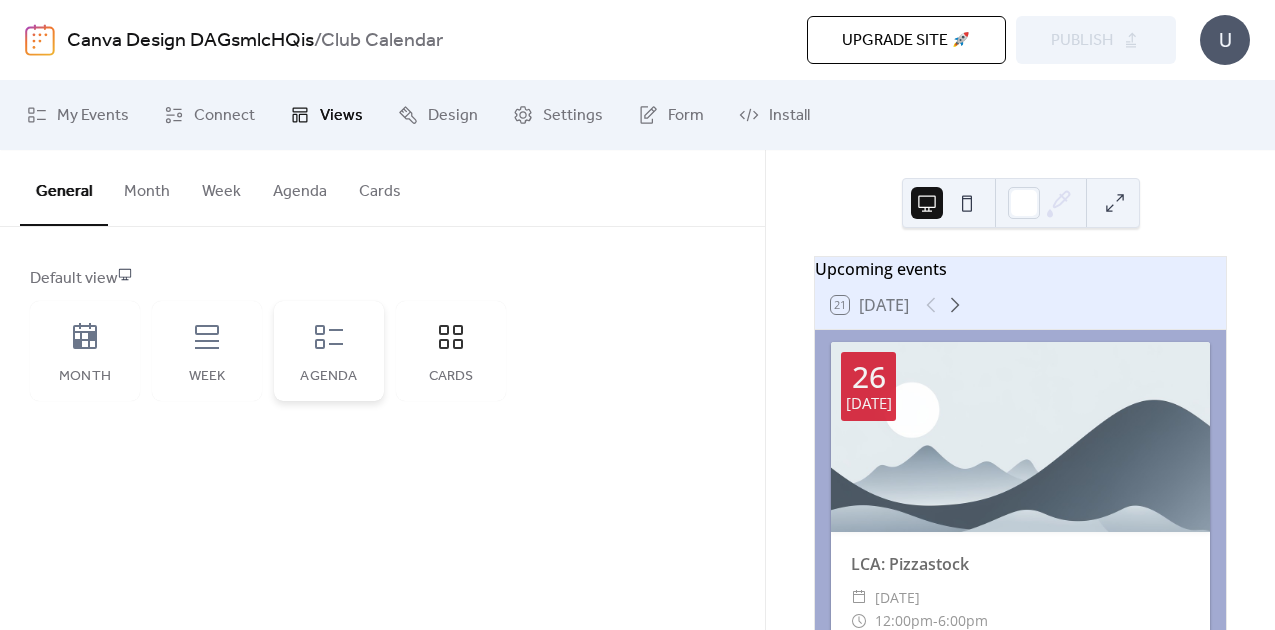 click on "Agenda" at bounding box center [329, 377] 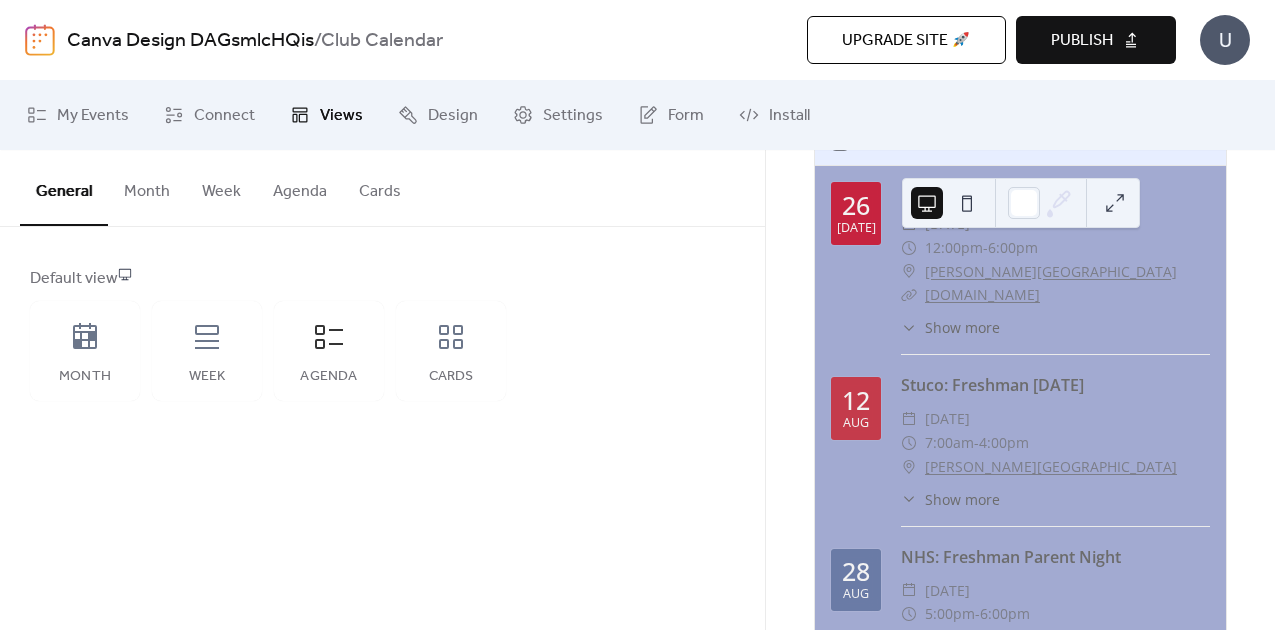 scroll, scrollTop: 311, scrollLeft: 0, axis: vertical 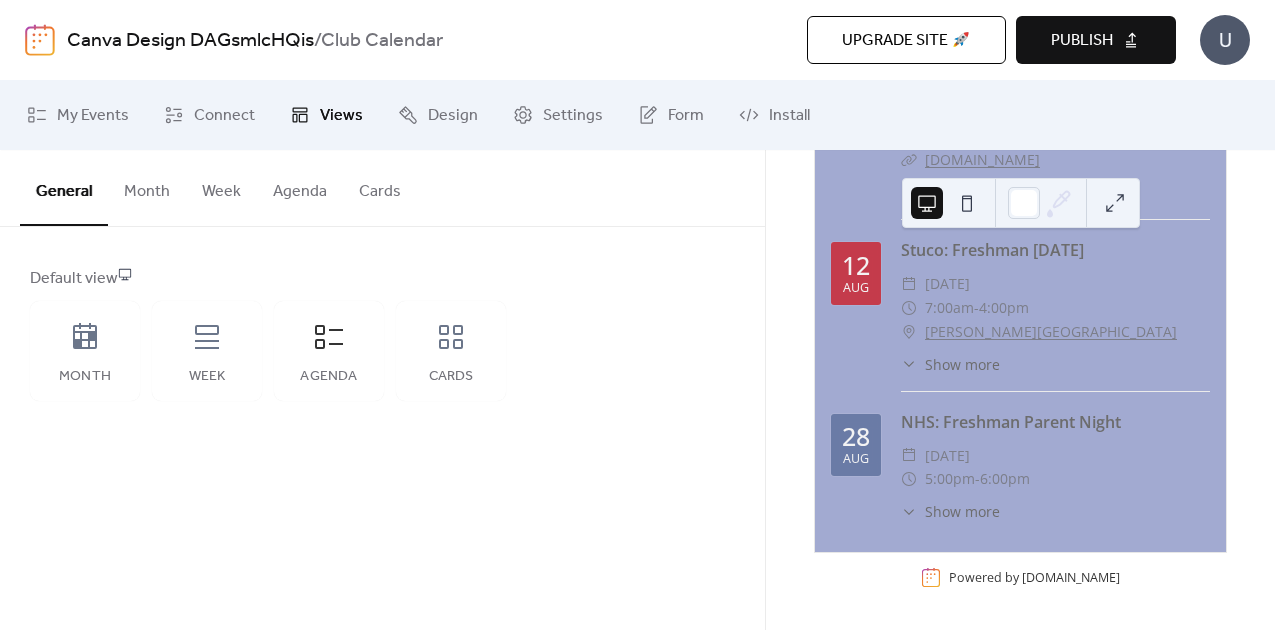 click on "Show more" at bounding box center (962, 364) 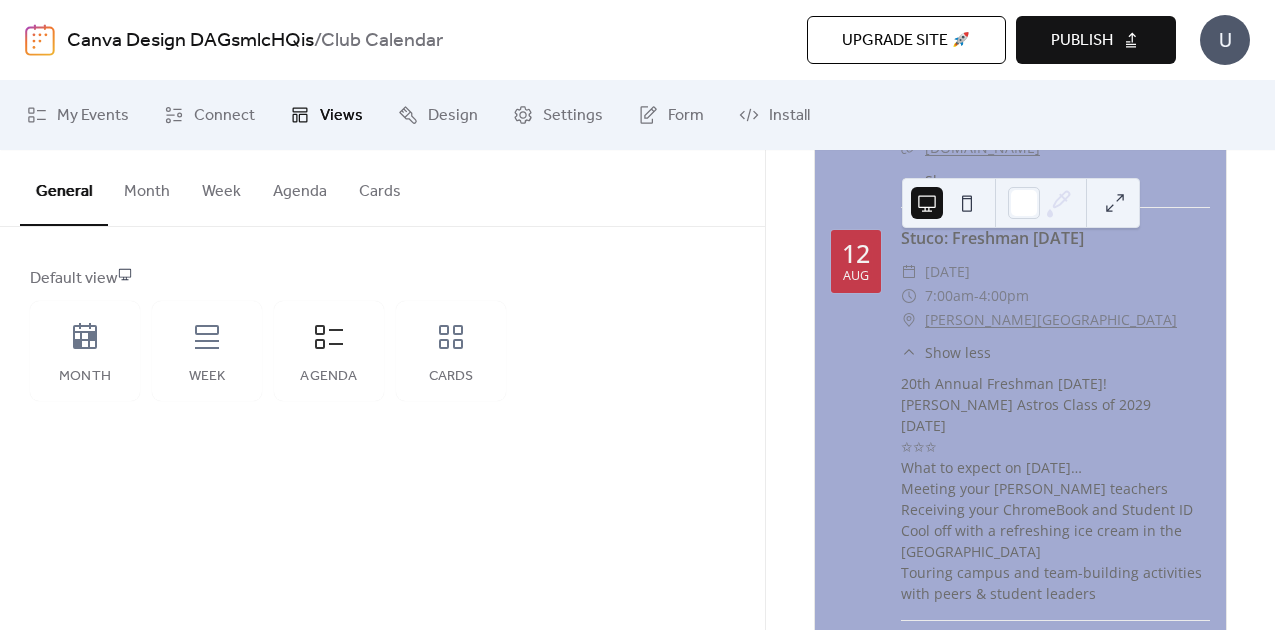click on "Show less" at bounding box center (958, 352) 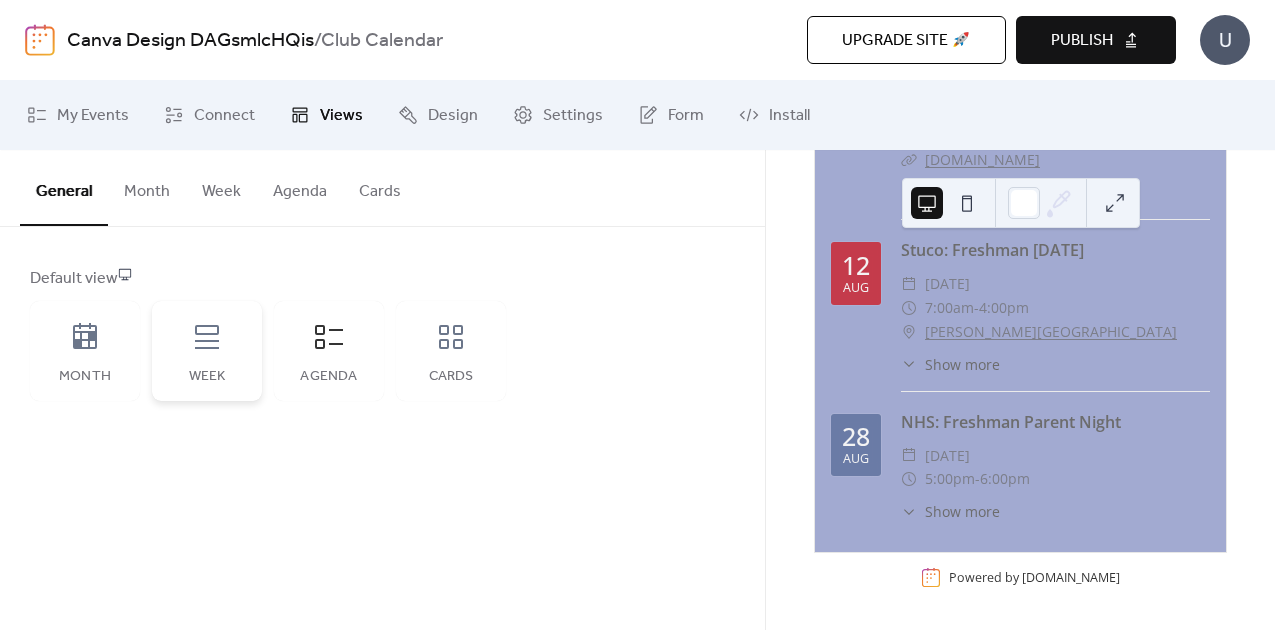 click on "Week" at bounding box center (207, 351) 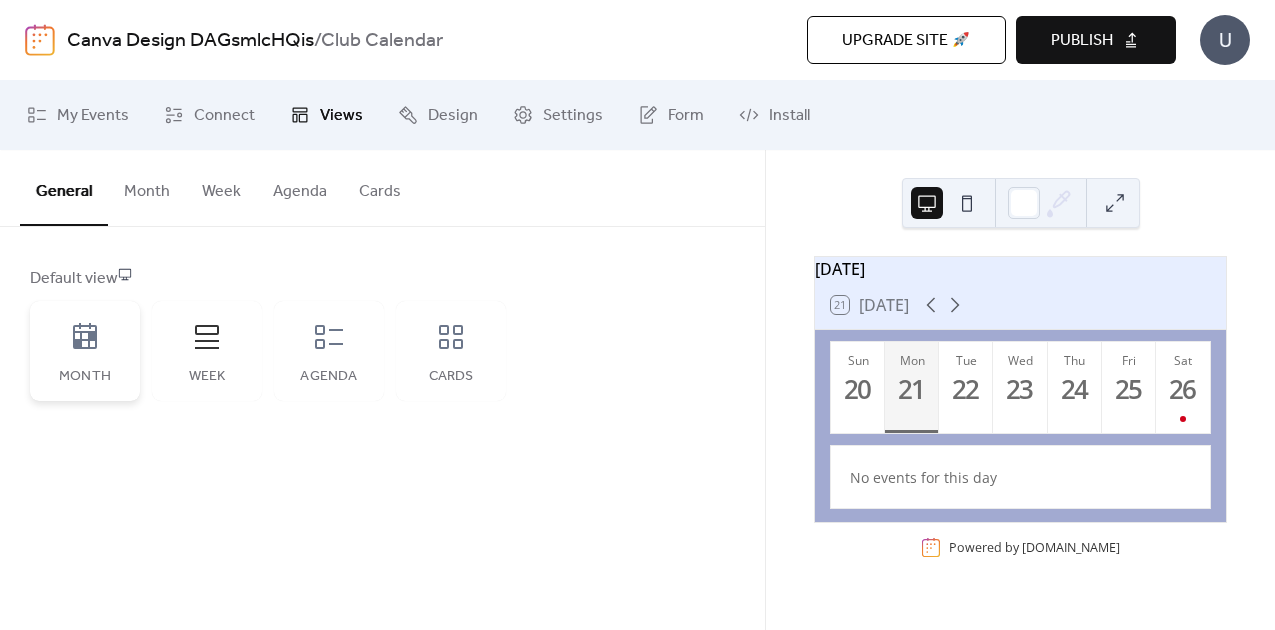 click on "Month" at bounding box center [85, 351] 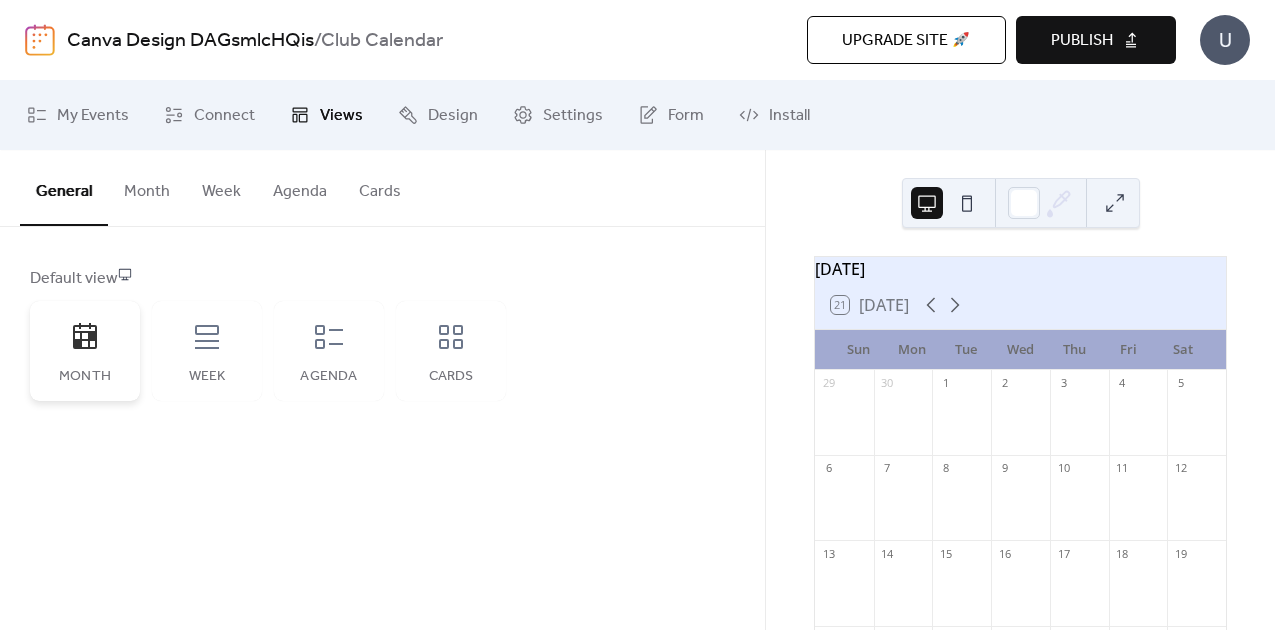 click on "Month" at bounding box center (85, 351) 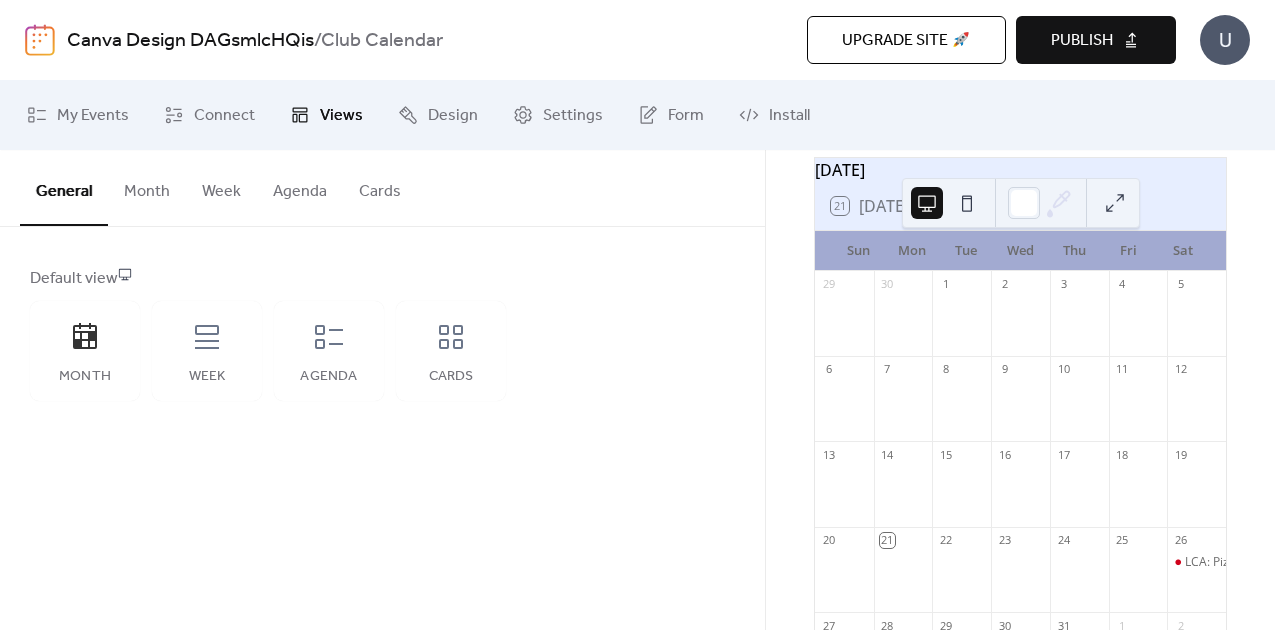 scroll, scrollTop: 94, scrollLeft: 0, axis: vertical 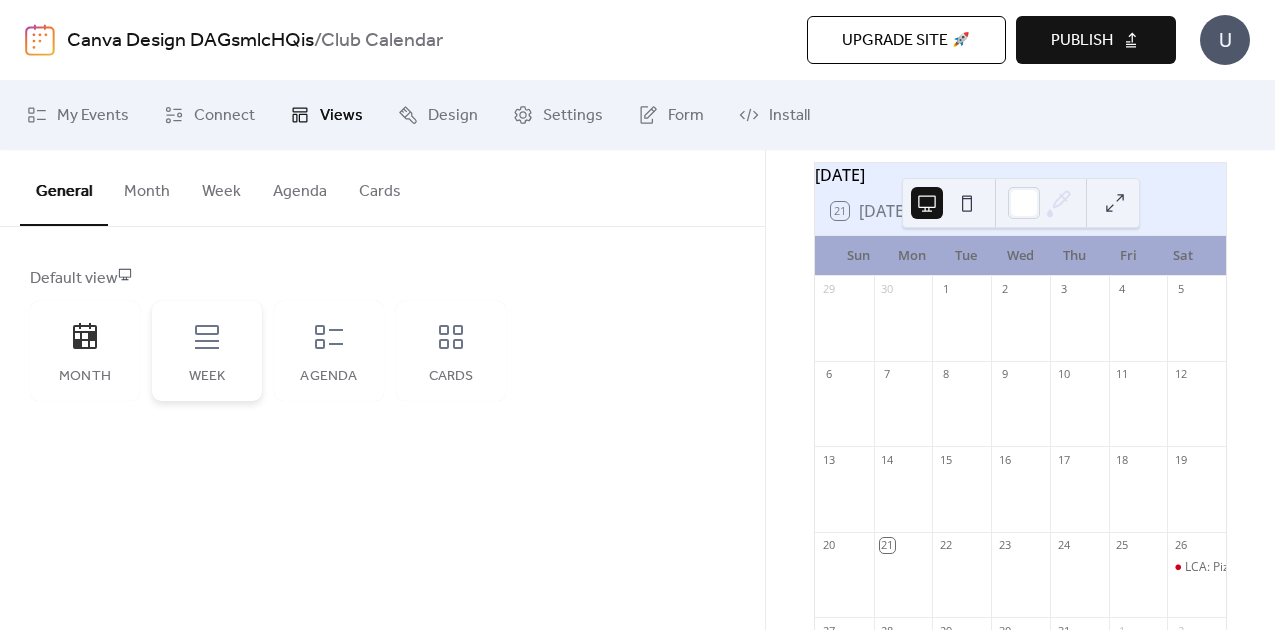 click on "Week" at bounding box center (207, 351) 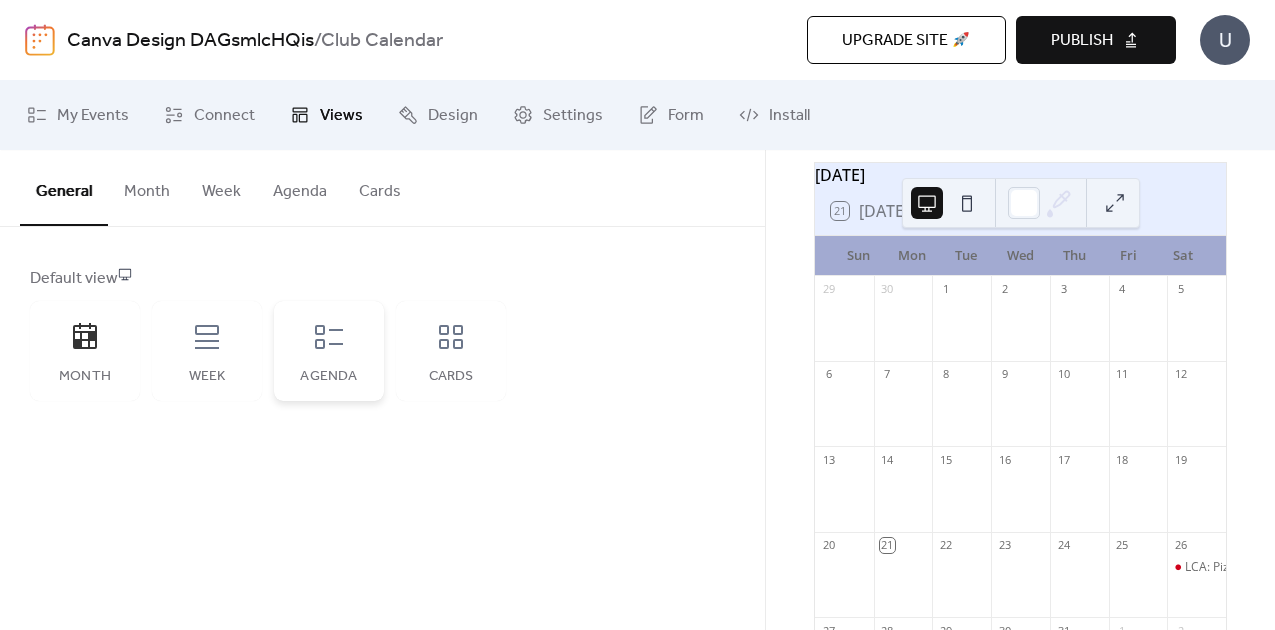 scroll, scrollTop: 0, scrollLeft: 0, axis: both 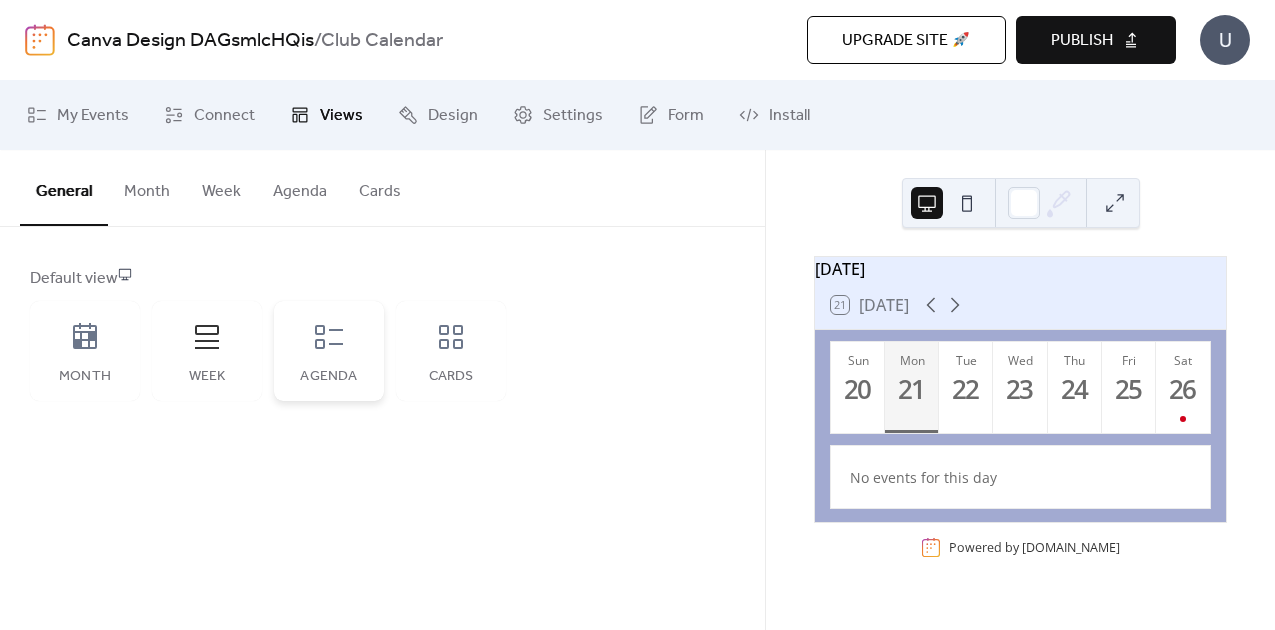 click 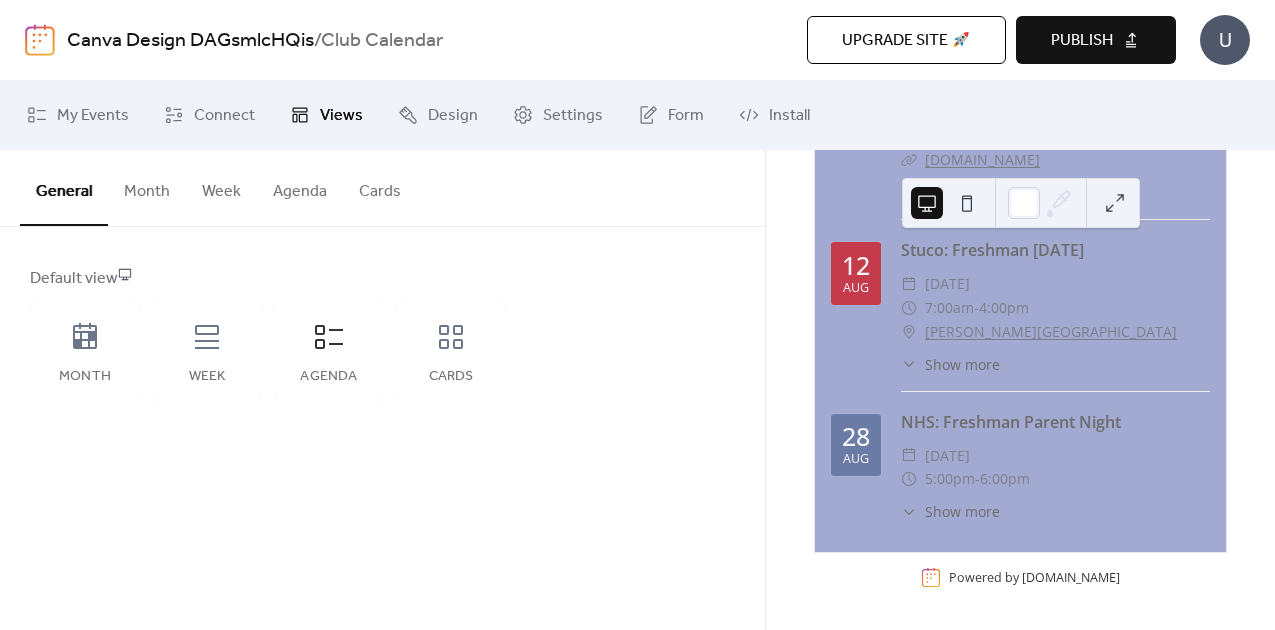 scroll, scrollTop: 311, scrollLeft: 0, axis: vertical 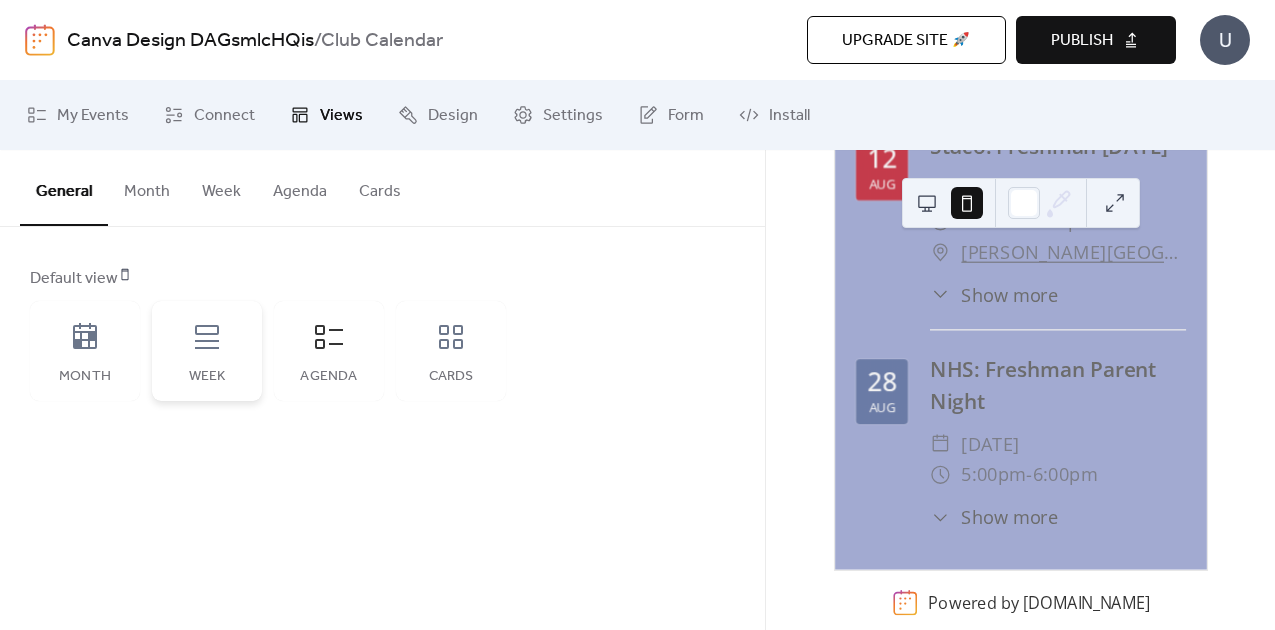 click on "Week" at bounding box center (207, 351) 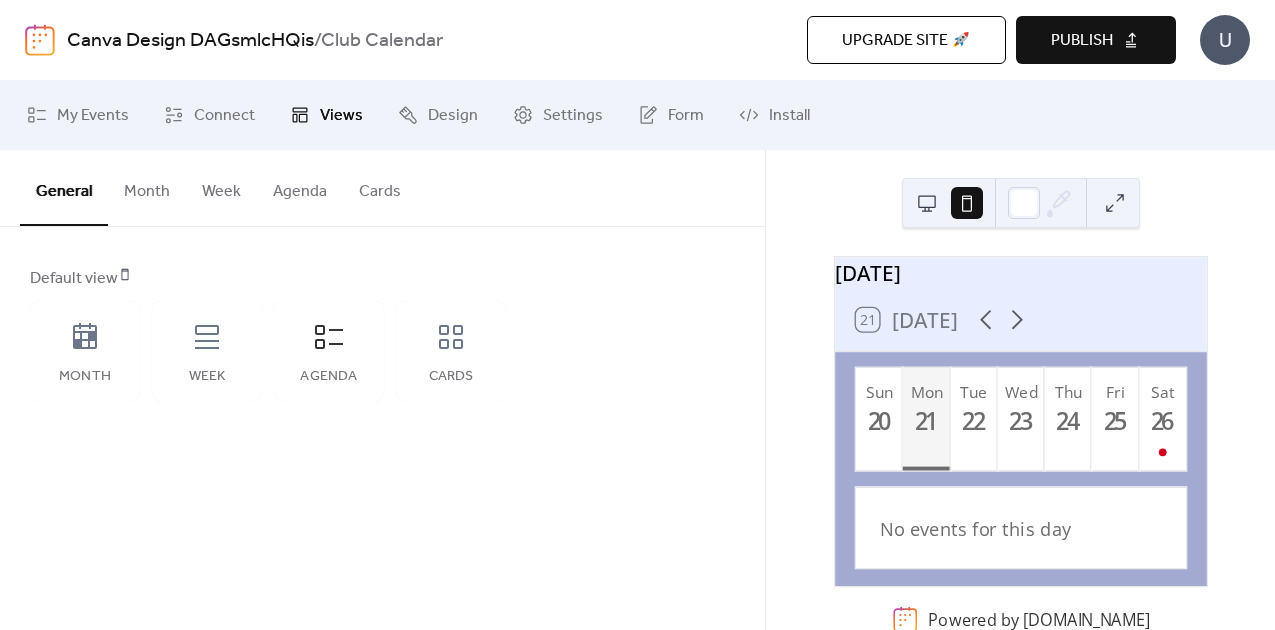 scroll, scrollTop: 31, scrollLeft: 0, axis: vertical 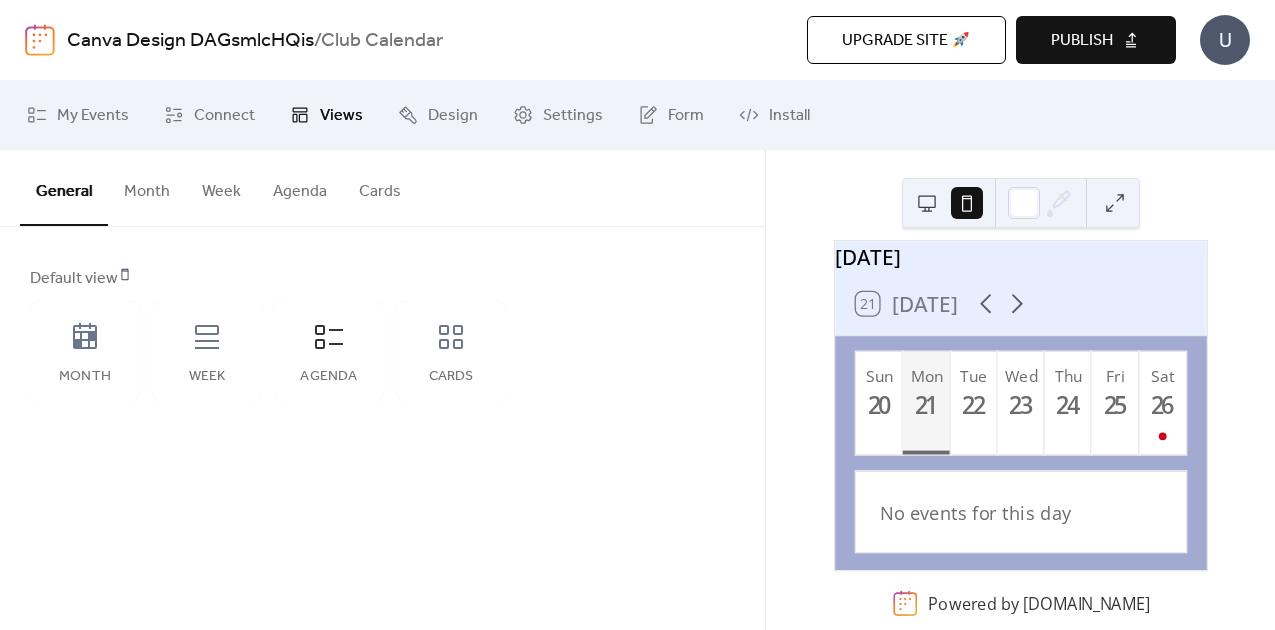 click on "Publish" at bounding box center (1082, 41) 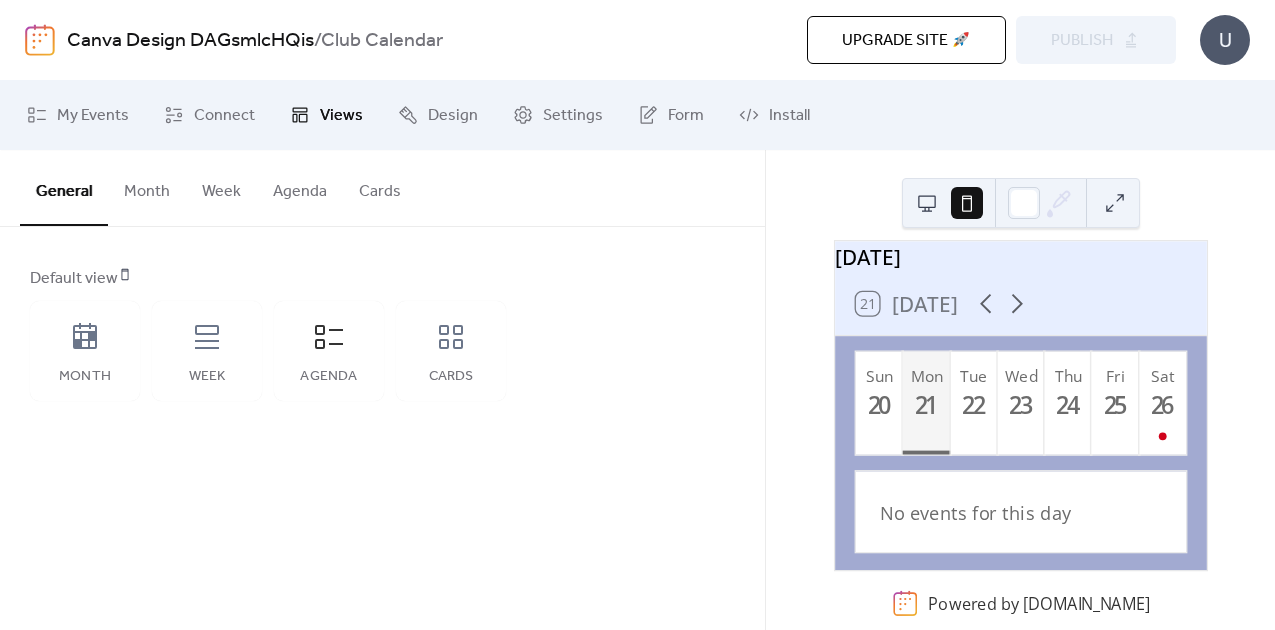 click at bounding box center (967, 203) 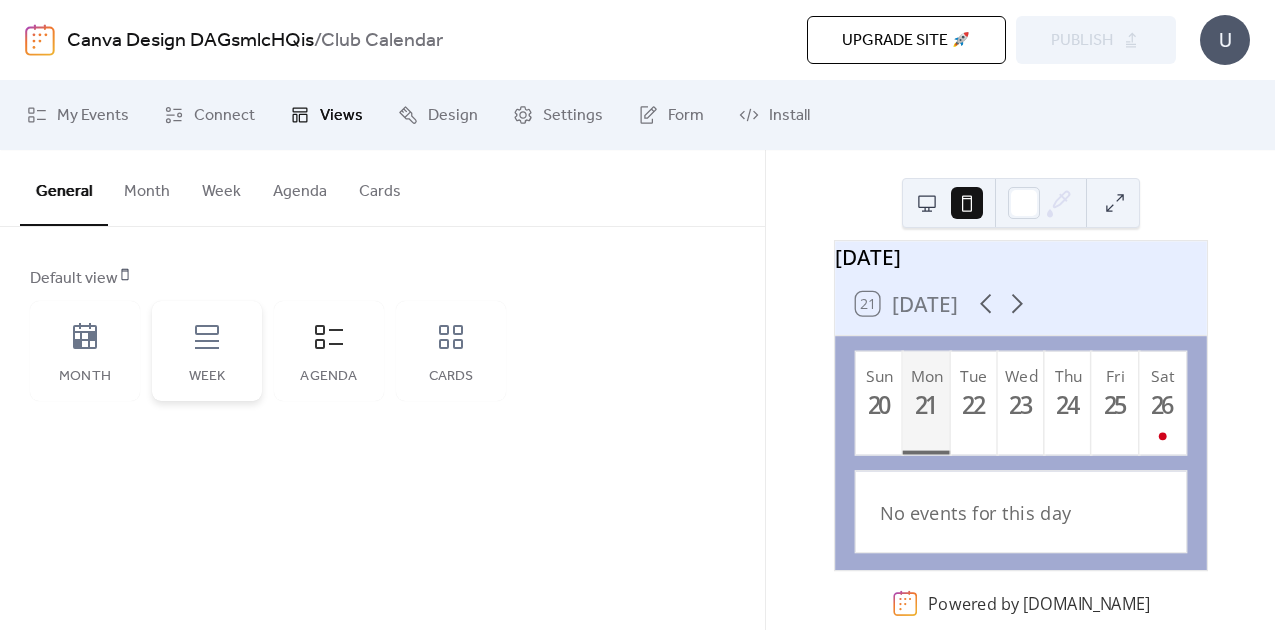 click on "Week" at bounding box center [207, 377] 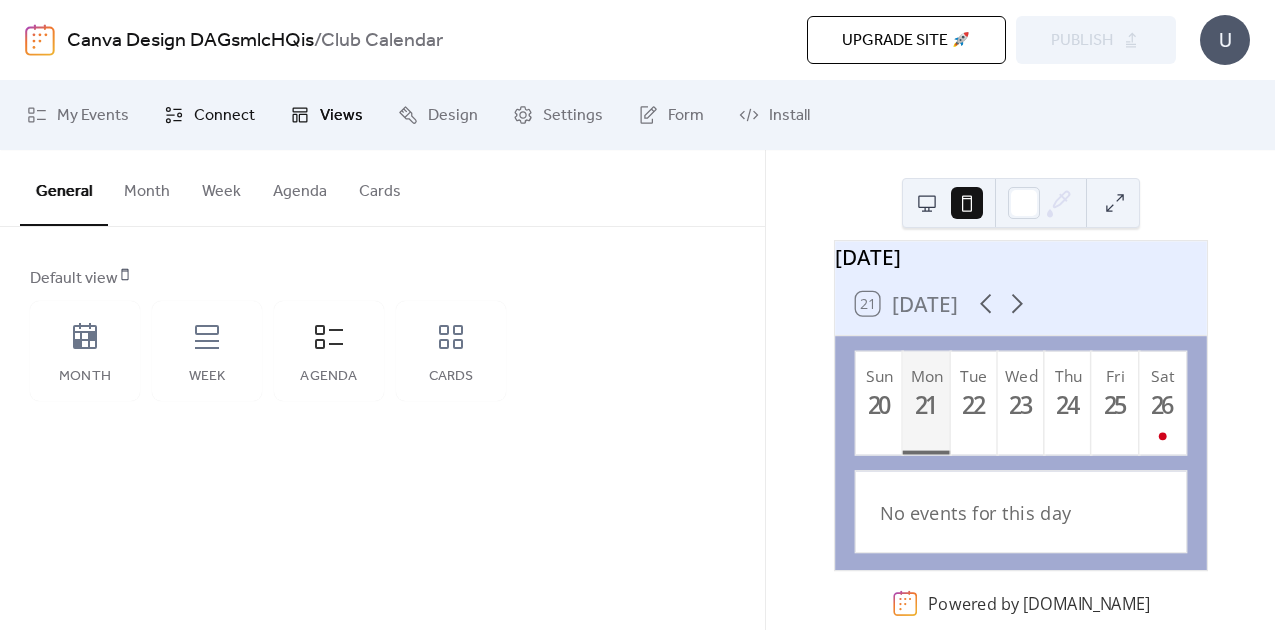 click on "Connect" at bounding box center [224, 116] 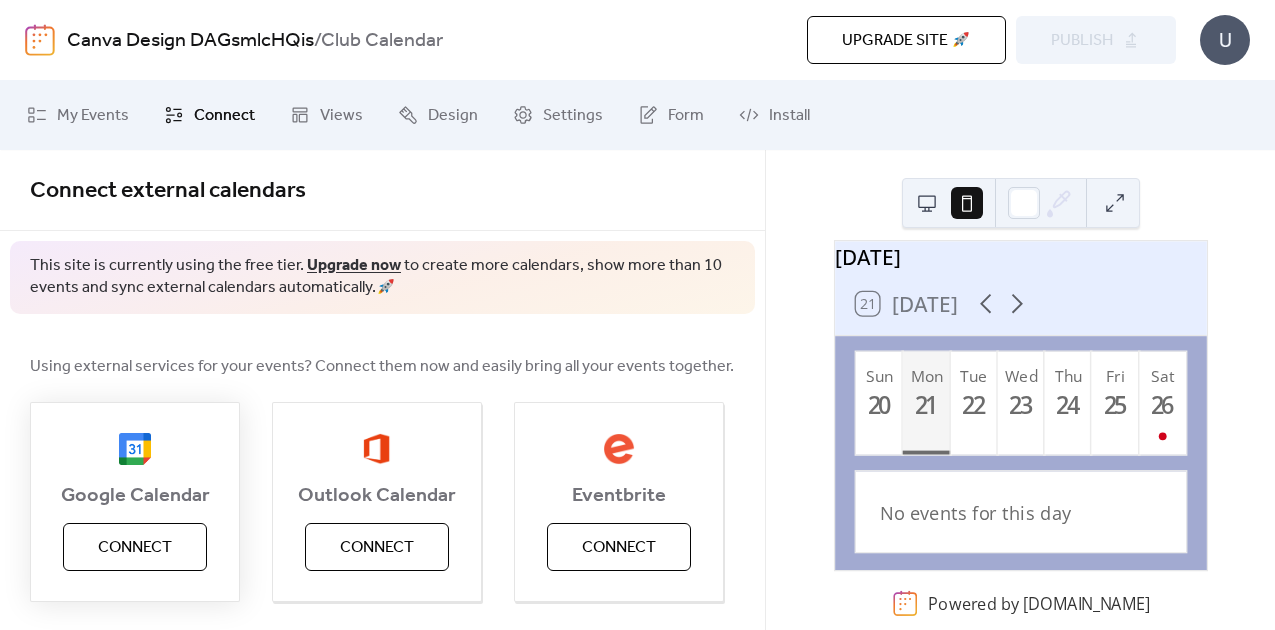click on "Connect" at bounding box center (135, 548) 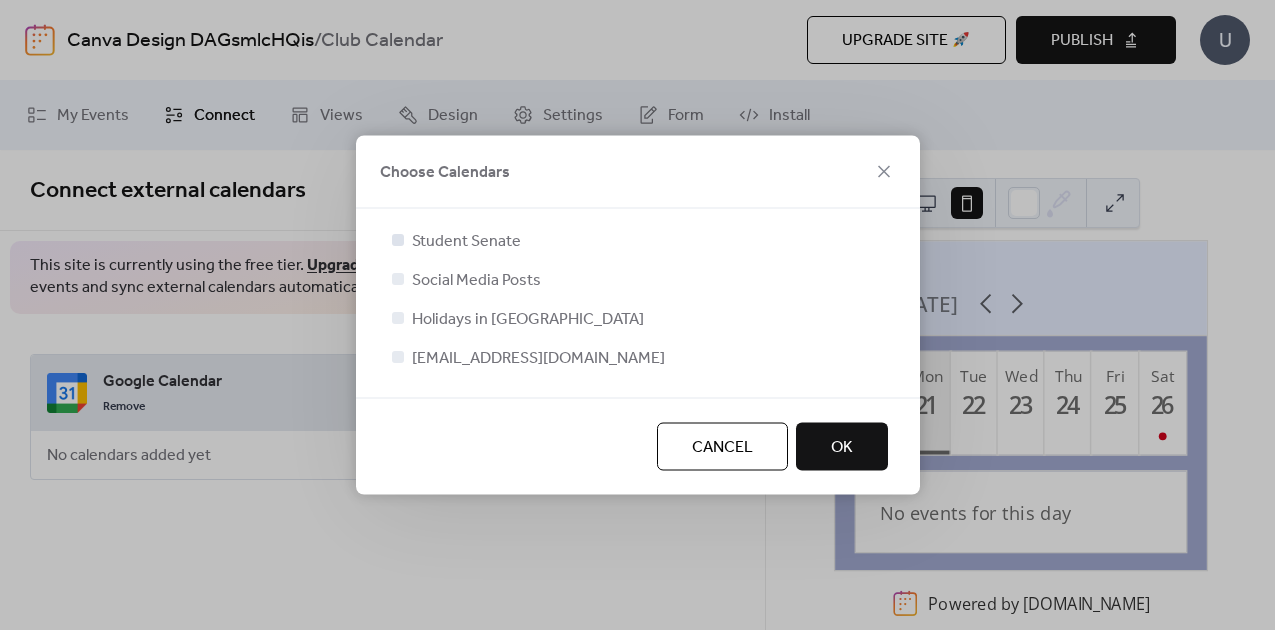 scroll, scrollTop: 0, scrollLeft: 0, axis: both 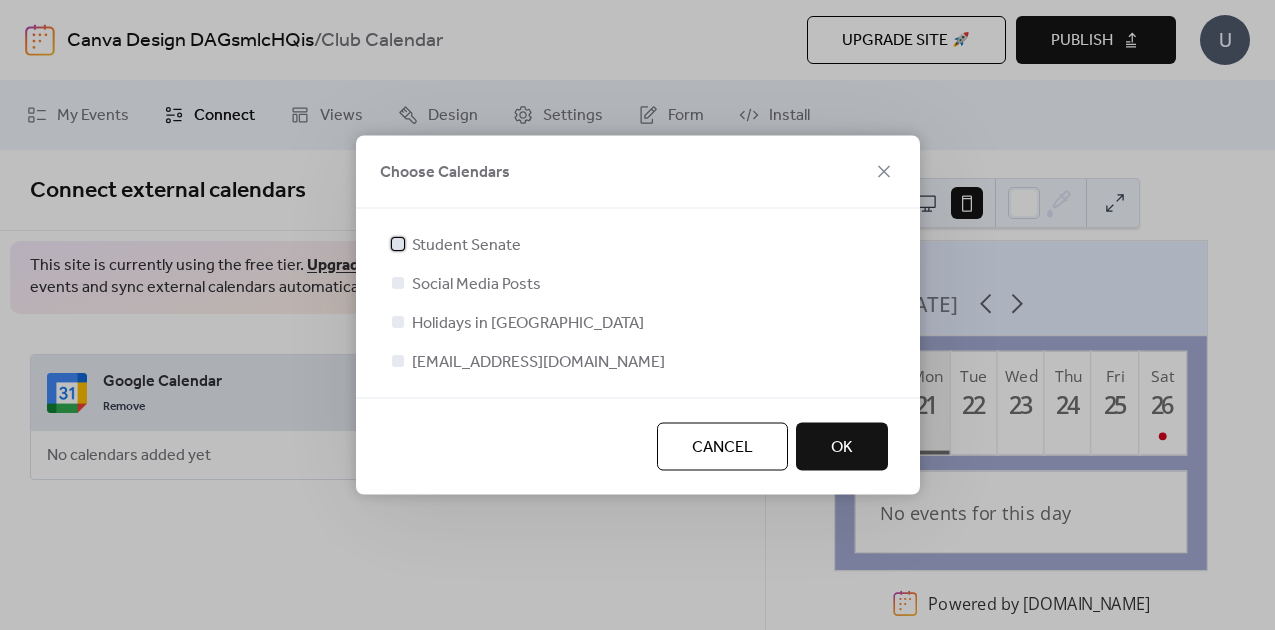 click on "Student Senate" at bounding box center [466, 246] 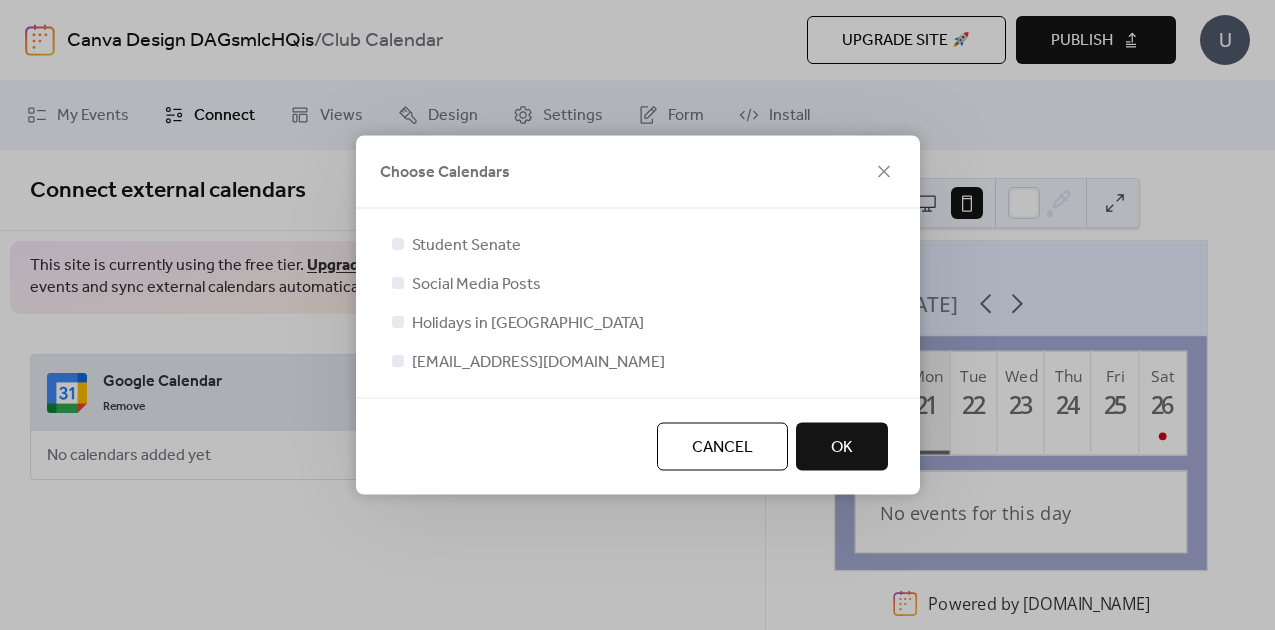 click on "studentcouncil@pinkertonacademy.org" at bounding box center (538, 363) 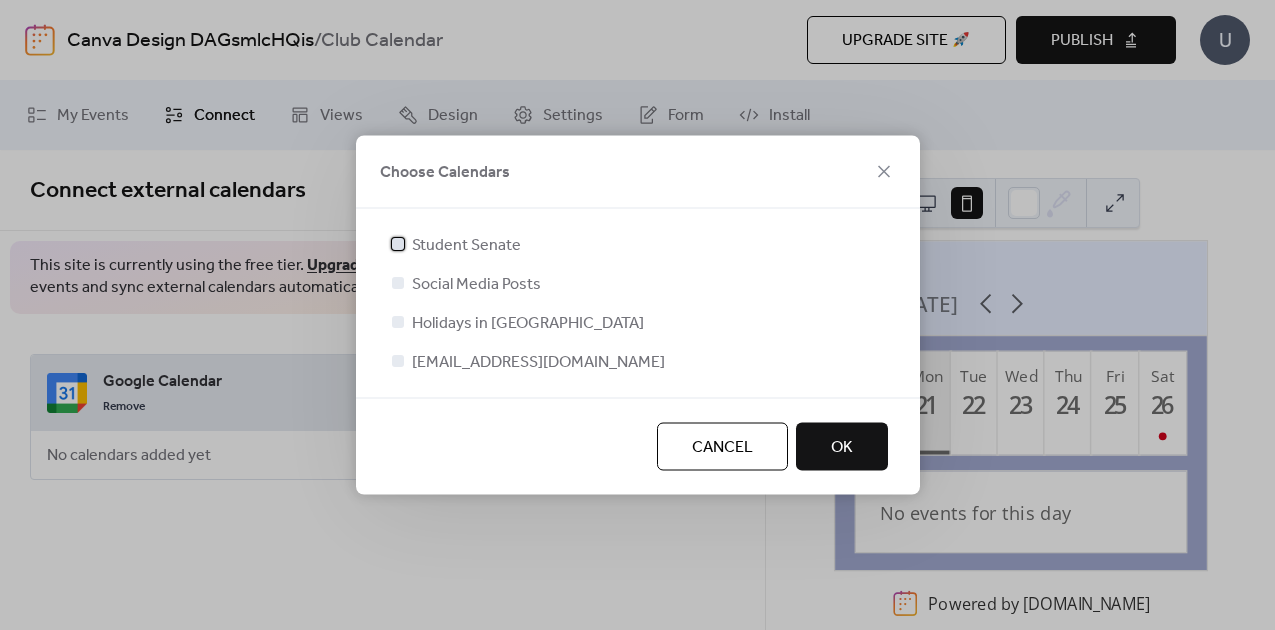 click 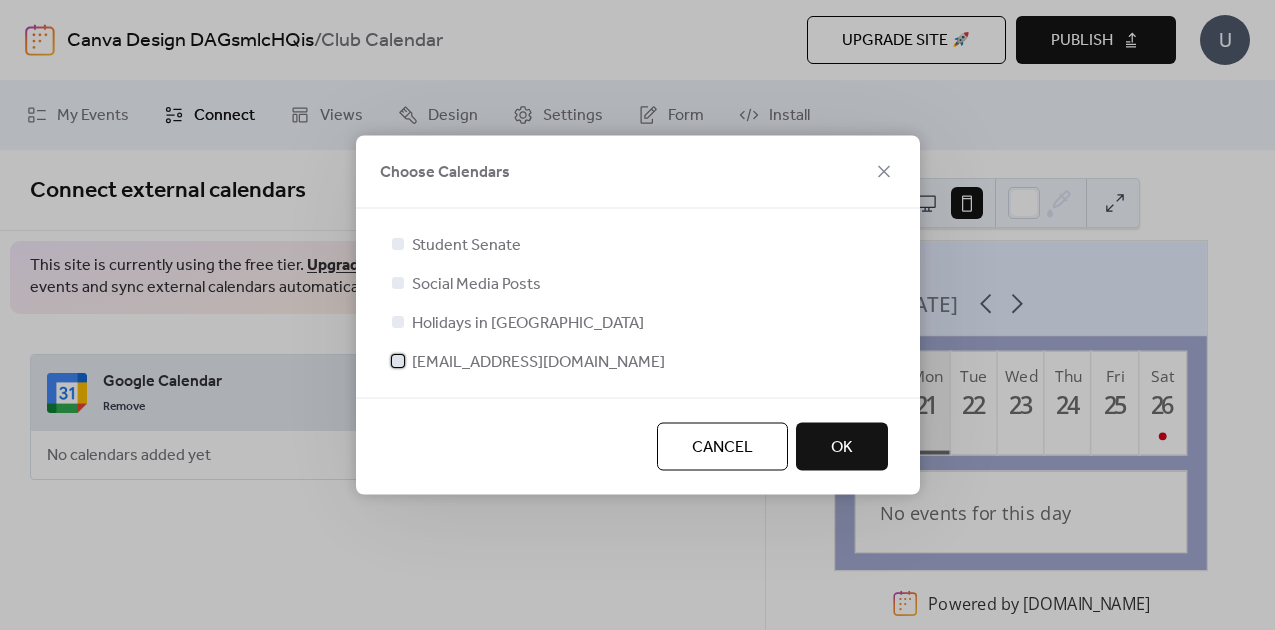 click at bounding box center [398, 361] 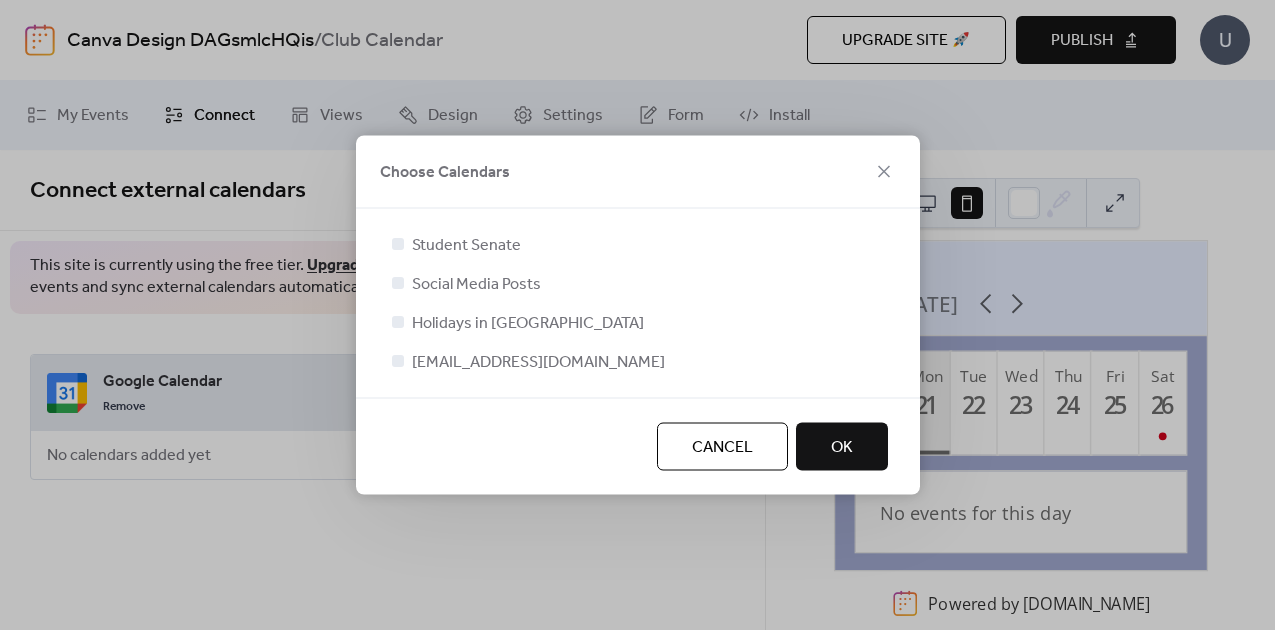 click at bounding box center (398, 244) 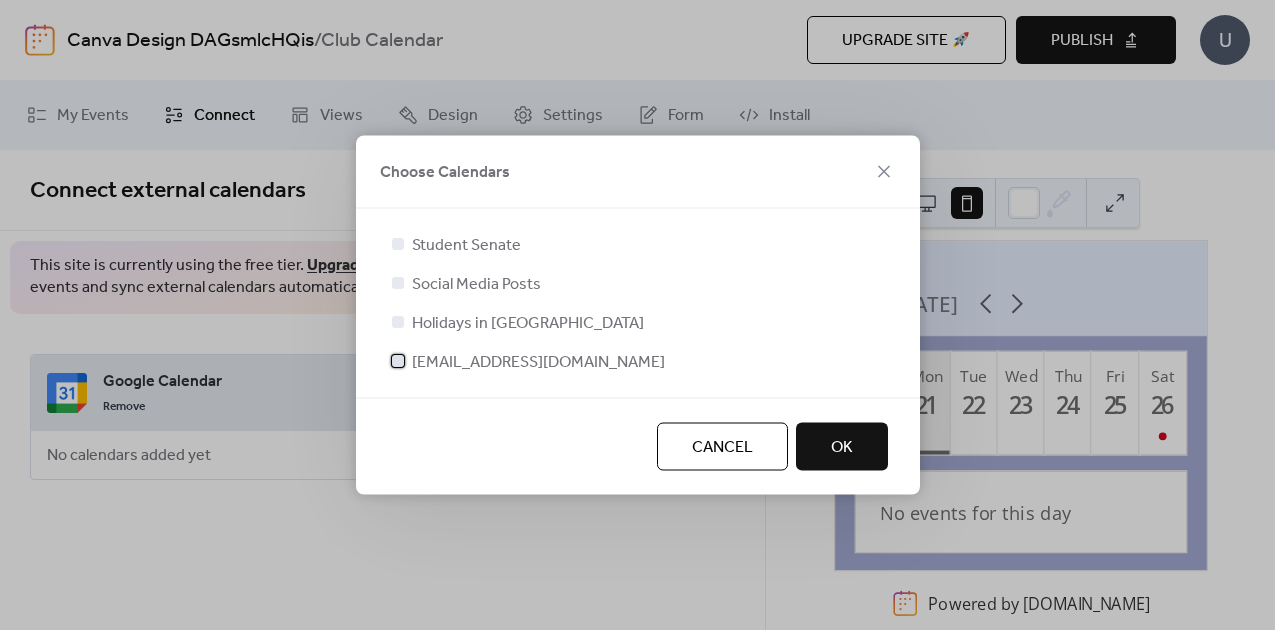 click at bounding box center (398, 361) 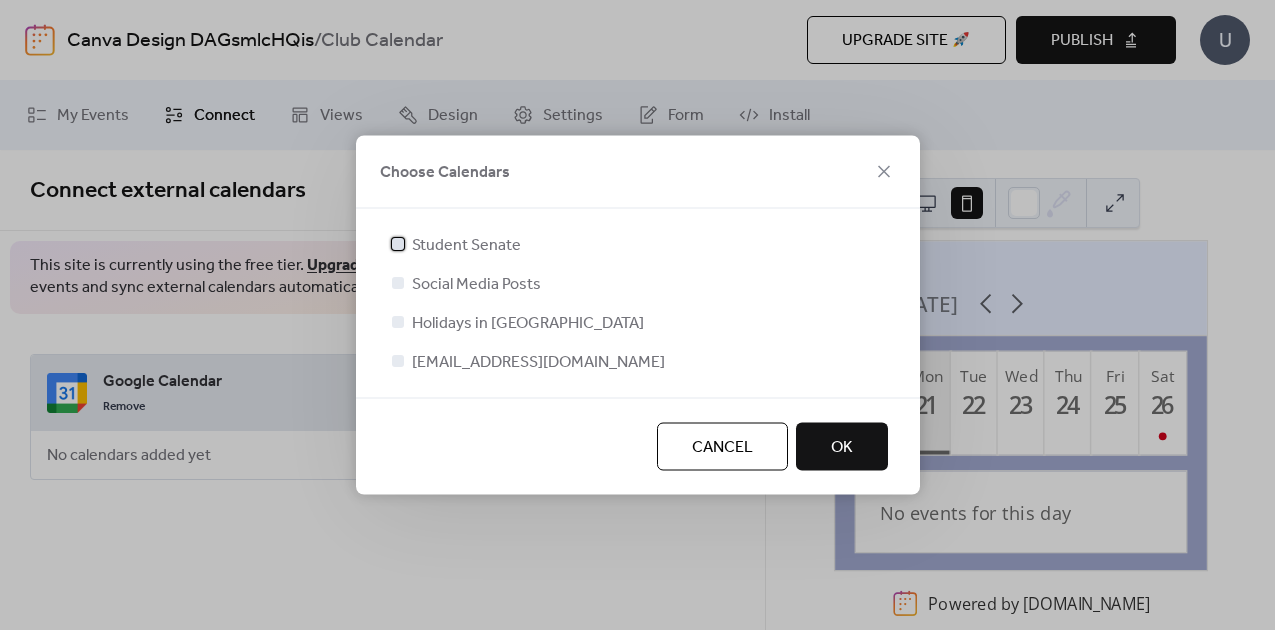 click at bounding box center (398, 244) 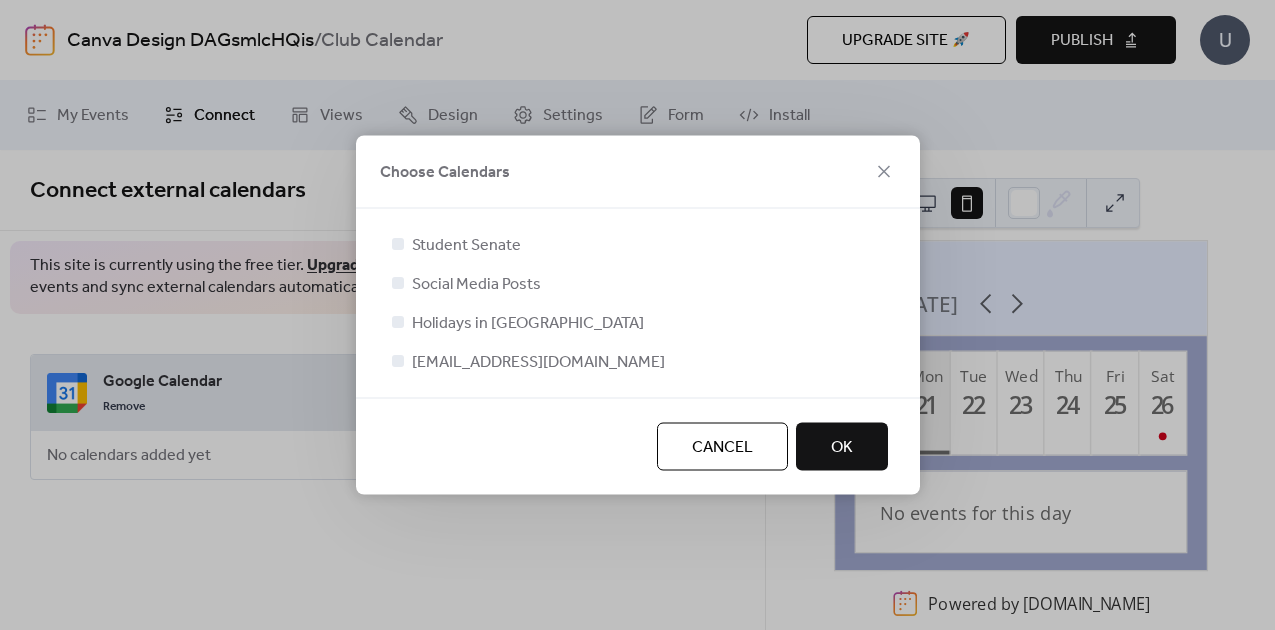 click on "Cancel" at bounding box center (722, 448) 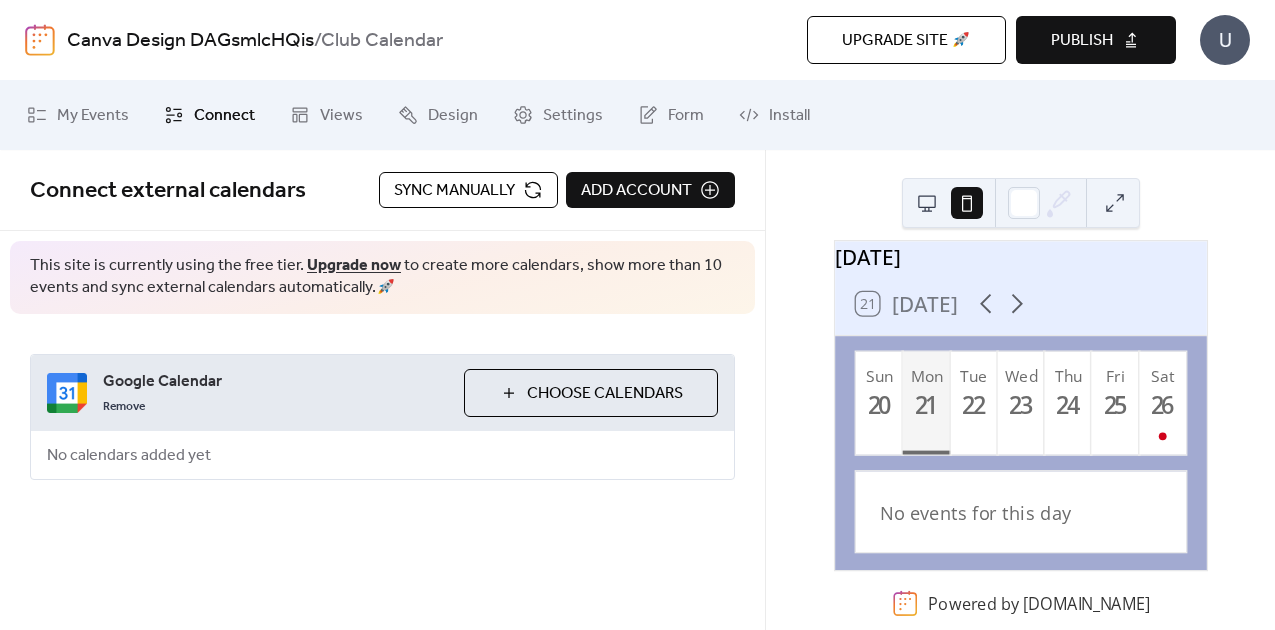 click on "Choose Calendars" at bounding box center [605, 394] 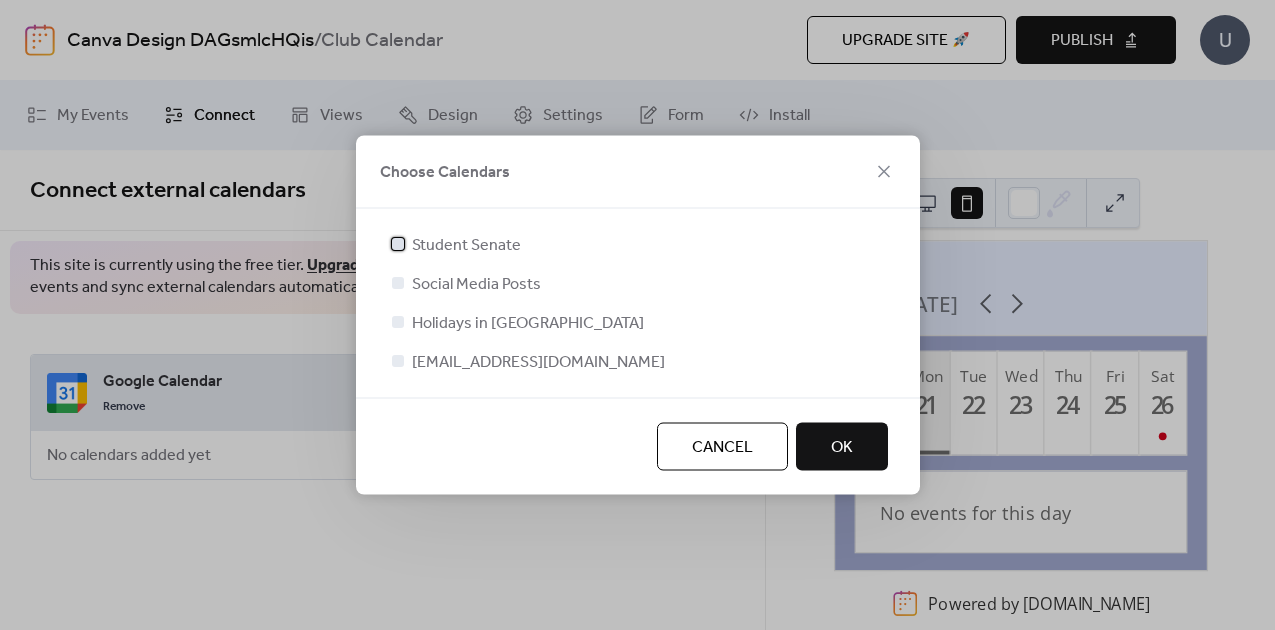click at bounding box center (398, 244) 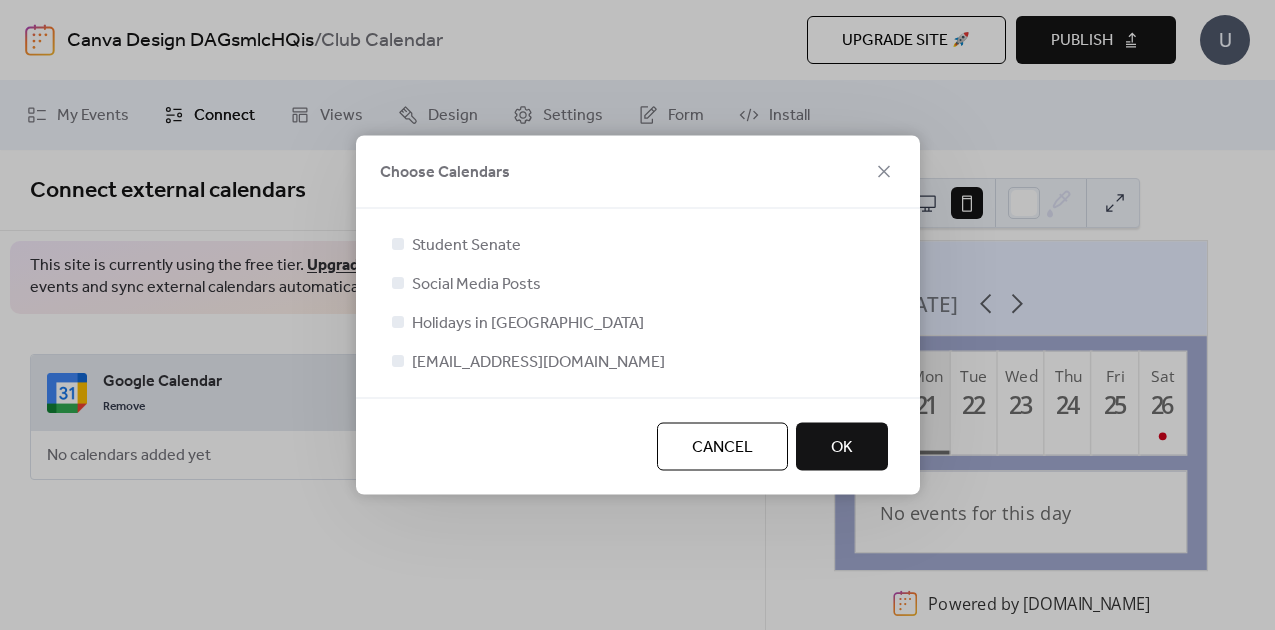 click on "OK" at bounding box center [842, 448] 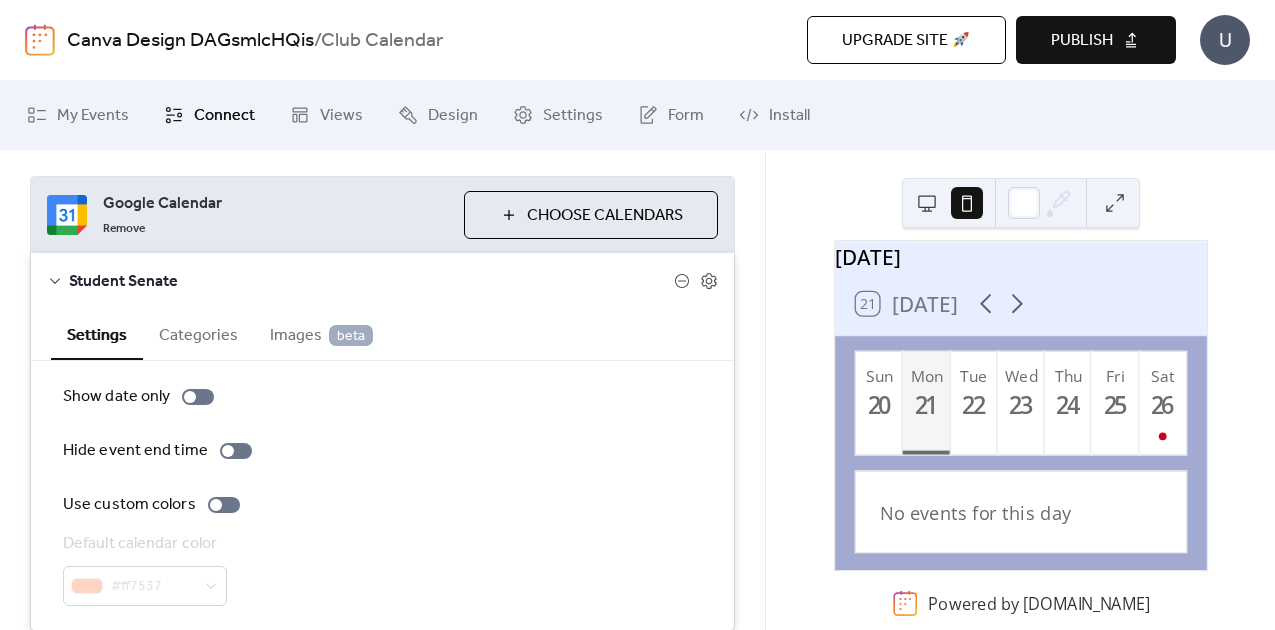 scroll, scrollTop: 177, scrollLeft: 0, axis: vertical 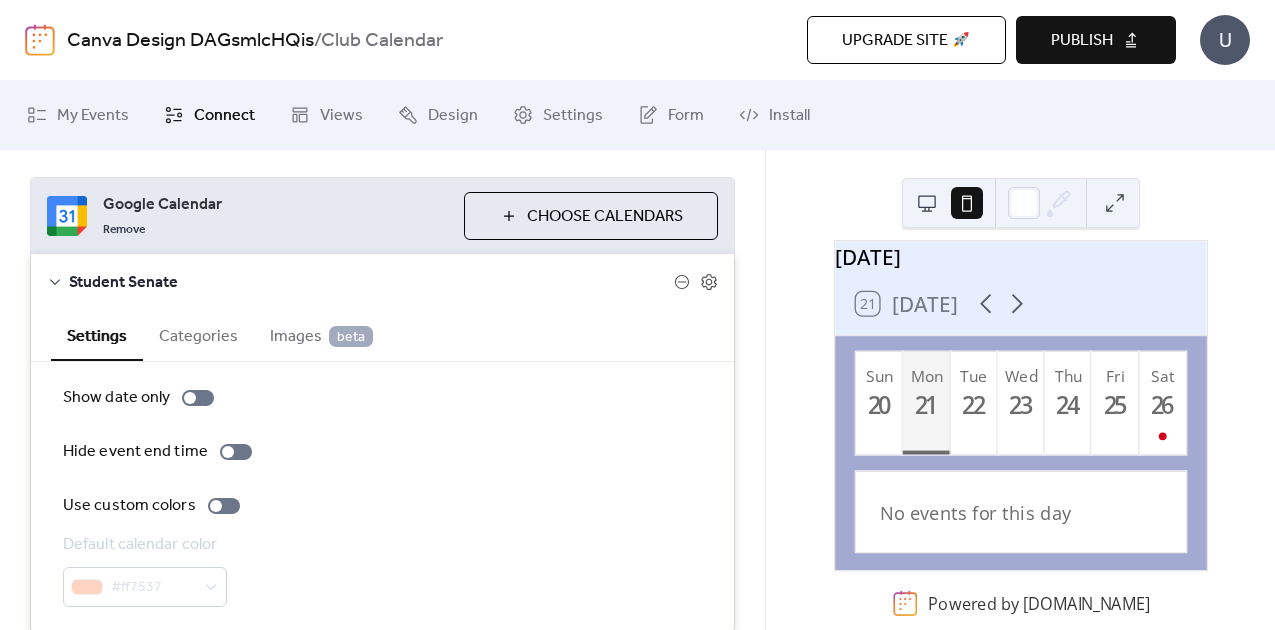 click on "Categories" at bounding box center [198, 334] 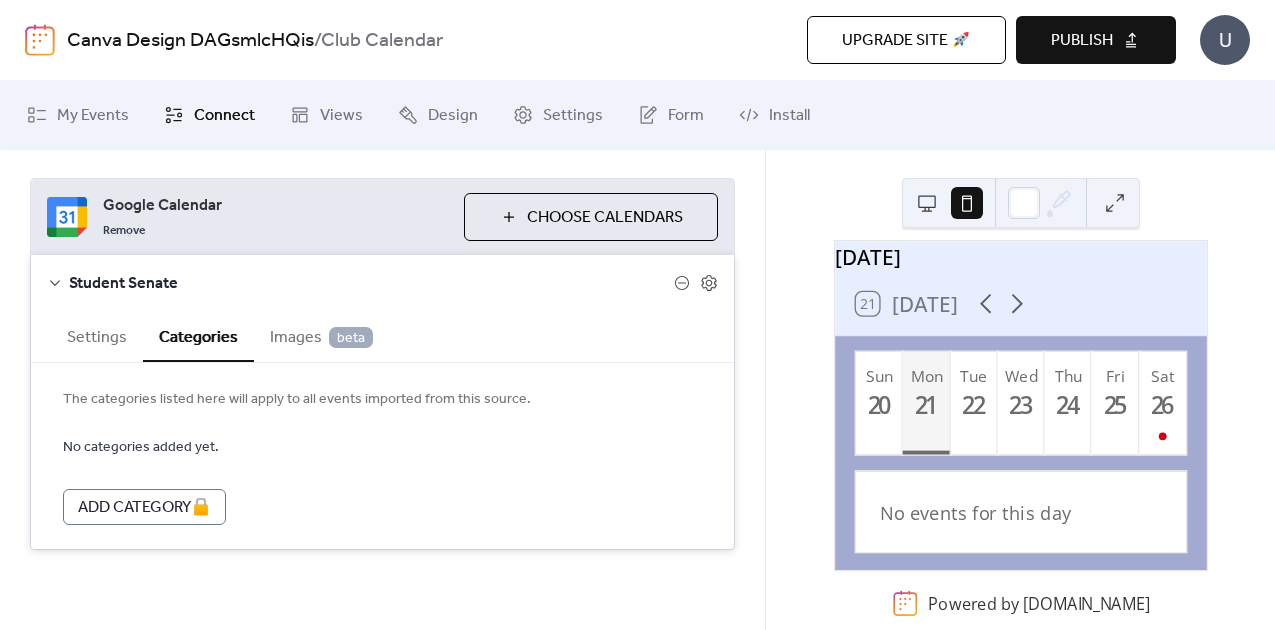 click on "Settings" at bounding box center [97, 335] 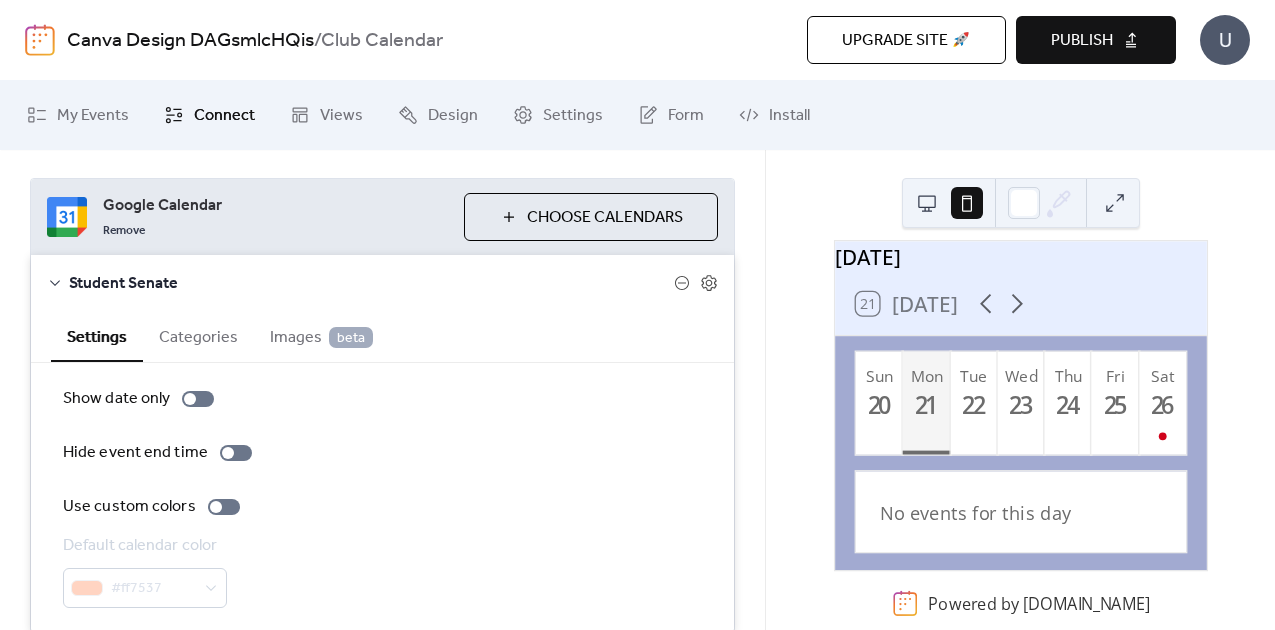 click on "Student Senate" at bounding box center [371, 284] 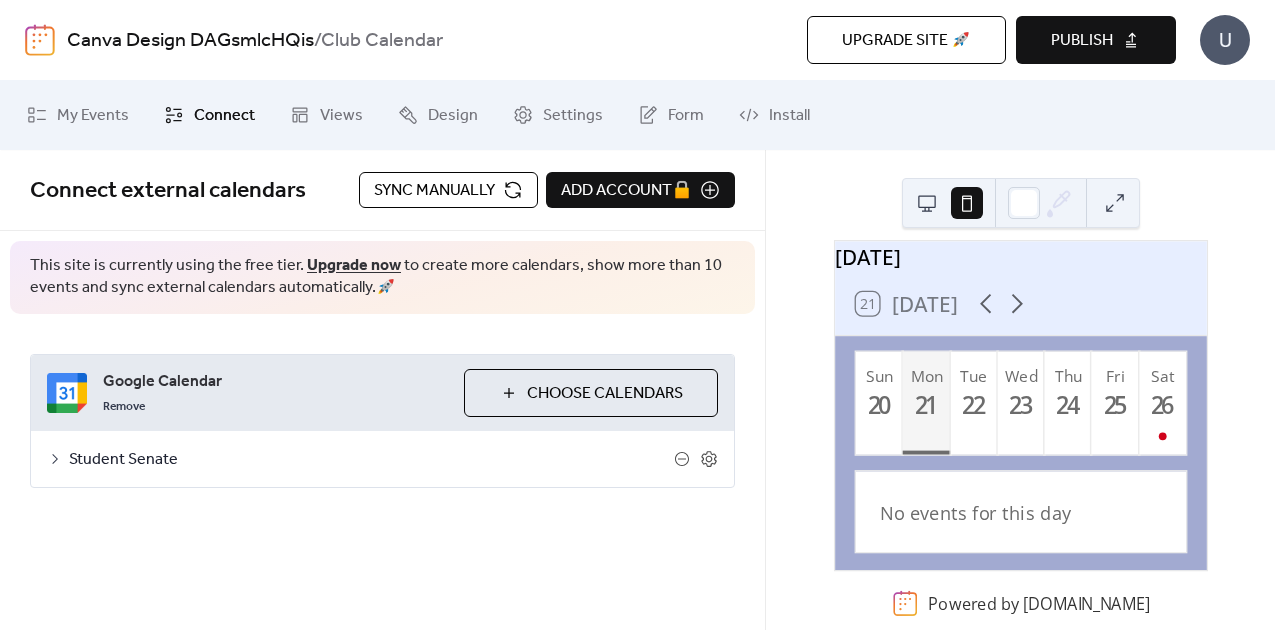 click on "Sync manually" at bounding box center [434, 191] 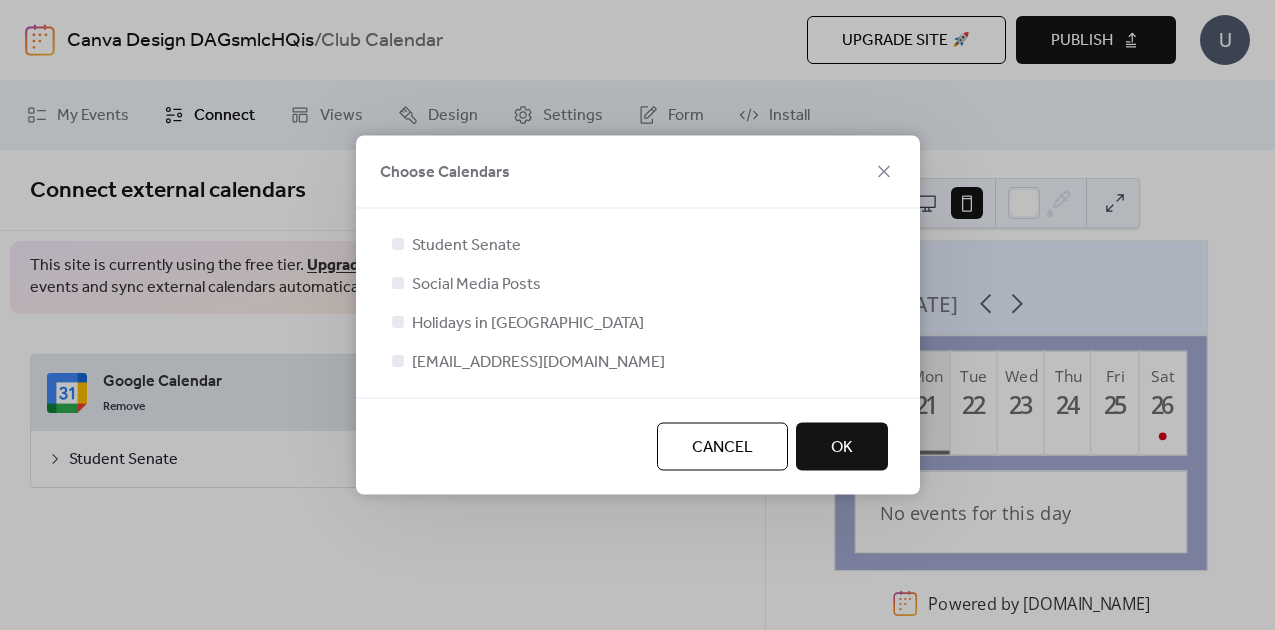 click on "Cancel" at bounding box center [722, 448] 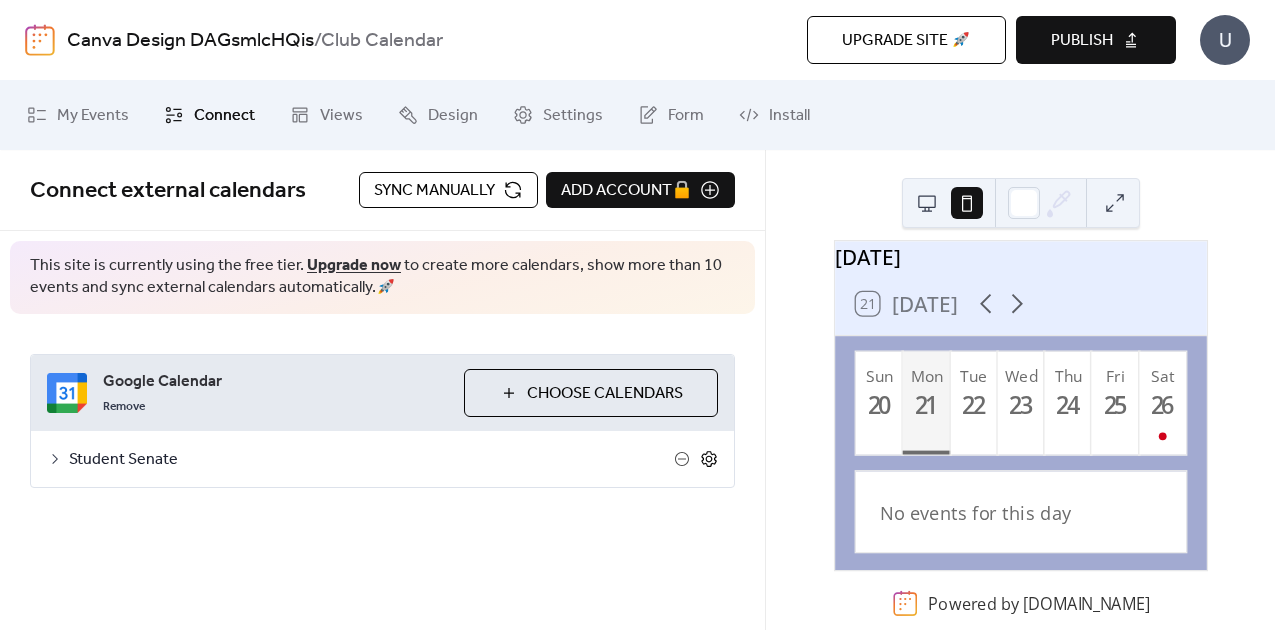 click 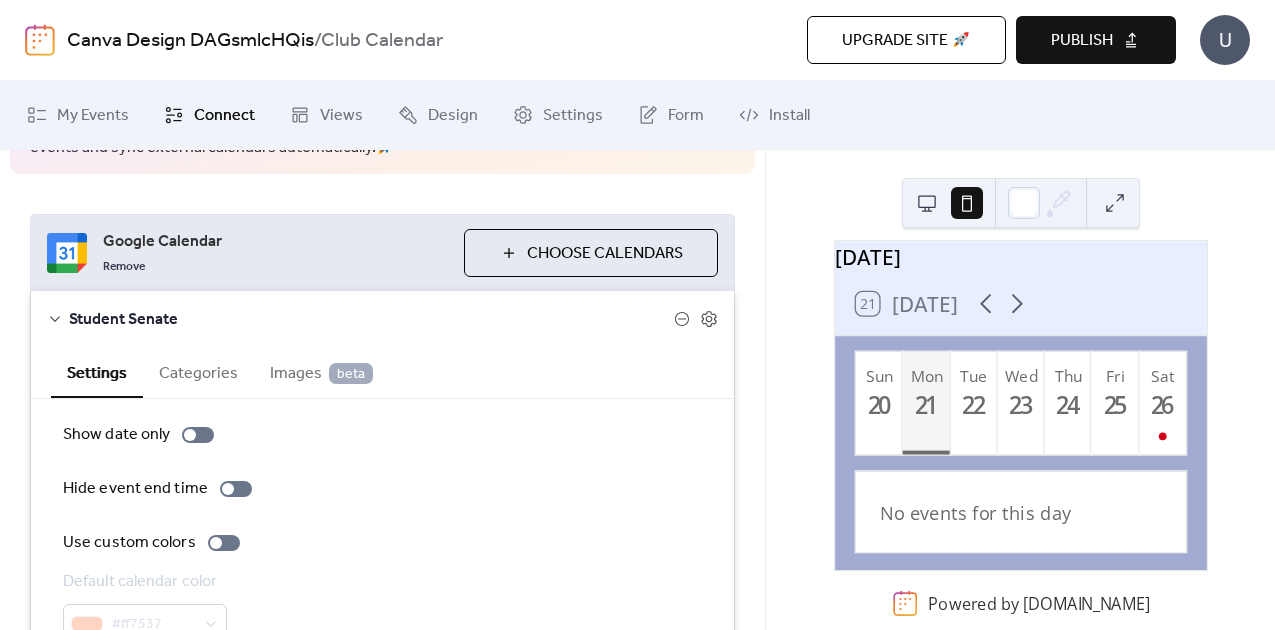 scroll, scrollTop: 139, scrollLeft: 0, axis: vertical 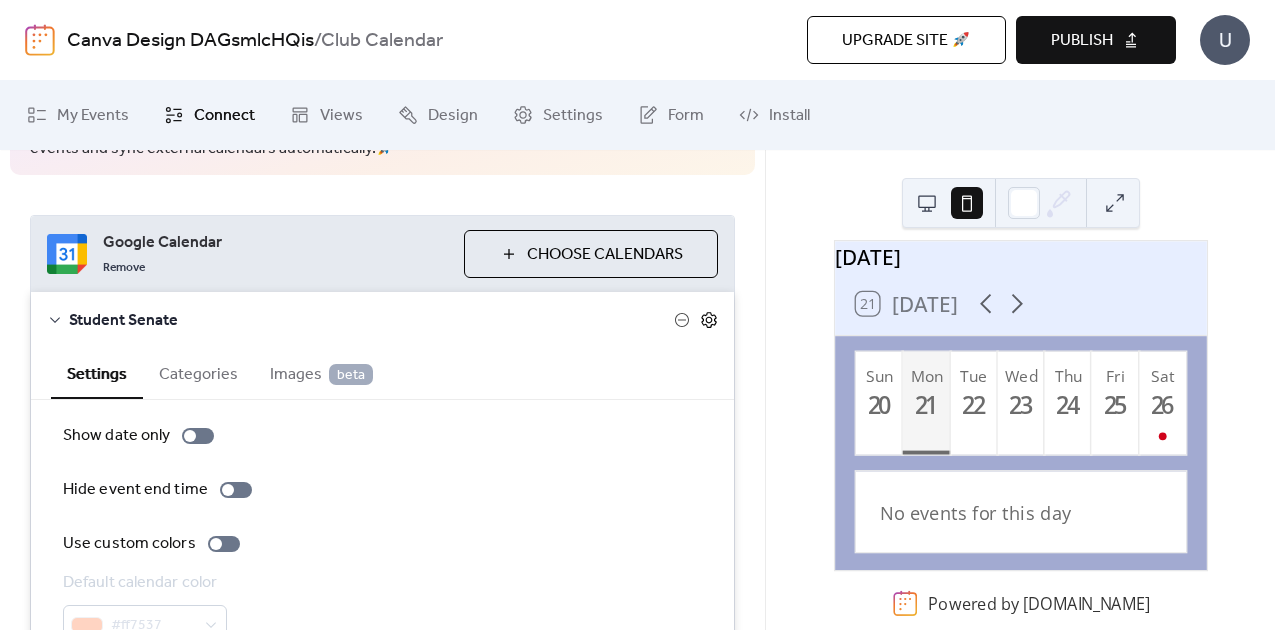 click 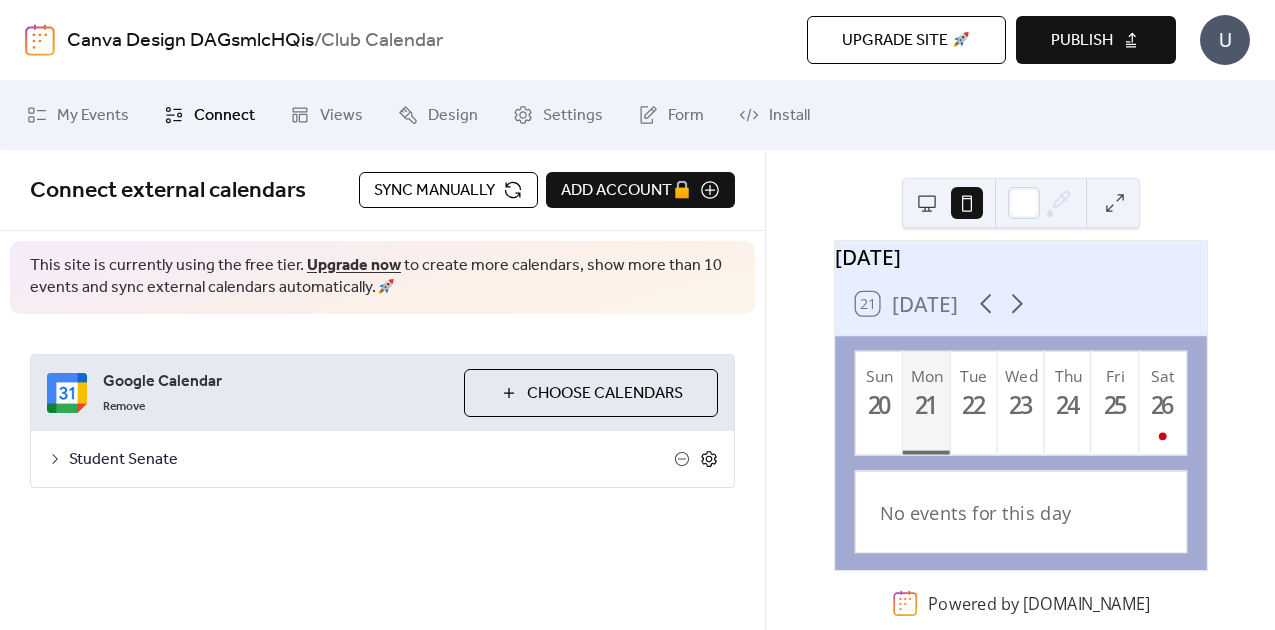 scroll, scrollTop: 0, scrollLeft: 0, axis: both 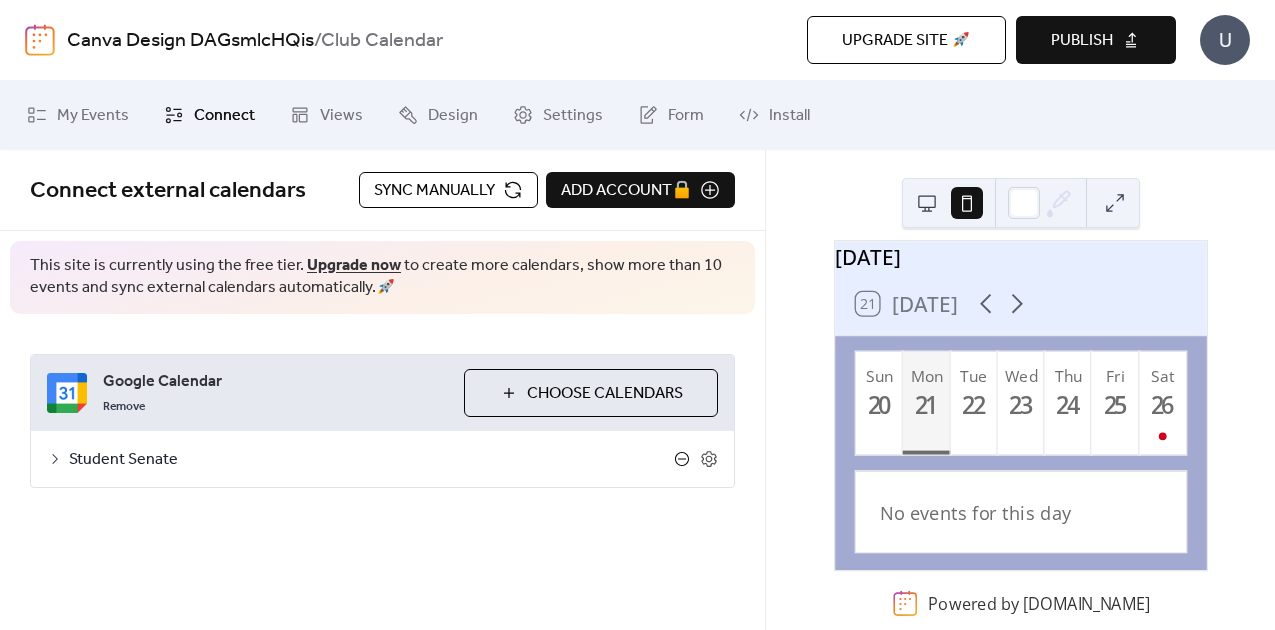 click 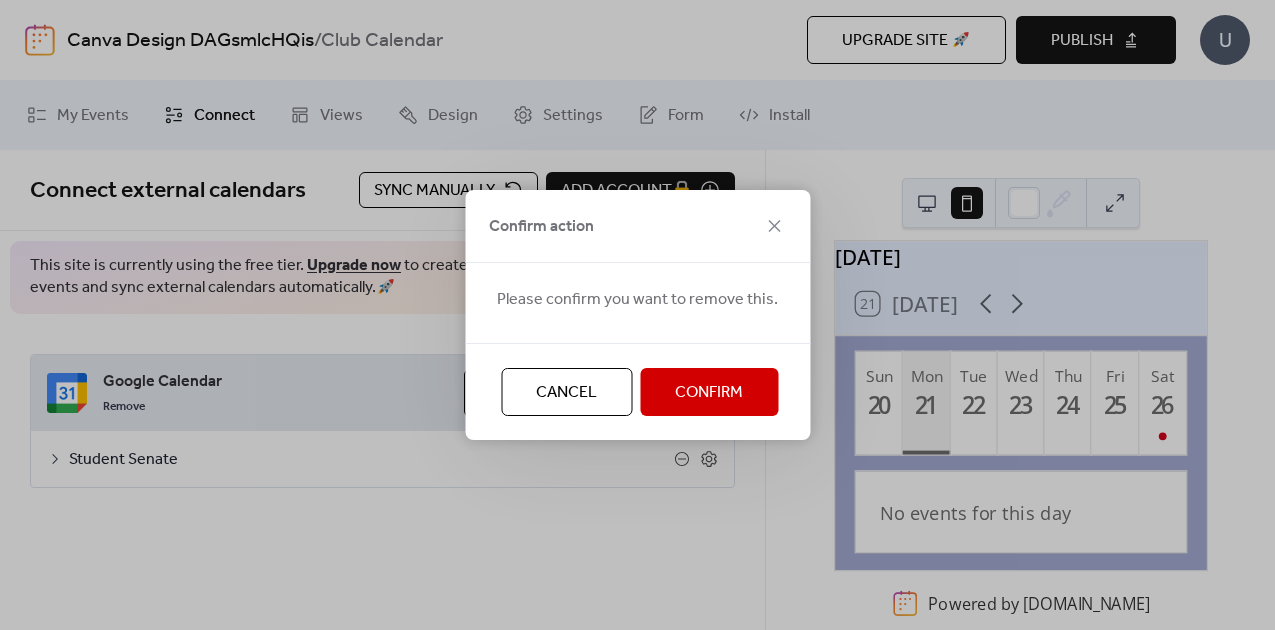 click on "Confirm" at bounding box center [709, 393] 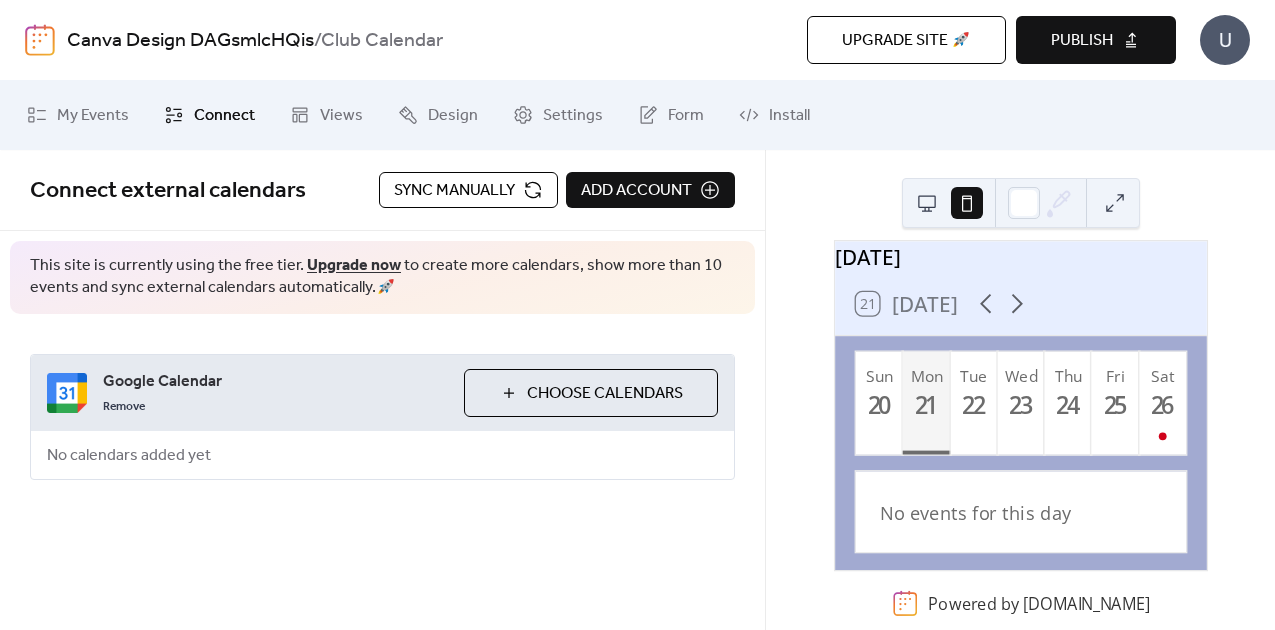 click on "Connect external calendars Sync manually Add account" at bounding box center (382, 190) 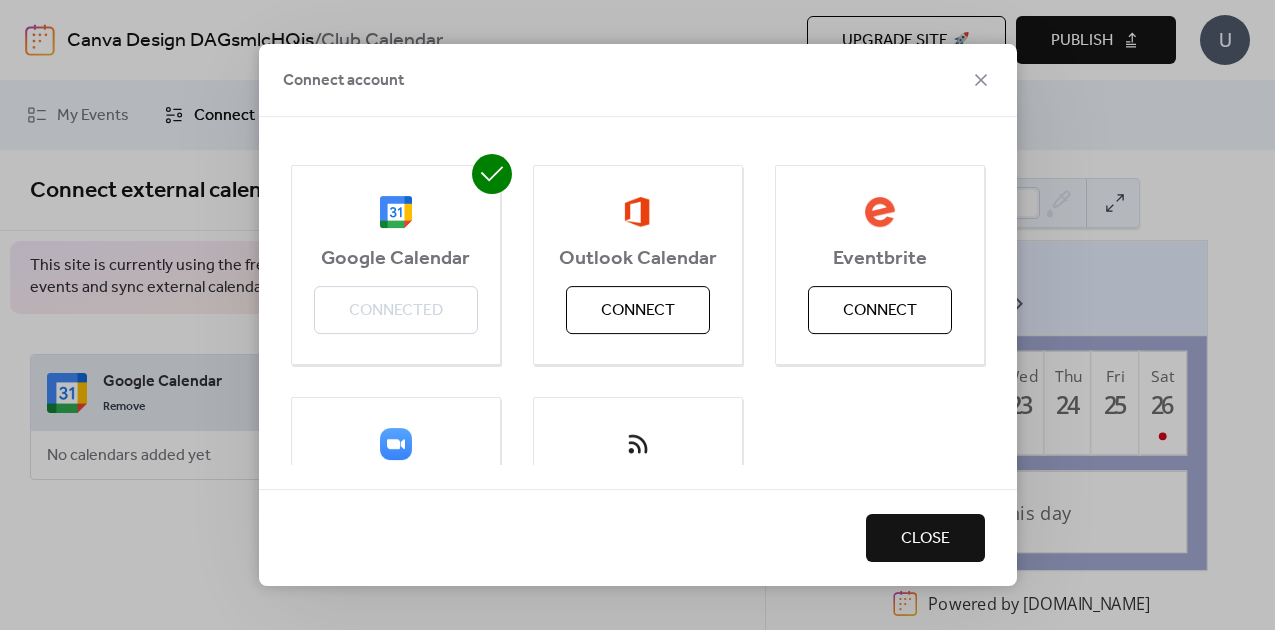click on "Google Calendar Connected" at bounding box center [396, 265] 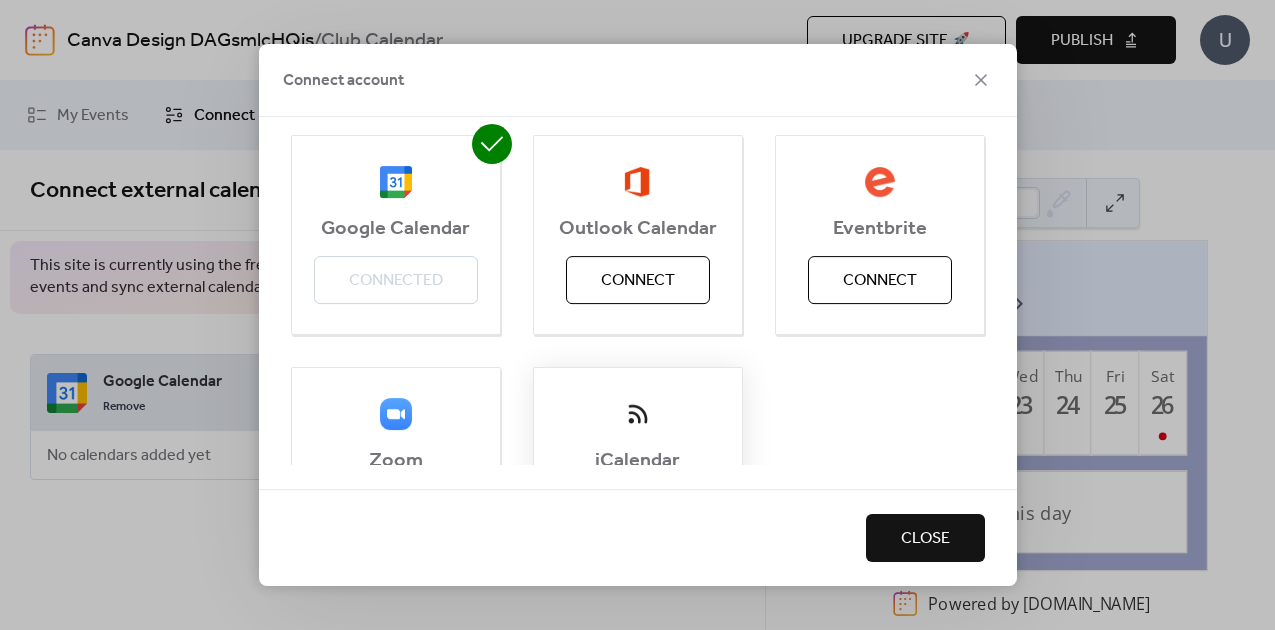 scroll, scrollTop: 26, scrollLeft: 0, axis: vertical 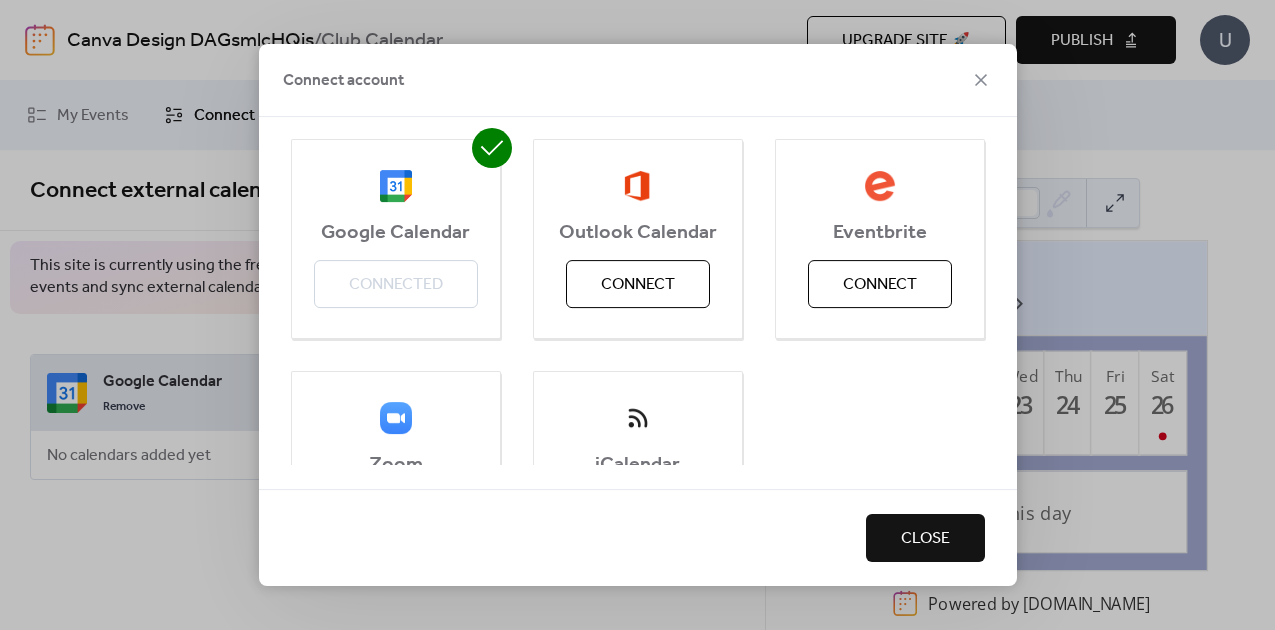 click on "Close" at bounding box center [925, 539] 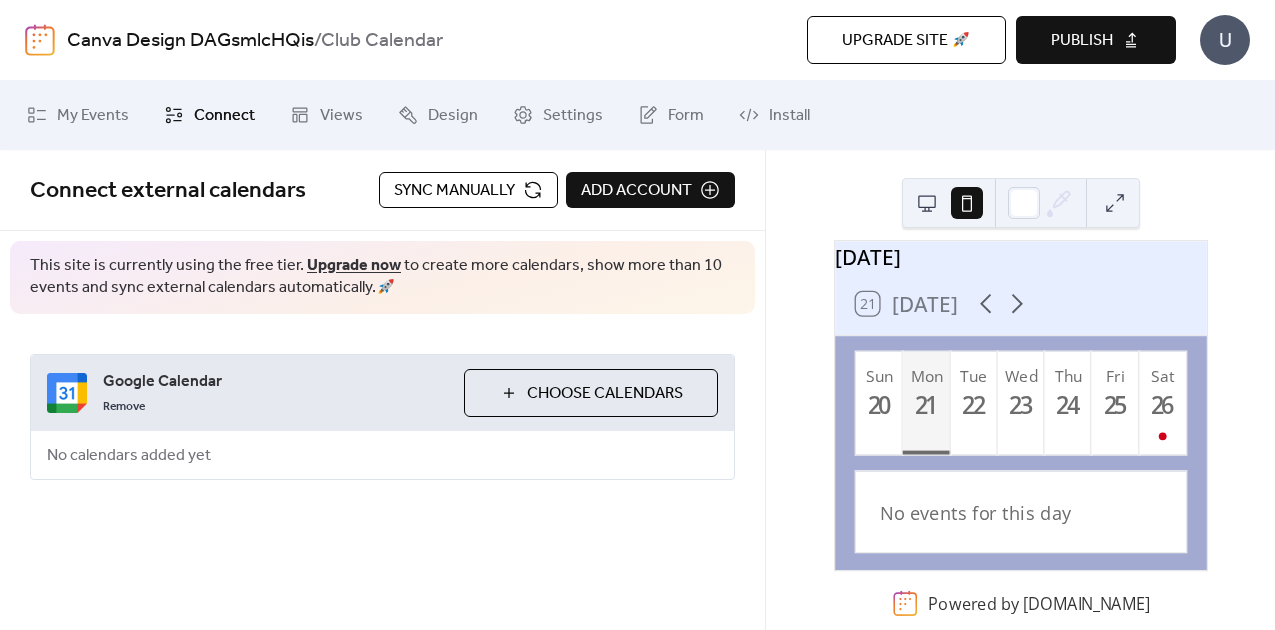 click on "Choose Calendars" at bounding box center (605, 394) 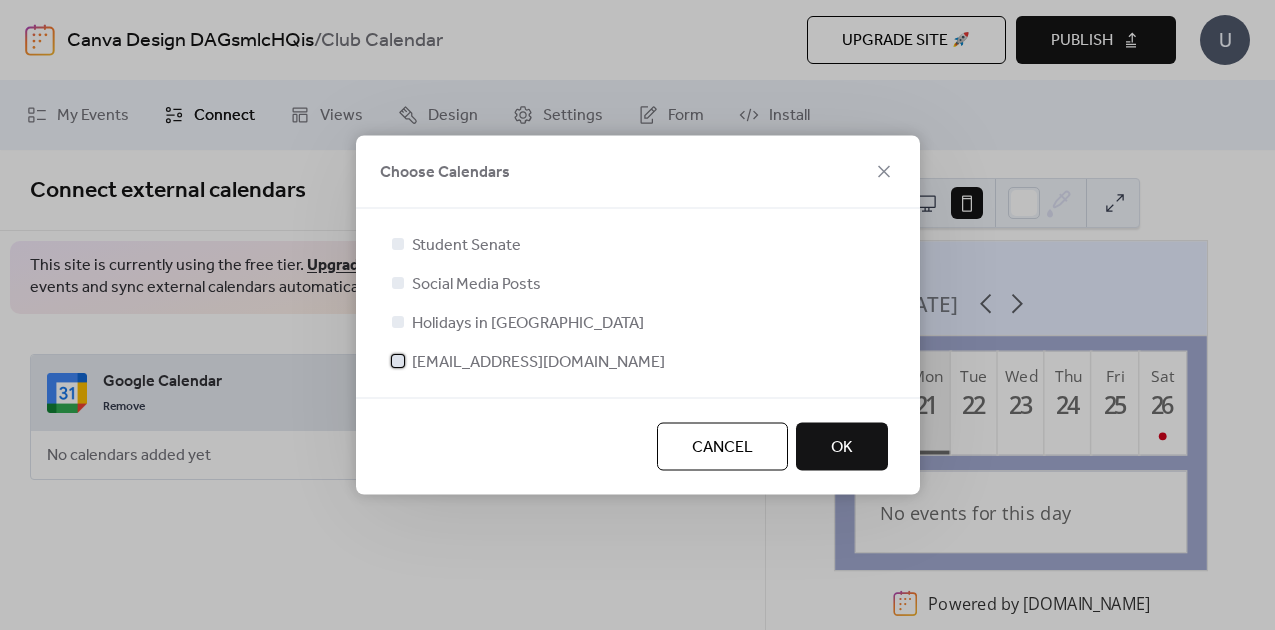 click on "studentcouncil@pinkertonacademy.org" at bounding box center (538, 363) 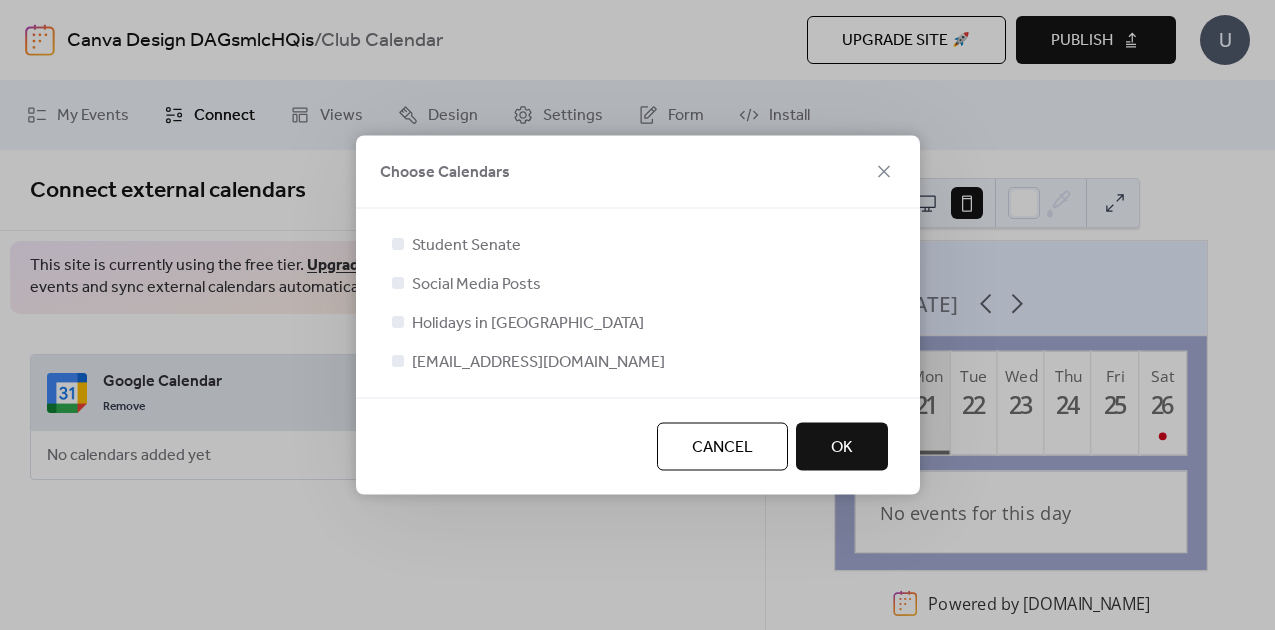 click on "OK" at bounding box center [842, 448] 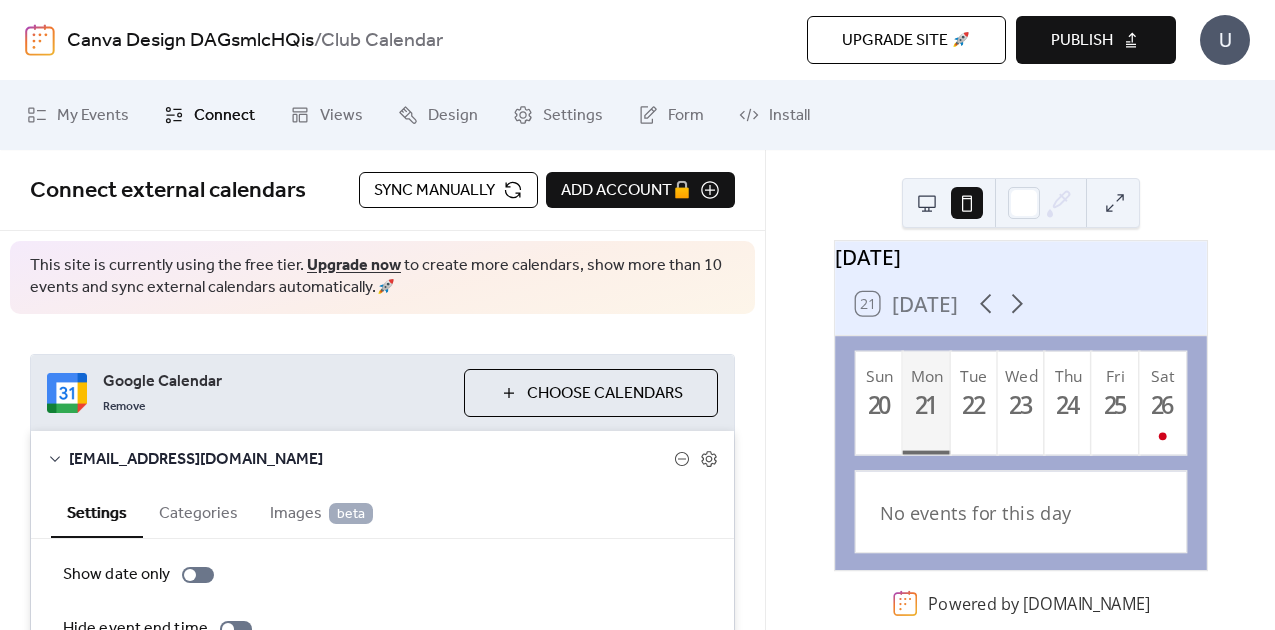 scroll, scrollTop: 259, scrollLeft: 0, axis: vertical 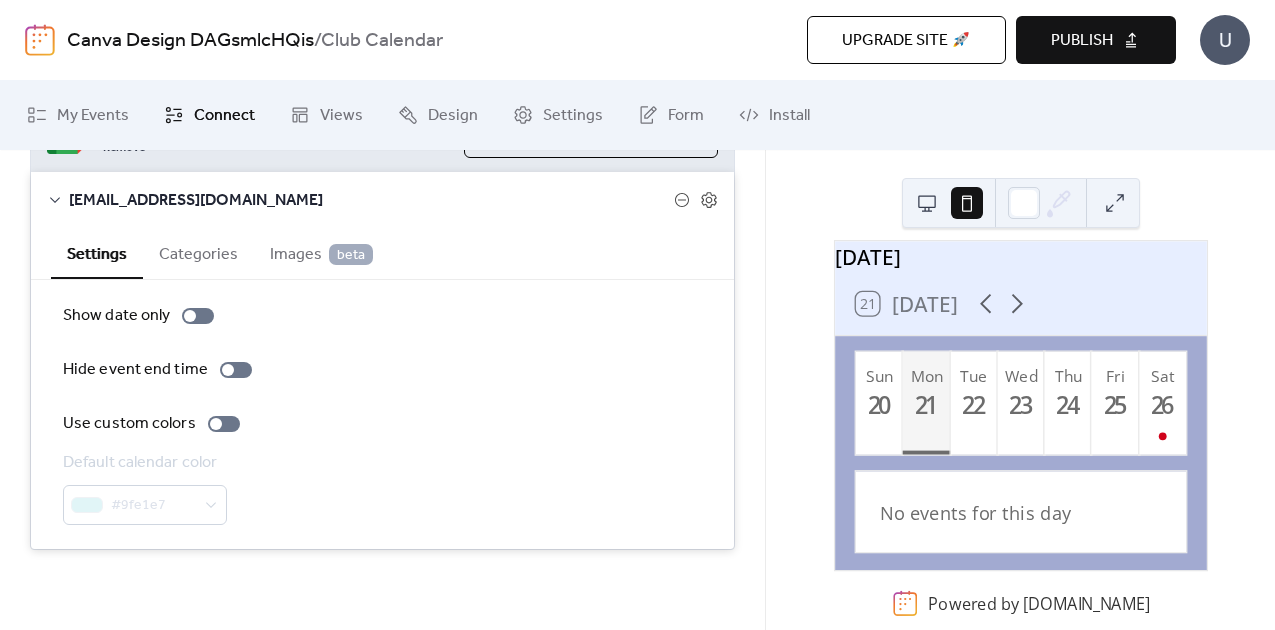 click on "#9fe1e7" at bounding box center [145, 505] 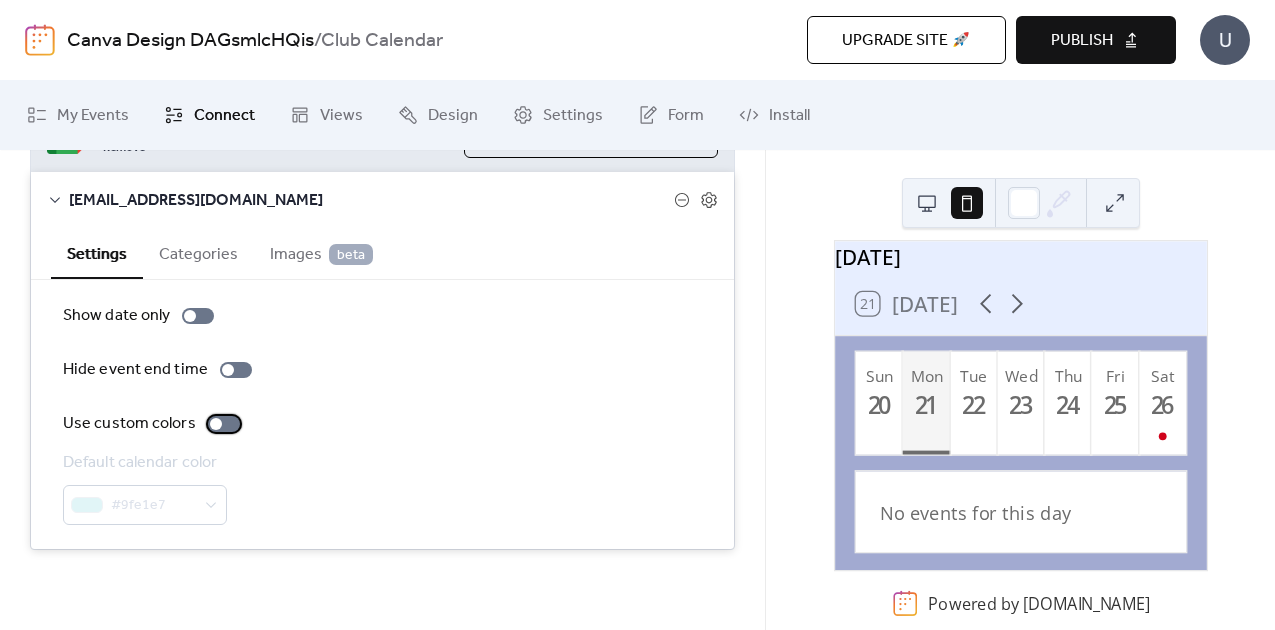 click at bounding box center [224, 424] 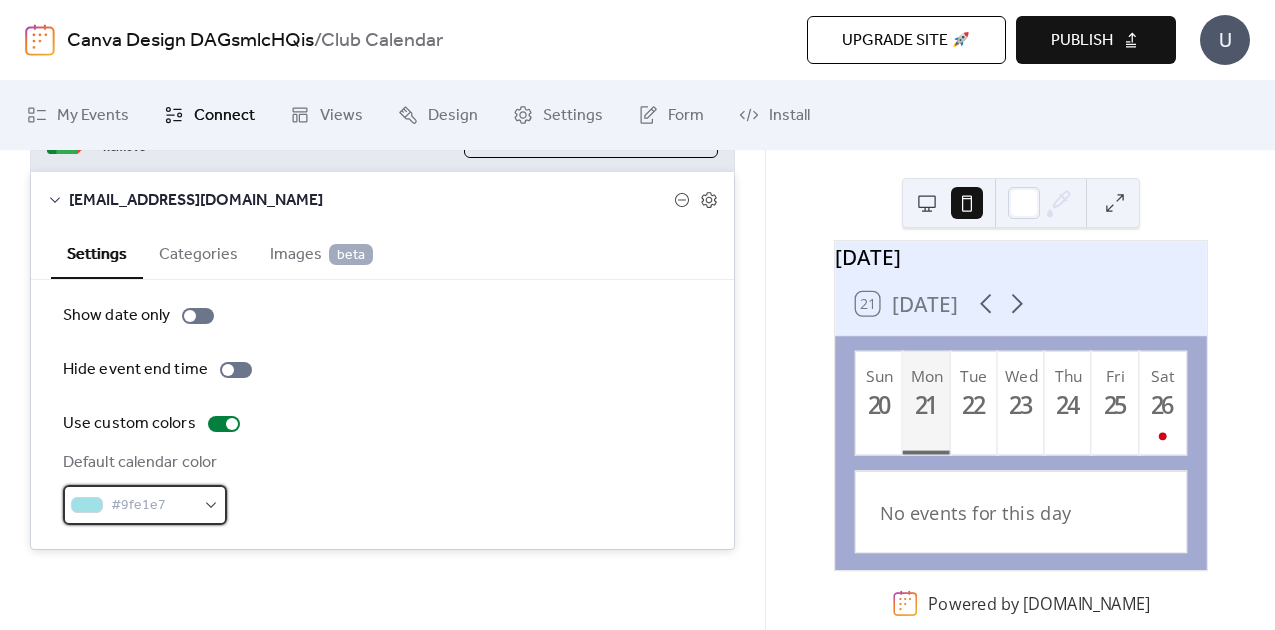 click on "#9fe1e7" at bounding box center (145, 505) 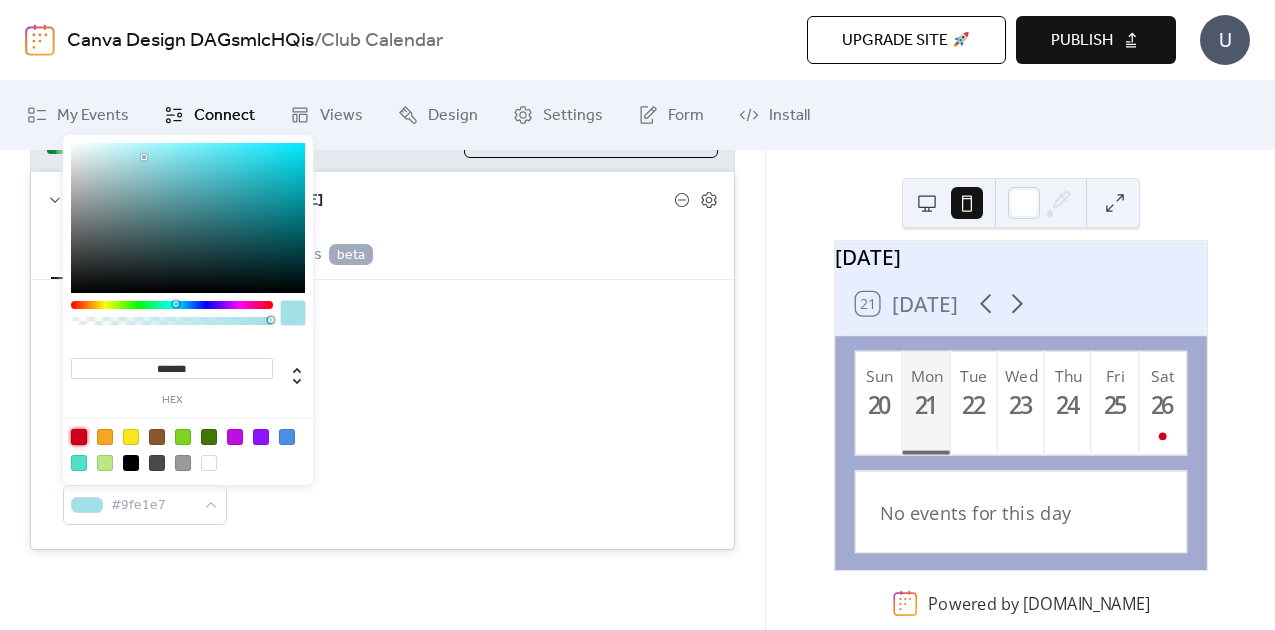 click at bounding box center (79, 437) 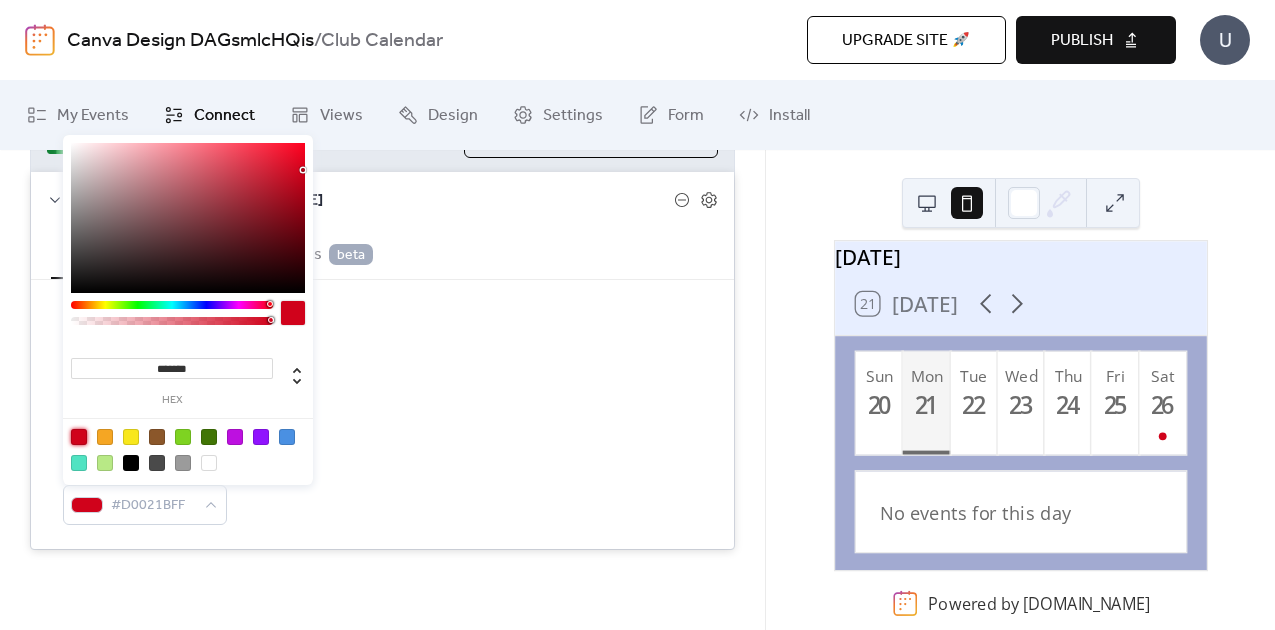 click on "*******" at bounding box center (172, 368) 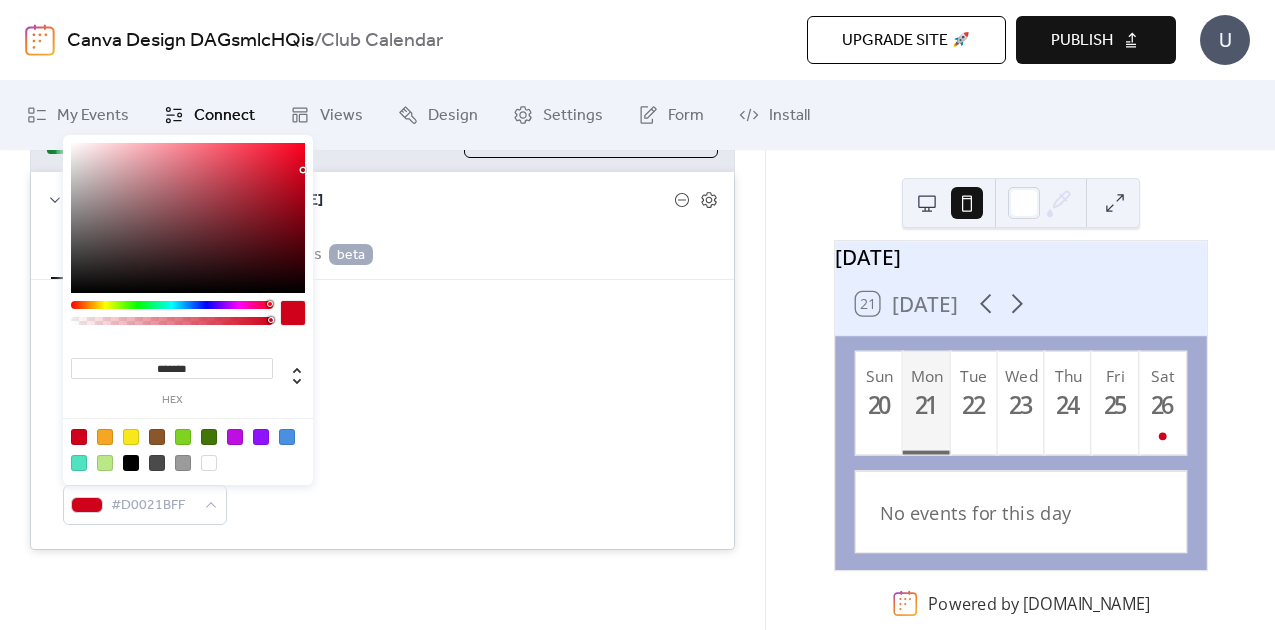 click on "*******" at bounding box center [172, 368] 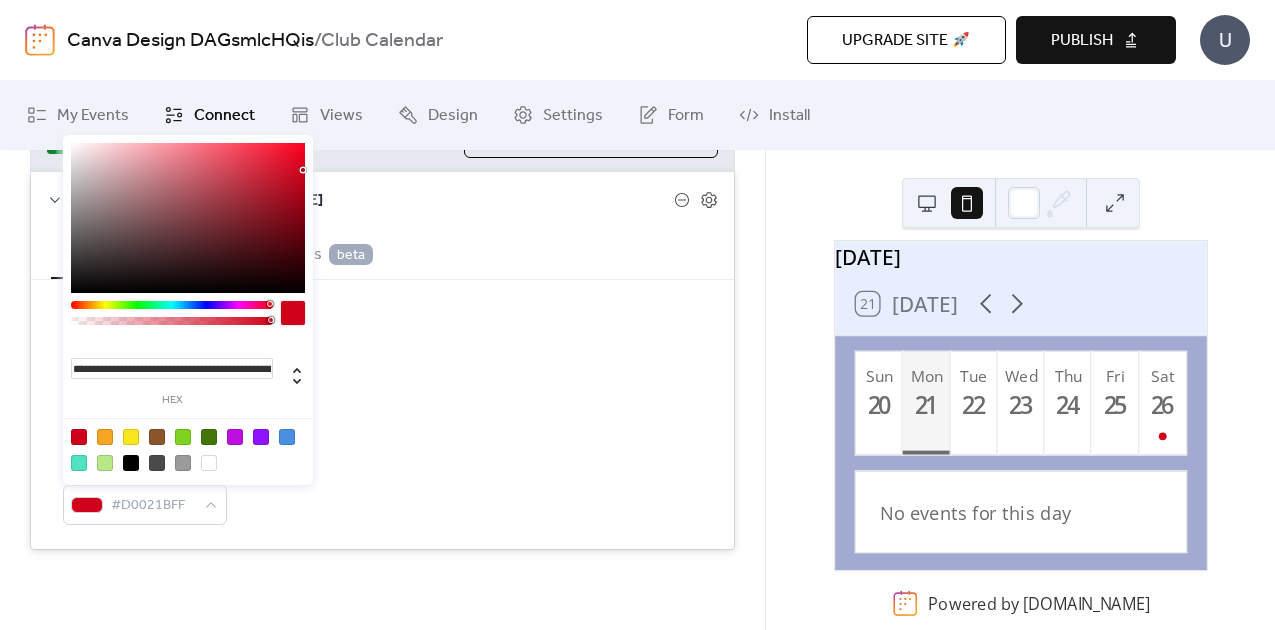 scroll, scrollTop: 0, scrollLeft: 521, axis: horizontal 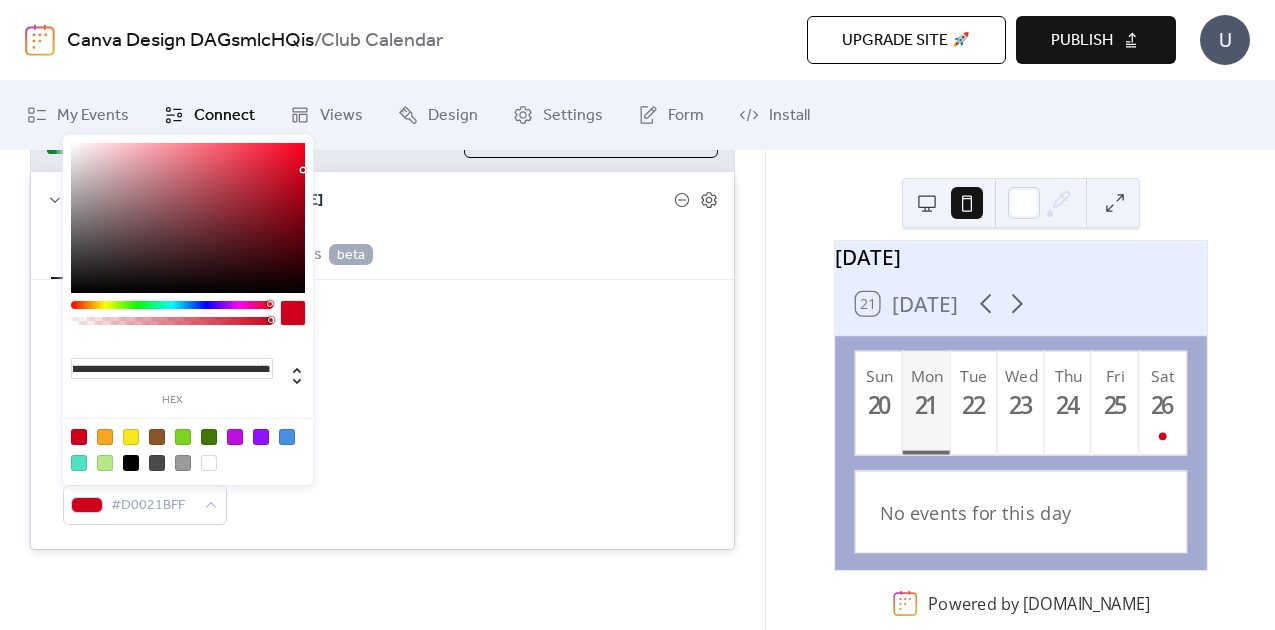 click on "**********" at bounding box center (172, 368) 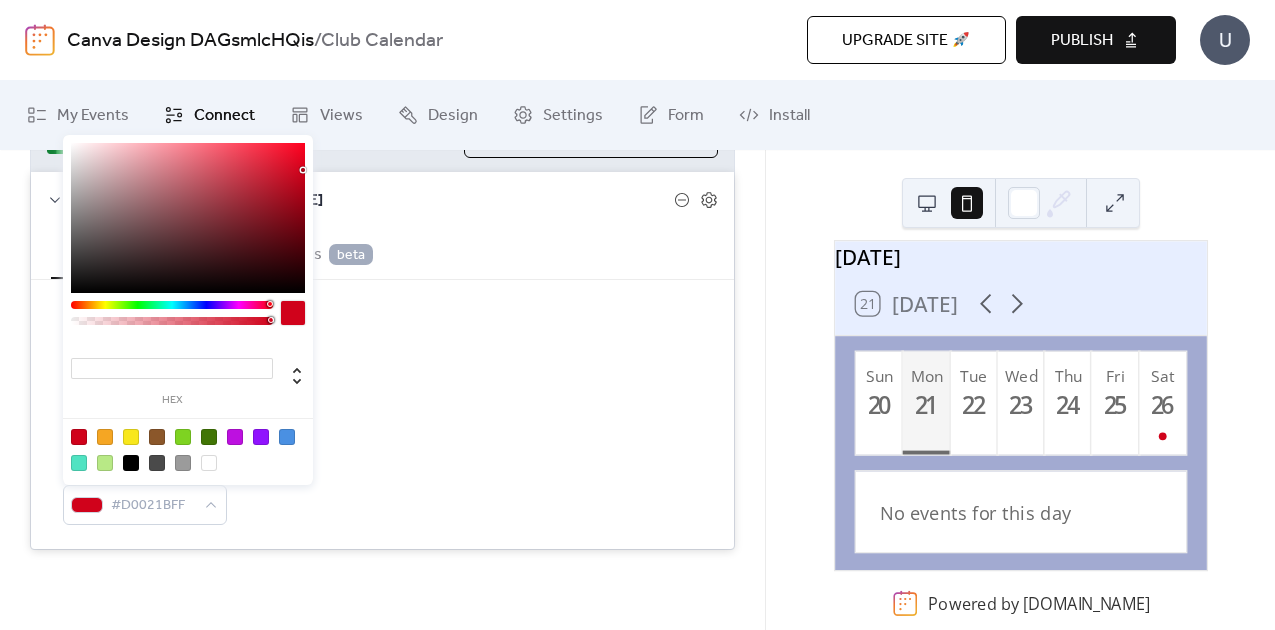 scroll, scrollTop: 0, scrollLeft: 0, axis: both 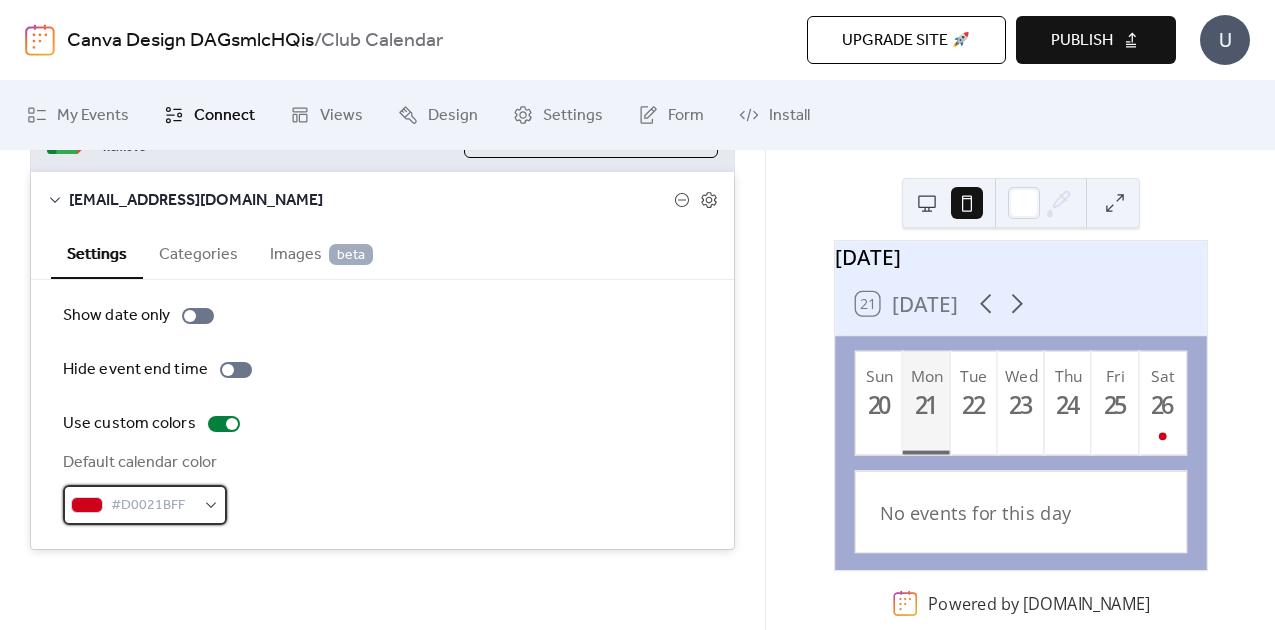 click on "#D0021BFF" at bounding box center [145, 505] 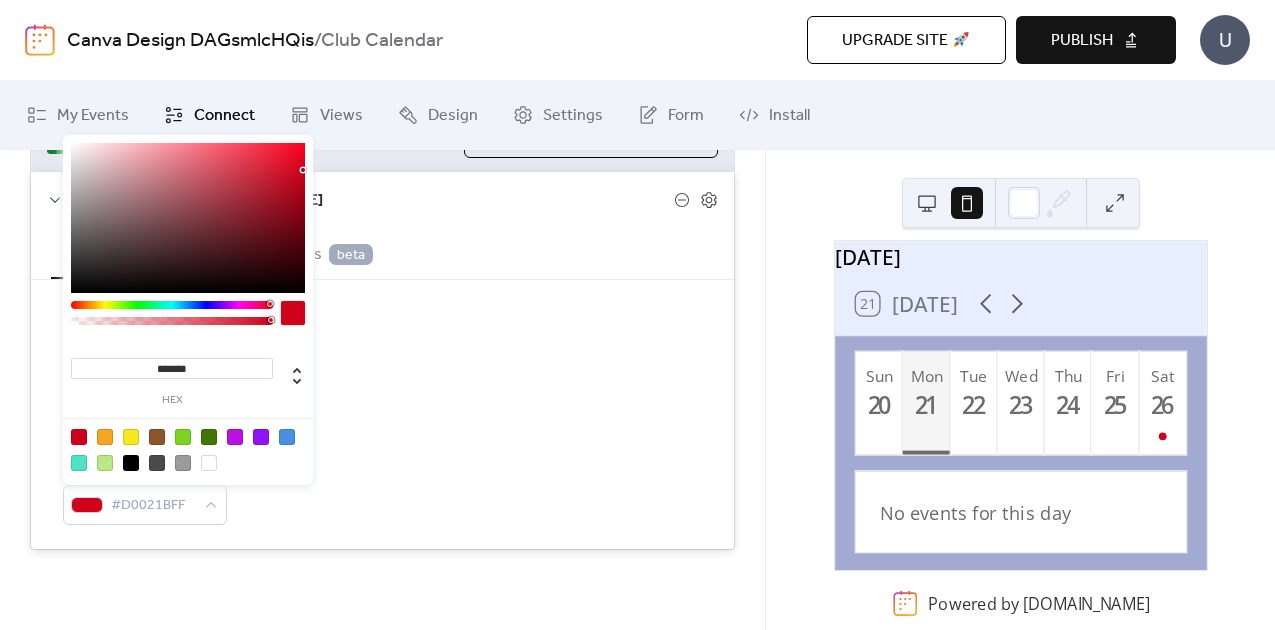 click on "*******" at bounding box center [172, 368] 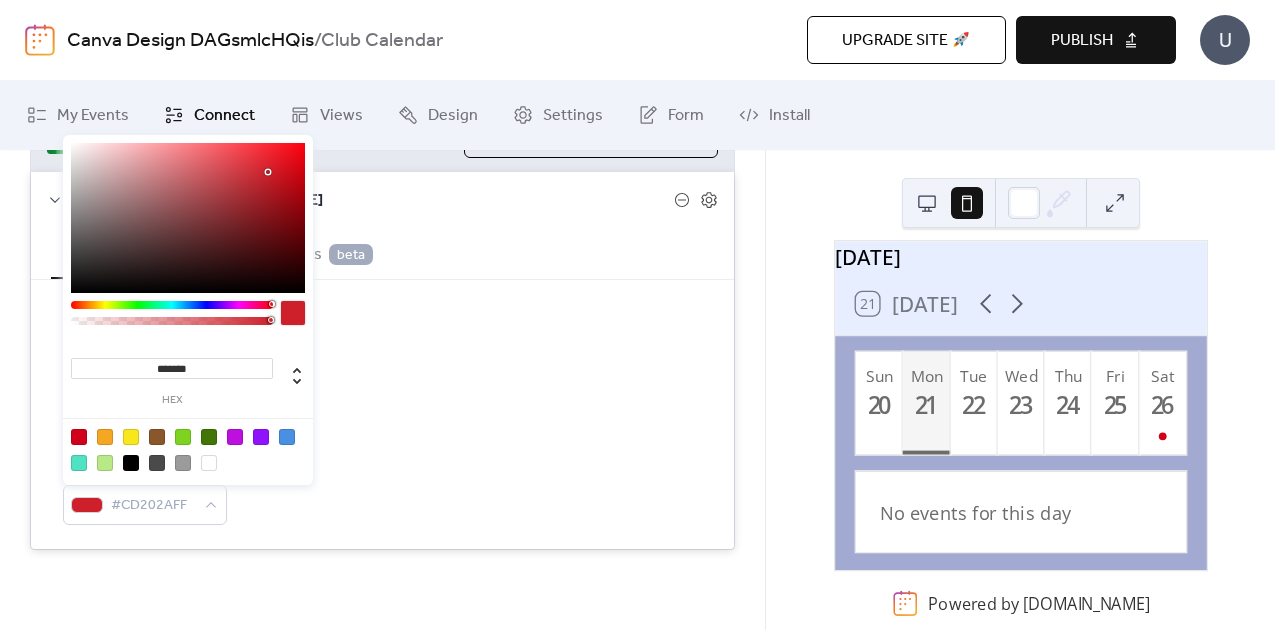type on "*******" 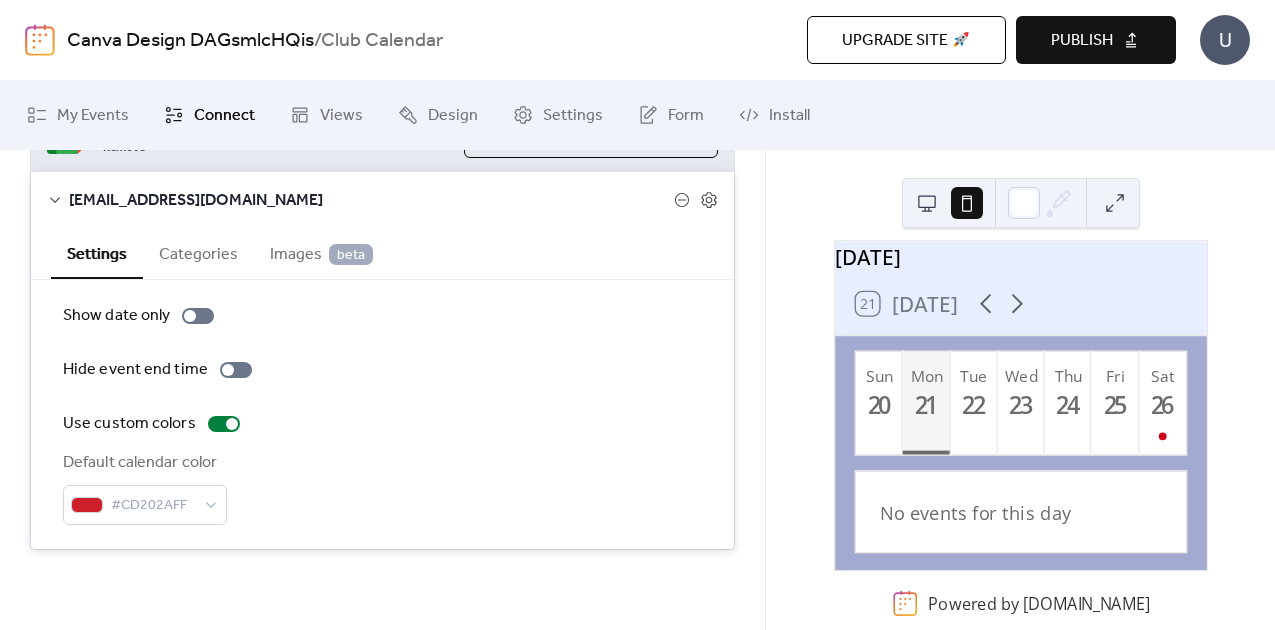 click on "Show date only Hide event end time Use custom colors Default calendar color #CD202AFF" at bounding box center [382, 414] 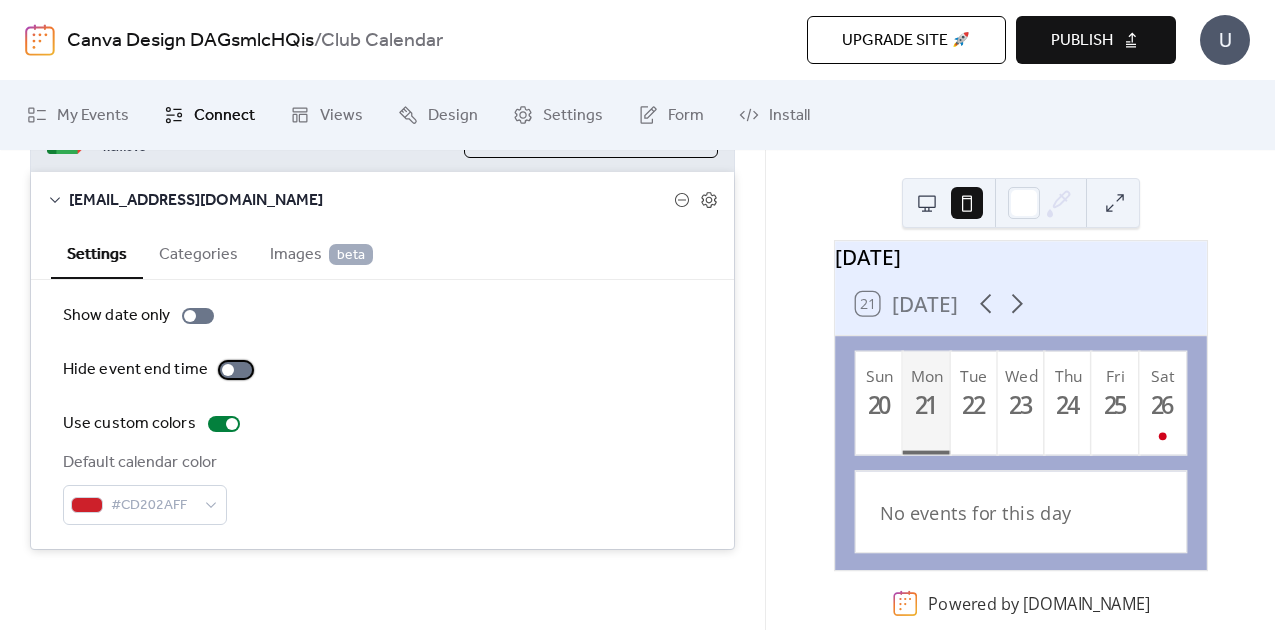 click on "Hide event end time" at bounding box center (161, 370) 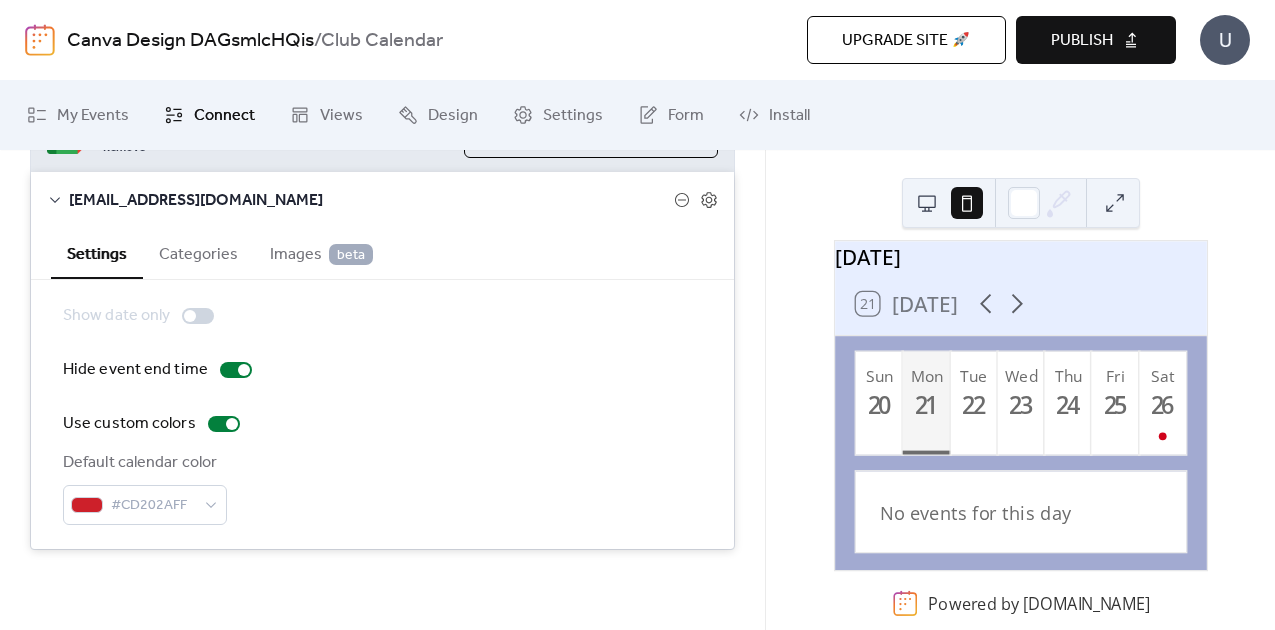 click on "Hide event end time" at bounding box center (382, 370) 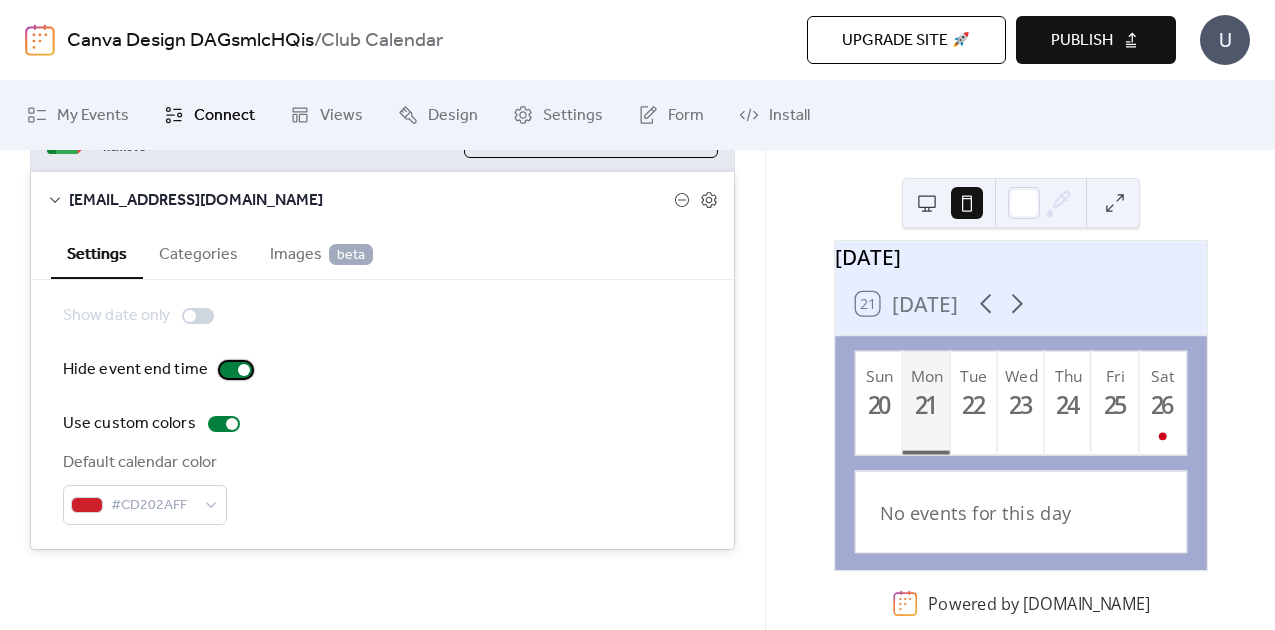 click at bounding box center [236, 370] 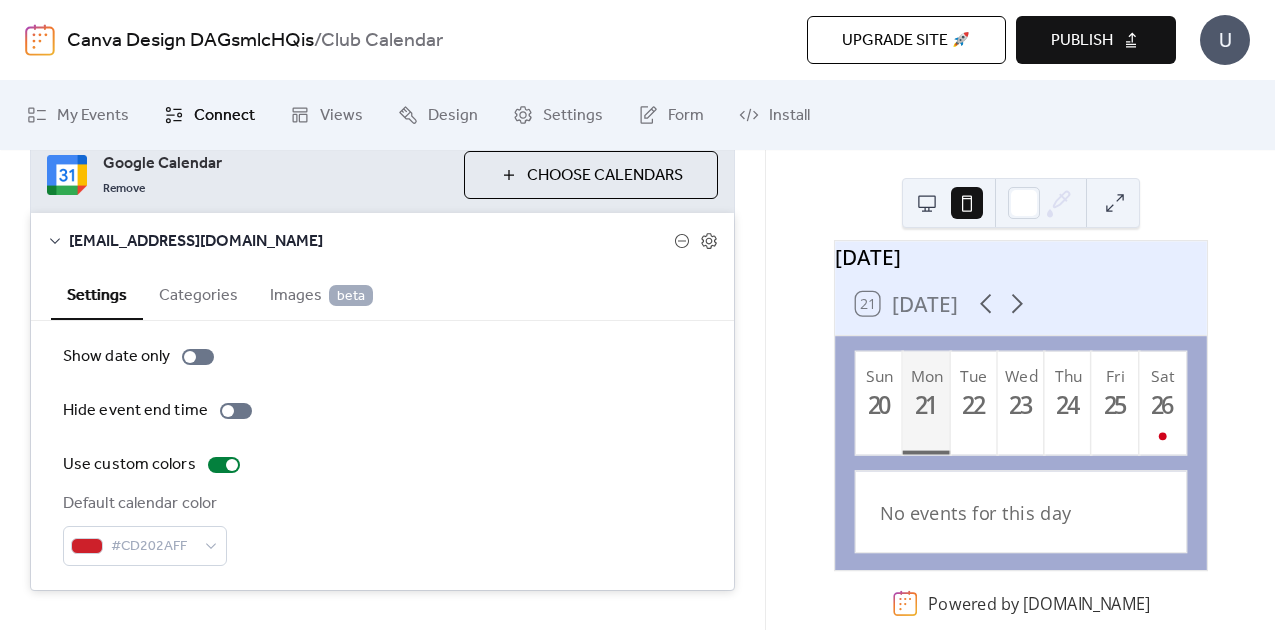 click on "Categories" at bounding box center [198, 293] 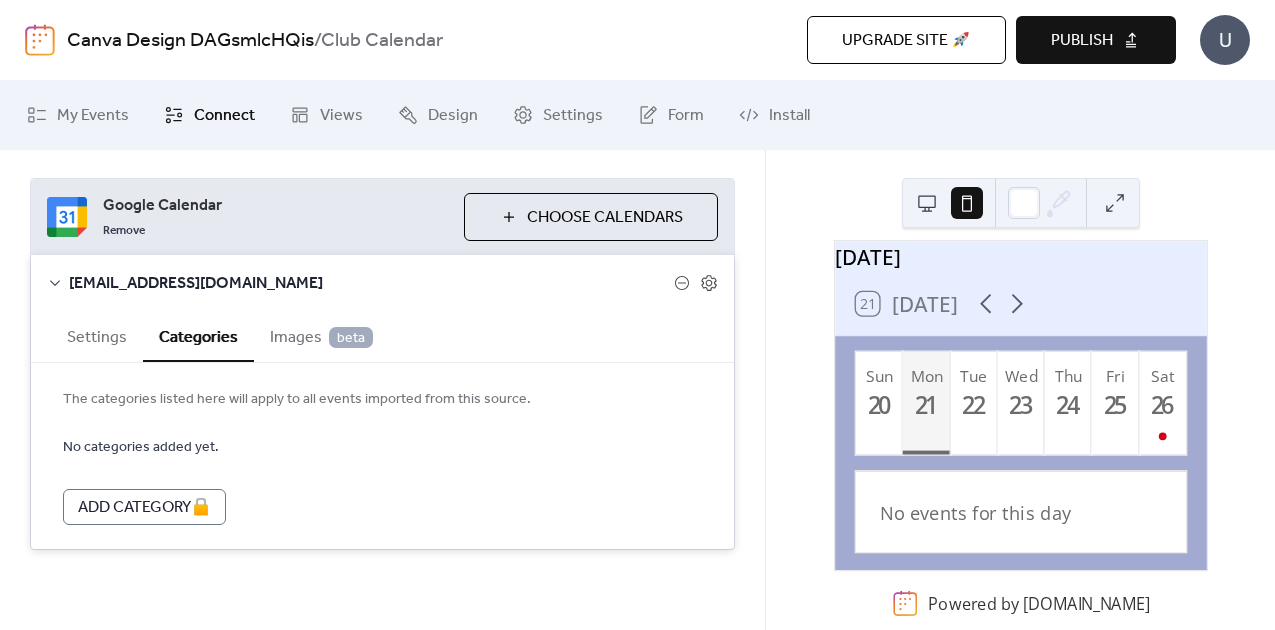 scroll, scrollTop: 176, scrollLeft: 0, axis: vertical 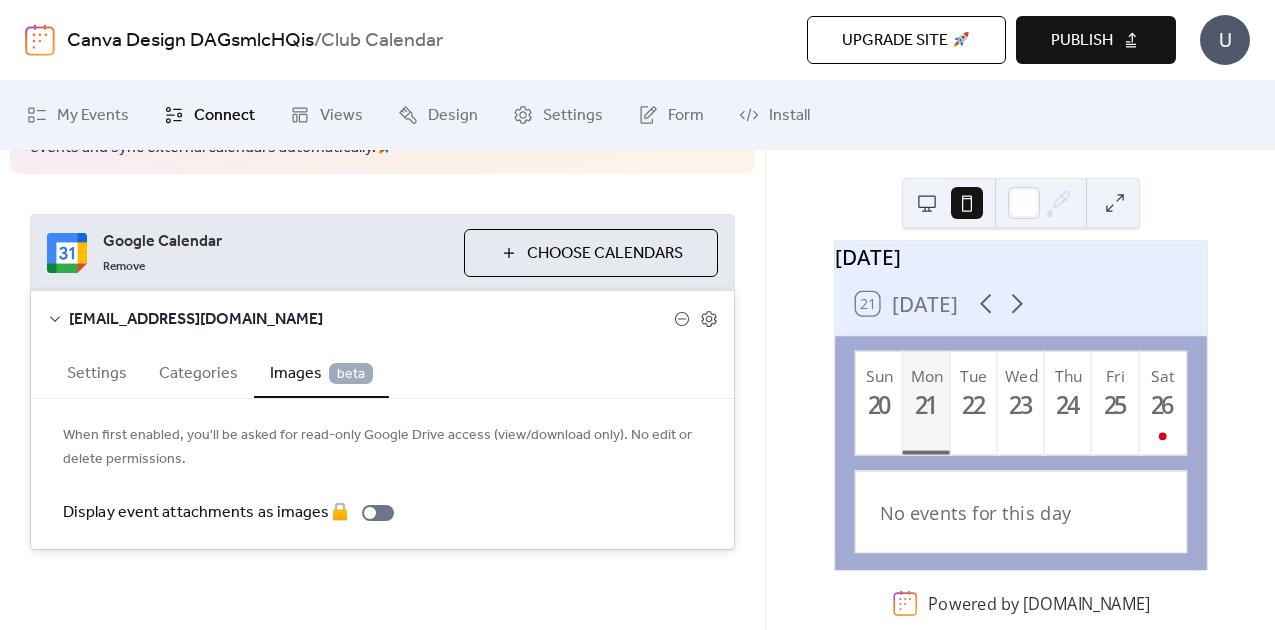 click on "Settings" at bounding box center (97, 371) 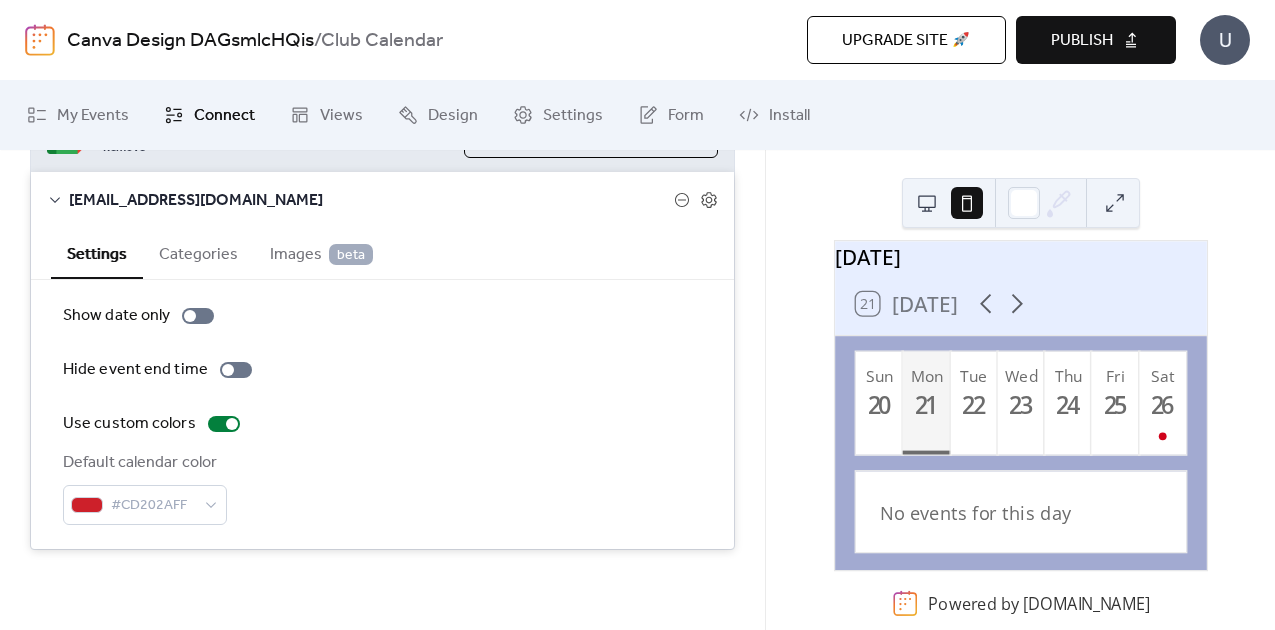 scroll, scrollTop: 0, scrollLeft: 0, axis: both 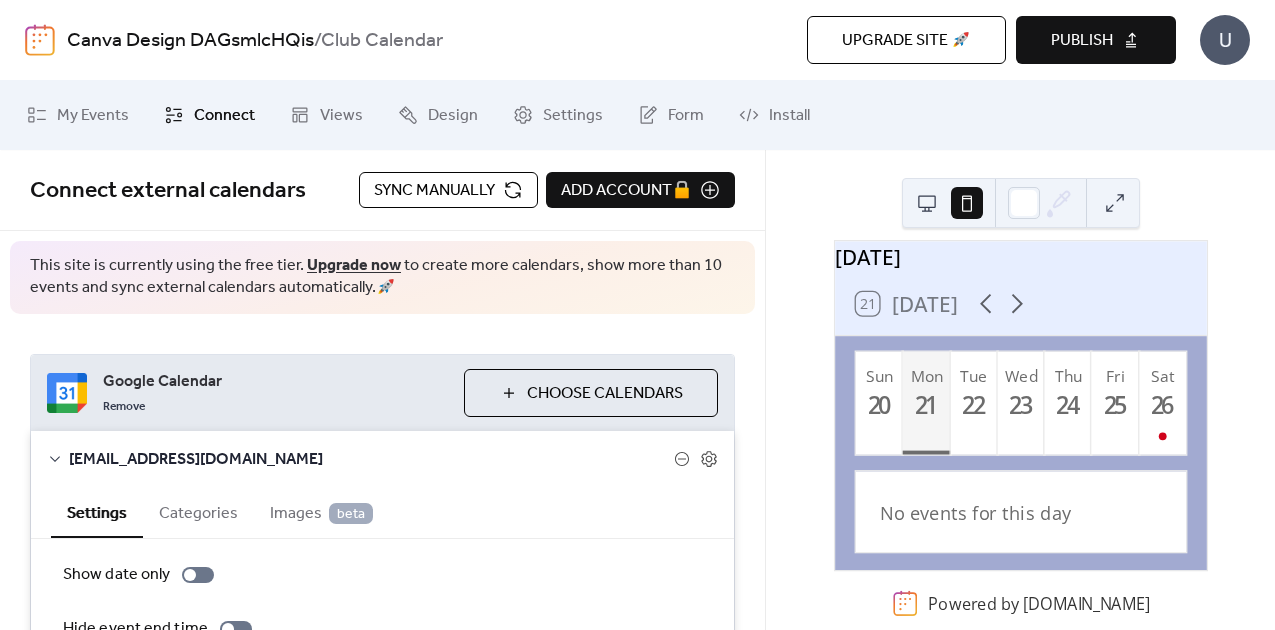 click on "Google Calendar" at bounding box center (275, 382) 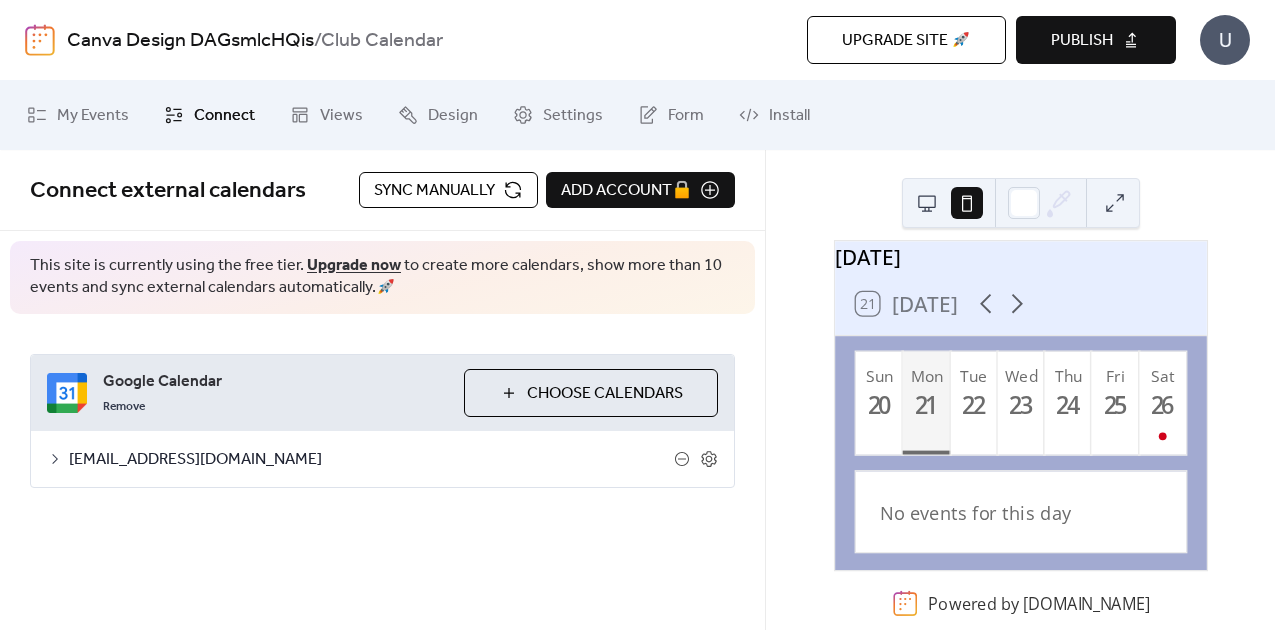 click on "studentcouncil@pinkertonacademy.org" at bounding box center [371, 460] 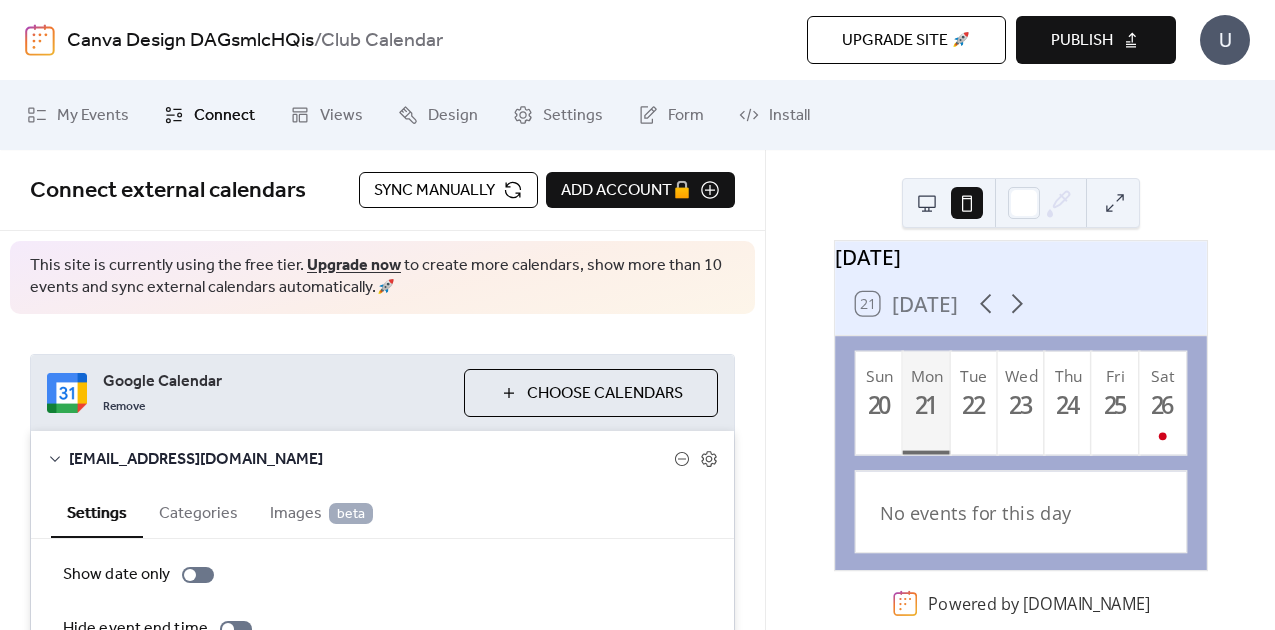 scroll, scrollTop: 259, scrollLeft: 0, axis: vertical 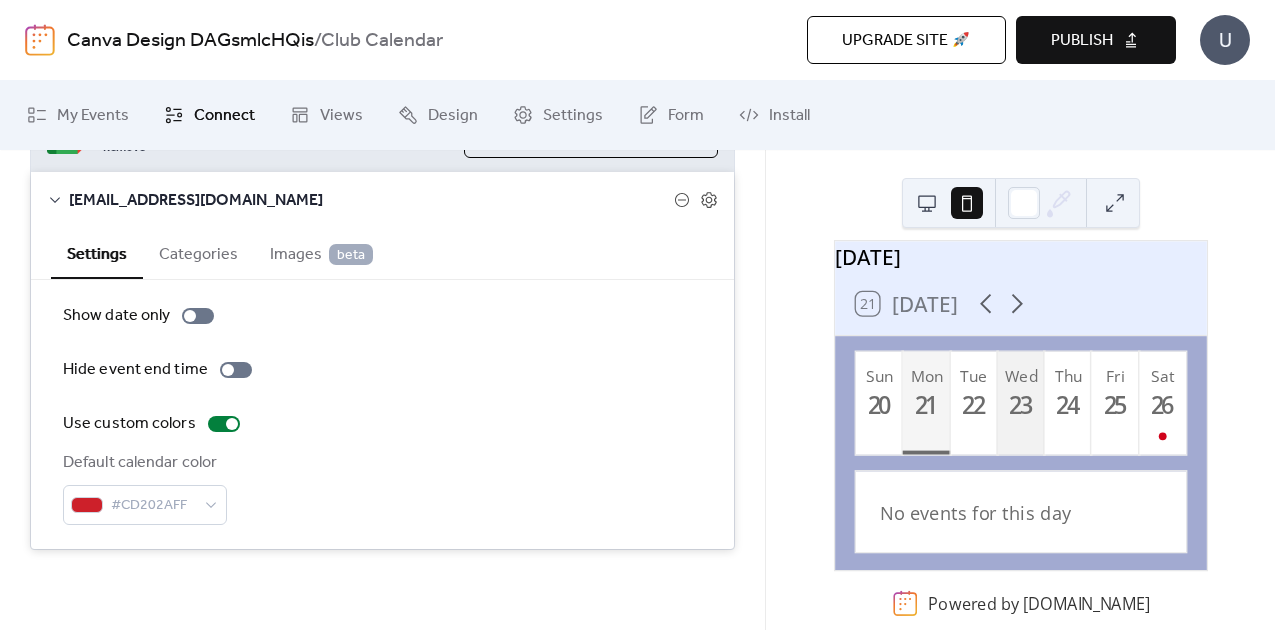 click on "Wed 23" at bounding box center (1020, 403) 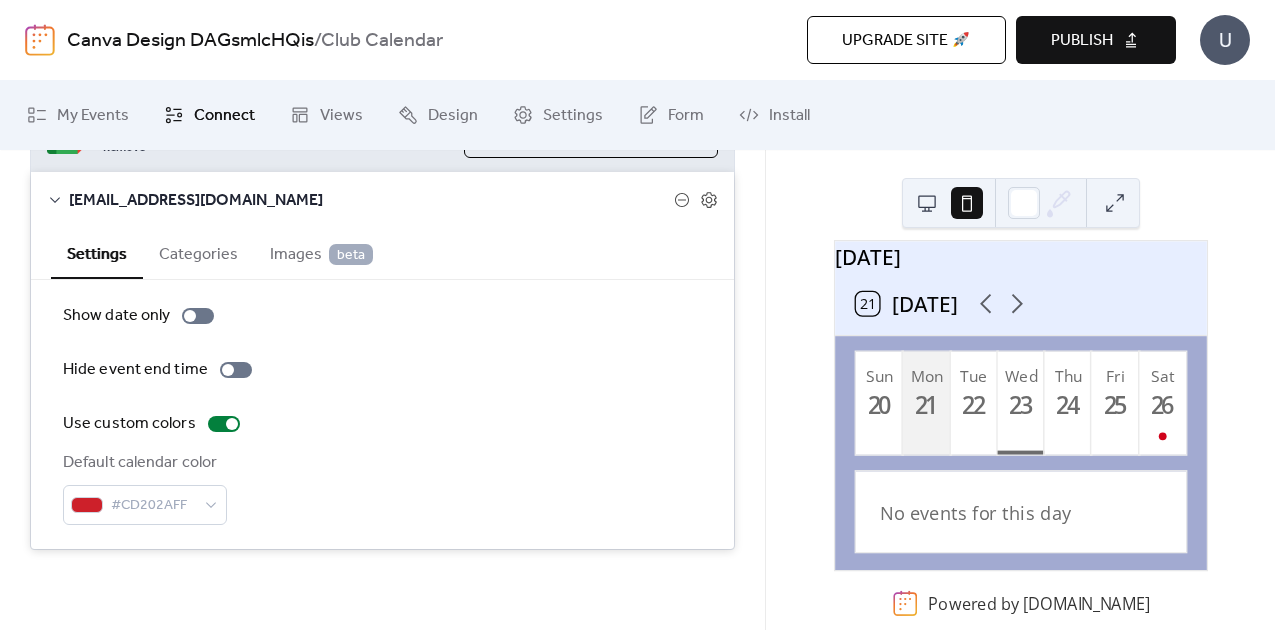 click on "21" at bounding box center [925, 405] 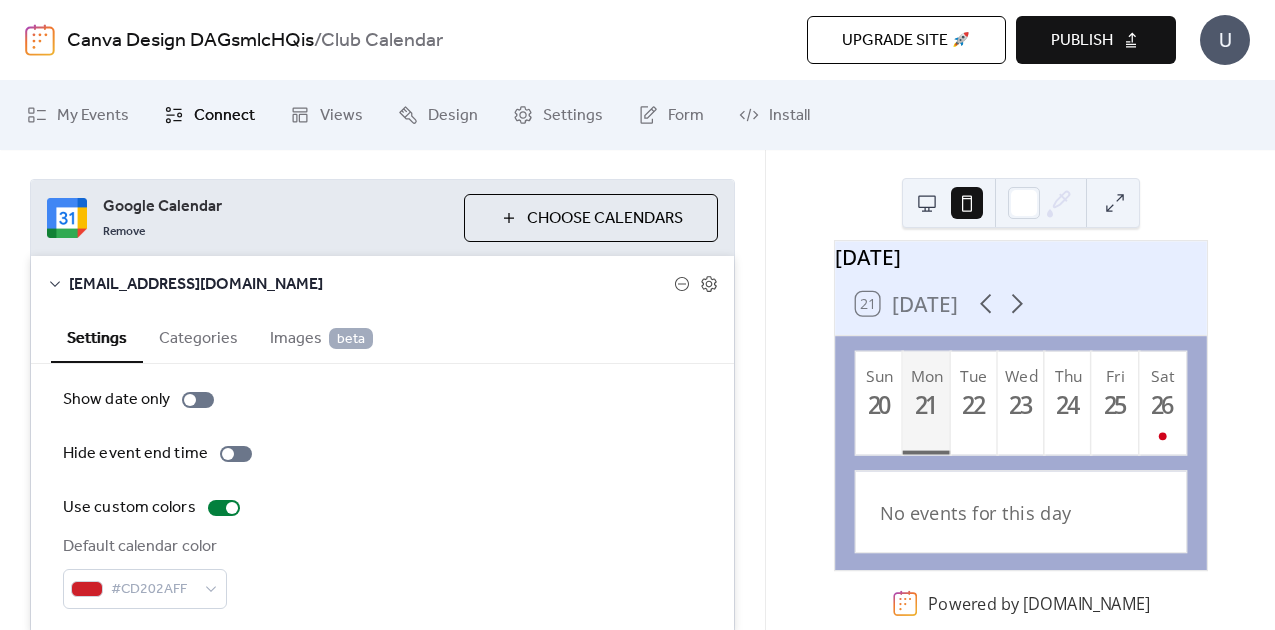 scroll, scrollTop: 176, scrollLeft: 0, axis: vertical 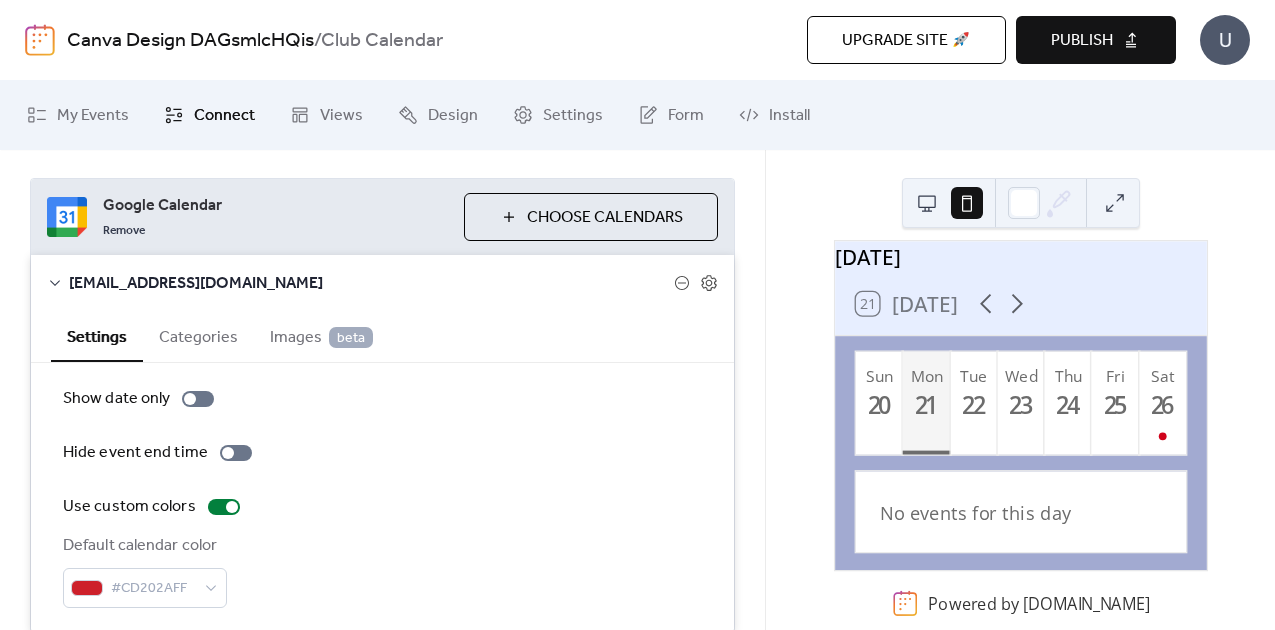 click on "Publish" at bounding box center (1096, 40) 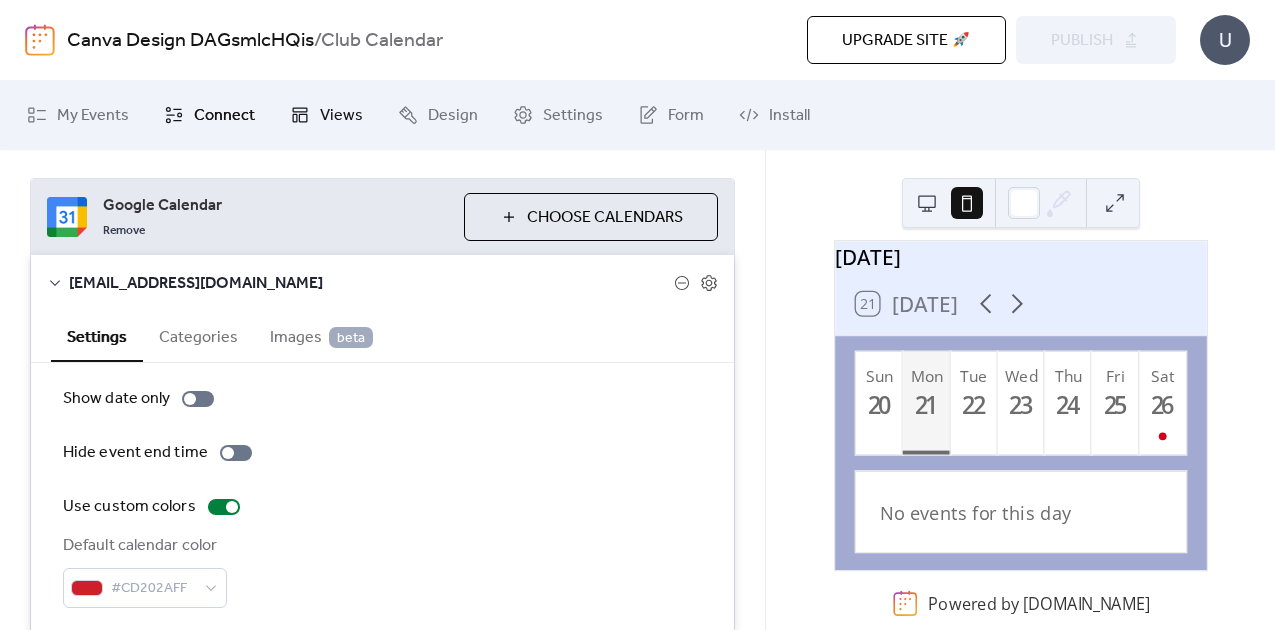 click 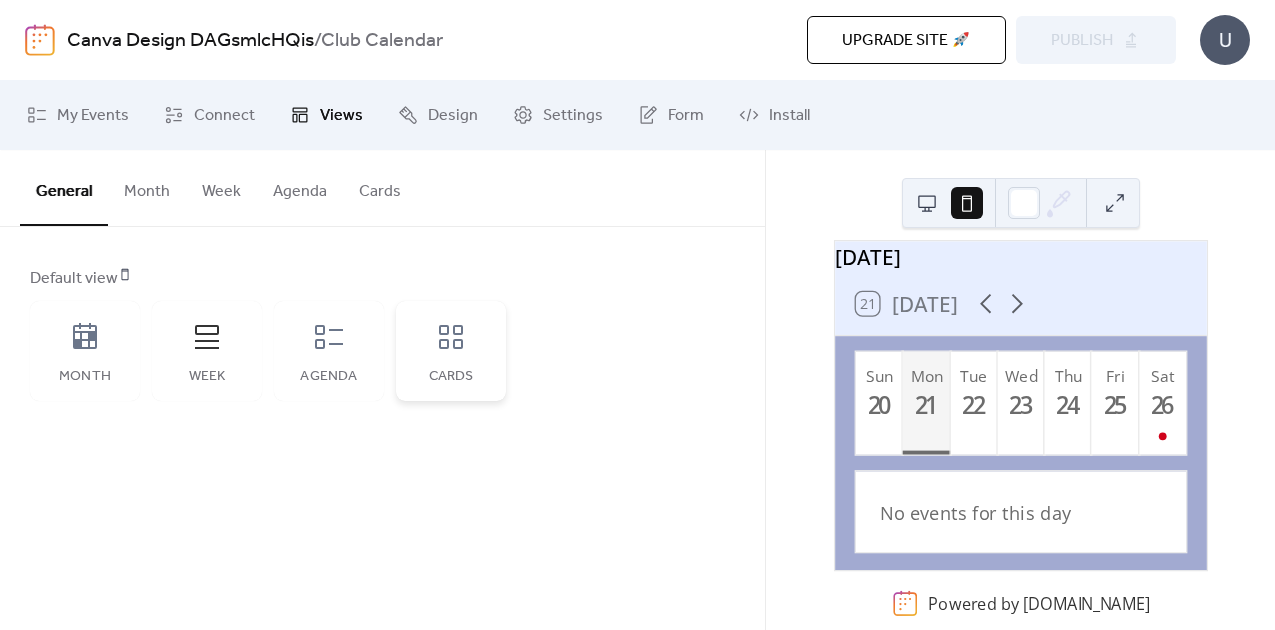 click on "Cards" at bounding box center (451, 351) 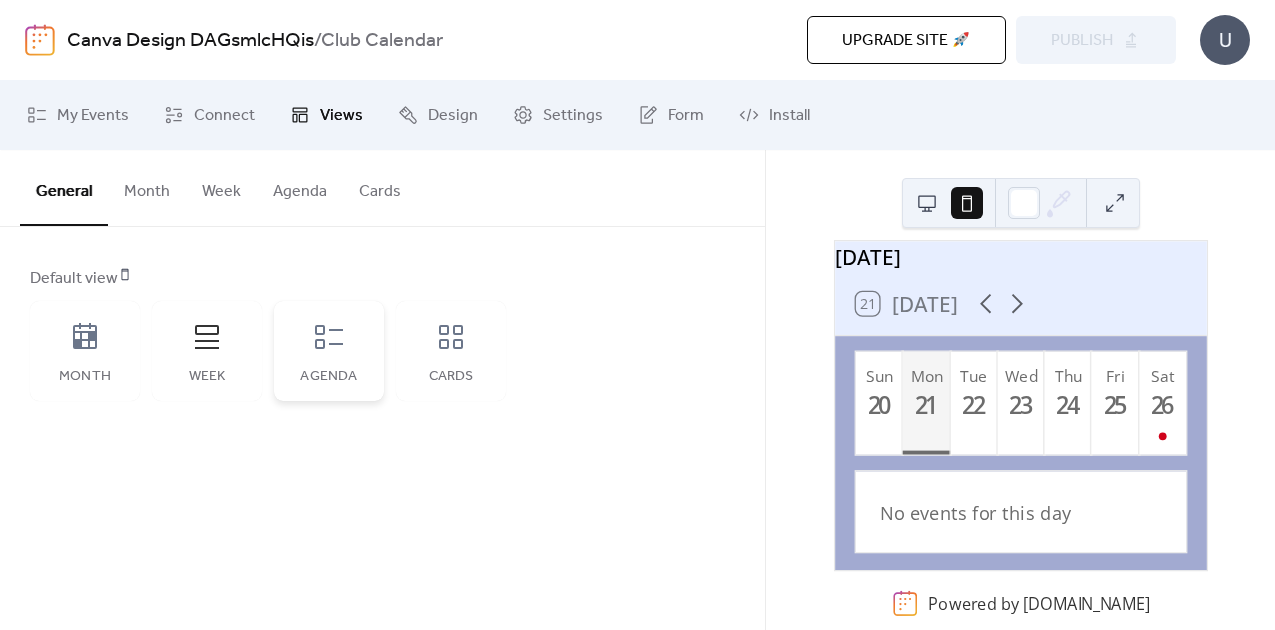 click on "Agenda" at bounding box center (329, 377) 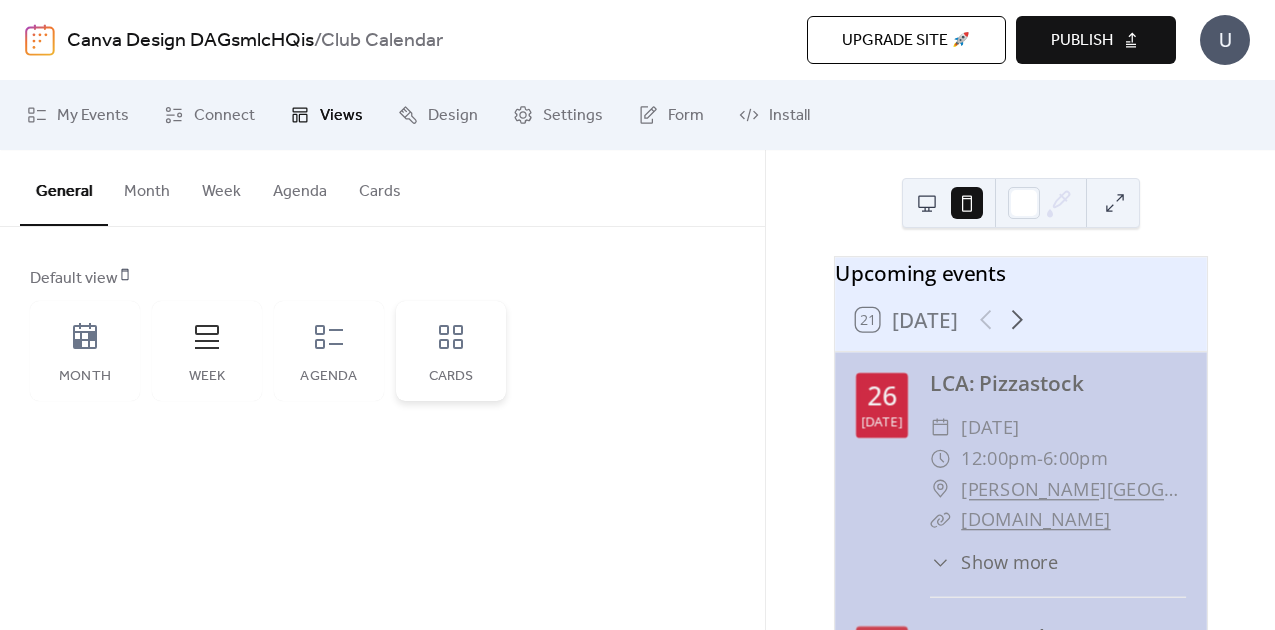 click on "Cards" at bounding box center (451, 377) 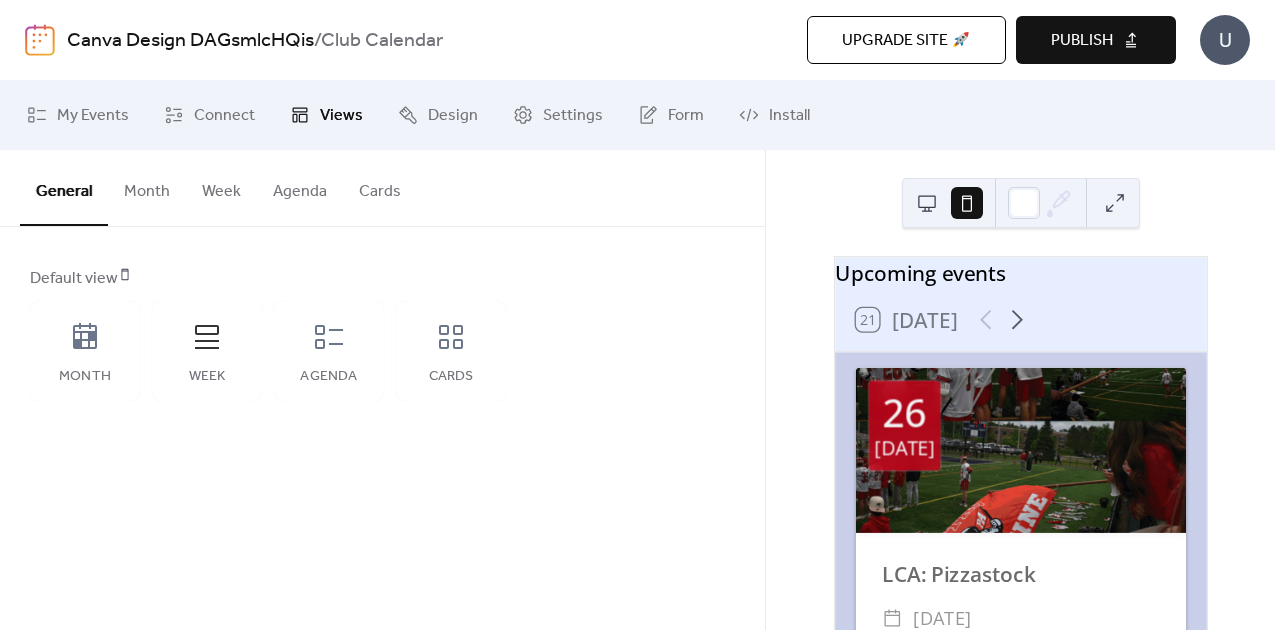 click on "Publish" at bounding box center [1082, 41] 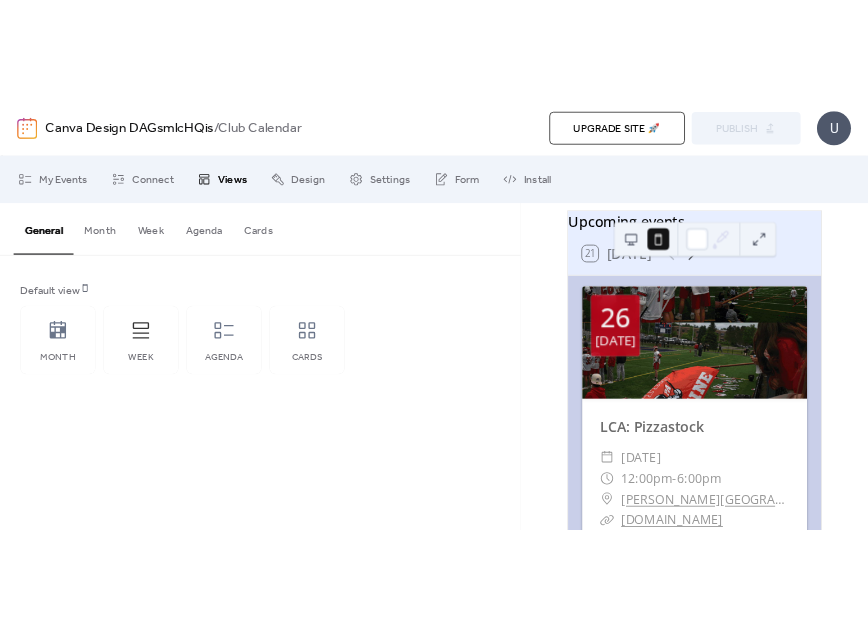 scroll, scrollTop: 0, scrollLeft: 0, axis: both 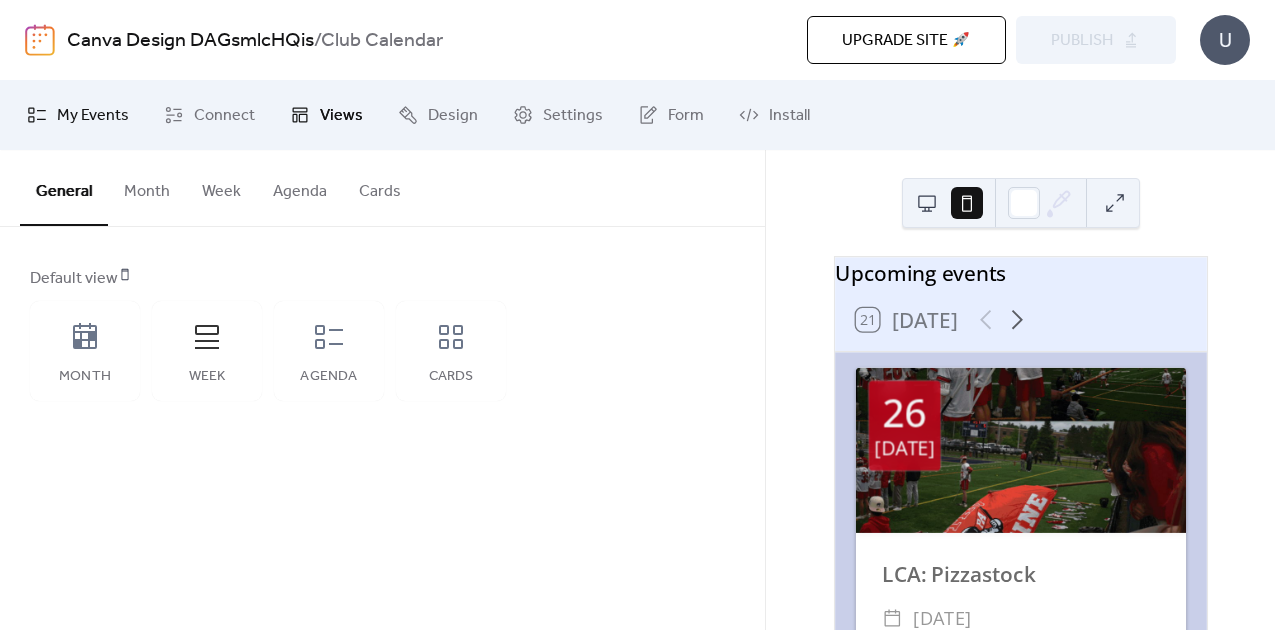 click on "My Events" at bounding box center (93, 116) 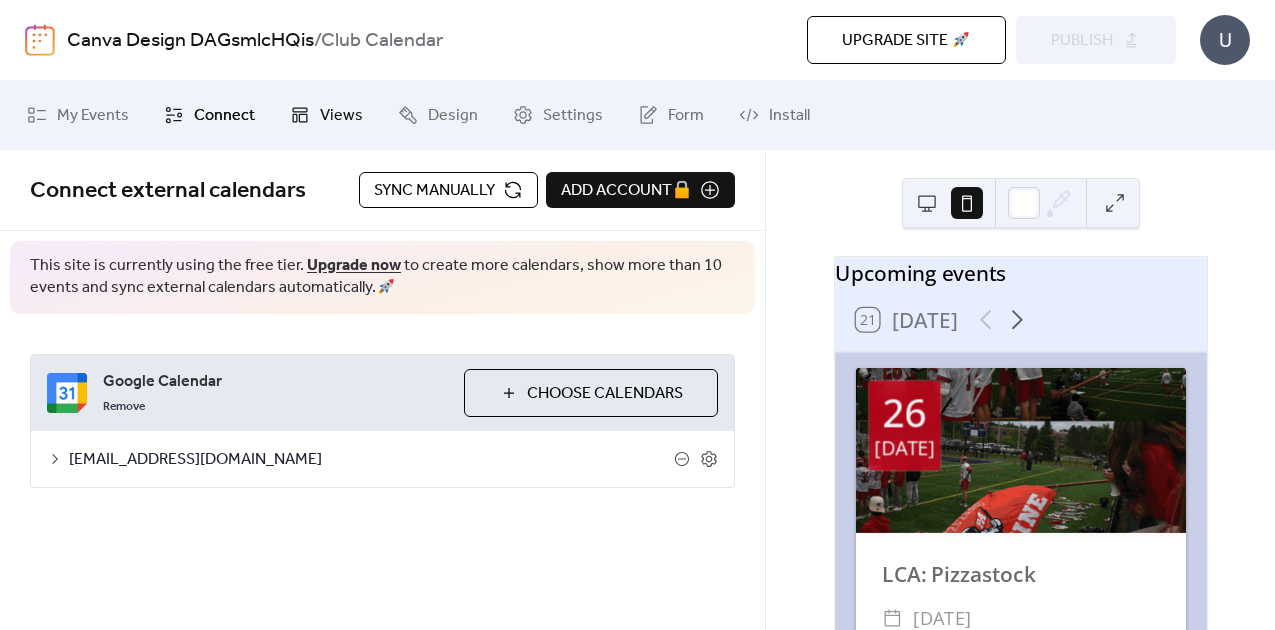 click on "Views" at bounding box center [326, 115] 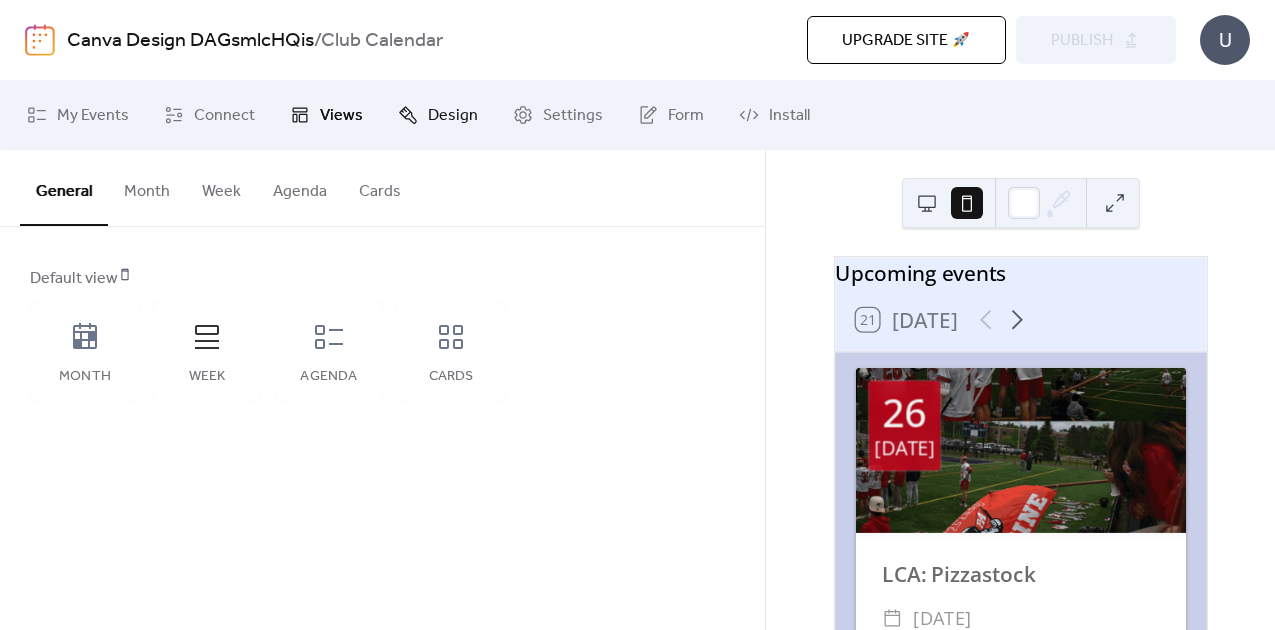 click on "Design" at bounding box center [438, 115] 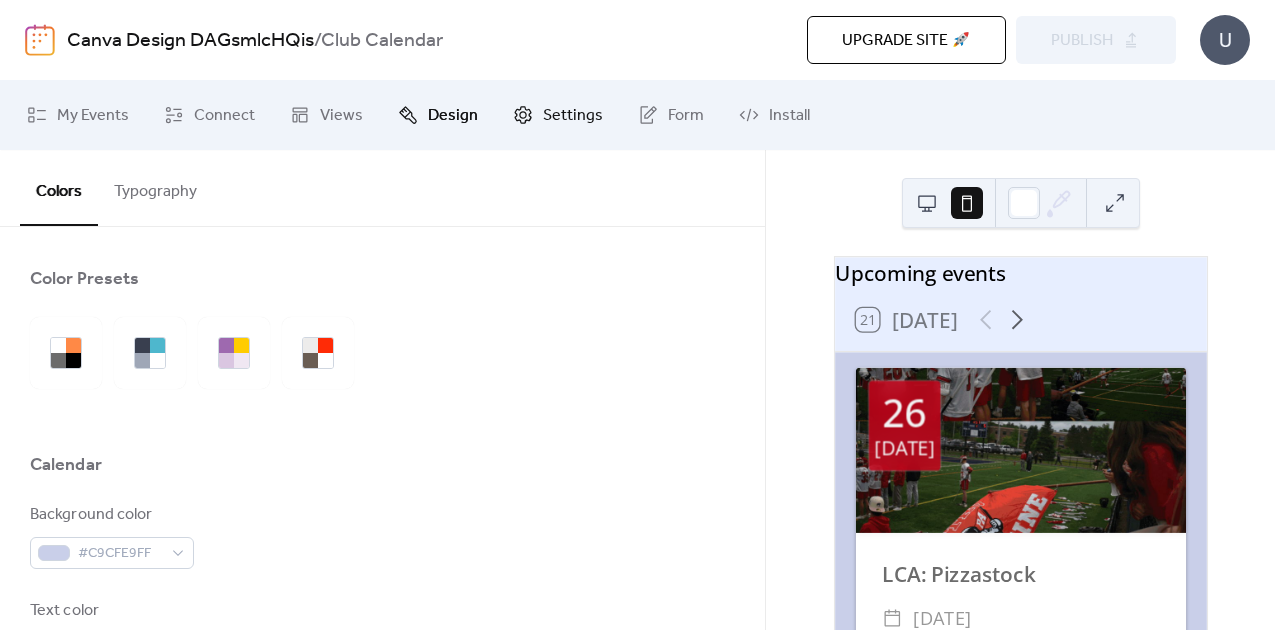 click on "Settings" at bounding box center (573, 116) 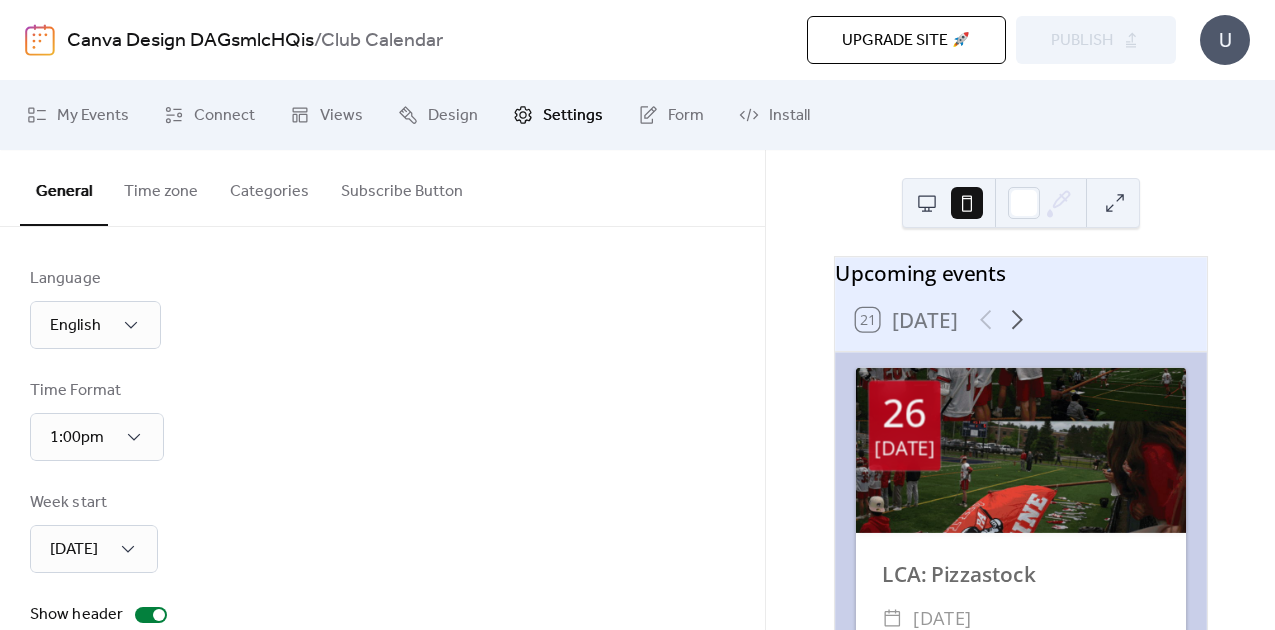 click on "Upgrade site 🚀 Preview Publish" at bounding box center [903, 40] 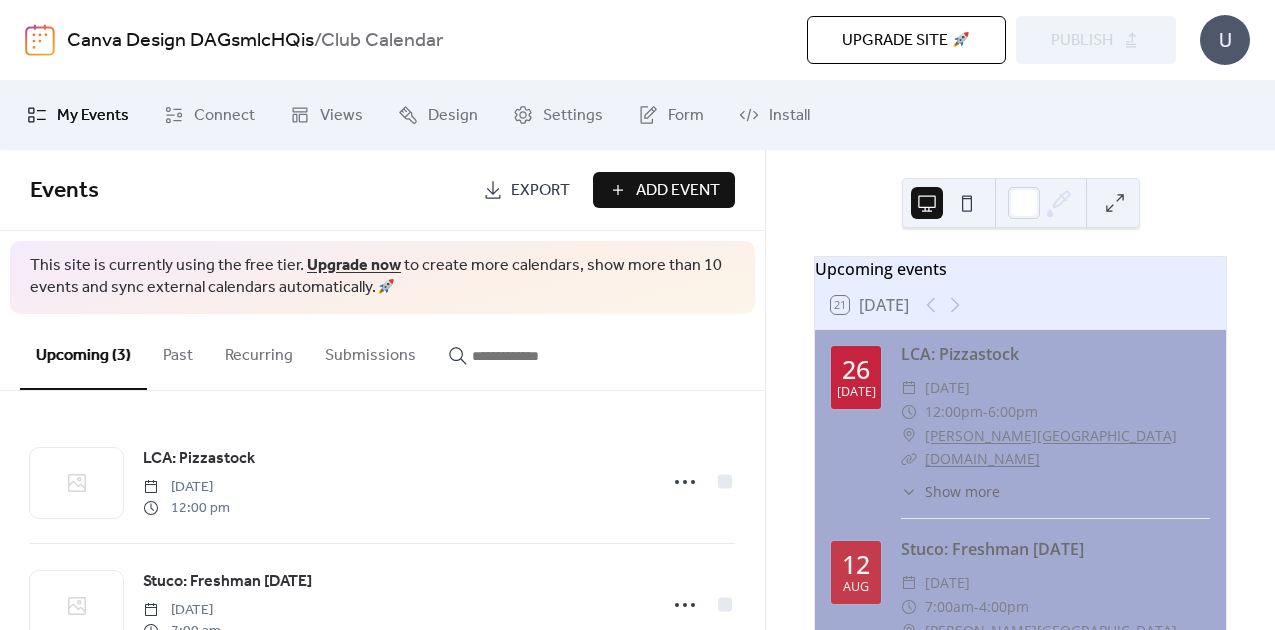 scroll, scrollTop: 0, scrollLeft: 0, axis: both 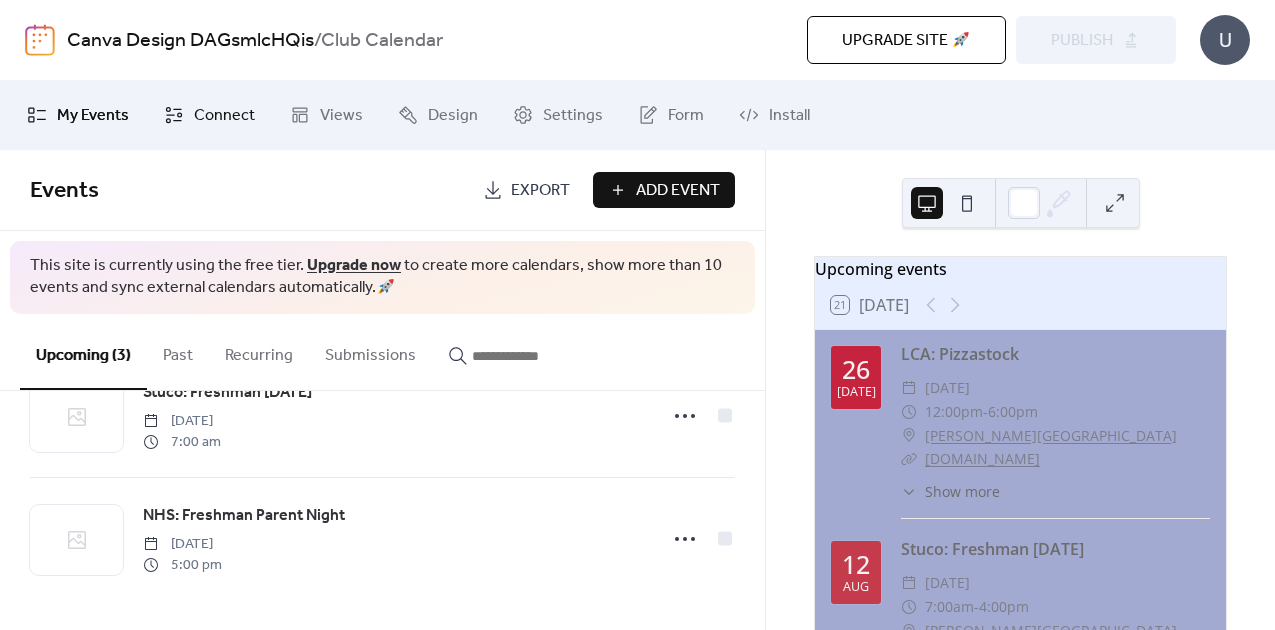 click on "Connect" at bounding box center [224, 116] 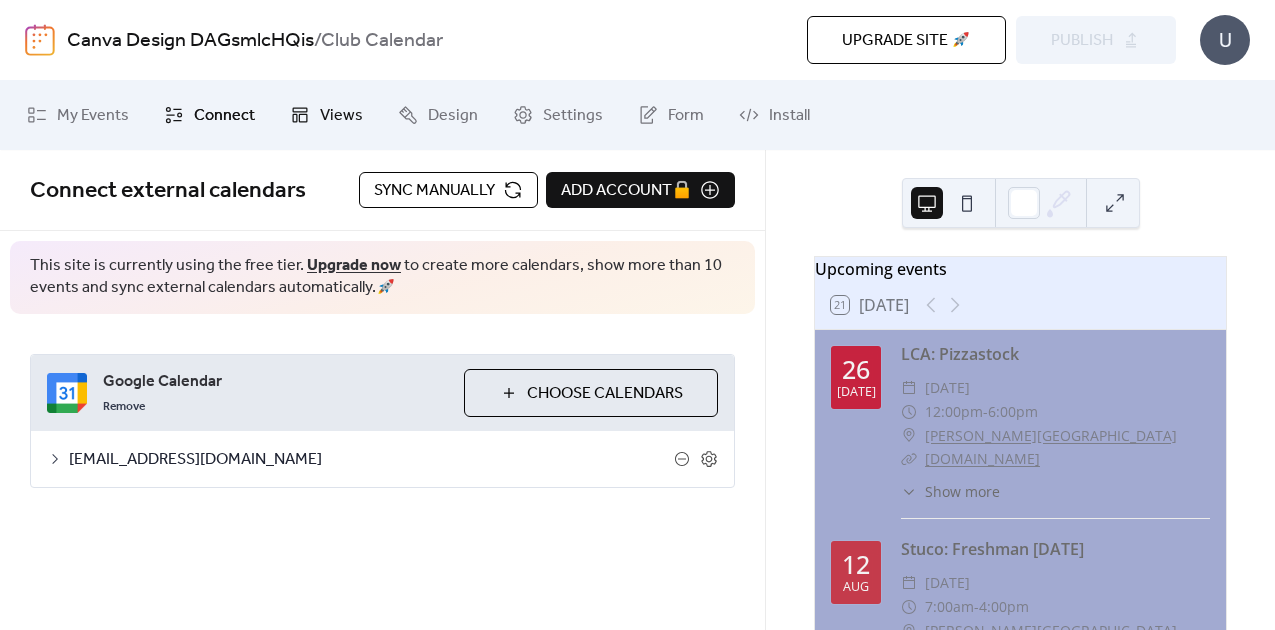 click on "Views" at bounding box center [326, 115] 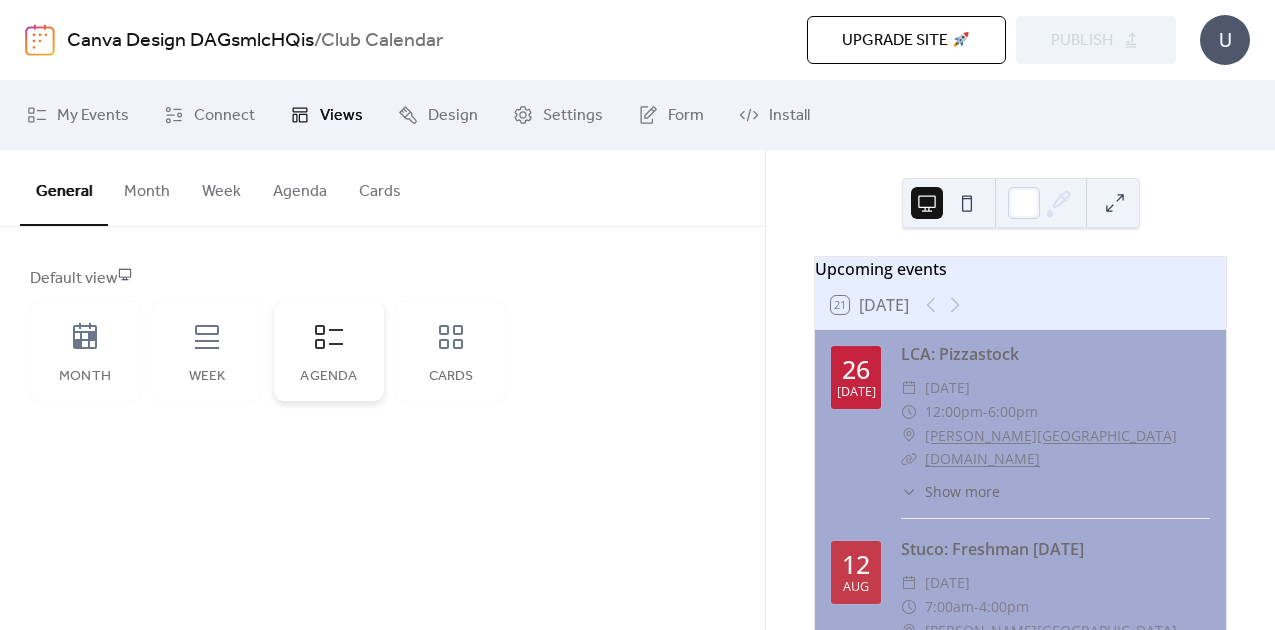 click on "Agenda" at bounding box center [329, 351] 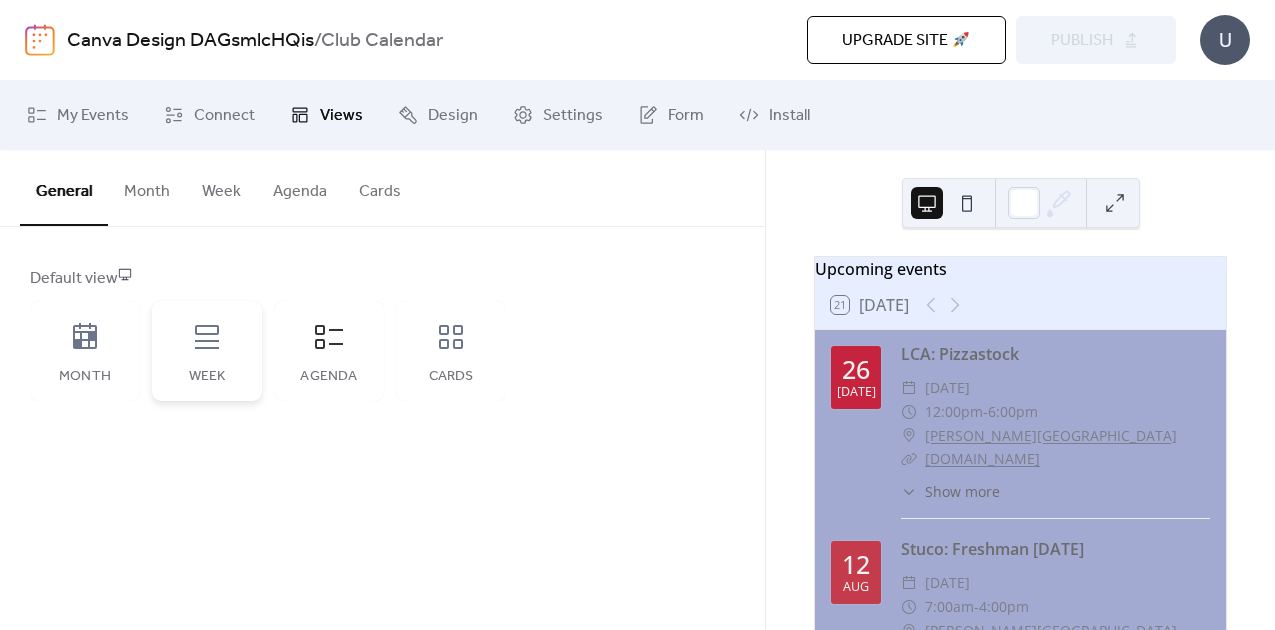 click on "Week" at bounding box center [207, 351] 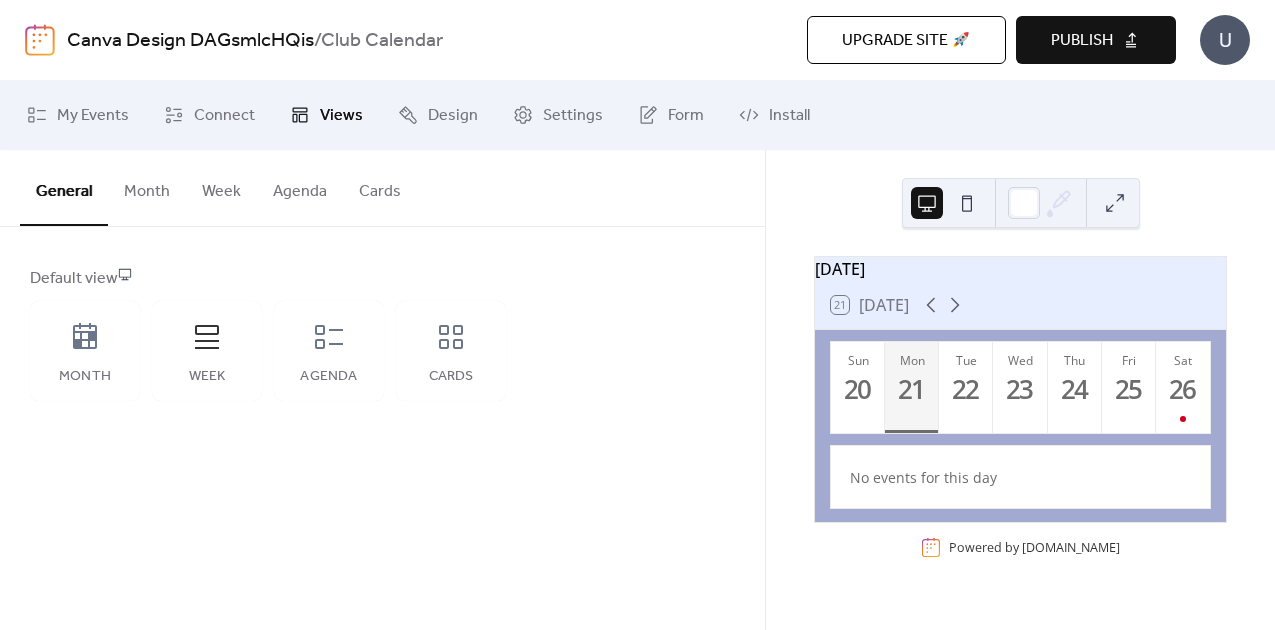 click on "Publish" at bounding box center (1096, 40) 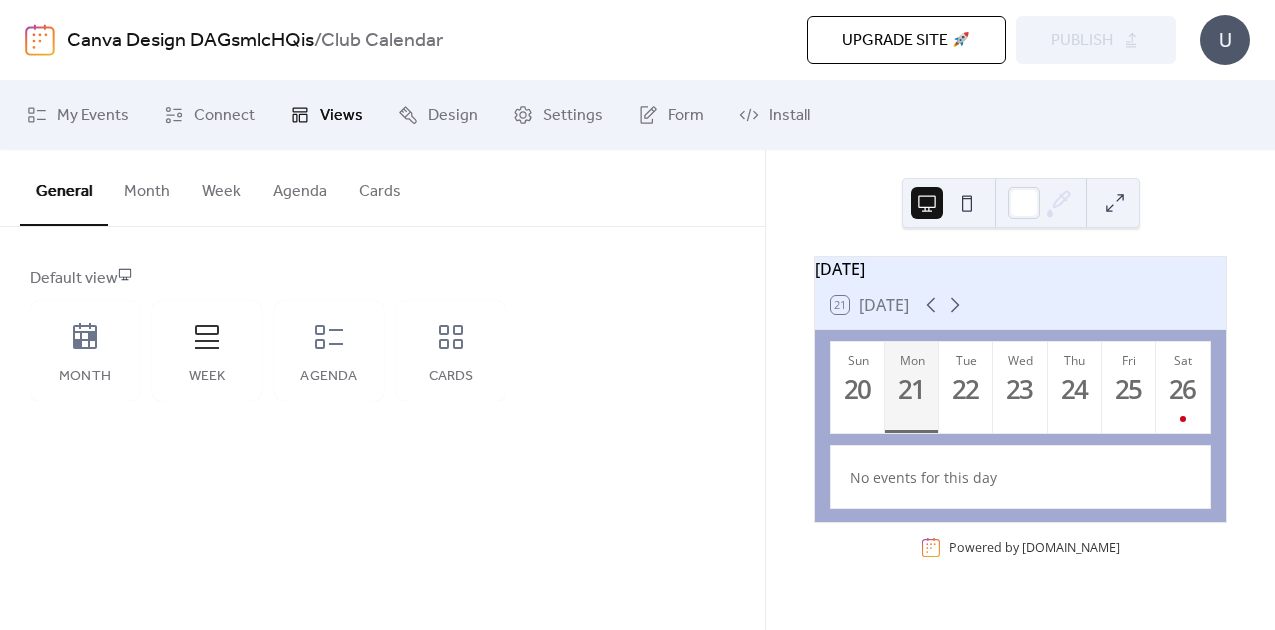 click at bounding box center (967, 203) 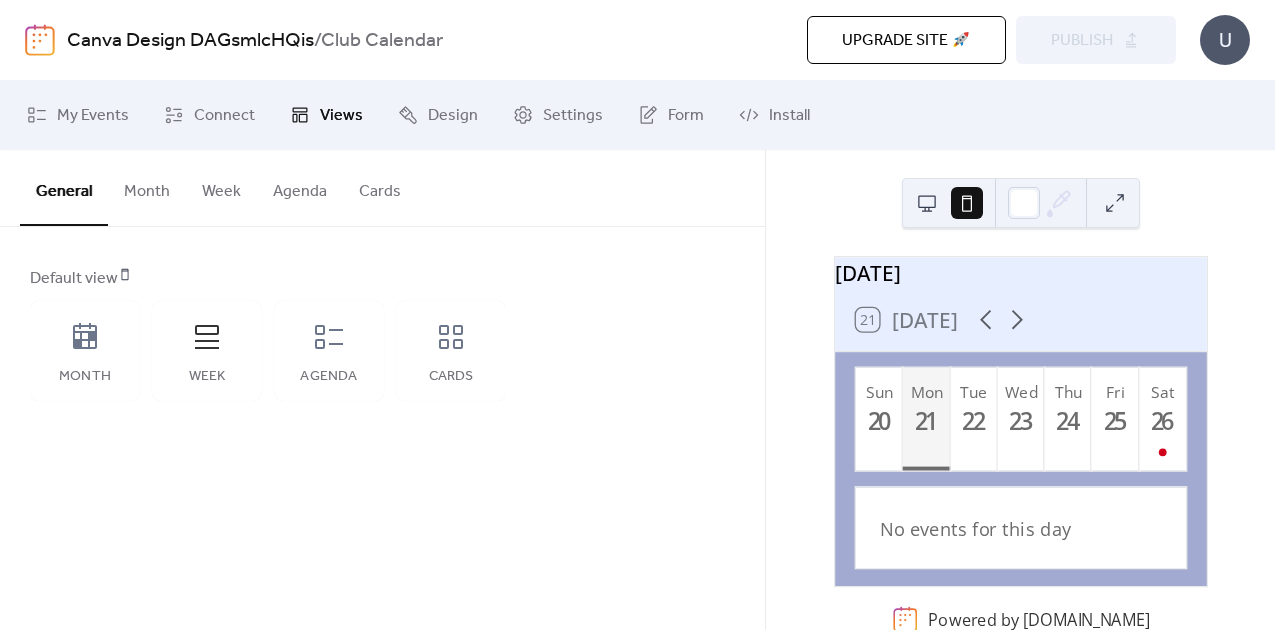 click on "Month" at bounding box center (147, 187) 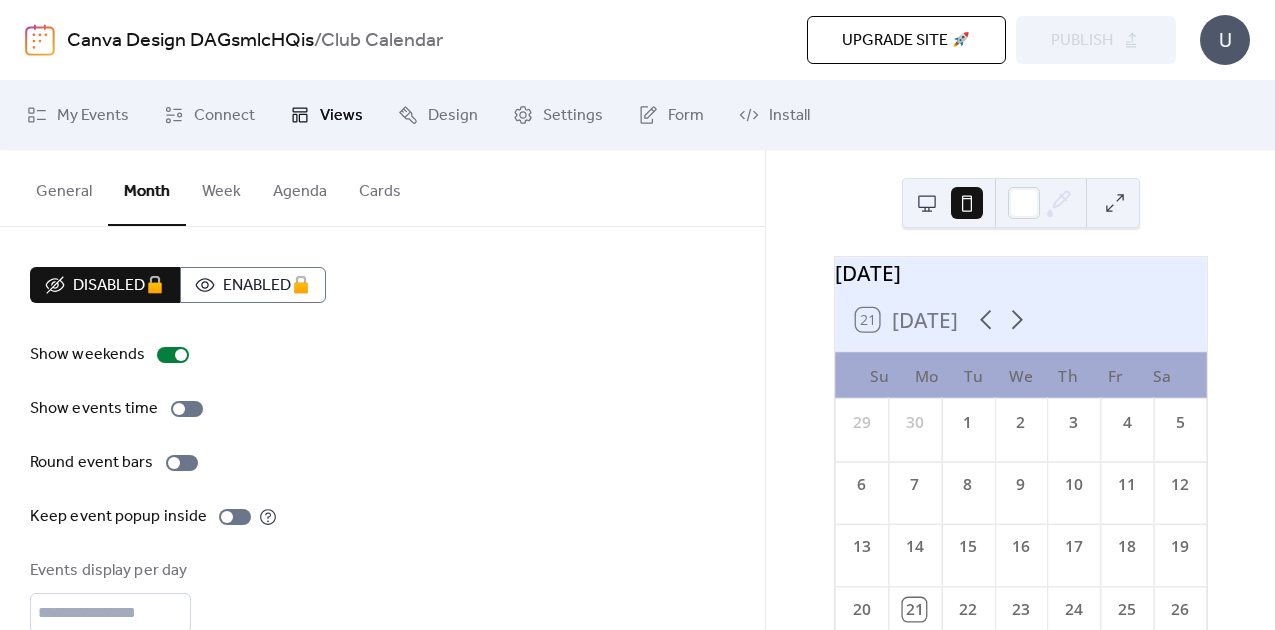 click on "Week" at bounding box center (221, 187) 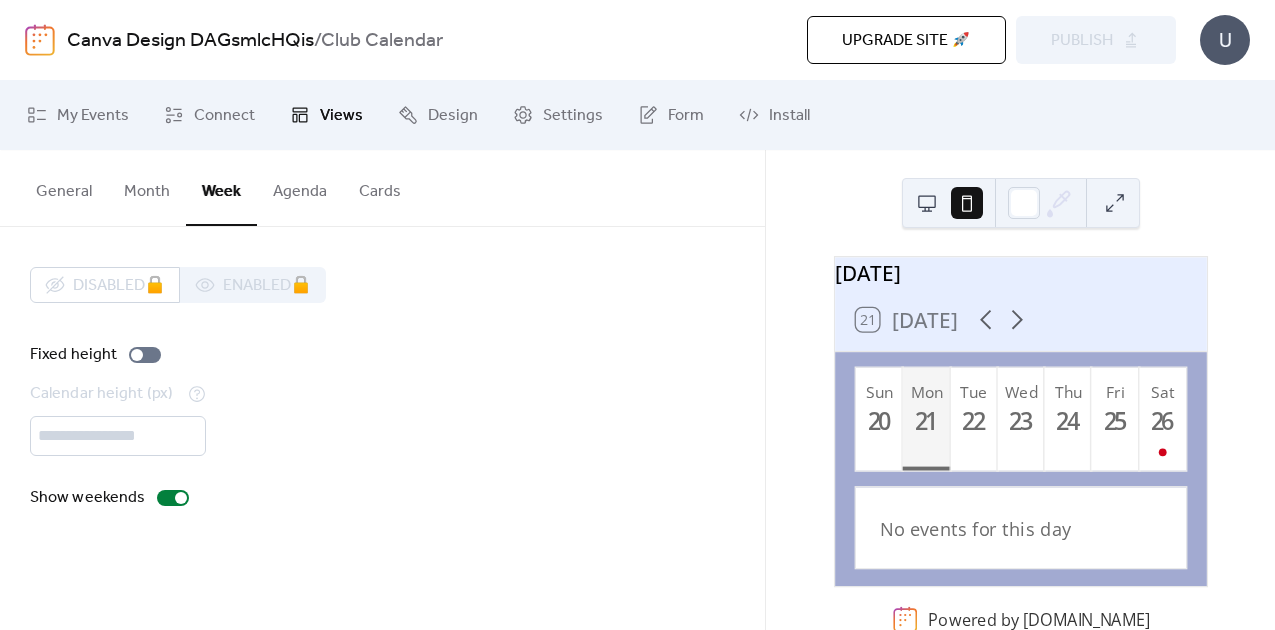 click on "Month" at bounding box center (147, 187) 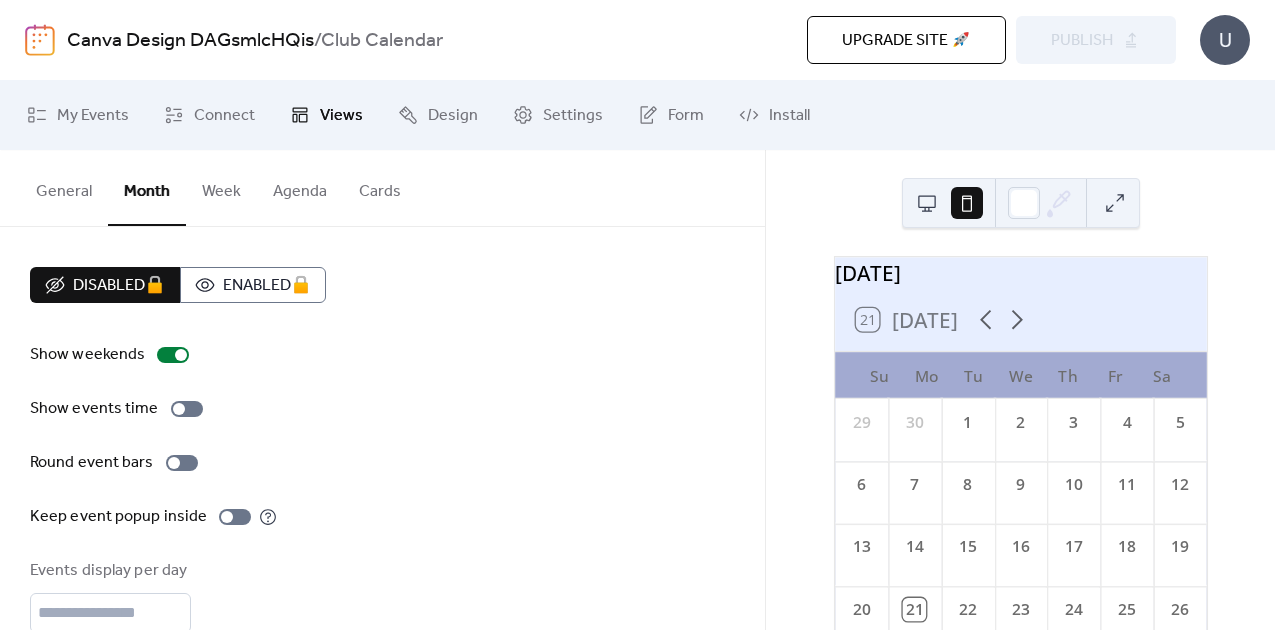 click on "Week" at bounding box center (221, 187) 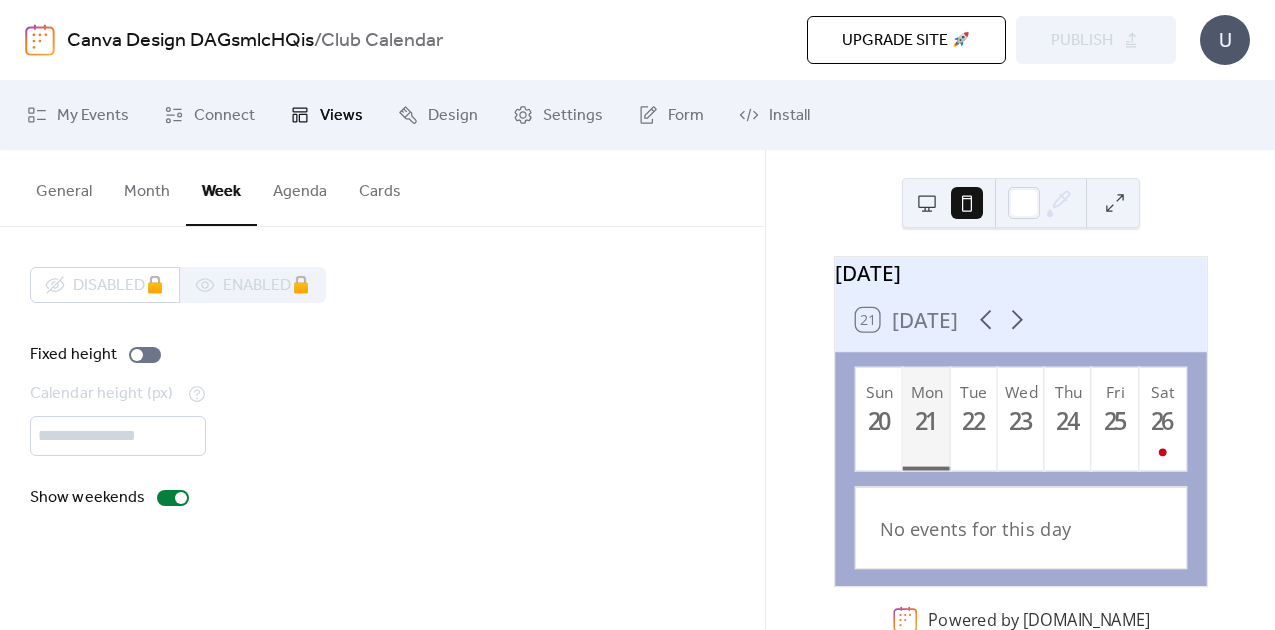 click on "Agenda" at bounding box center (300, 187) 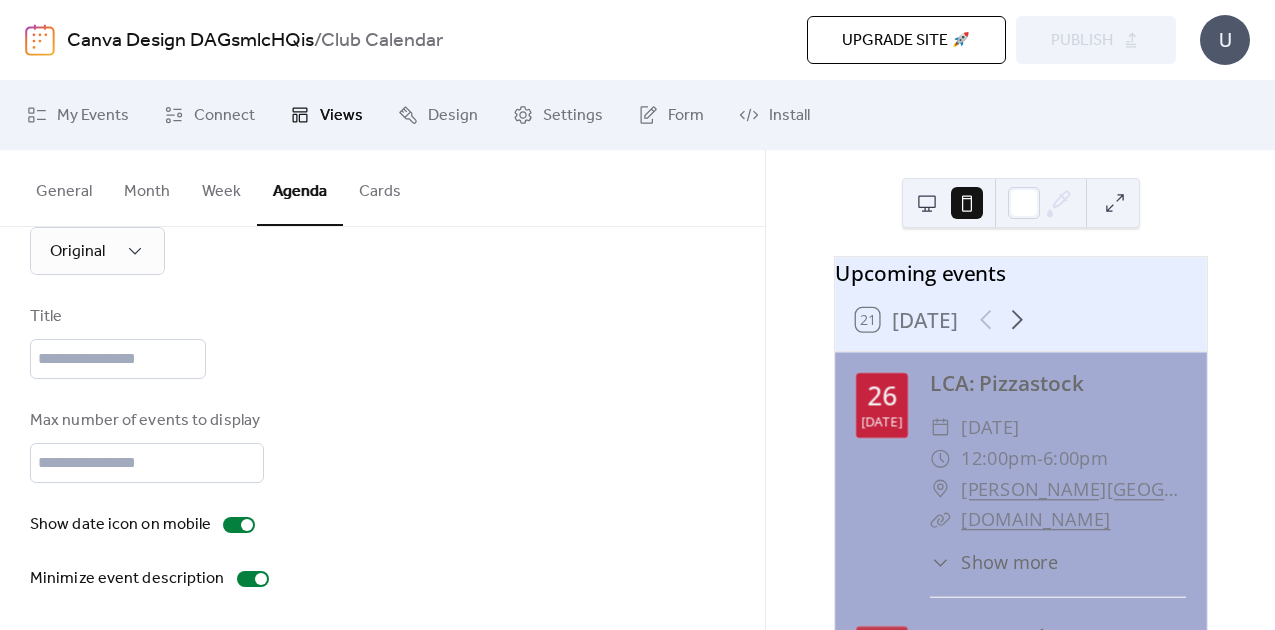 scroll, scrollTop: 294, scrollLeft: 0, axis: vertical 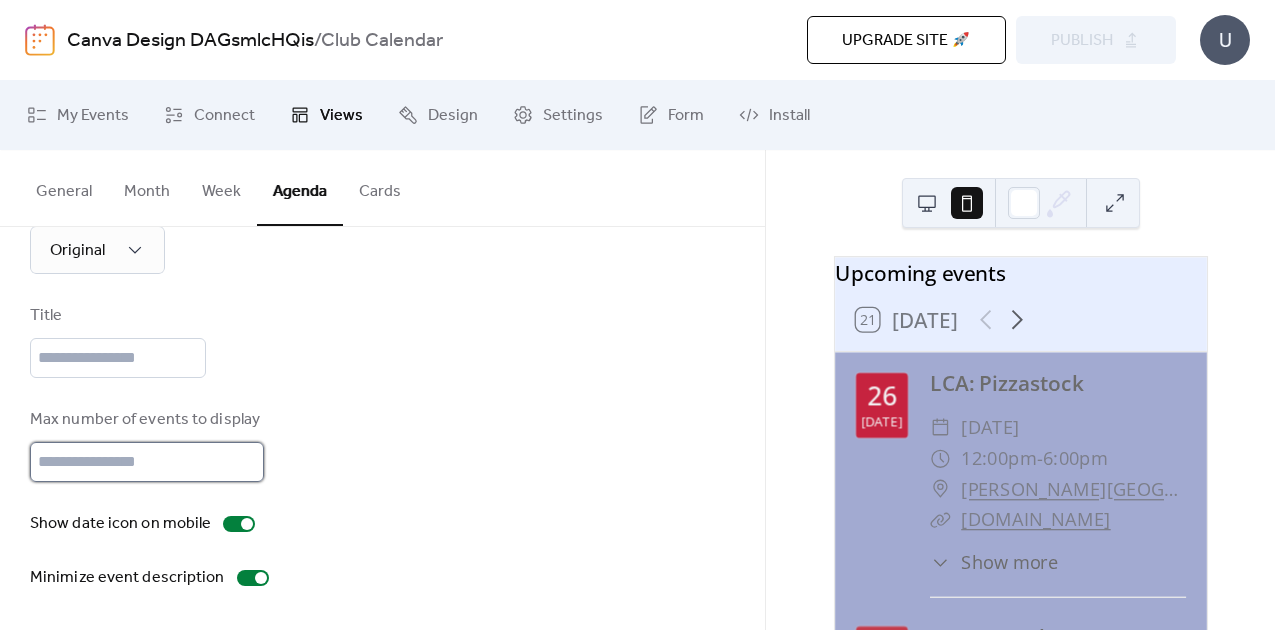 click on "**" at bounding box center [144, 462] 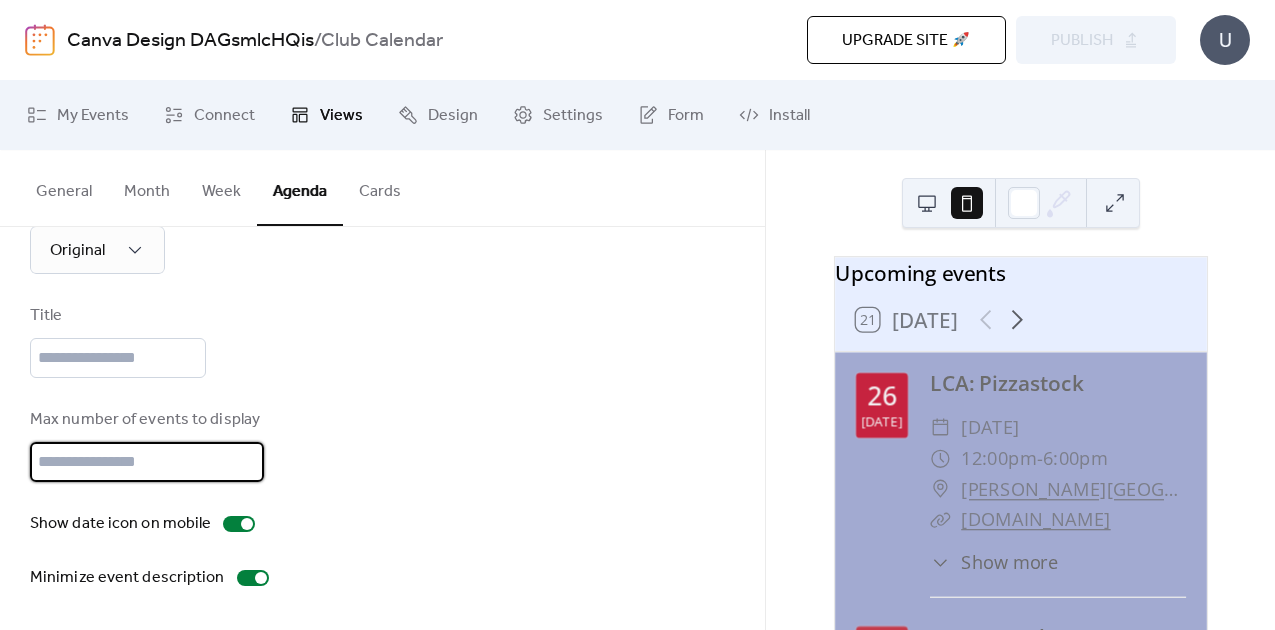 click on "**" at bounding box center (144, 462) 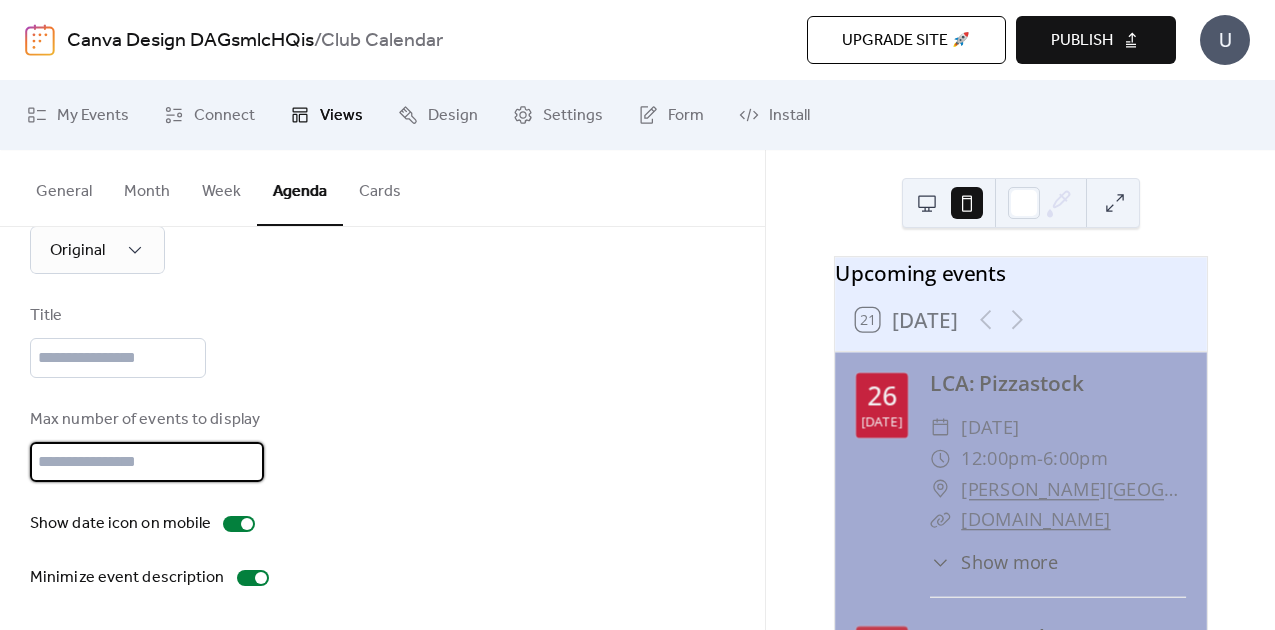 click on "**" at bounding box center [144, 462] 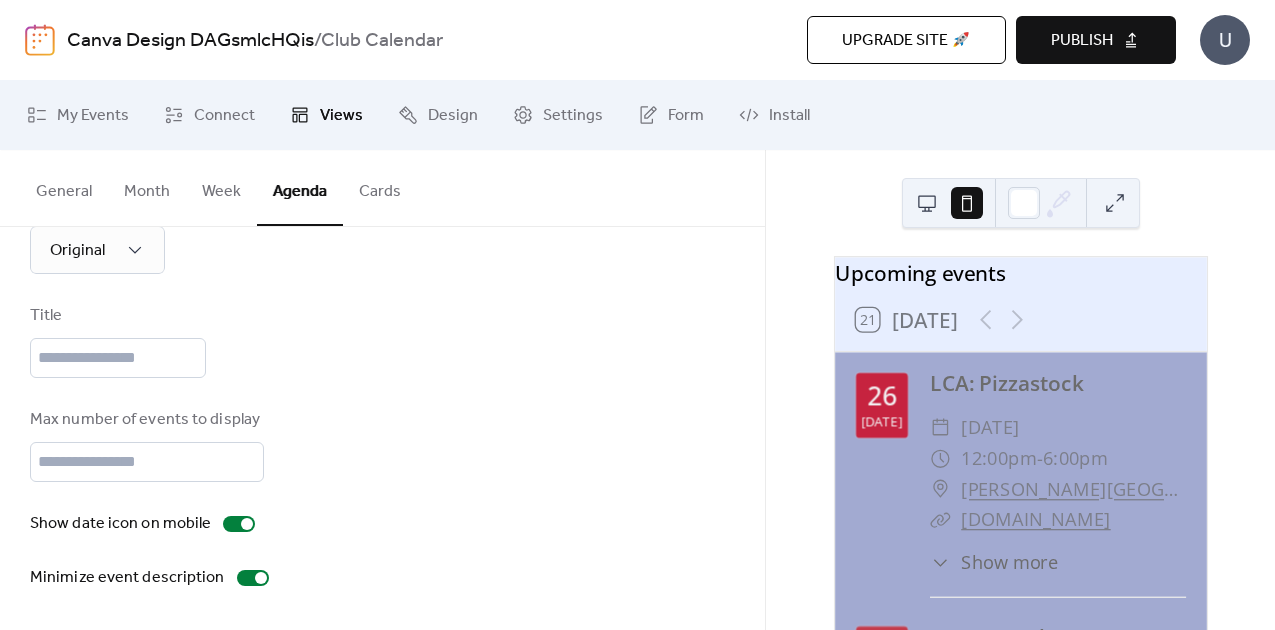 click on "Max number of events to display **" at bounding box center (147, 445) 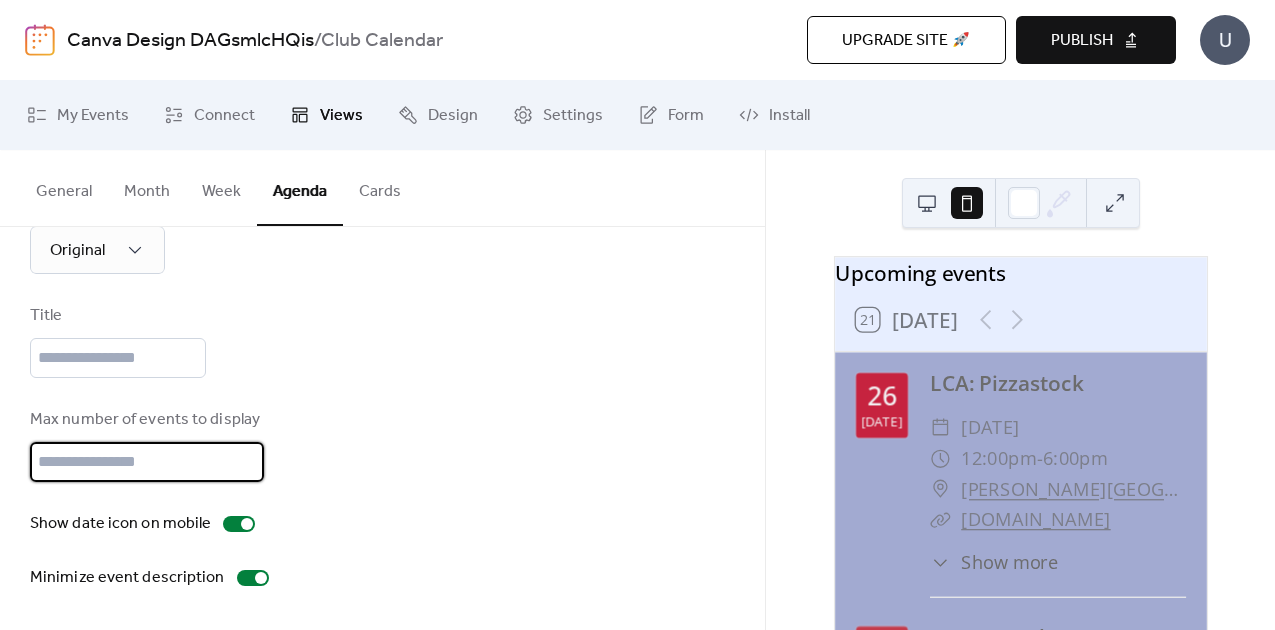 click on "**" at bounding box center [144, 462] 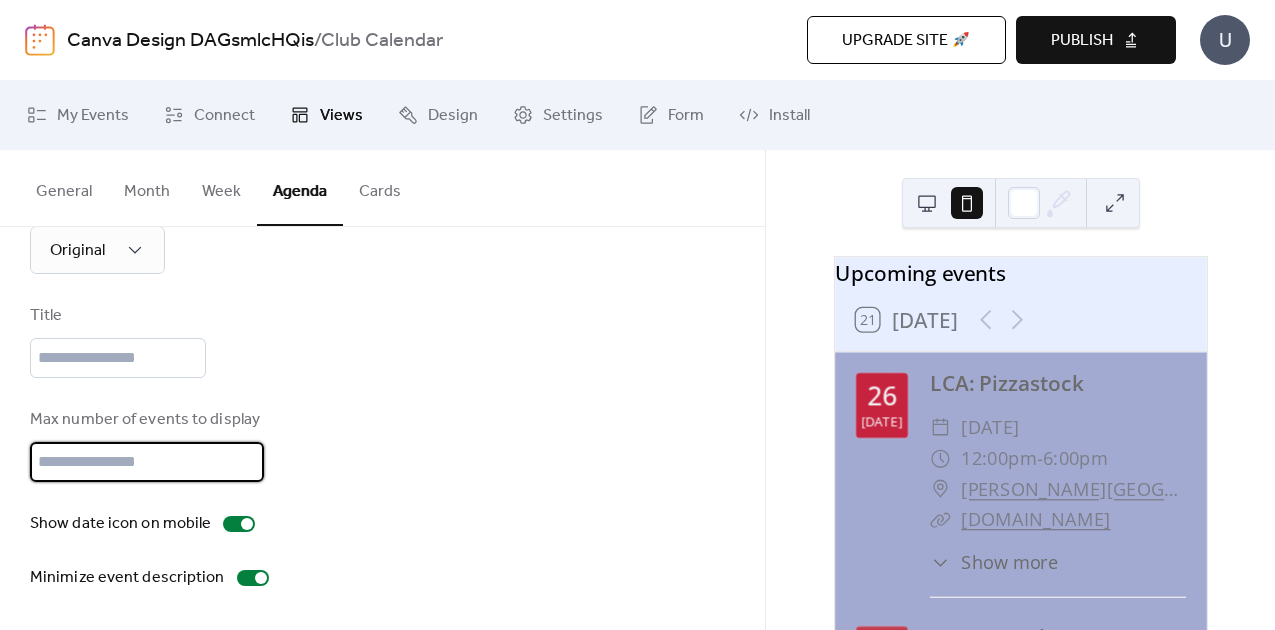 type on "**" 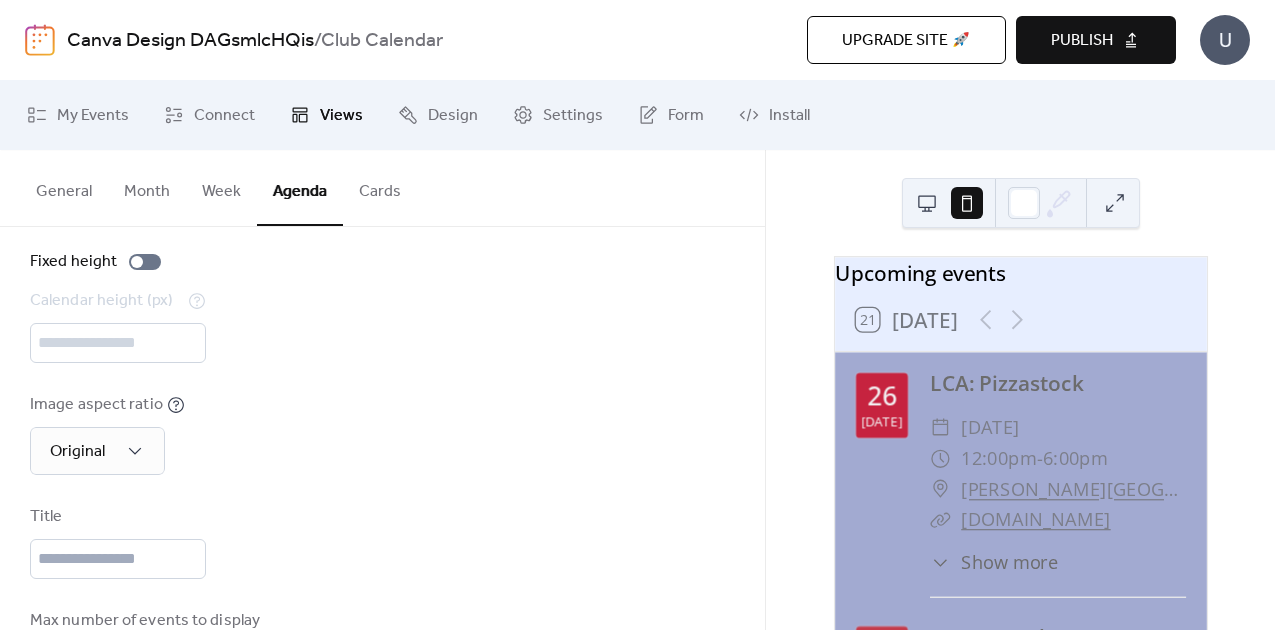 scroll, scrollTop: 78, scrollLeft: 0, axis: vertical 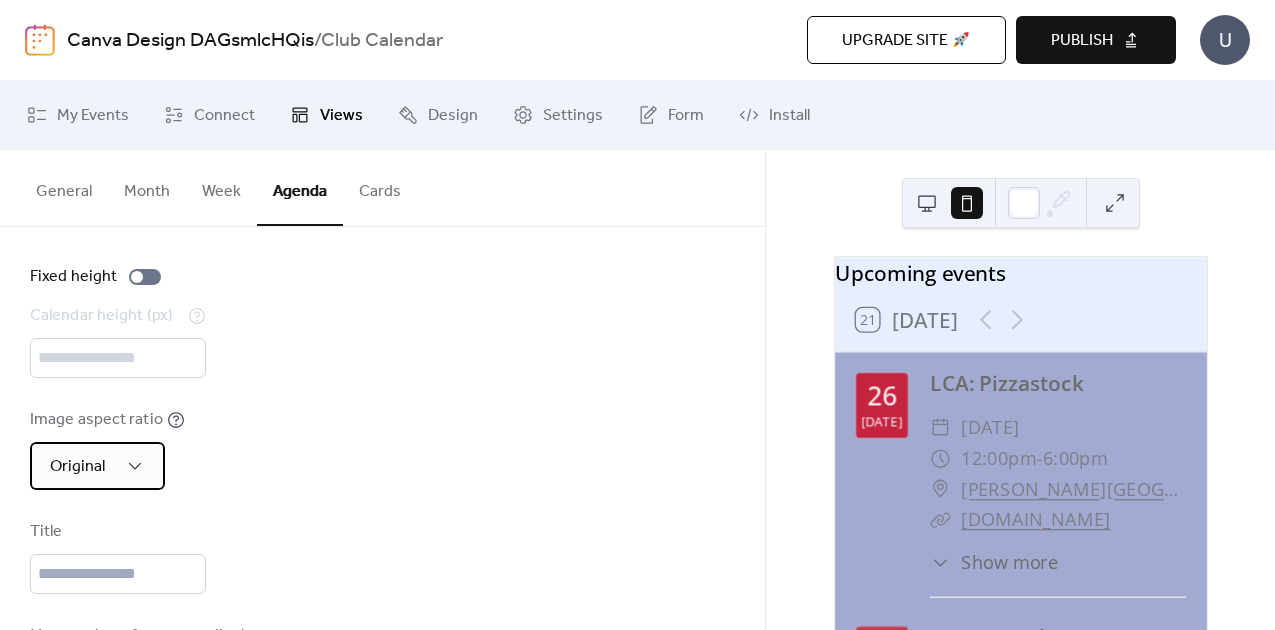 click on "Original" at bounding box center (77, 466) 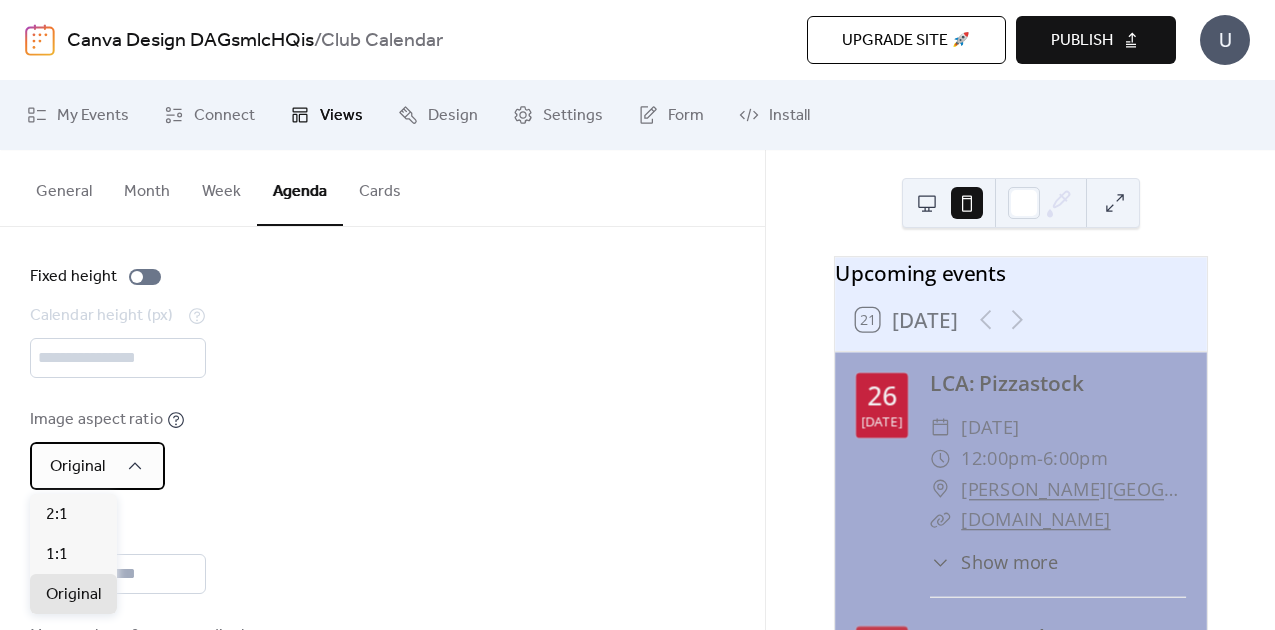 click on "Original" at bounding box center (77, 466) 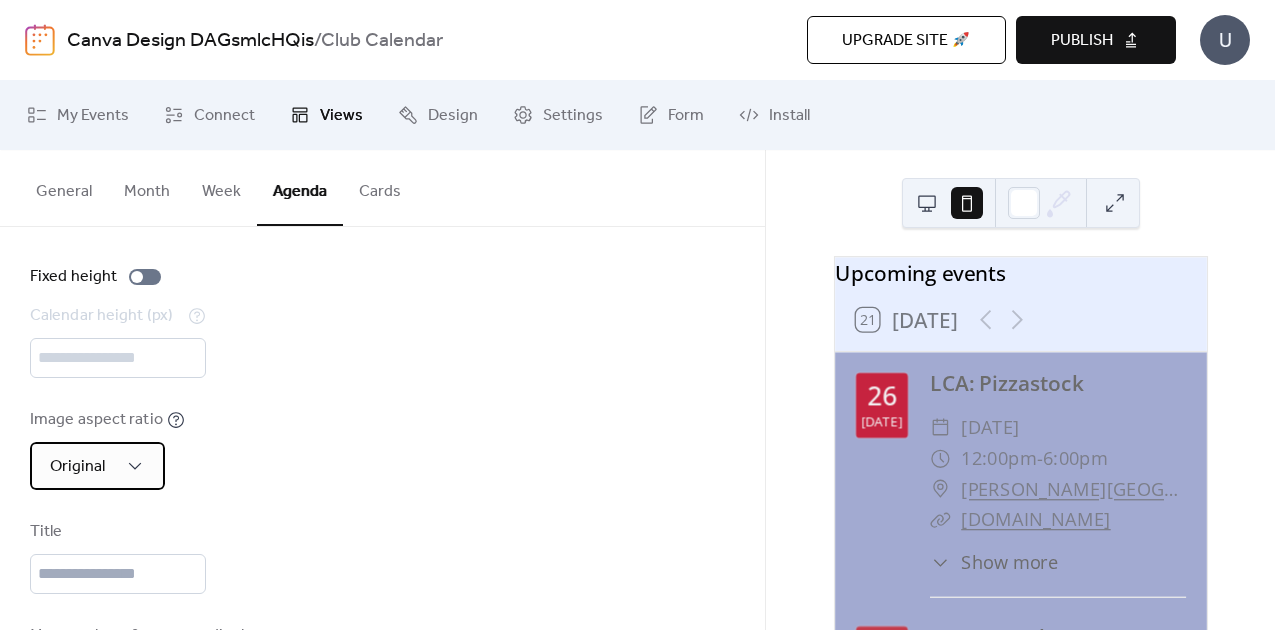 click on "Original" at bounding box center [77, 466] 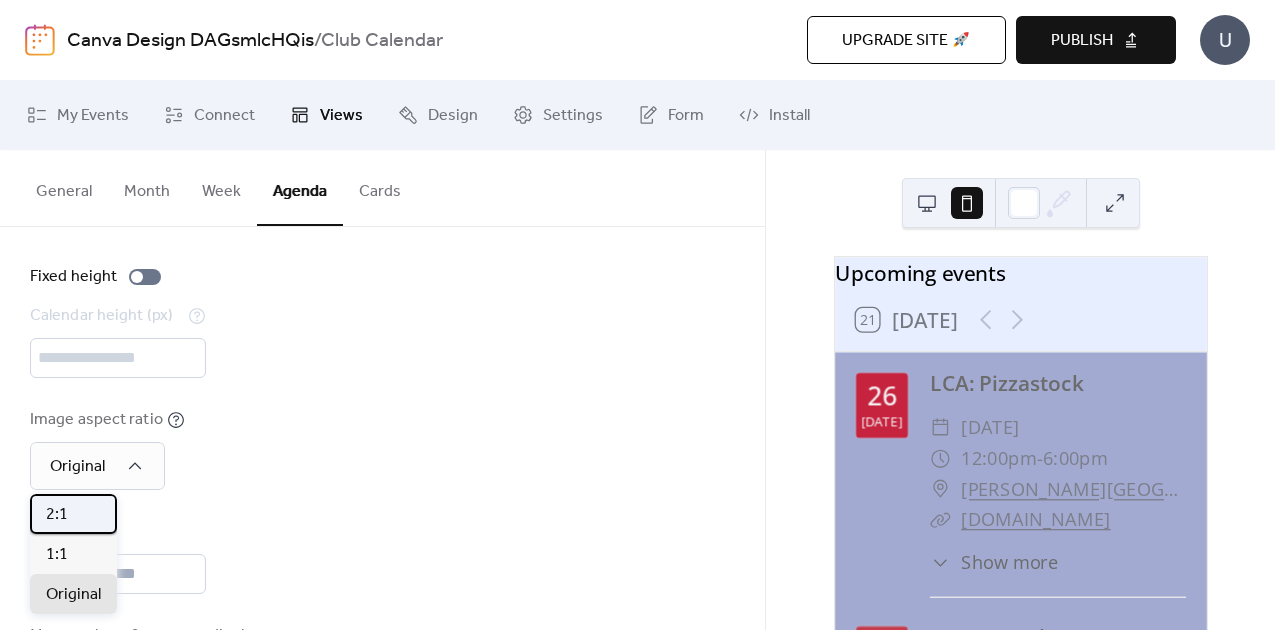 click on "2:1" at bounding box center [57, 515] 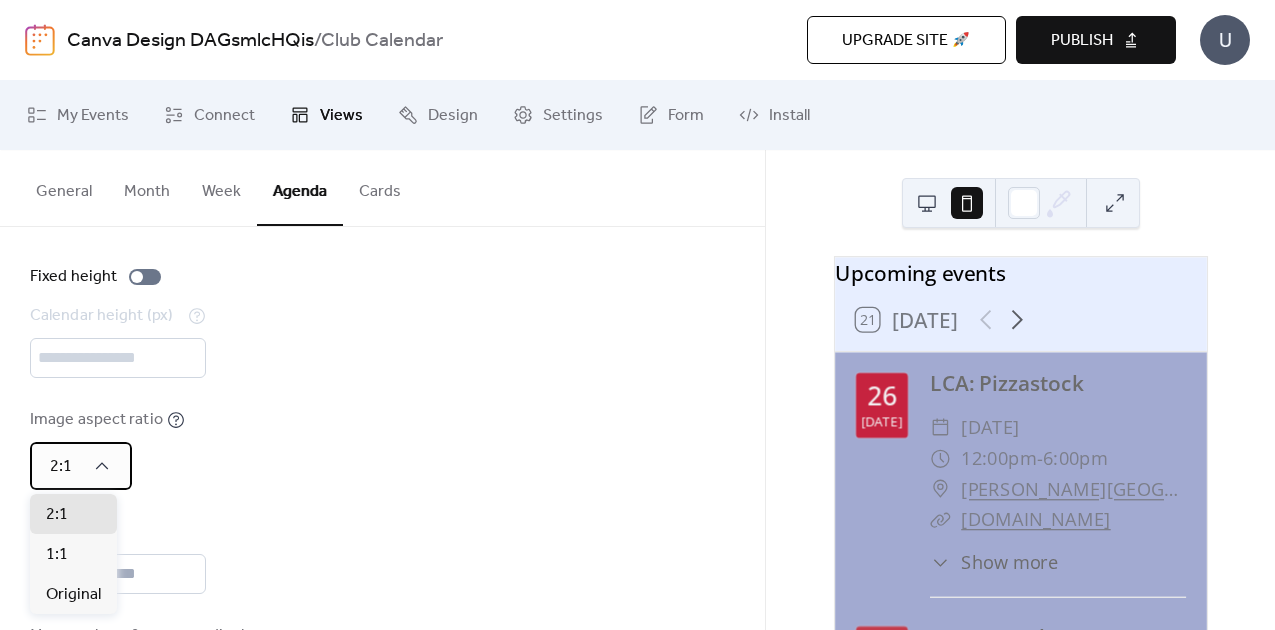 click on "2:1" at bounding box center [81, 466] 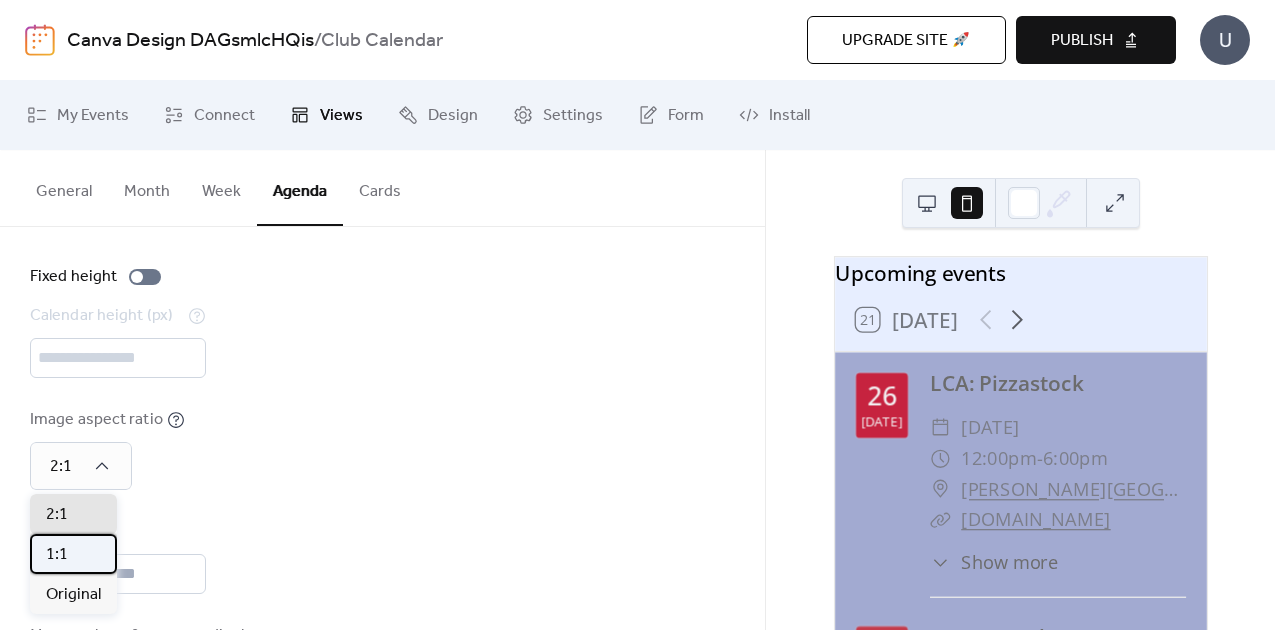 click on "1:1" at bounding box center [73, 554] 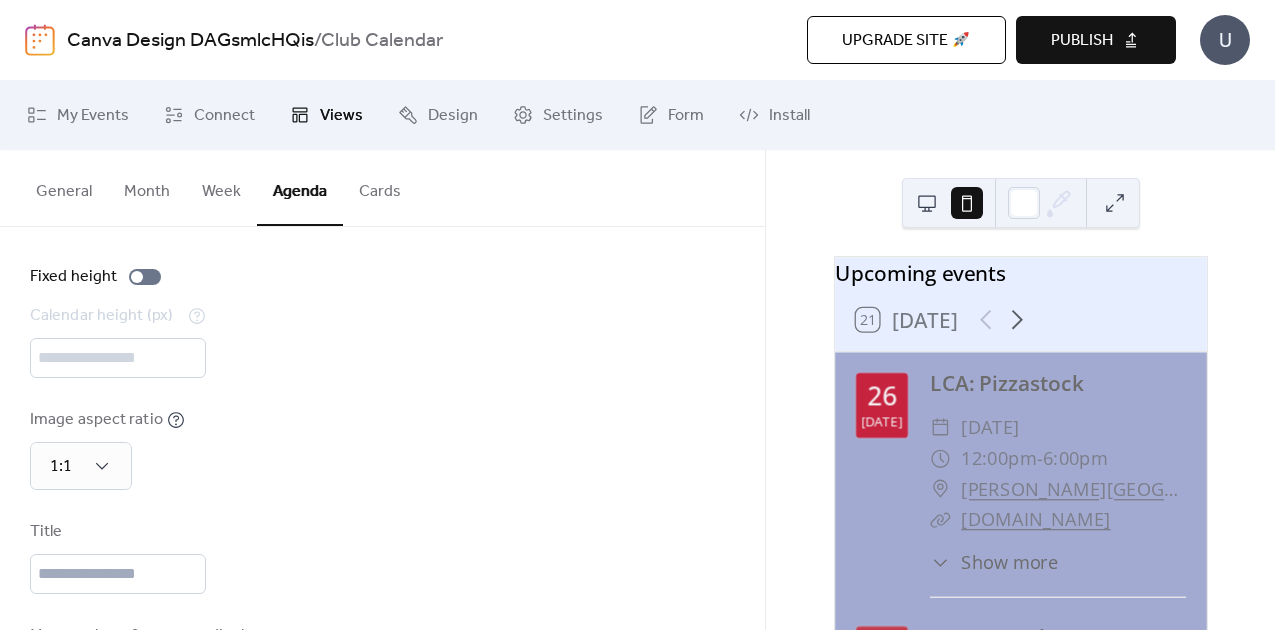 click on "Disabled  🔒 Enabled  🔒 Fixed height Calendar height (px) *** Image aspect ratio 1:1 Title Max number of events to display ** Show date icon on mobile Minimize event description" at bounding box center [382, 497] 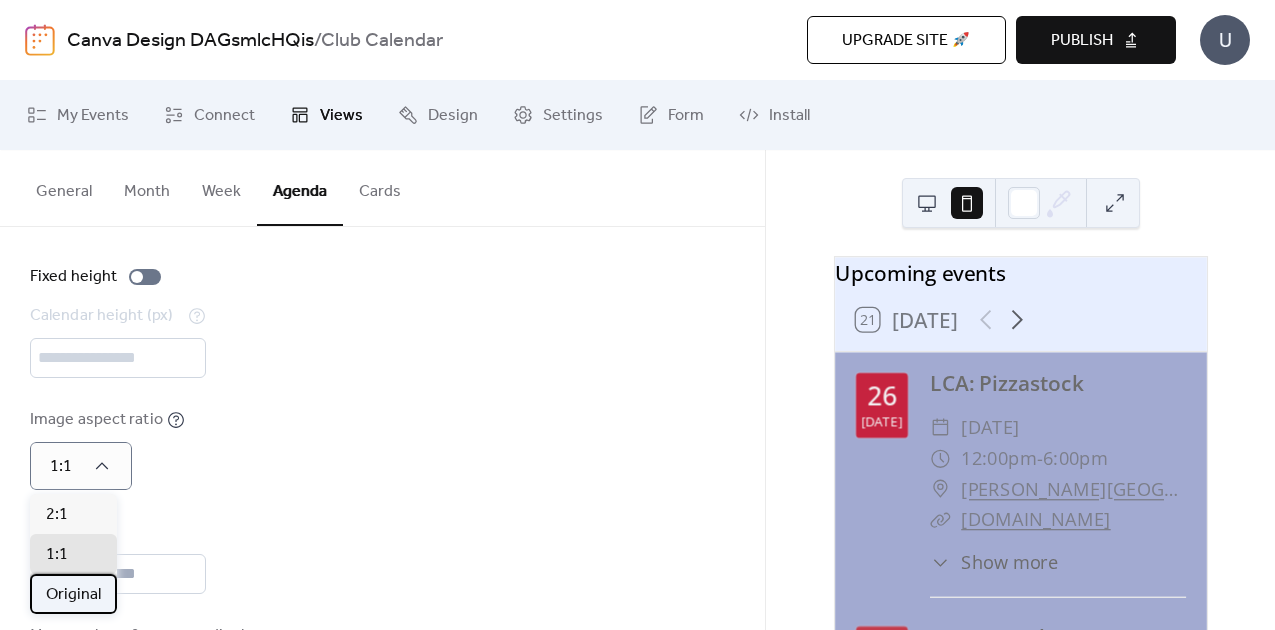 click on "Original" at bounding box center (73, 595) 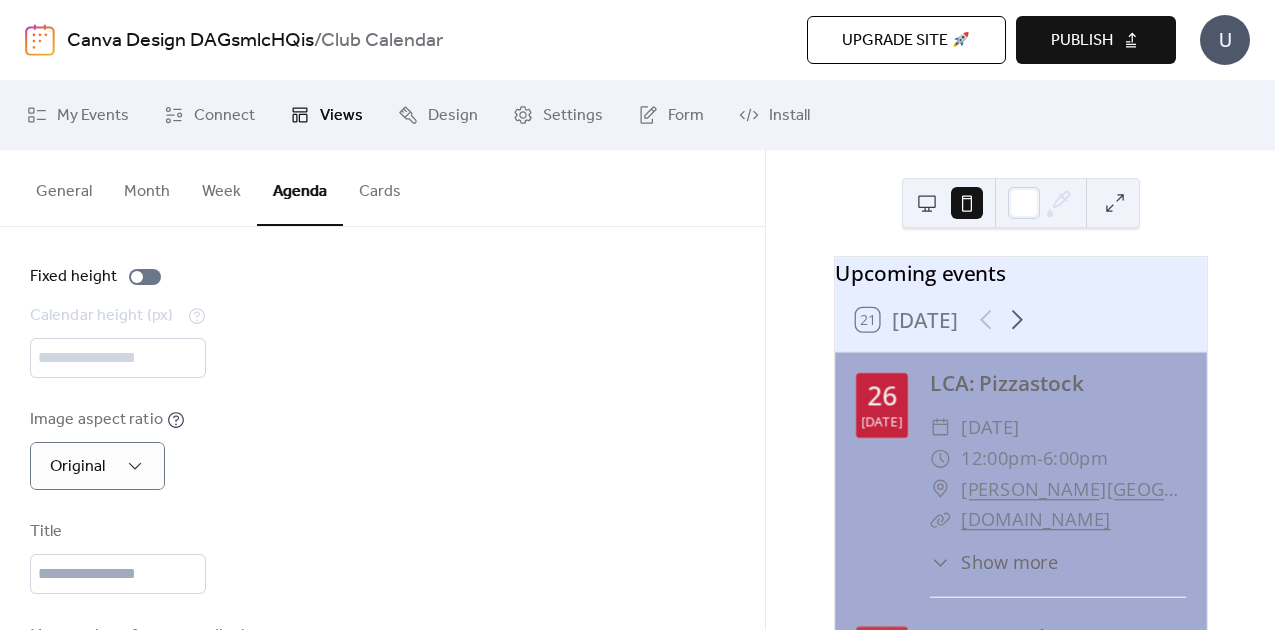 click on "Disabled  🔒 Enabled  🔒 Fixed height Calendar height (px) *** Image aspect ratio Original Title Max number of events to display ** Show date icon on mobile Minimize event description" at bounding box center (382, 497) 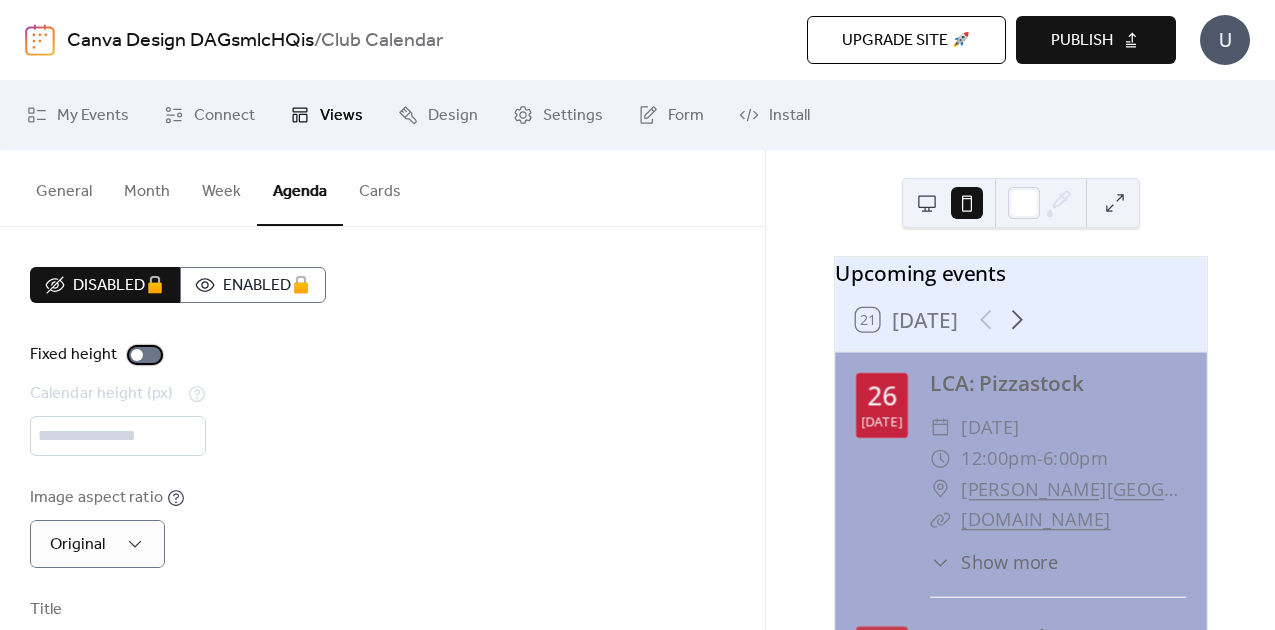 click at bounding box center (137, 355) 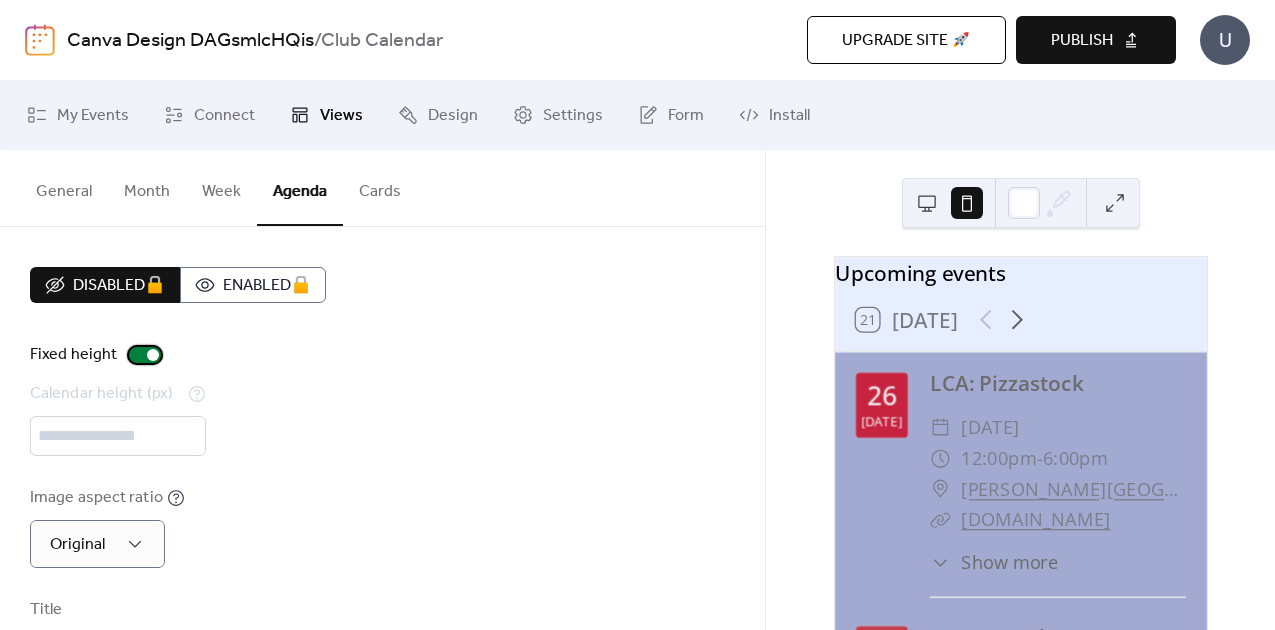 click at bounding box center [145, 355] 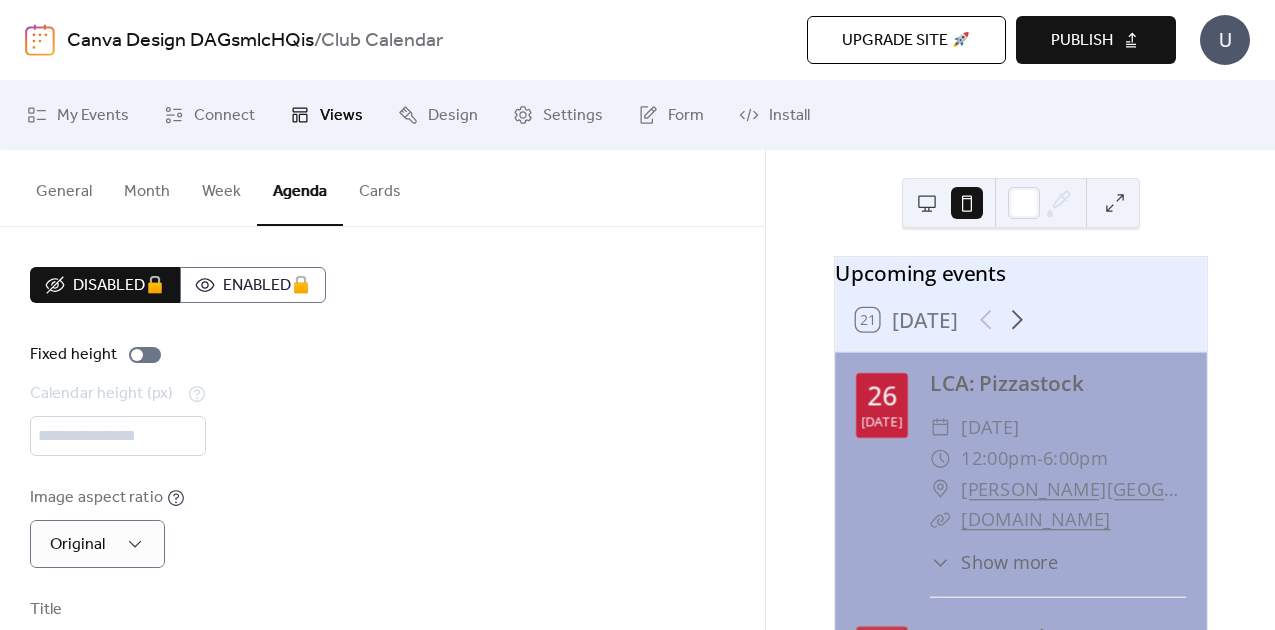 click on "Fixed height" at bounding box center (382, 355) 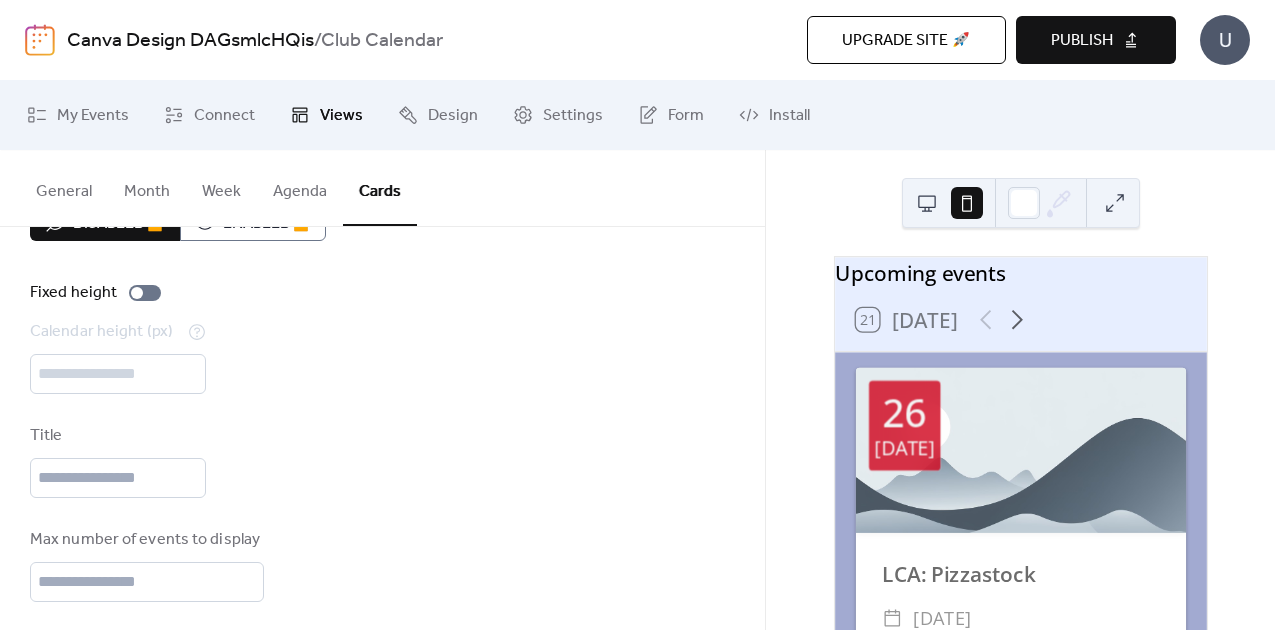 scroll, scrollTop: 332, scrollLeft: 0, axis: vertical 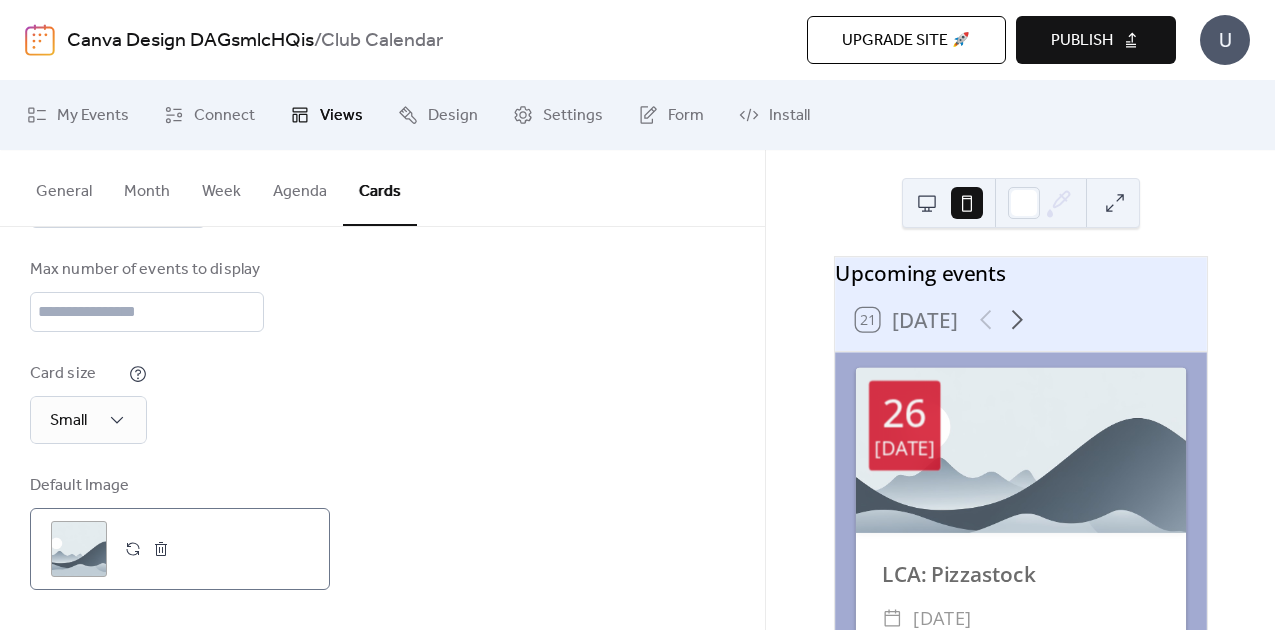click on ";" at bounding box center (180, 549) 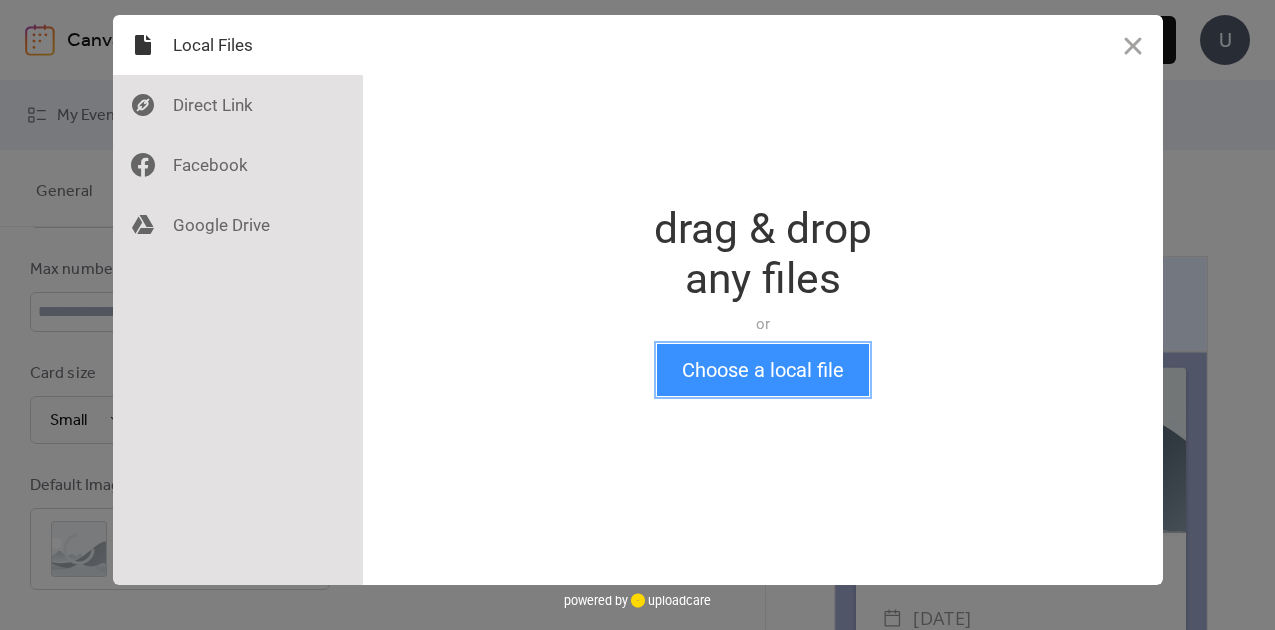 click on "Choose a local file" at bounding box center (763, 370) 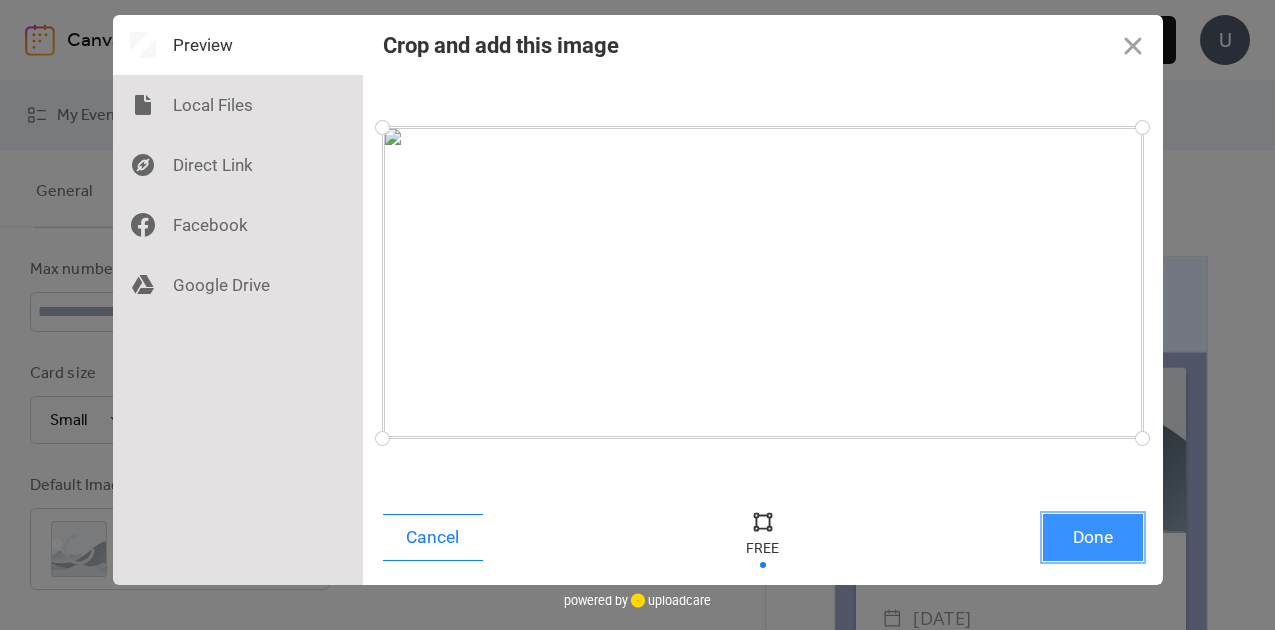 click on "Done" at bounding box center (1093, 537) 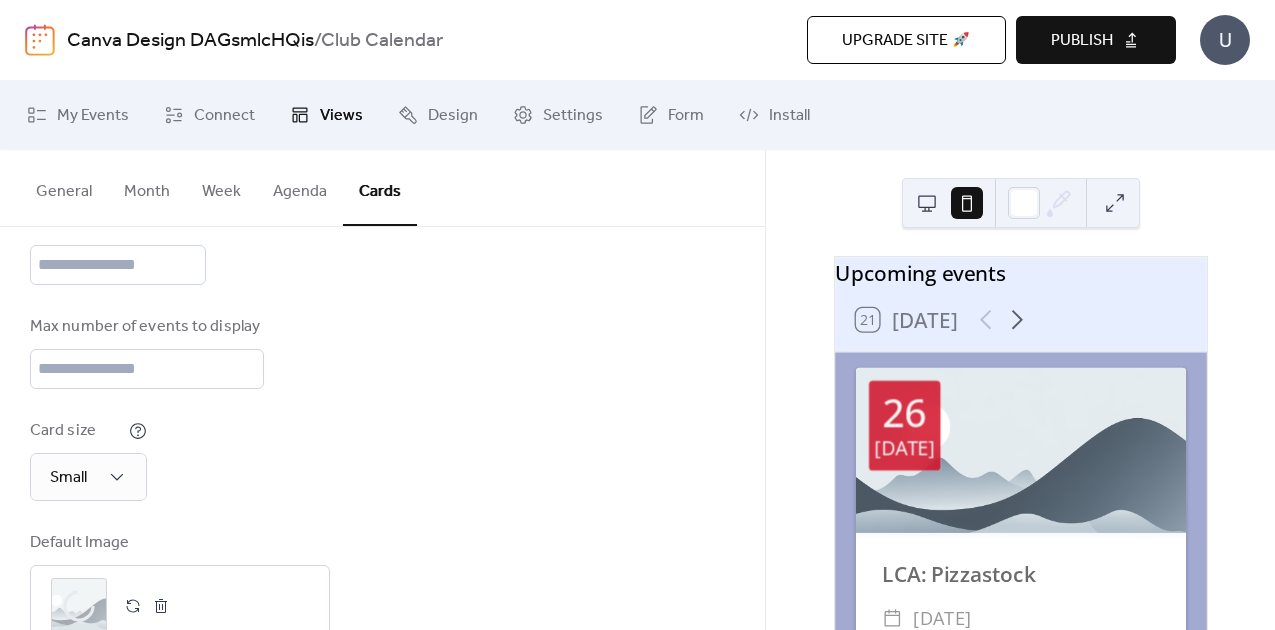 scroll, scrollTop: 332, scrollLeft: 0, axis: vertical 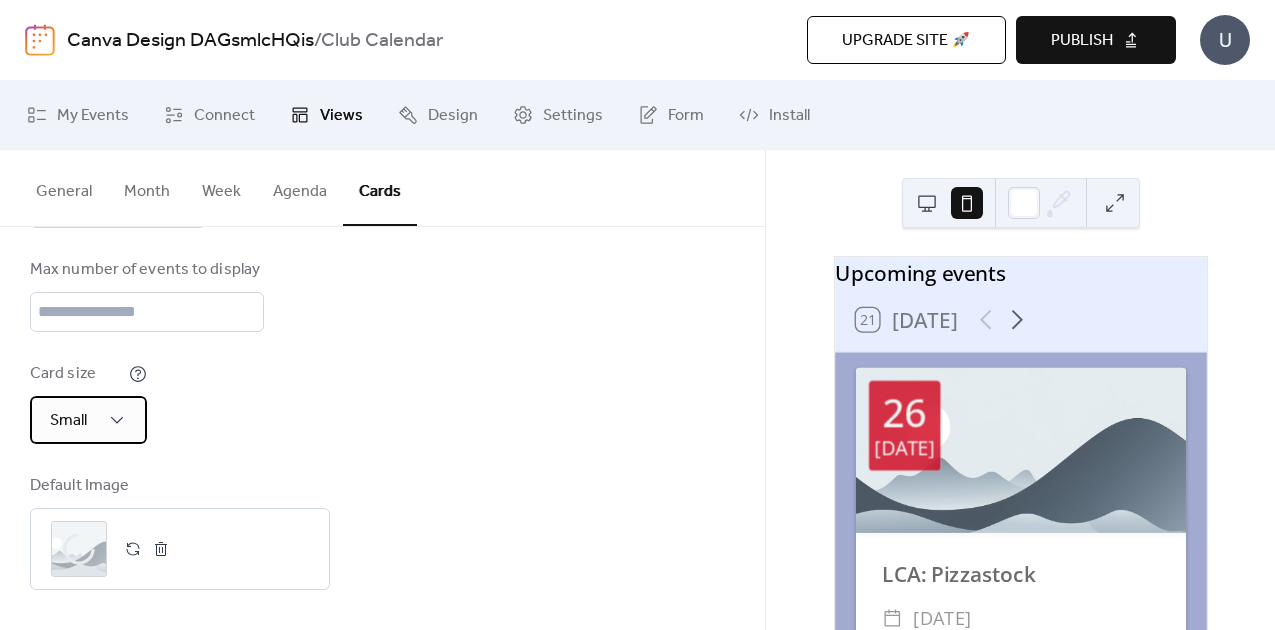 click on "Small" at bounding box center (88, 420) 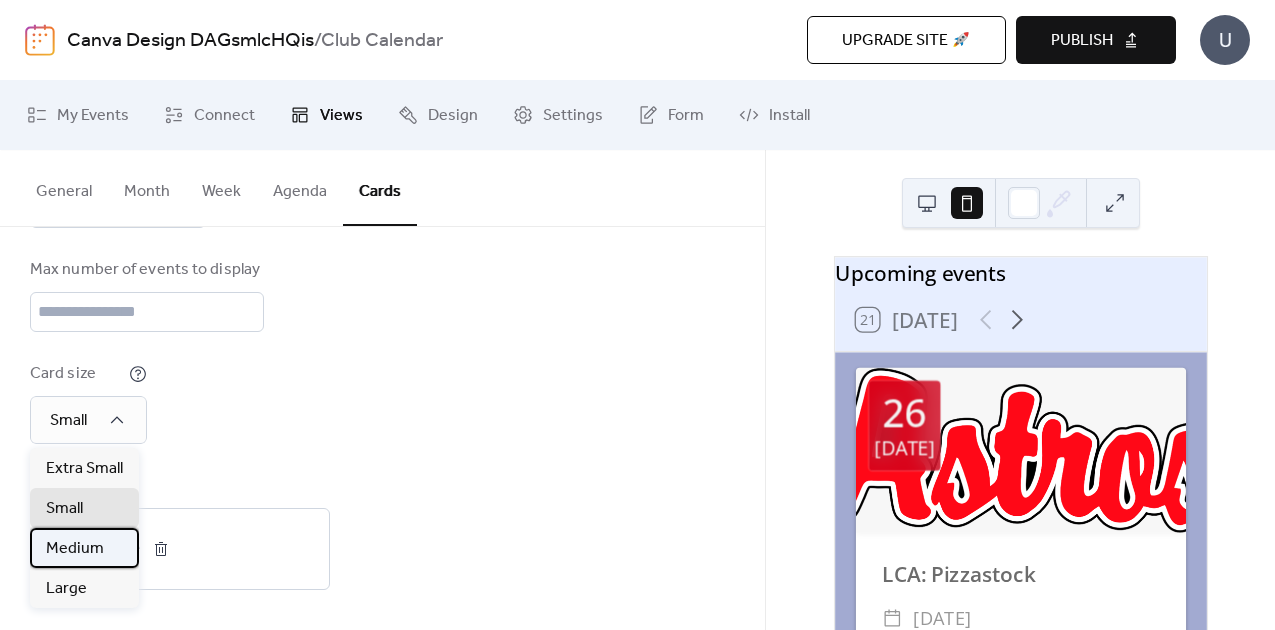 click on "Medium" at bounding box center [75, 549] 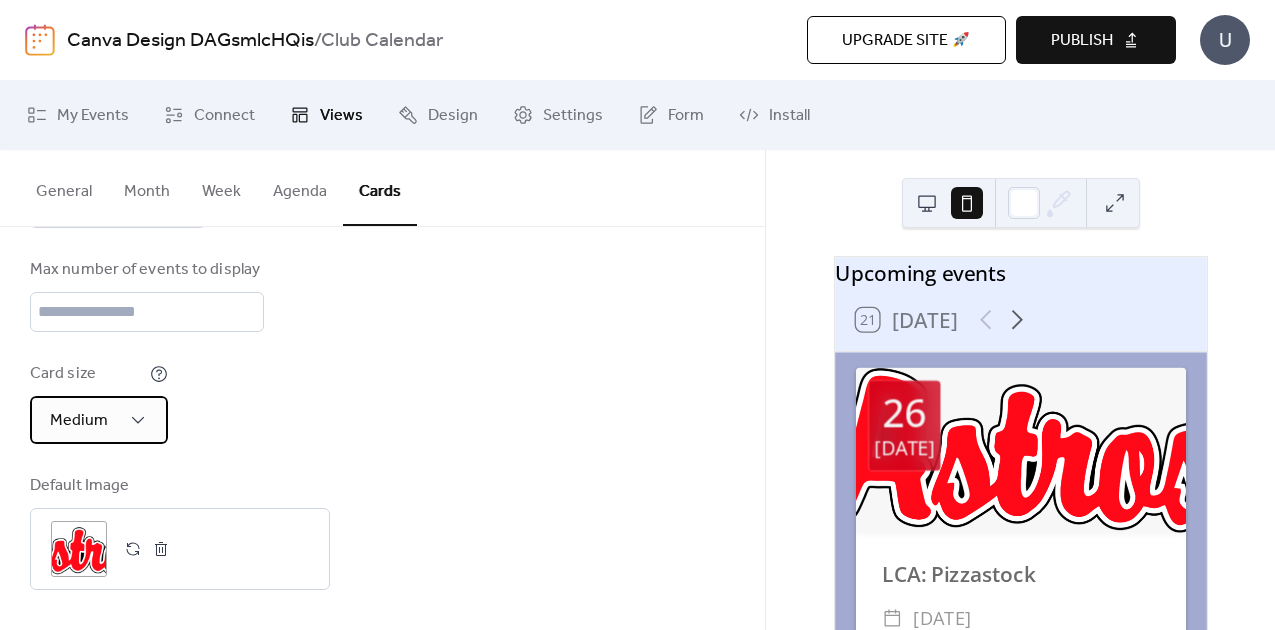 click on "Medium" at bounding box center [99, 420] 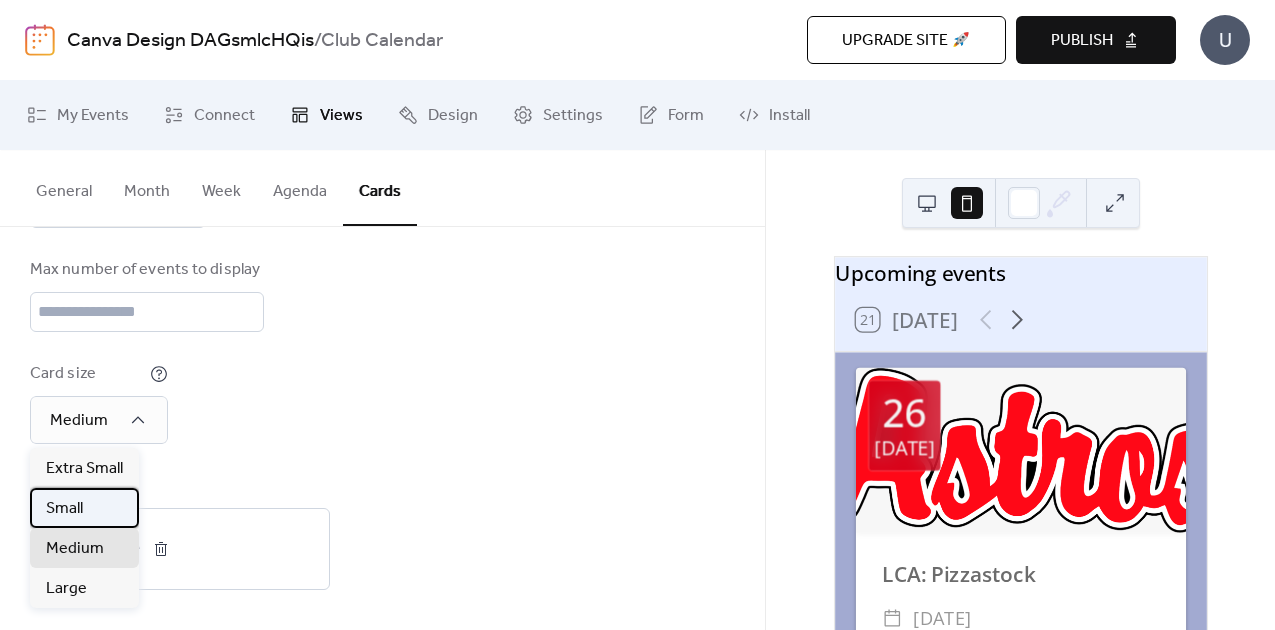 click on "Small" at bounding box center (84, 508) 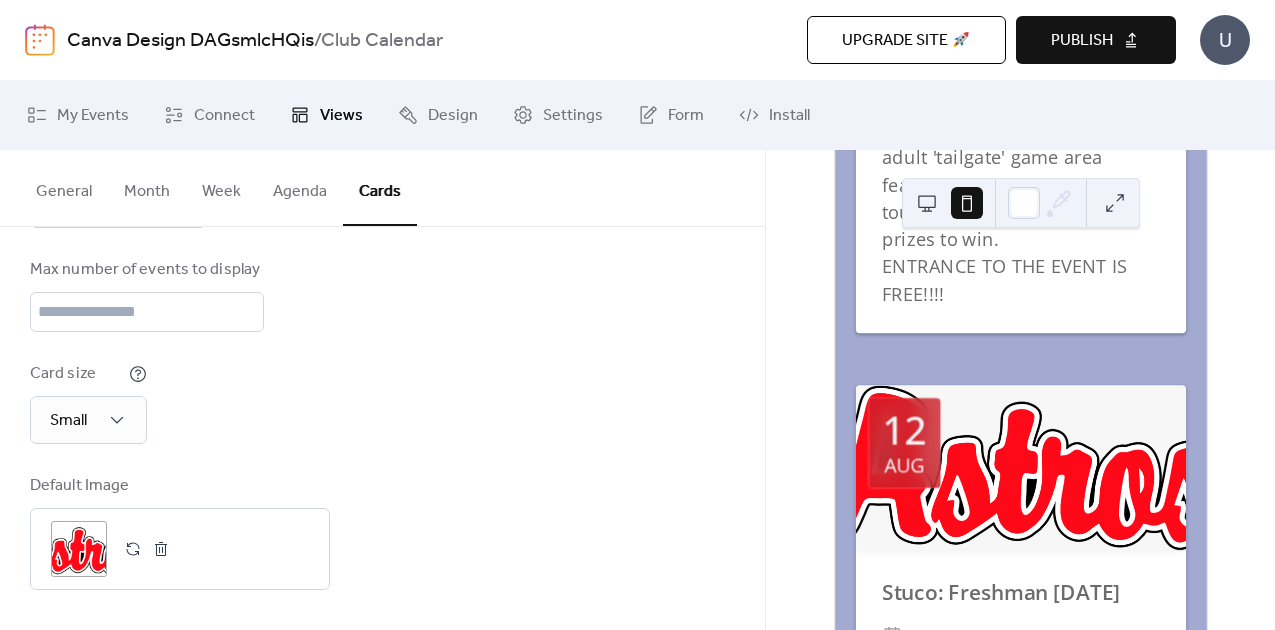 scroll, scrollTop: 0, scrollLeft: 0, axis: both 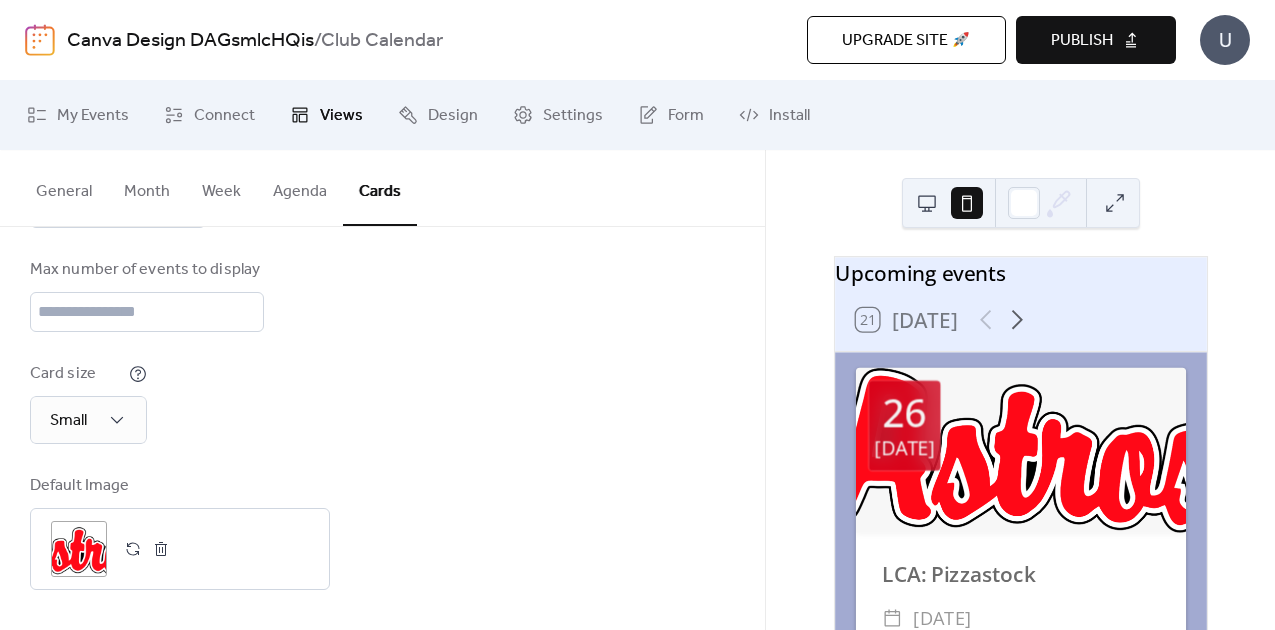 click on "Agenda" at bounding box center [300, 187] 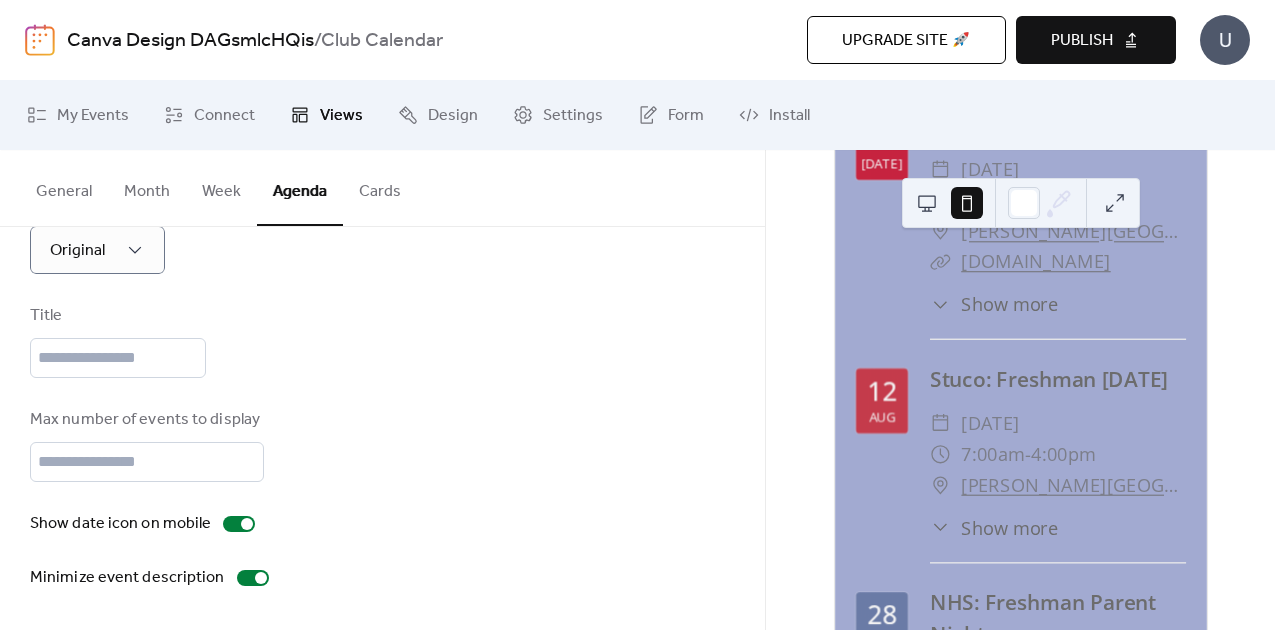 scroll, scrollTop: 247, scrollLeft: 0, axis: vertical 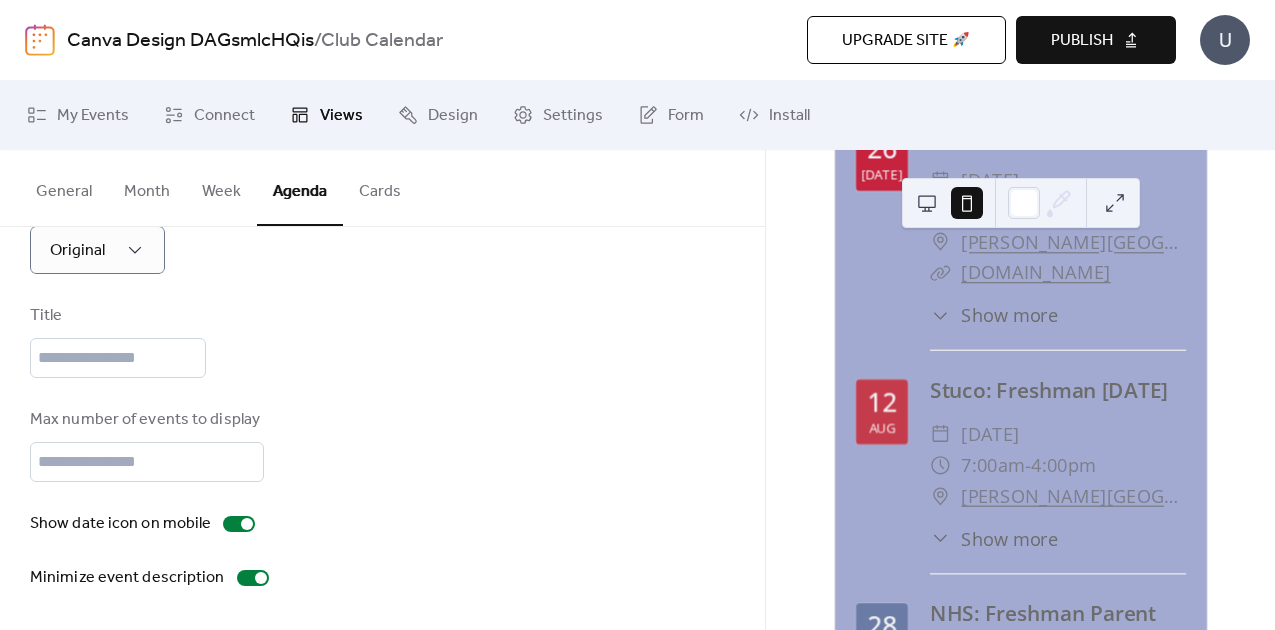 click on "Show more" at bounding box center [1009, 538] 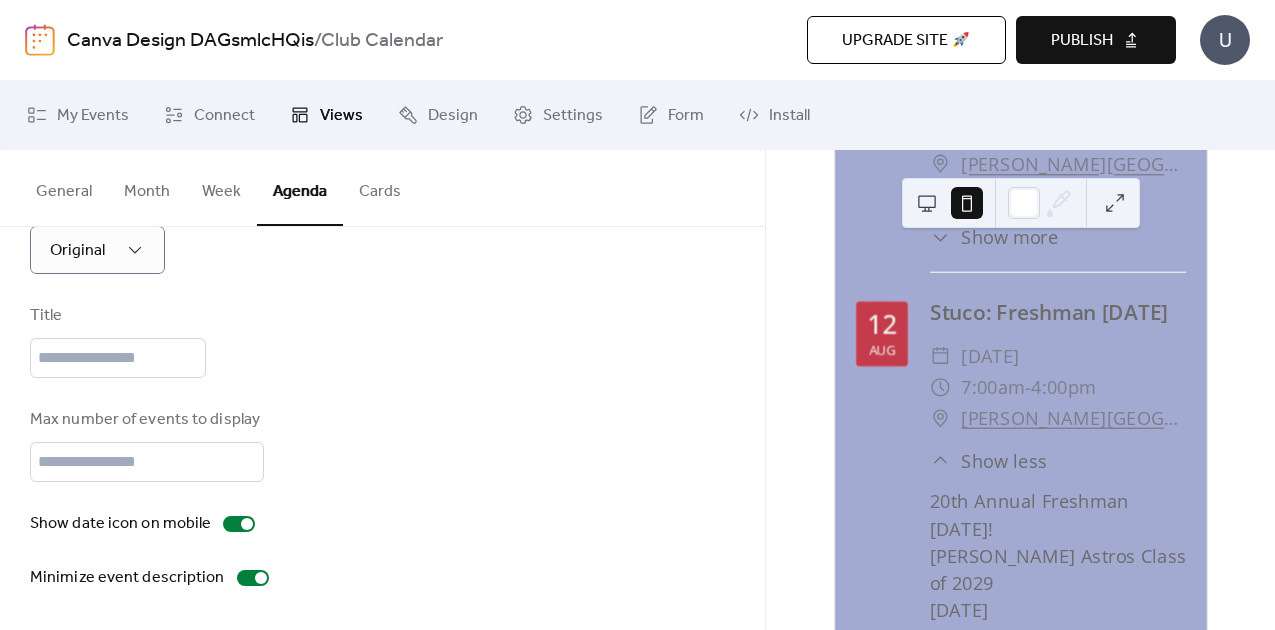 scroll, scrollTop: 350, scrollLeft: 0, axis: vertical 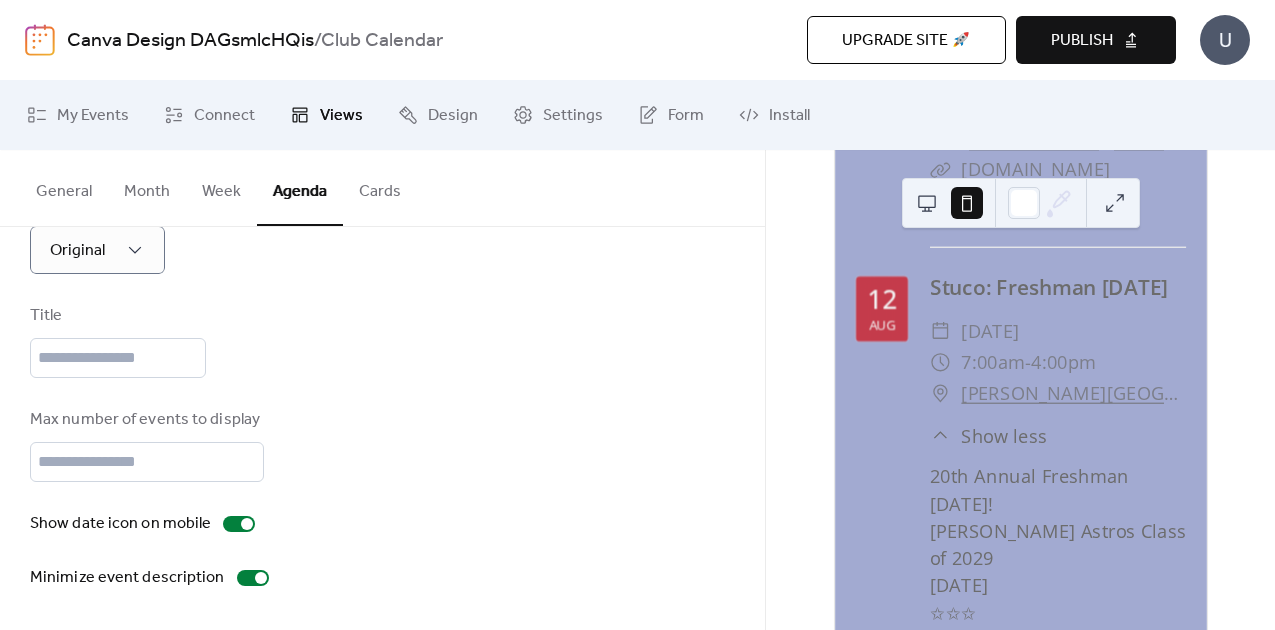 click on "Show less" at bounding box center [1004, 435] 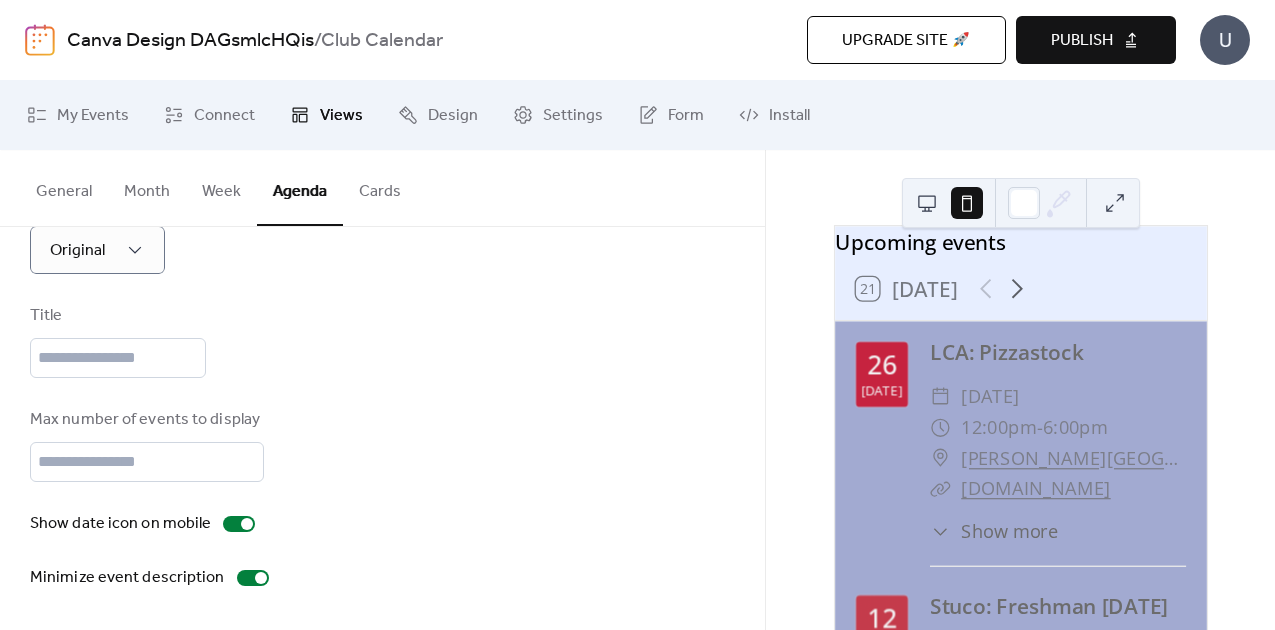 scroll, scrollTop: 0, scrollLeft: 0, axis: both 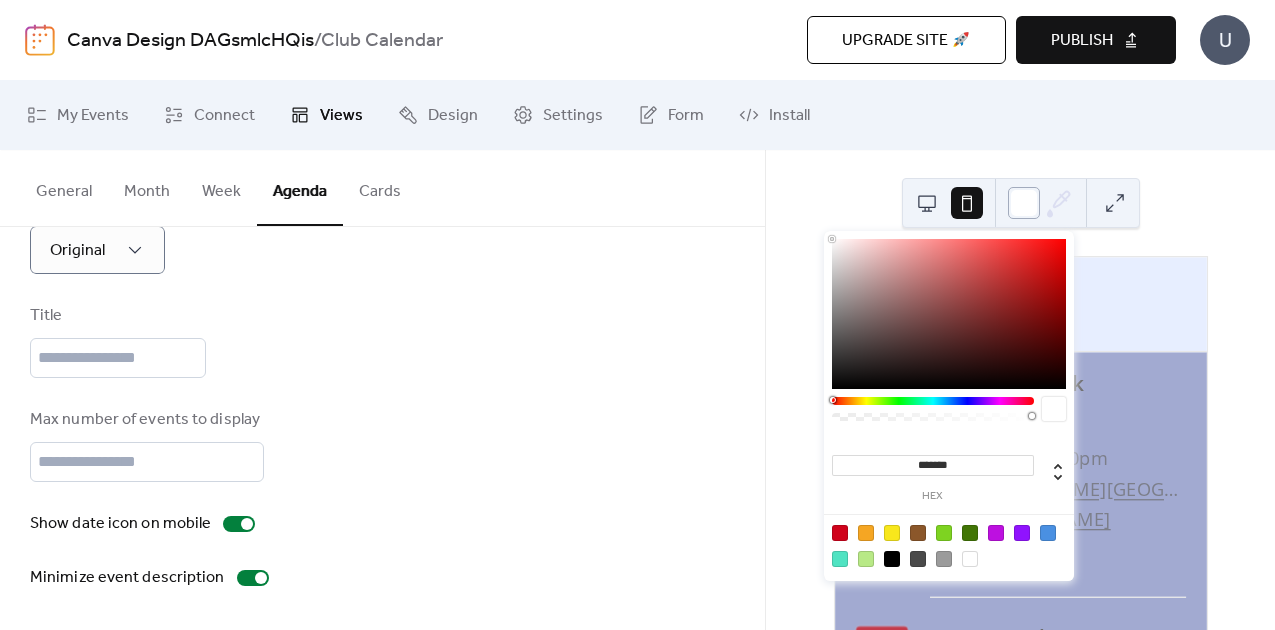 click at bounding box center [1024, 203] 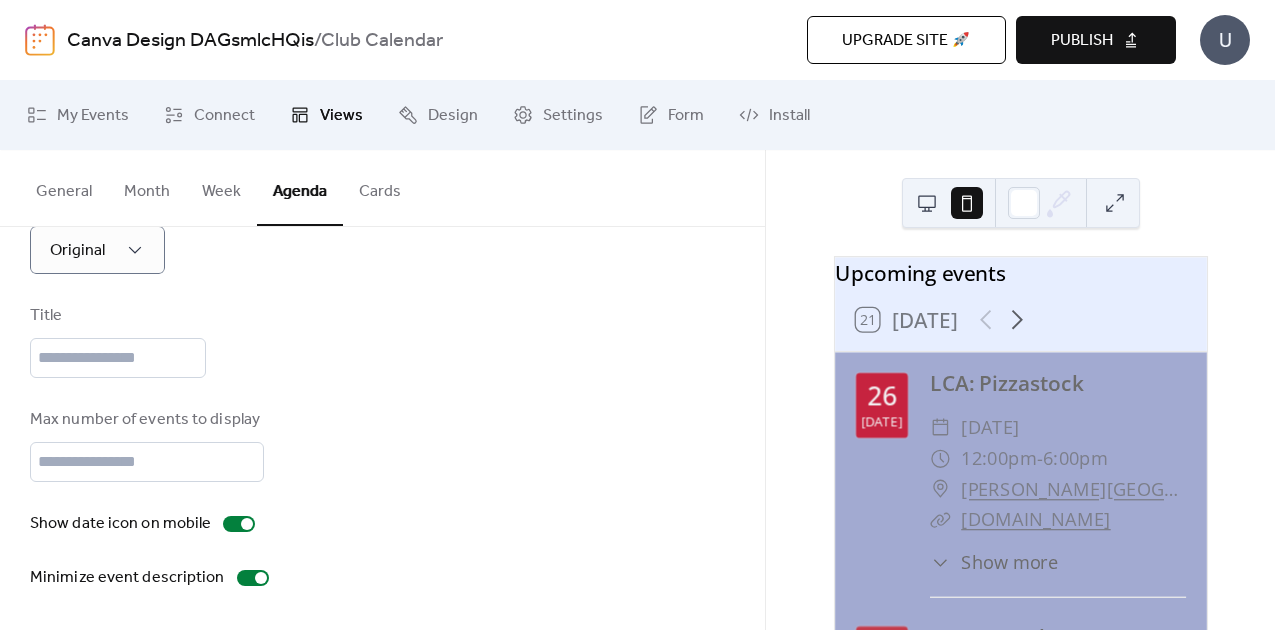 click on "​ Saturday, July 26, 2025" at bounding box center (1058, 427) 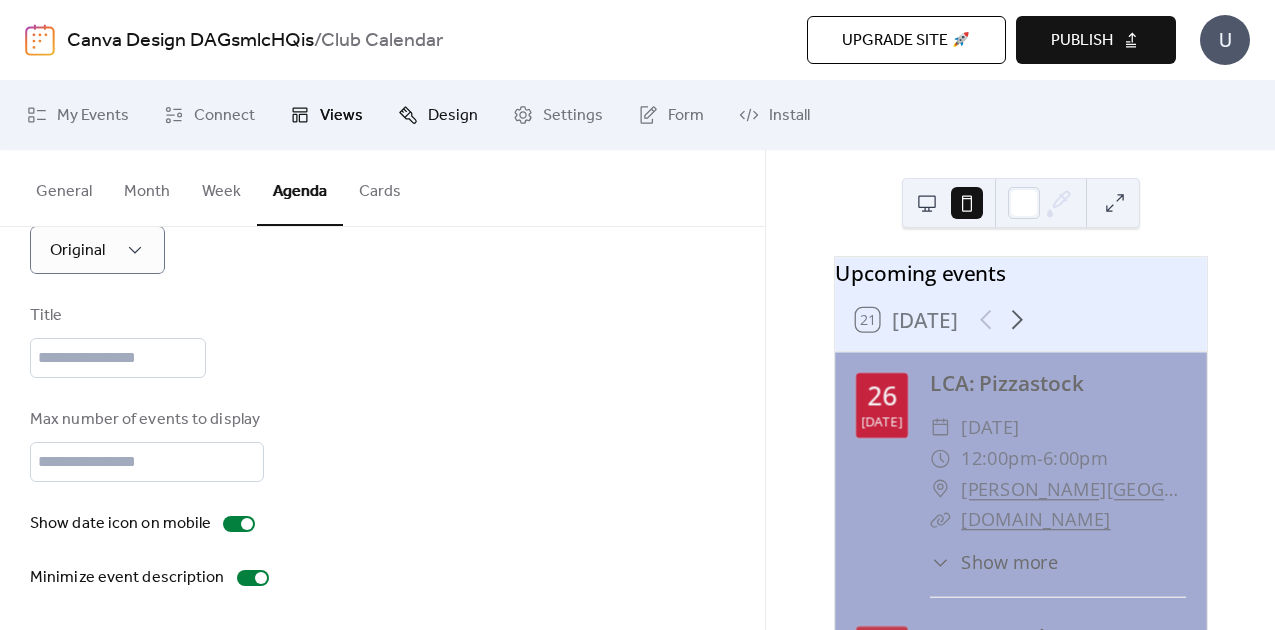 click on "Design" at bounding box center (453, 116) 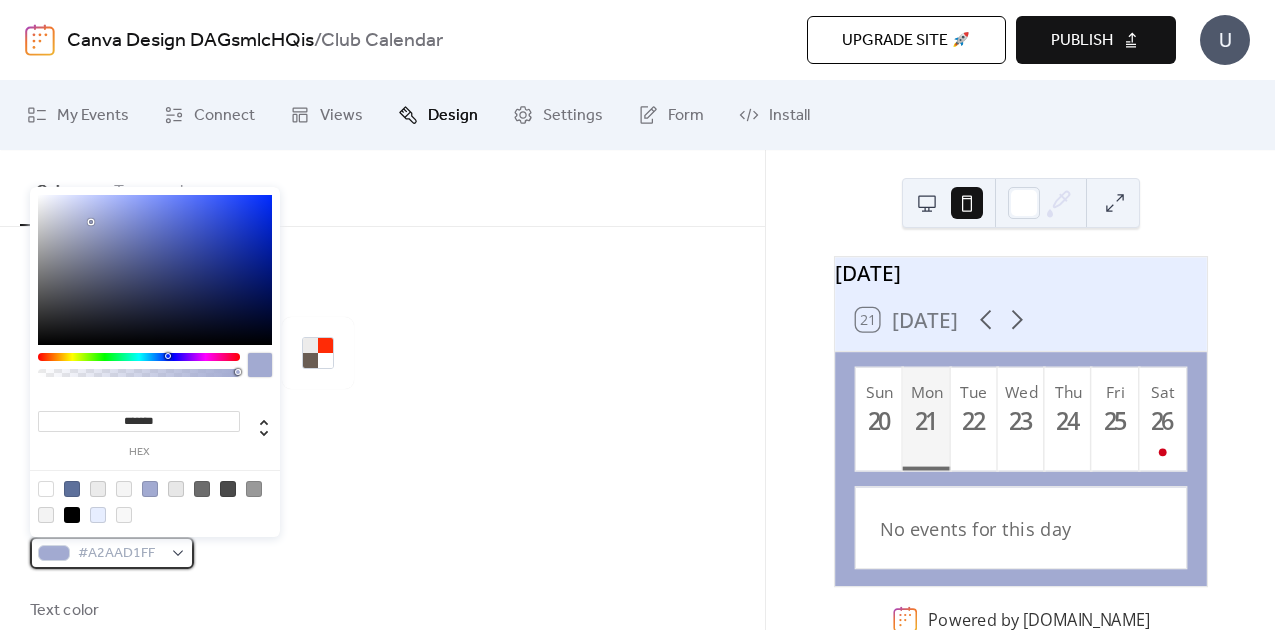 click on "#A2AAD1FF" at bounding box center (112, 553) 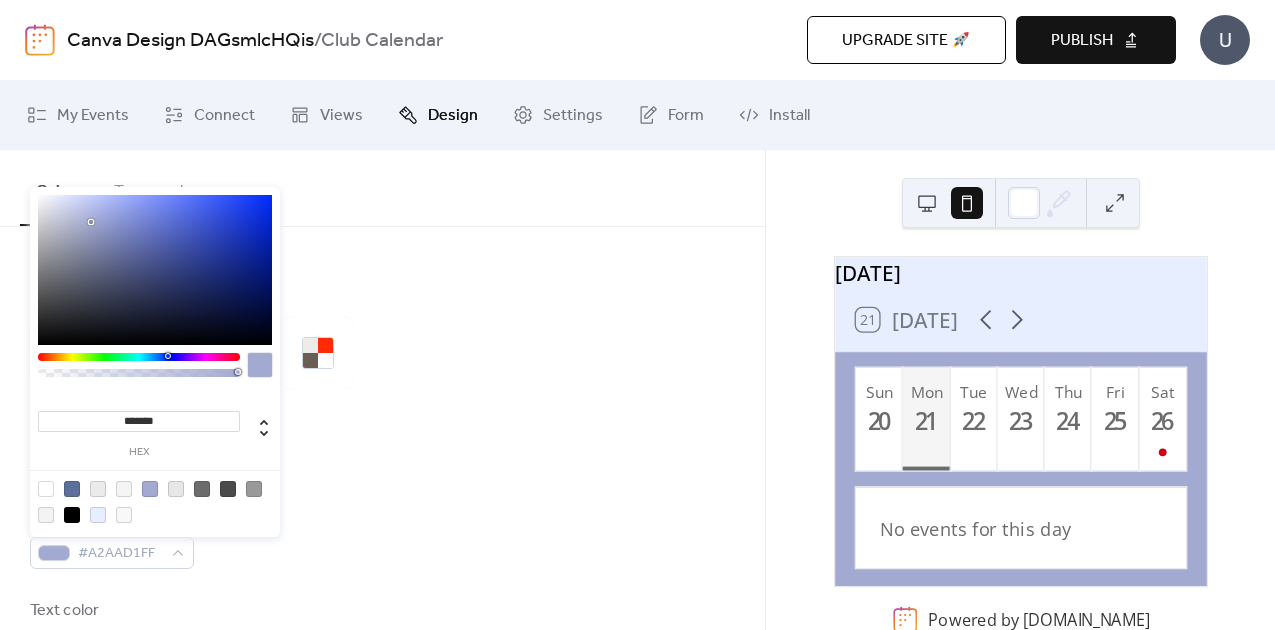 type on "*******" 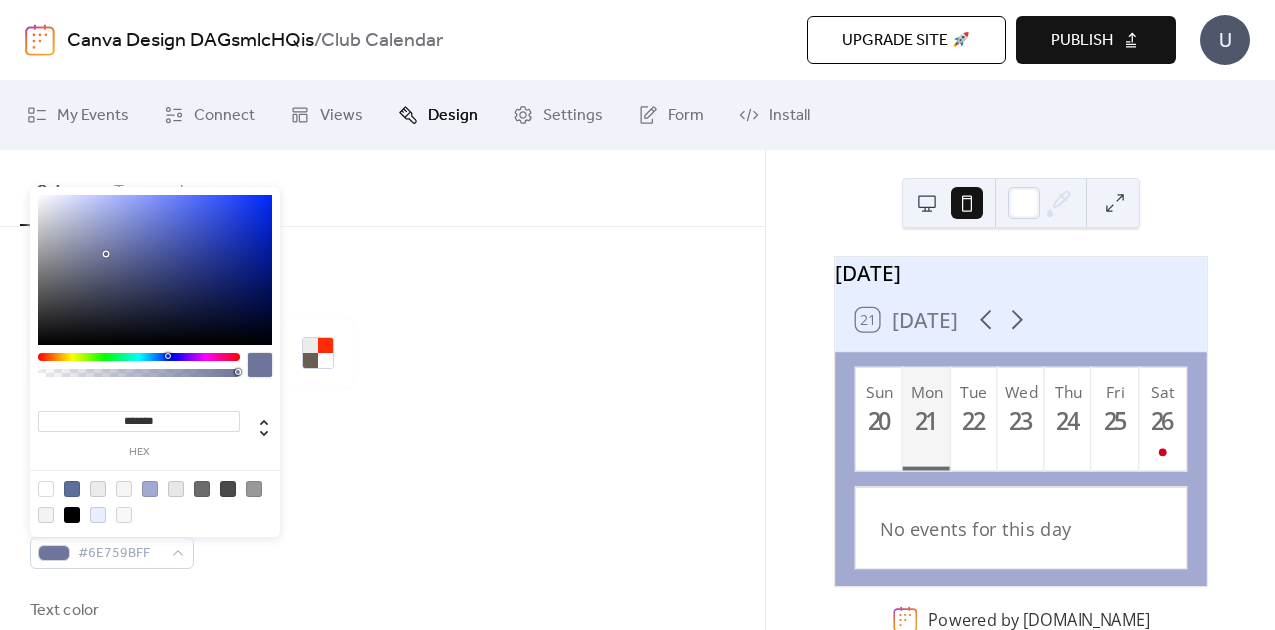 click at bounding box center [155, 270] 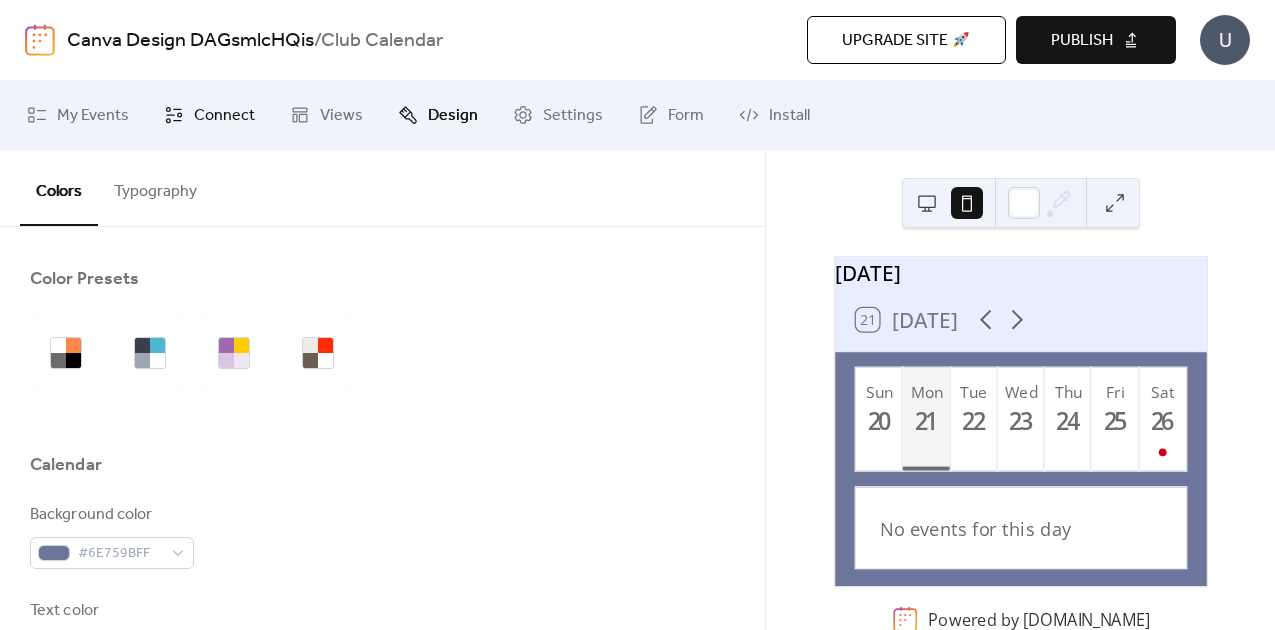 click on "Connect" at bounding box center [224, 116] 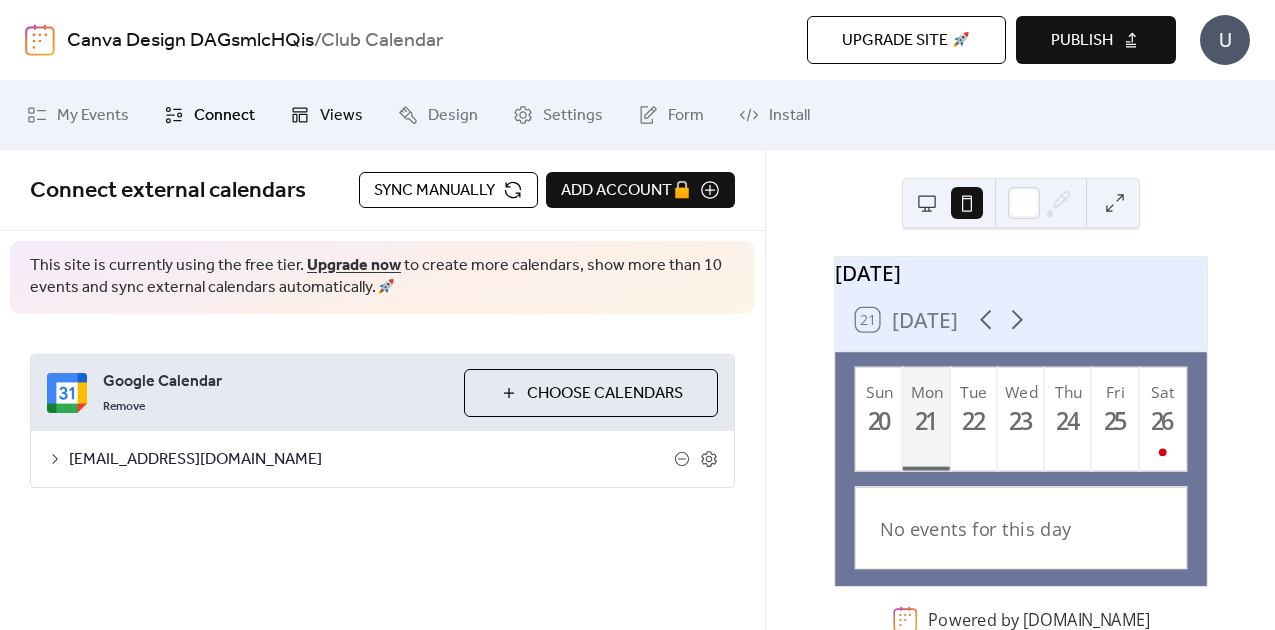 click on "Views" at bounding box center (326, 115) 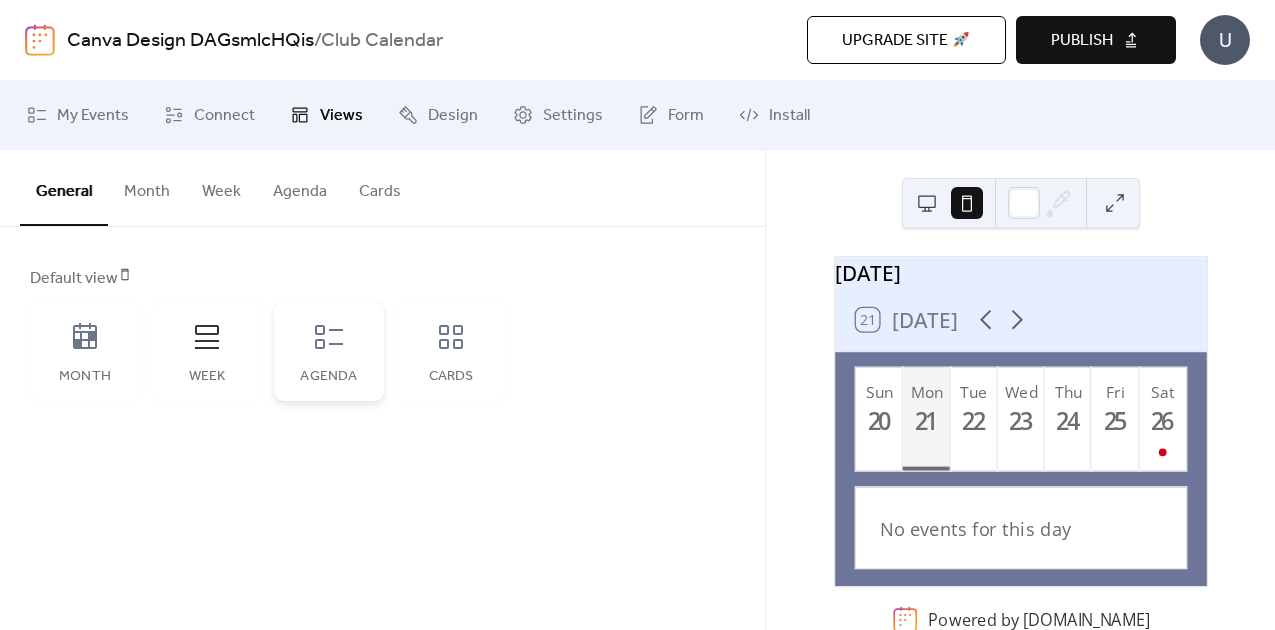 click 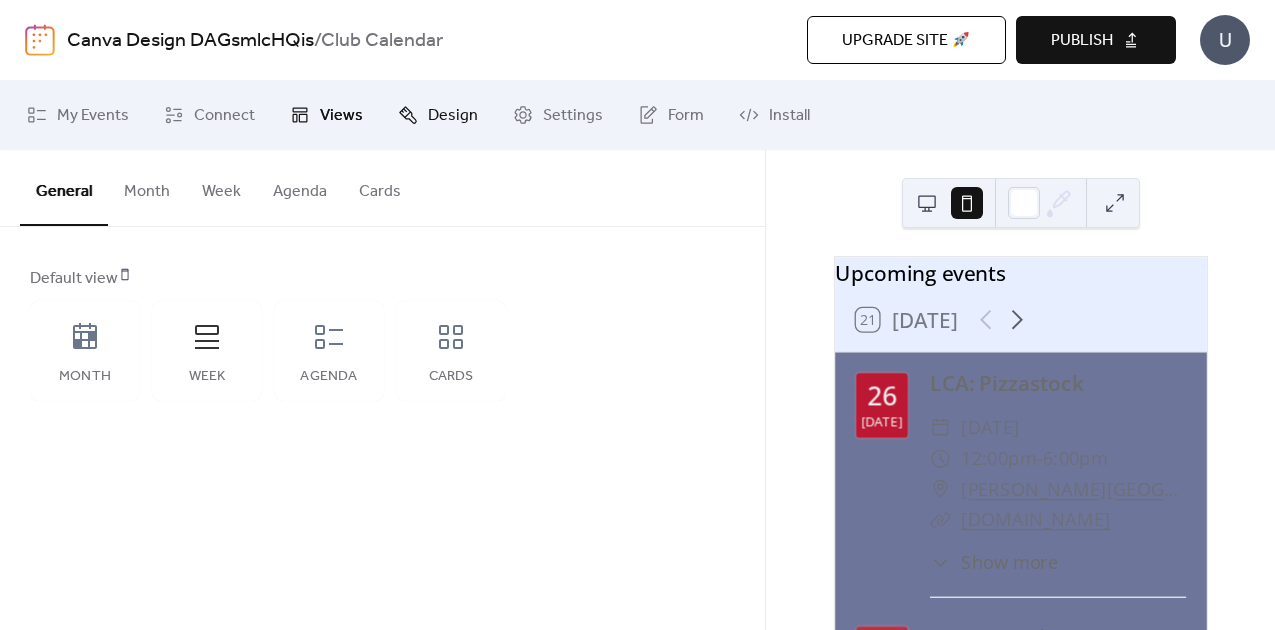 click on "Design" at bounding box center (453, 116) 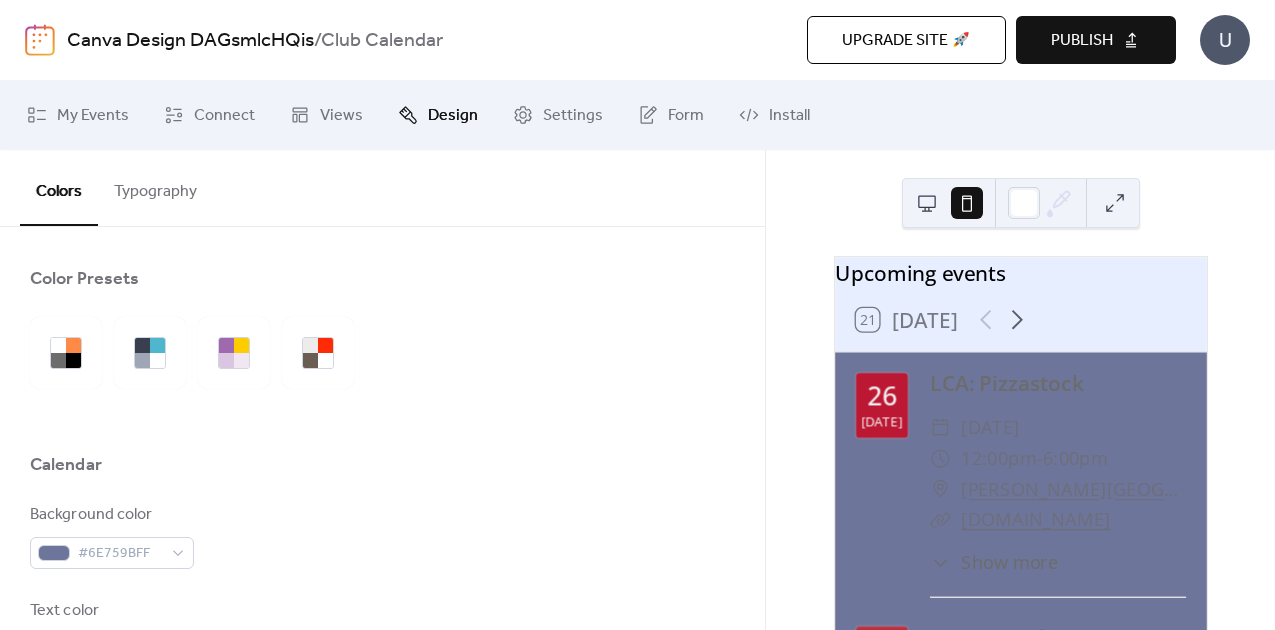 click on "Background color #6E759BFF Text color #6C6C6CFF Border color #E7E7E7FF Inner border color #EBEBEBFF Inner background color #FFFFFFFF Default event color #5D709BFF" at bounding box center (382, 776) 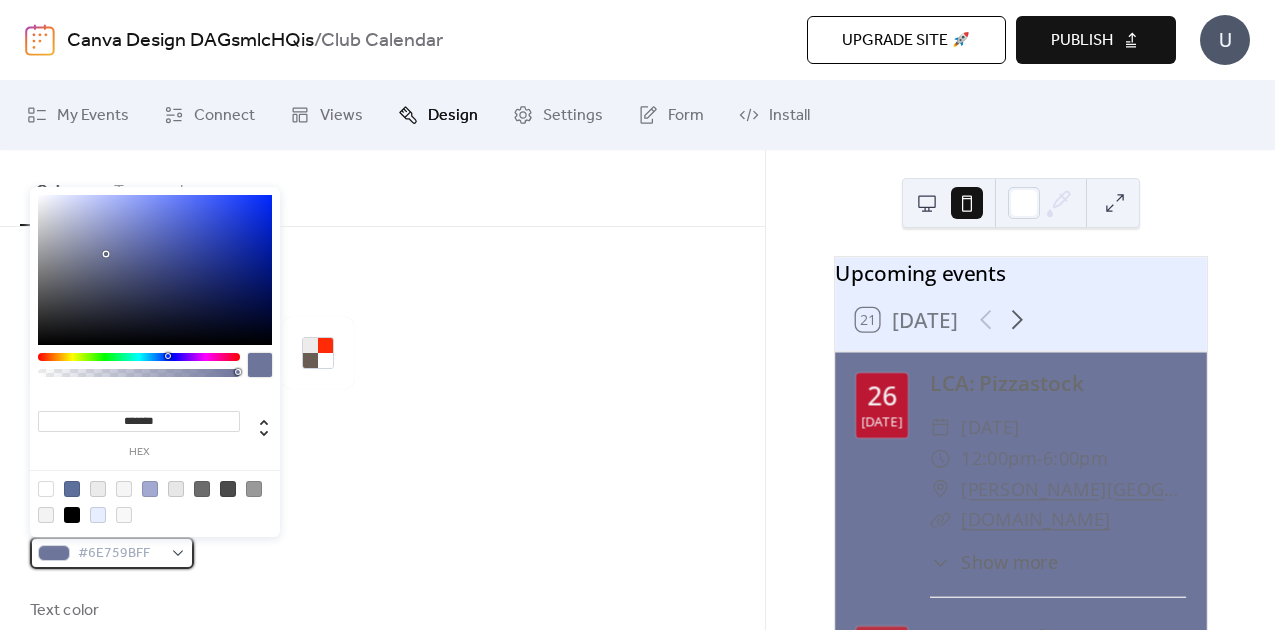 click on "#6E759BFF" at bounding box center [120, 554] 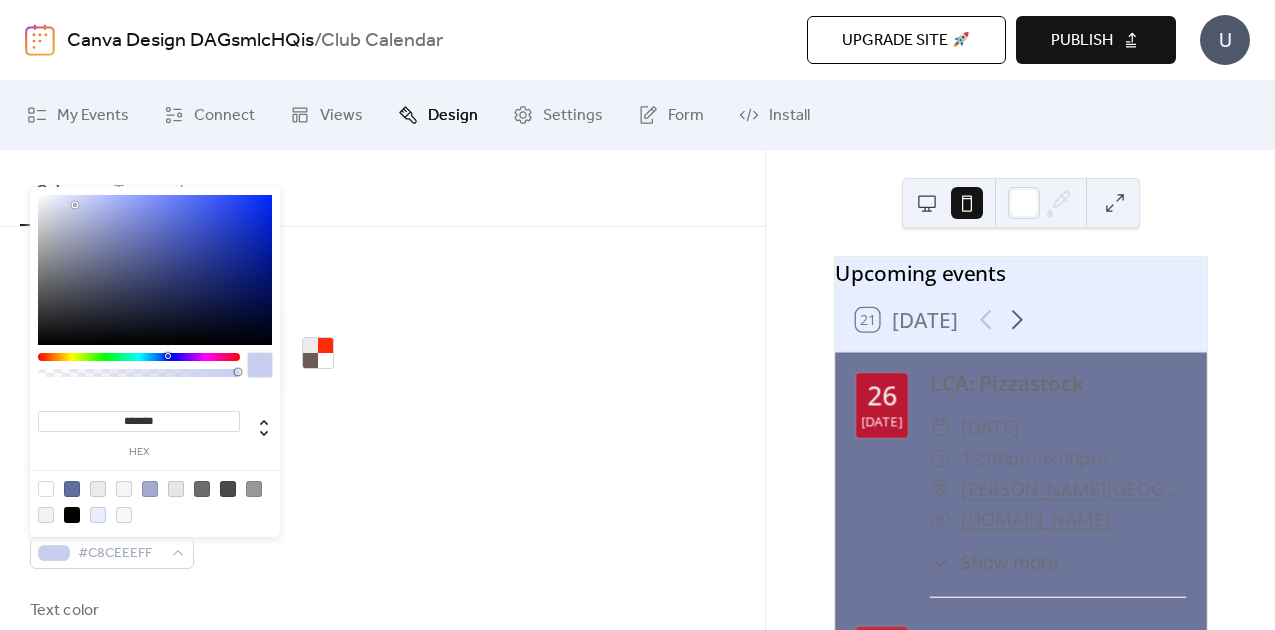 drag, startPoint x: 101, startPoint y: 249, endPoint x: 75, endPoint y: 206, distance: 50.24938 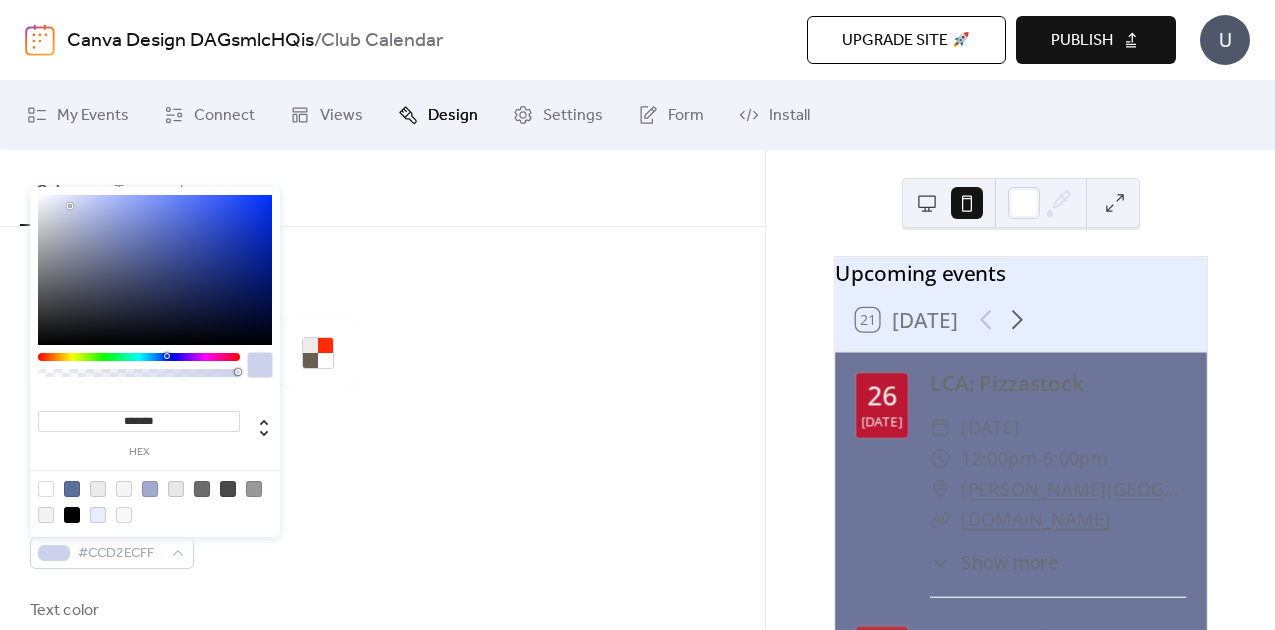 type on "*******" 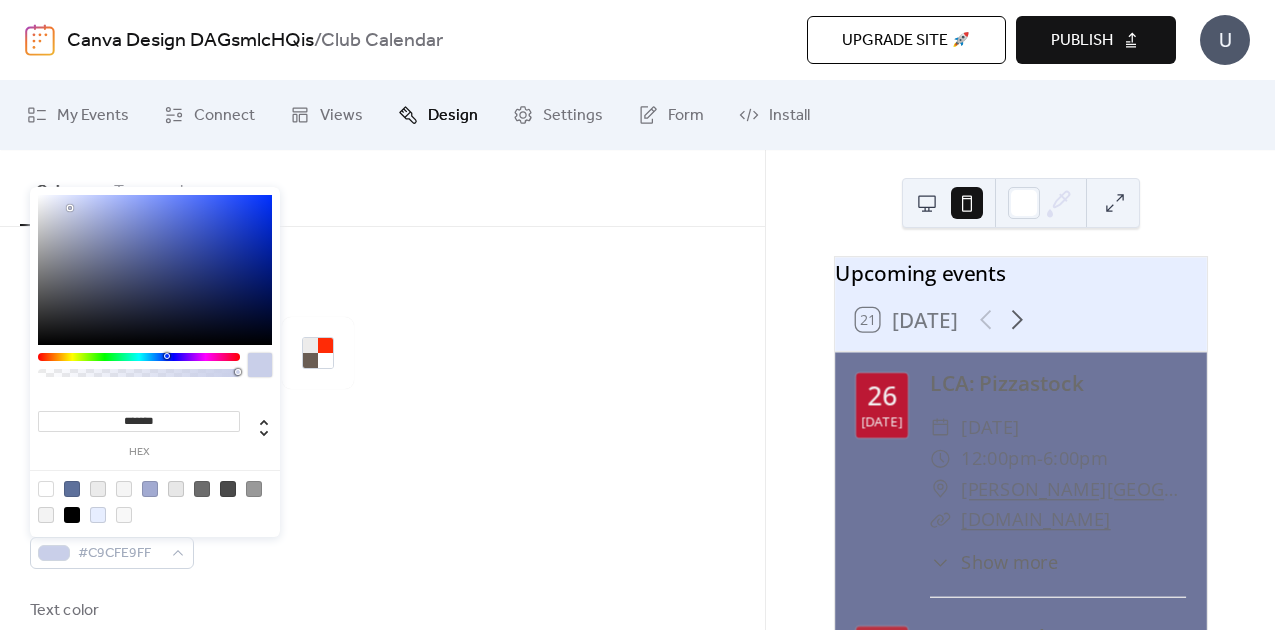 click at bounding box center (70, 208) 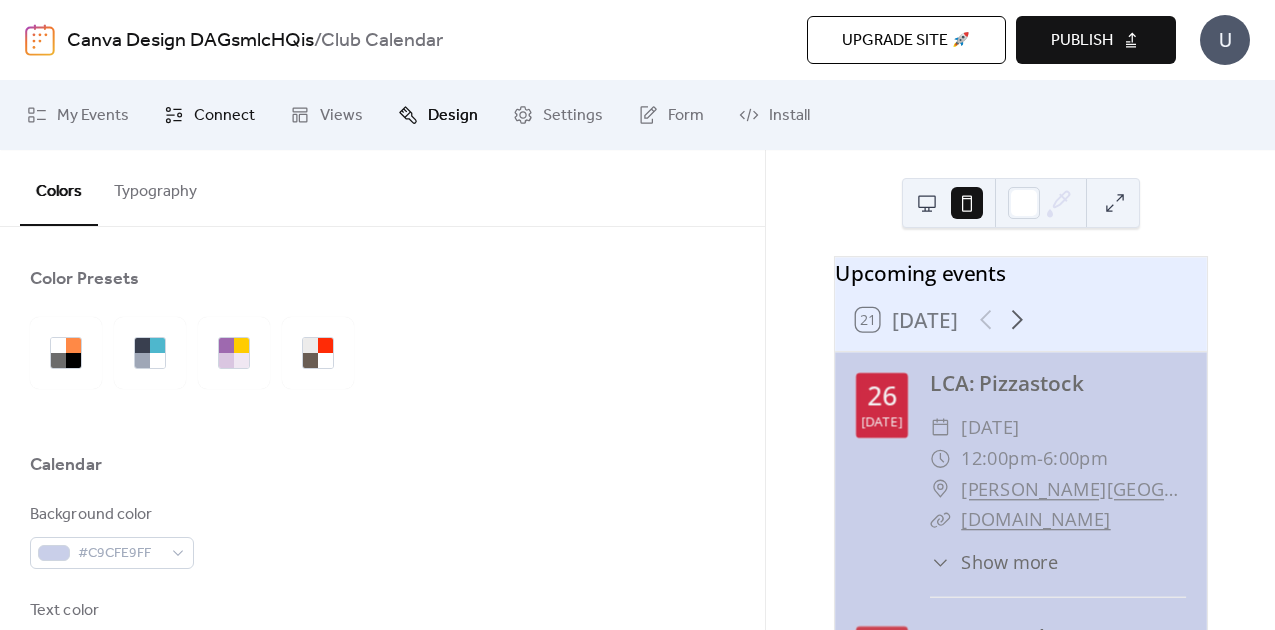click on "Connect" at bounding box center [224, 116] 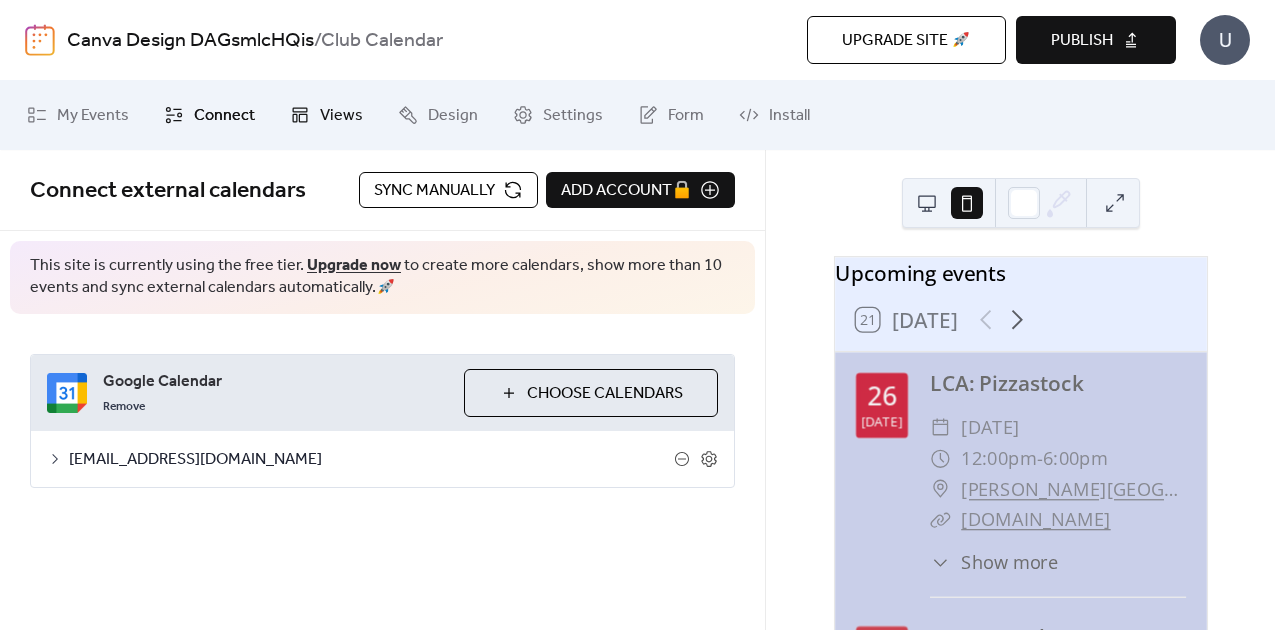 click on "Views" at bounding box center (341, 116) 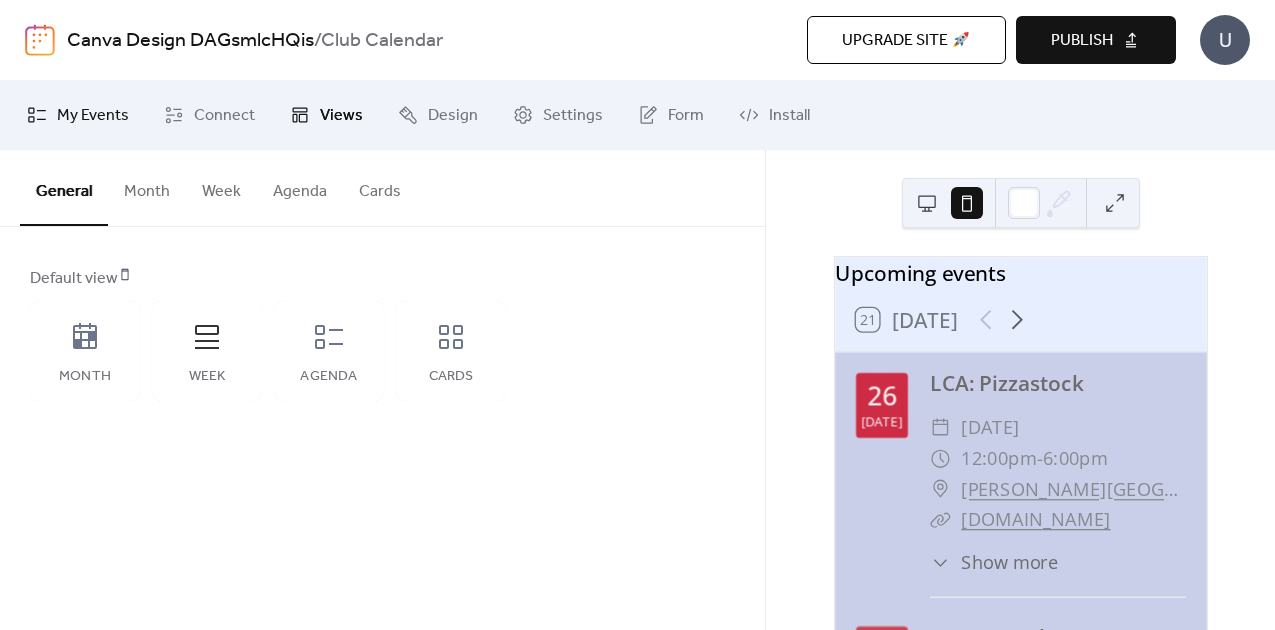 click on "My Events" at bounding box center [93, 116] 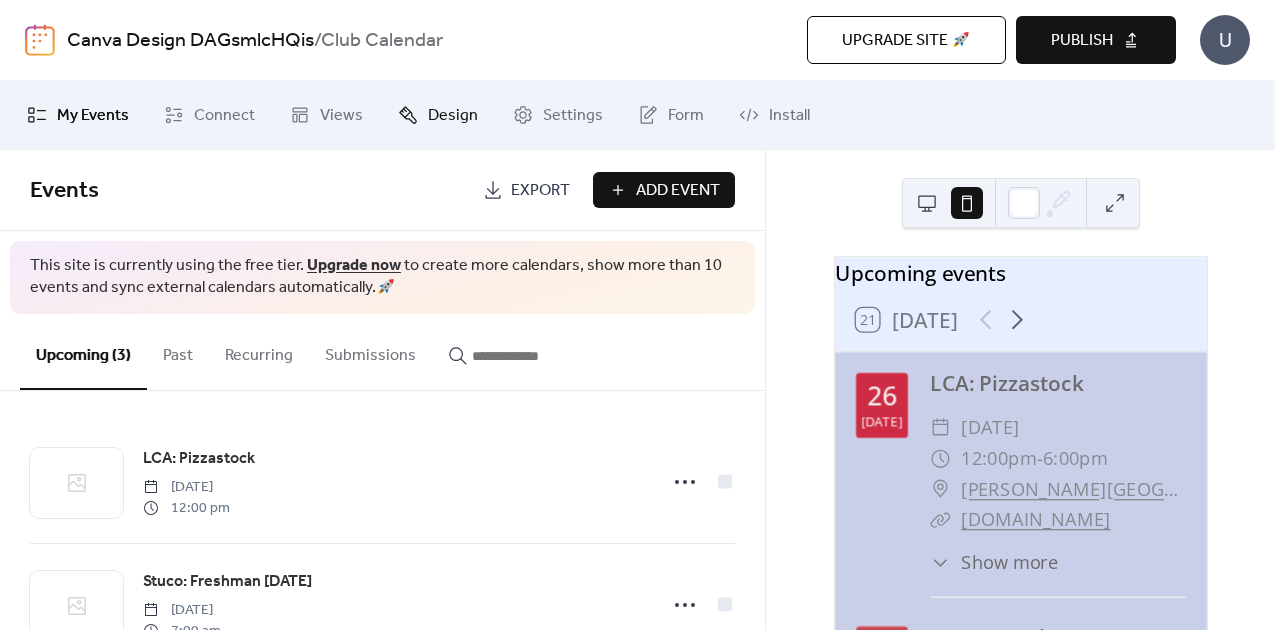 click on "Design" at bounding box center [438, 115] 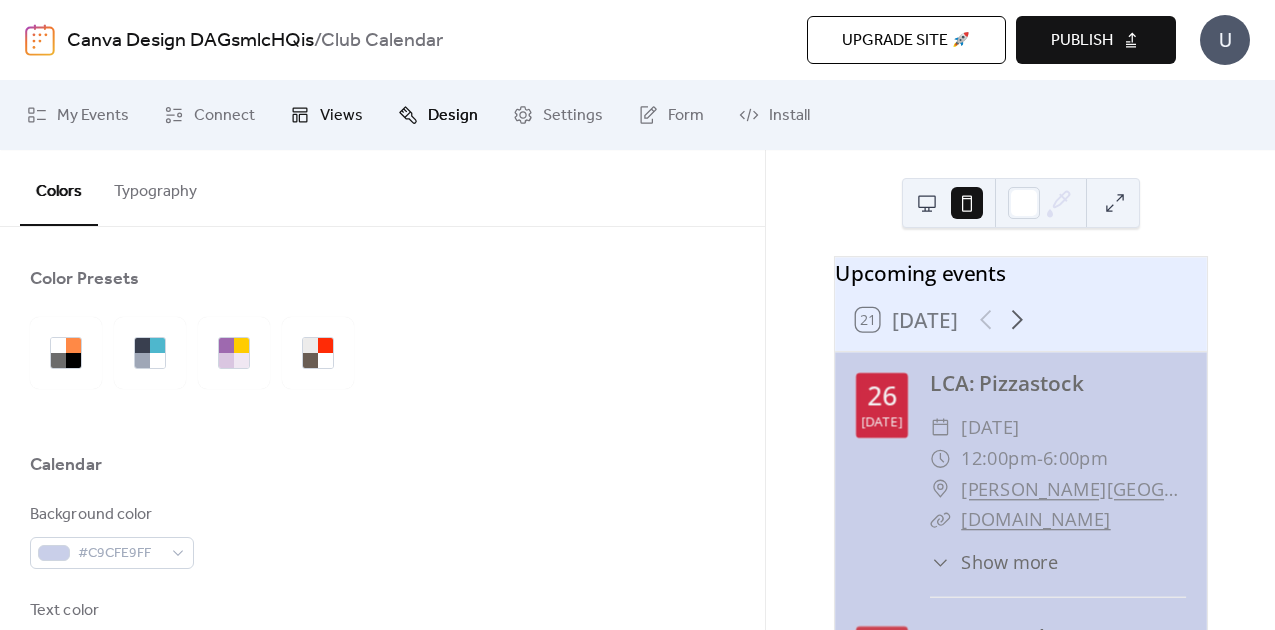 click on "Views" at bounding box center (341, 116) 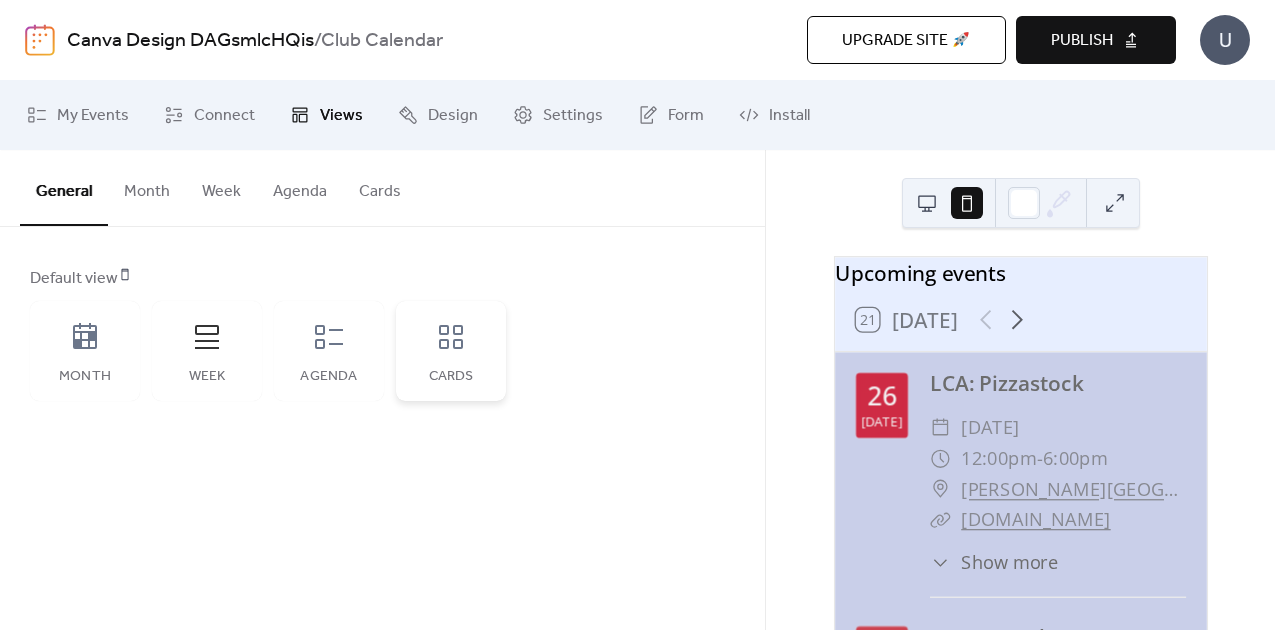 click on "Cards" at bounding box center [451, 351] 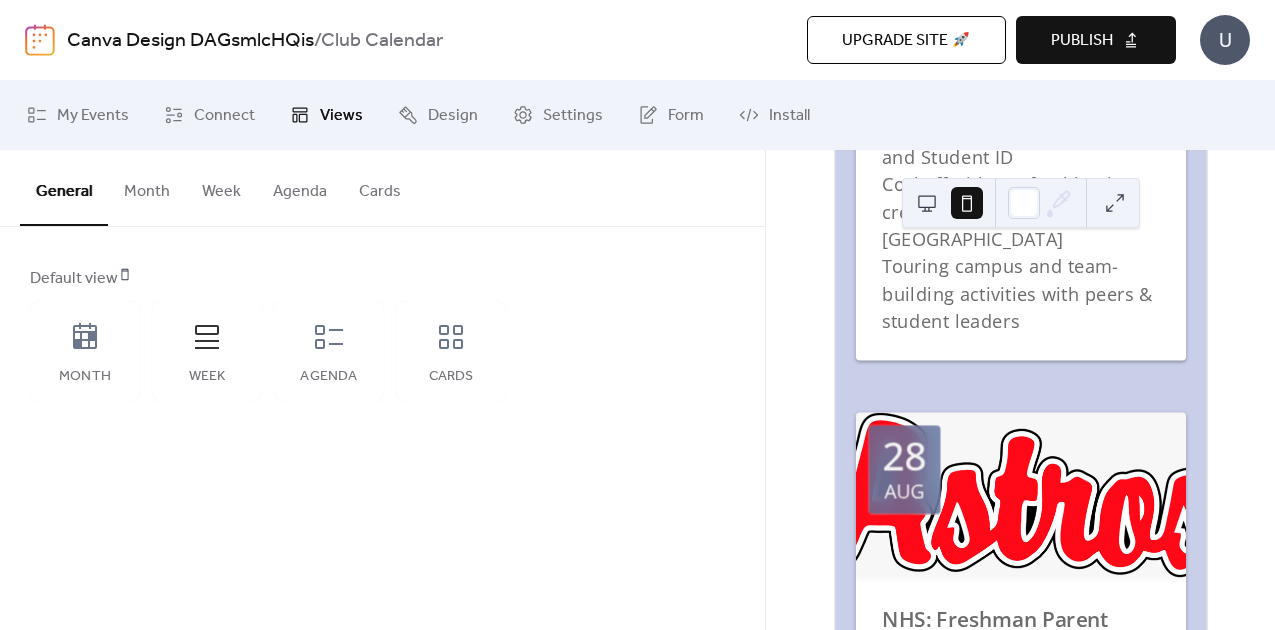 scroll, scrollTop: 2017, scrollLeft: 0, axis: vertical 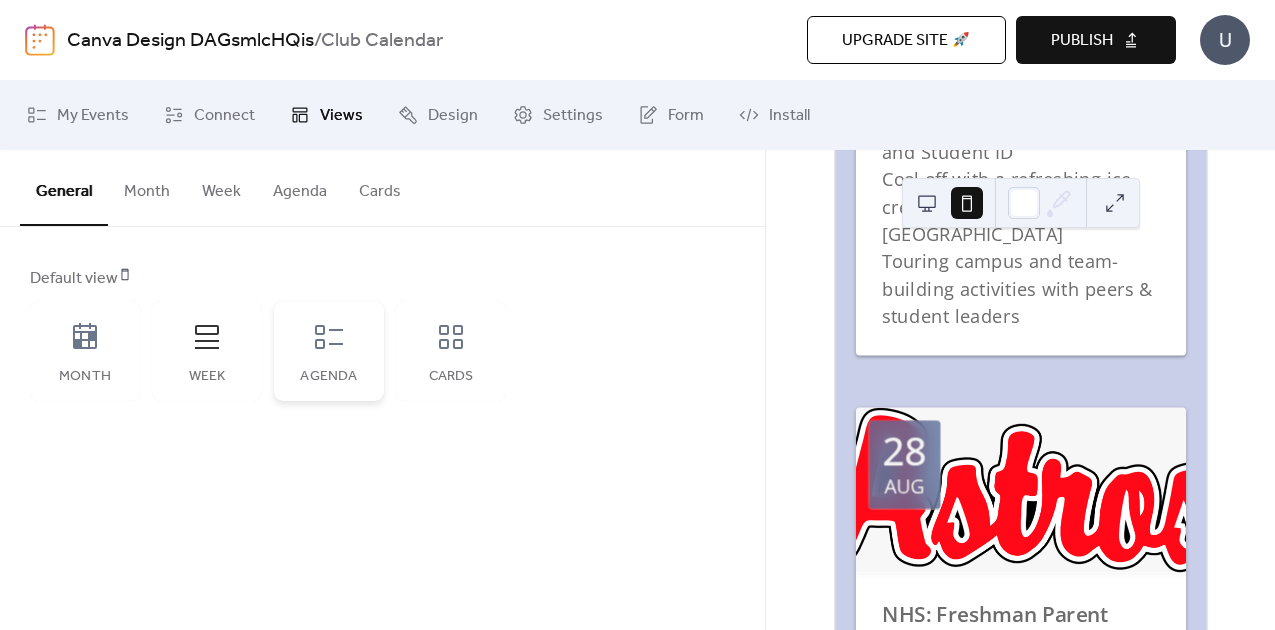 click on "Agenda" at bounding box center (329, 351) 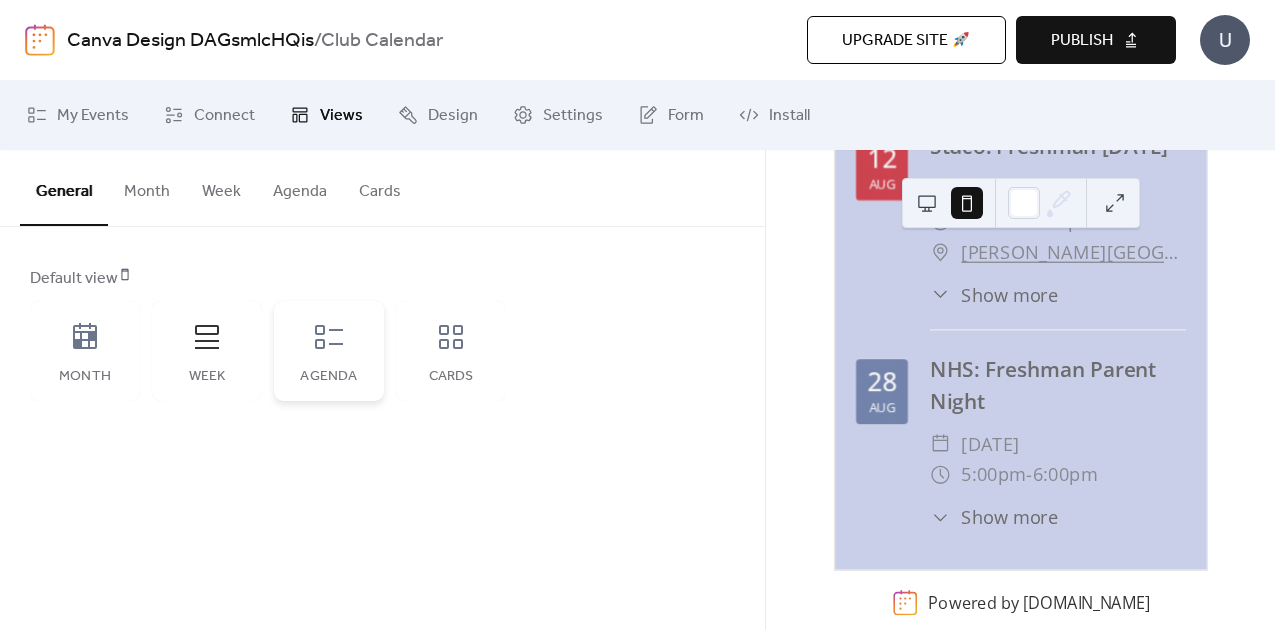 scroll, scrollTop: 0, scrollLeft: 0, axis: both 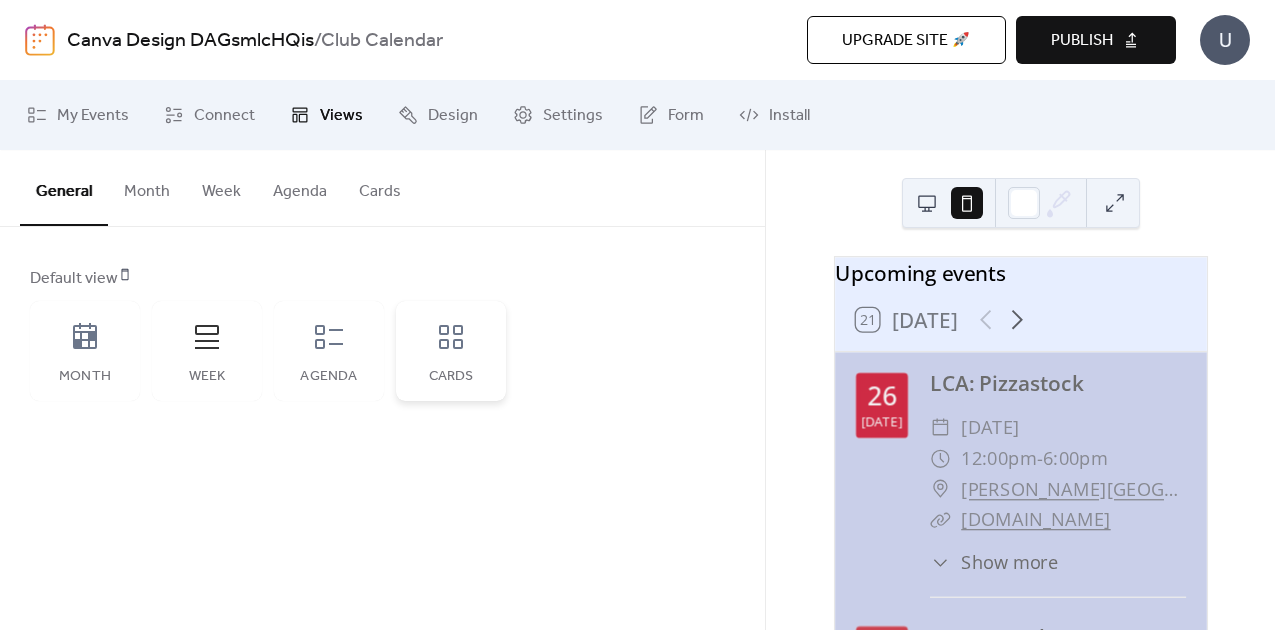 click on "Cards" at bounding box center (451, 377) 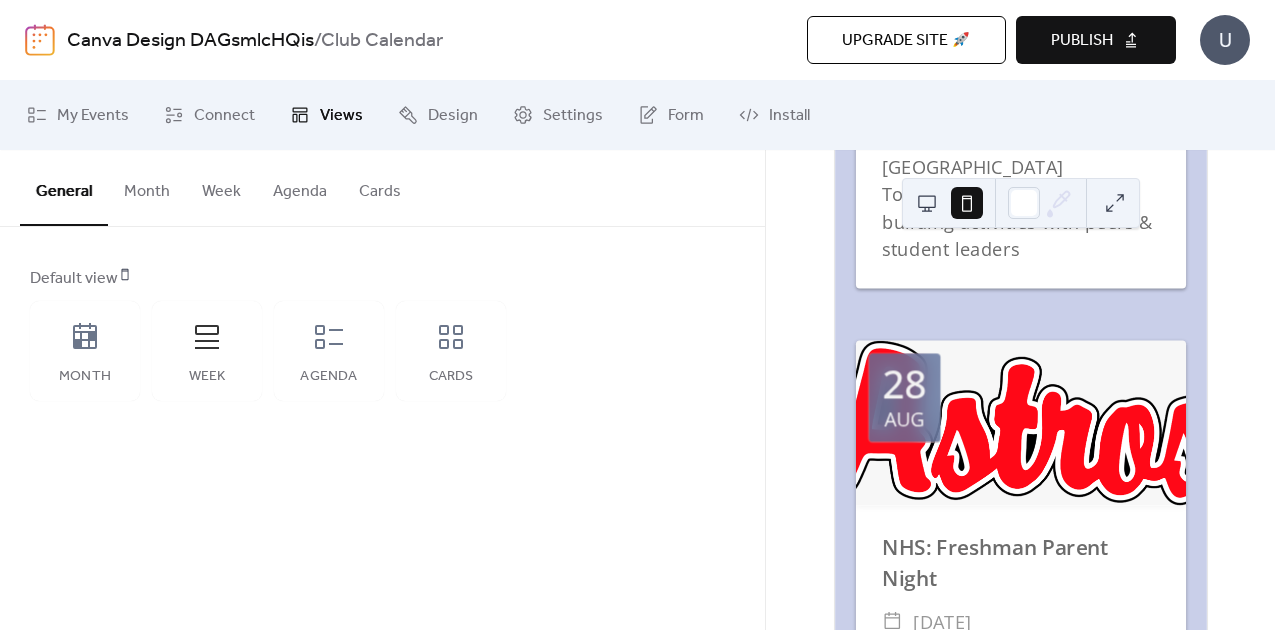 scroll, scrollTop: 2126, scrollLeft: 0, axis: vertical 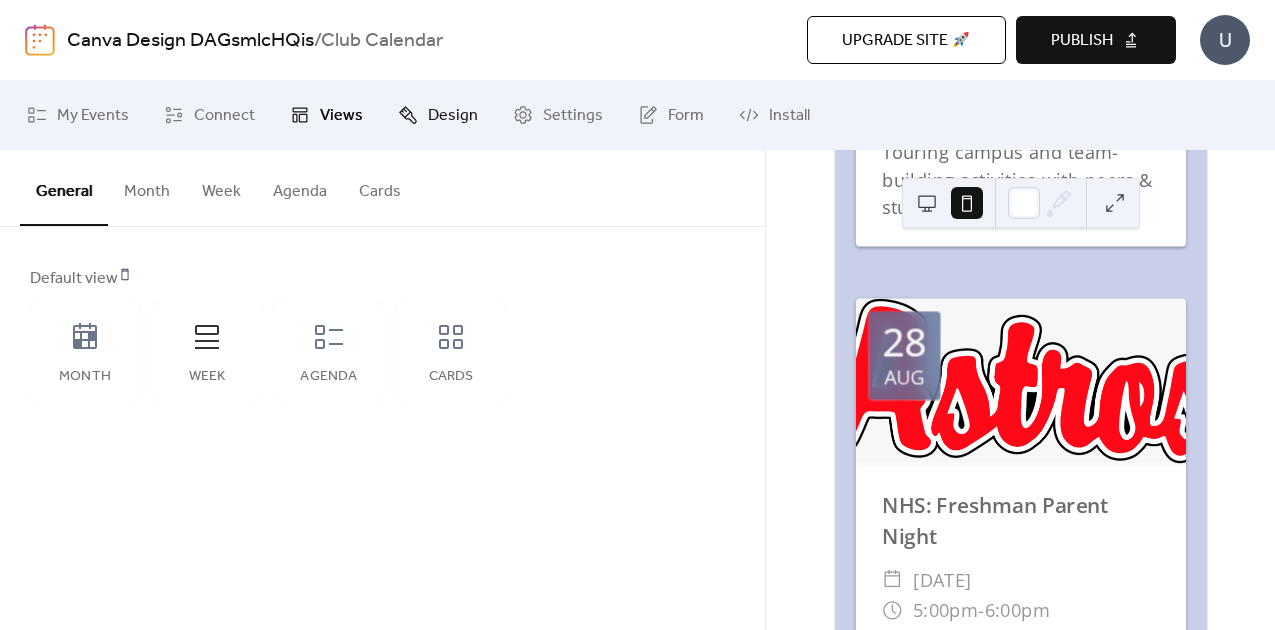 click on "Design" at bounding box center [453, 116] 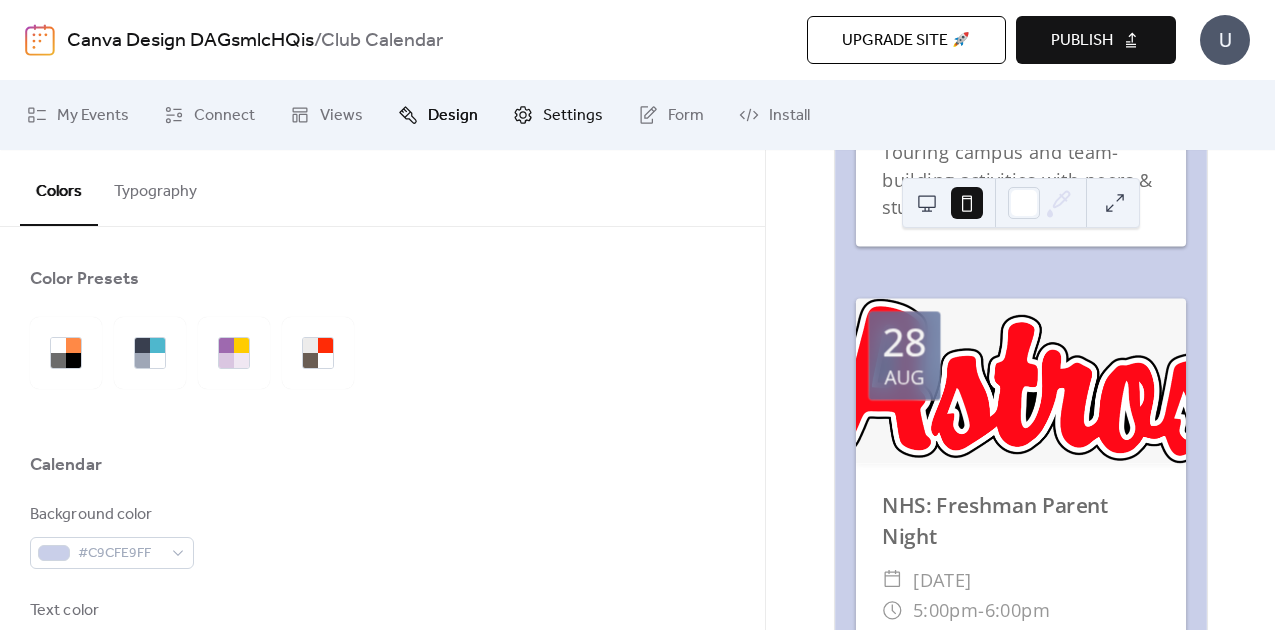 click on "Settings" at bounding box center [573, 116] 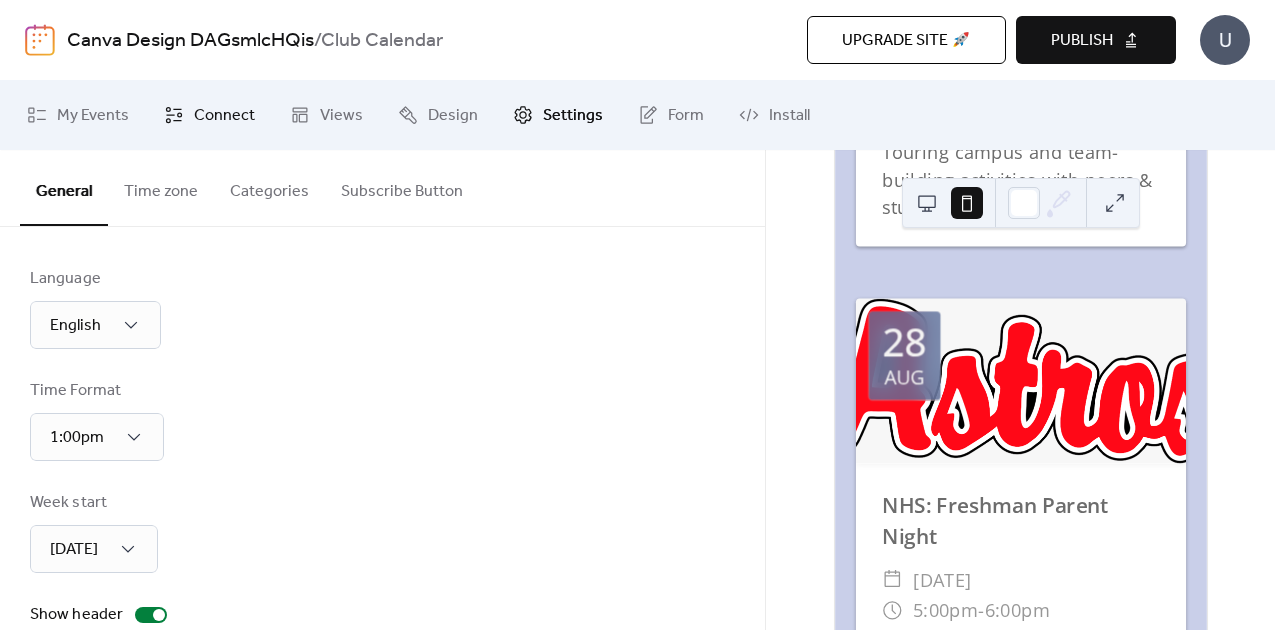 click on "Connect" at bounding box center (209, 115) 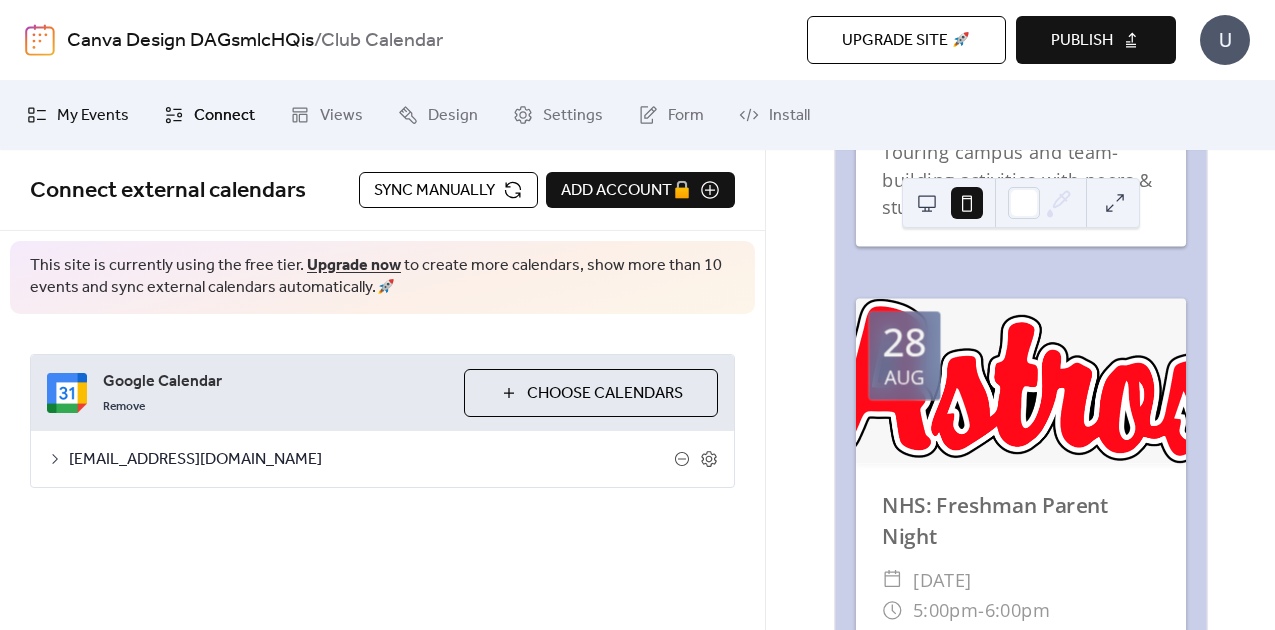 click on "My Events" at bounding box center [93, 116] 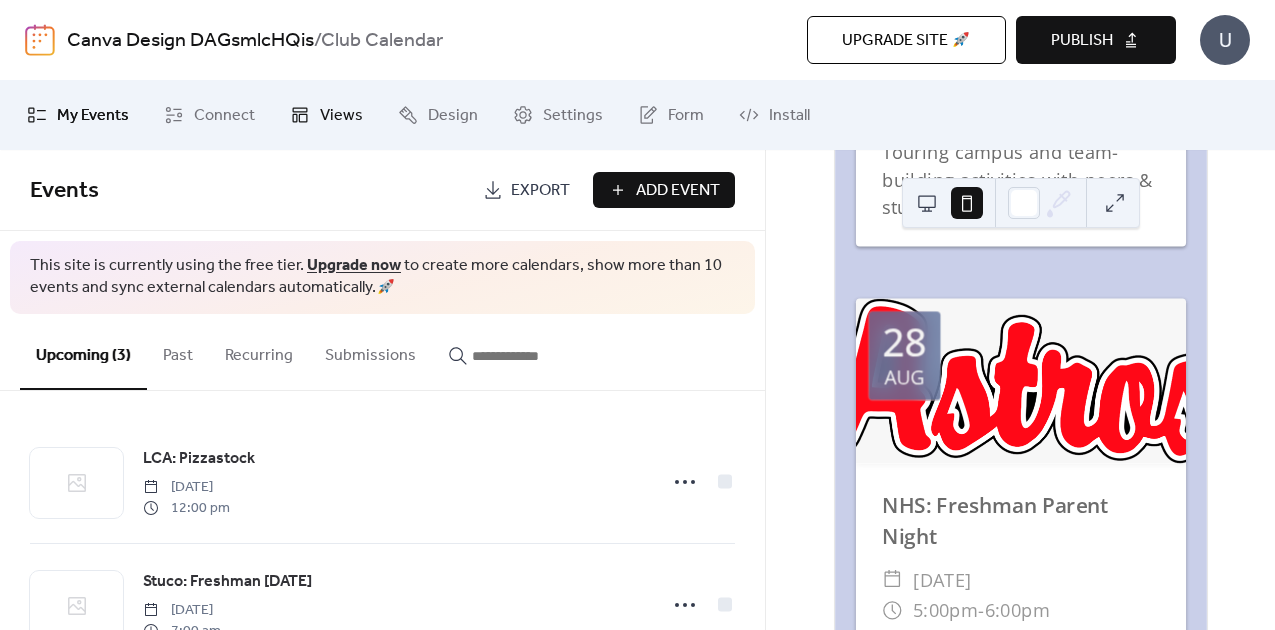 click on "Views" at bounding box center [341, 116] 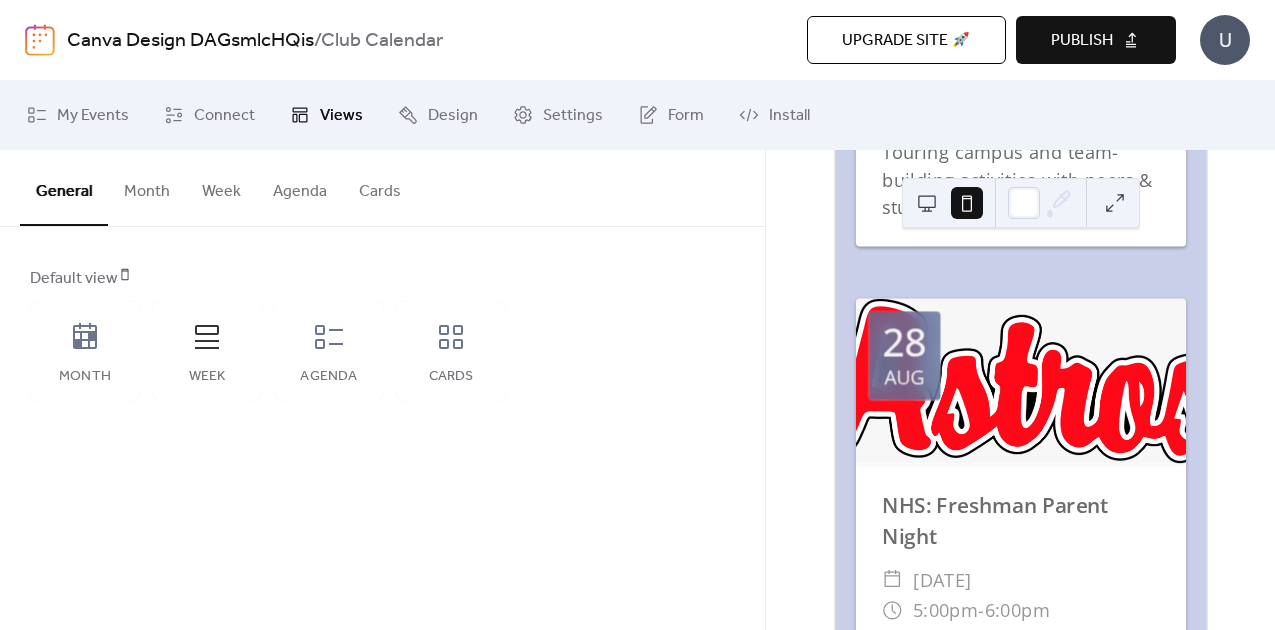click on "NHS: Freshman Parent Night ​ Thursday, August 28, 2025 ​ 5:00pm - 6:00pm This would be from 5:00-6:00 at night, and you would simply be leading groups of freshmen parents around the campus, starting at the main office." at bounding box center [1020, 635] 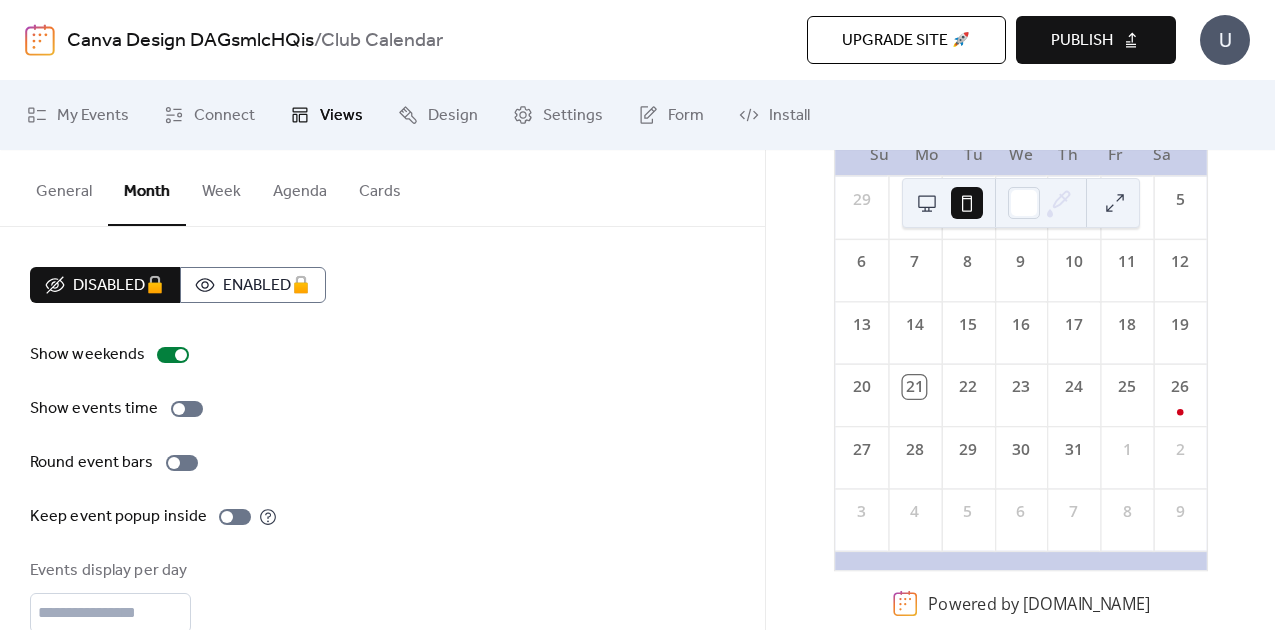scroll, scrollTop: 0, scrollLeft: 0, axis: both 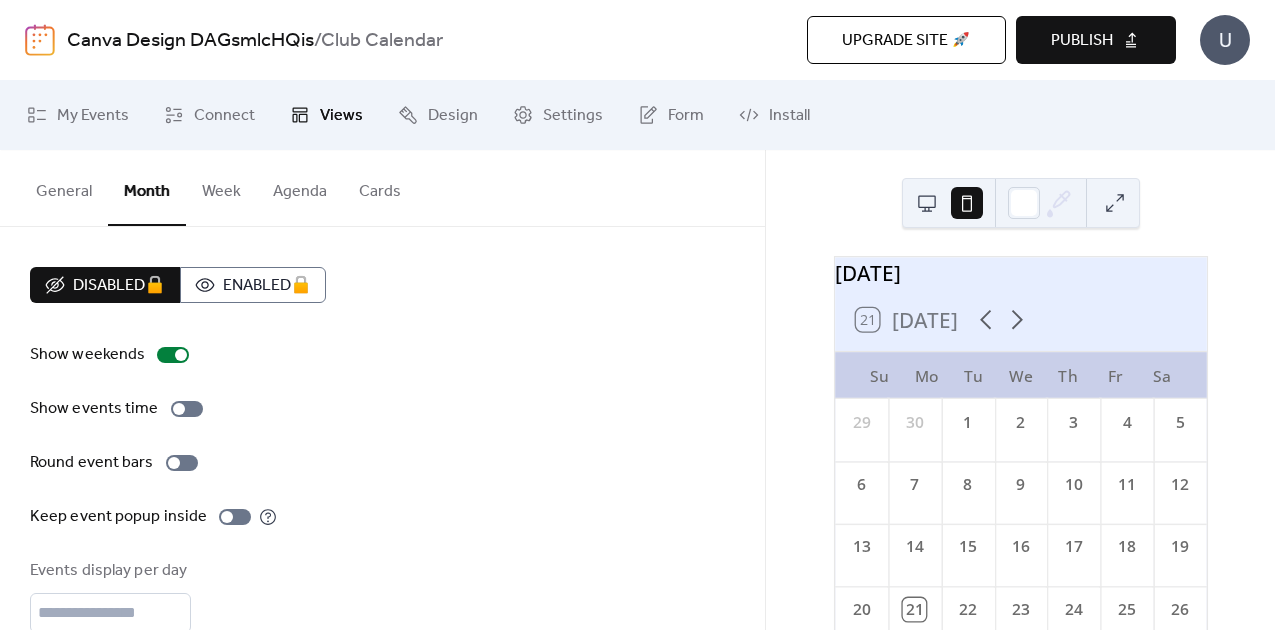 click on "Agenda" at bounding box center (300, 187) 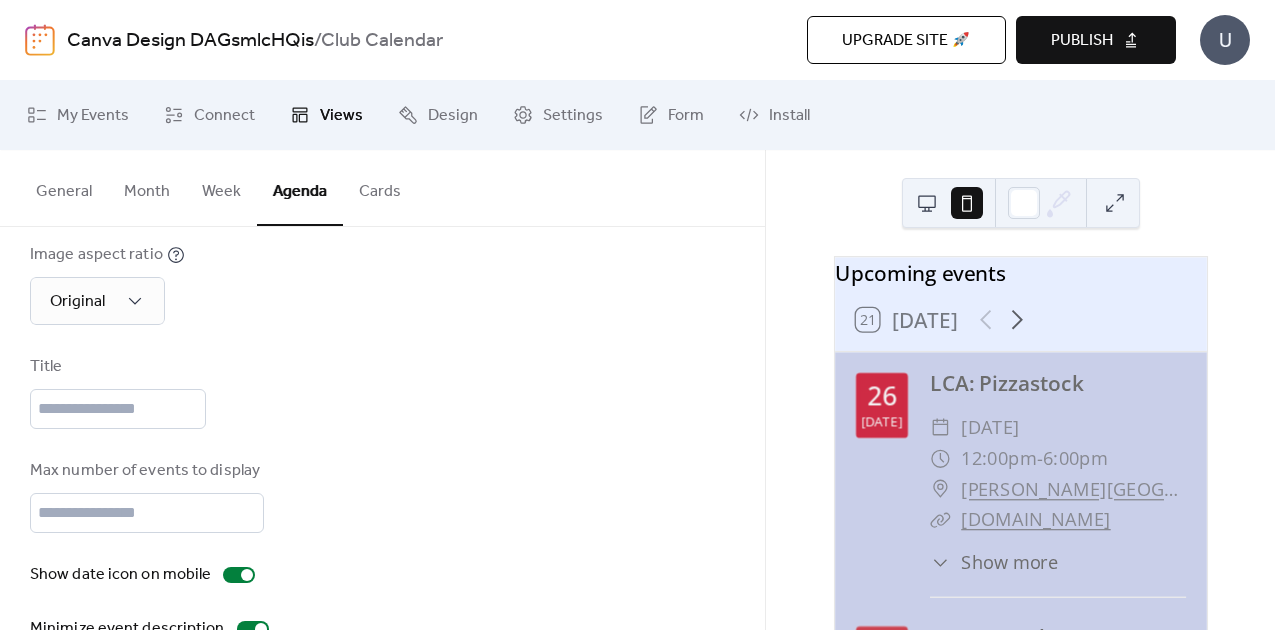 scroll, scrollTop: 294, scrollLeft: 0, axis: vertical 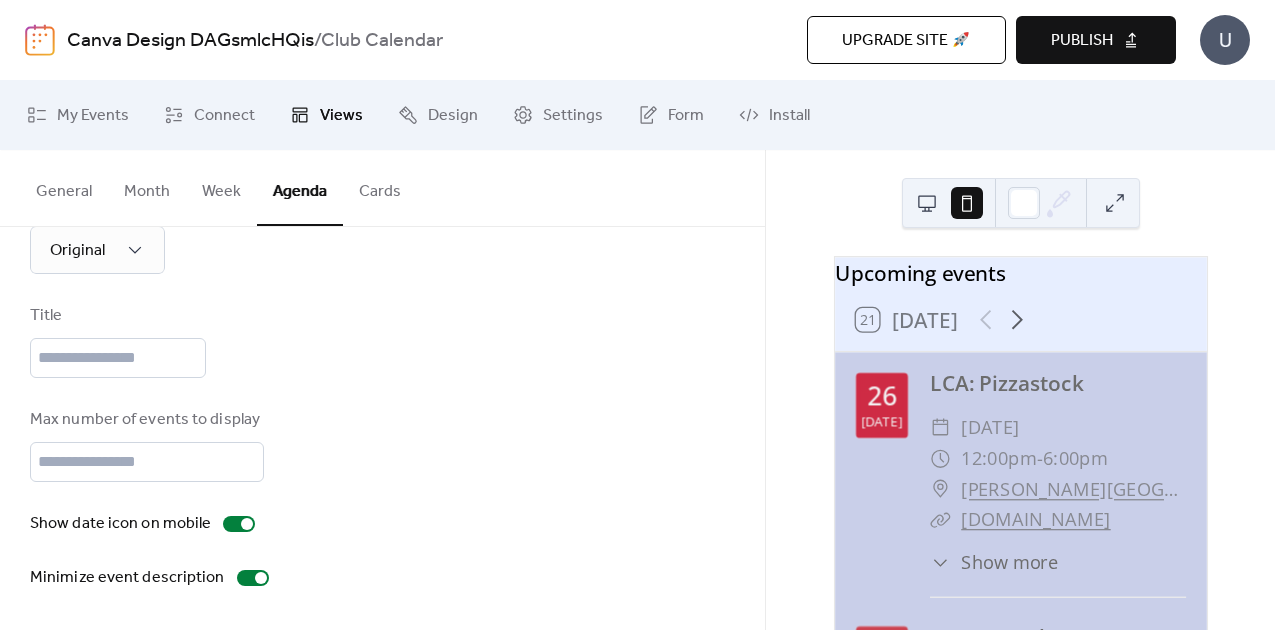 click on "Cards" at bounding box center (380, 187) 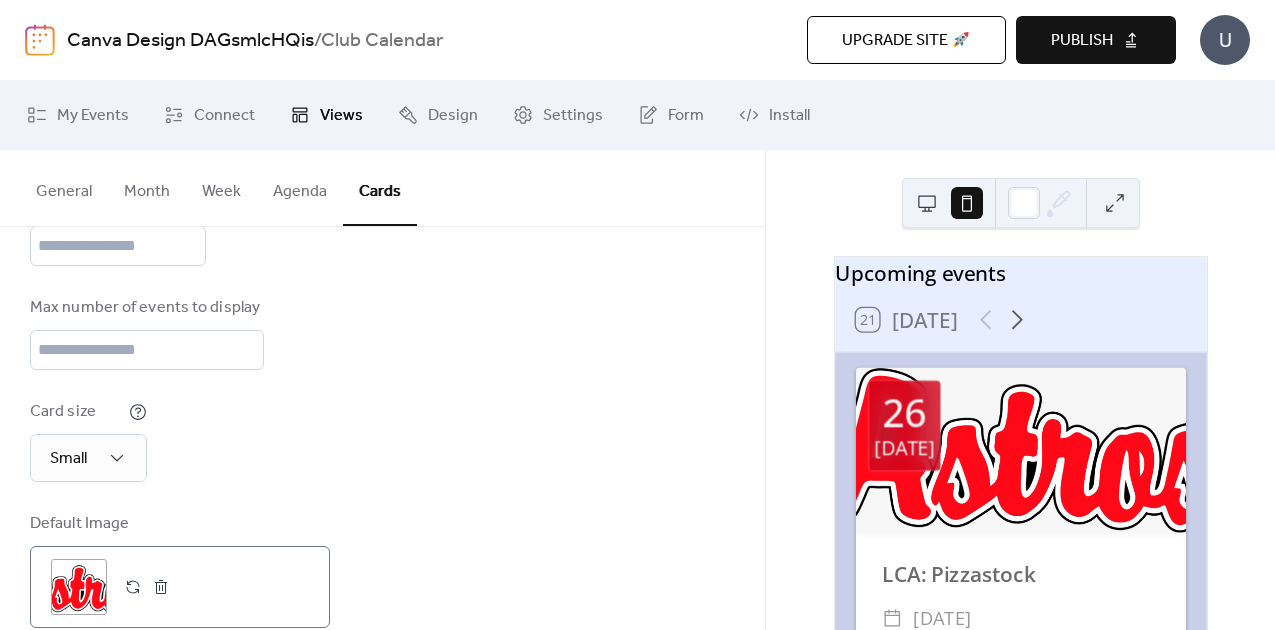 click on ";" at bounding box center (79, 587) 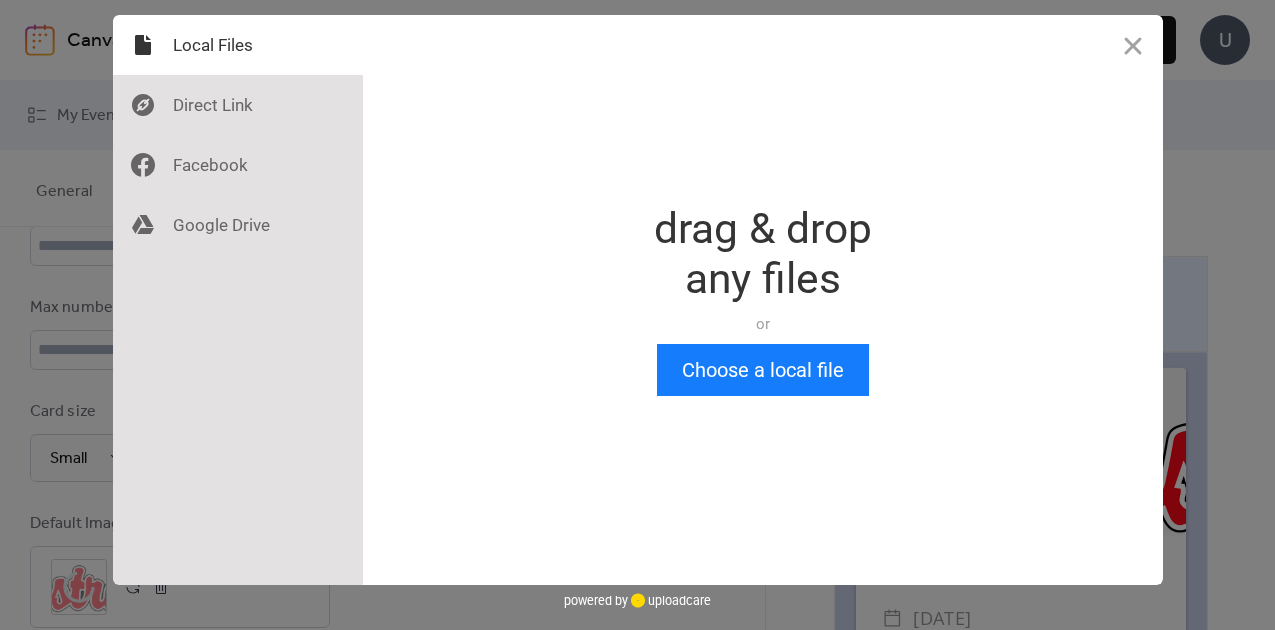 click on "drag & drop any files or Upload files from your computer" at bounding box center [763, 274] 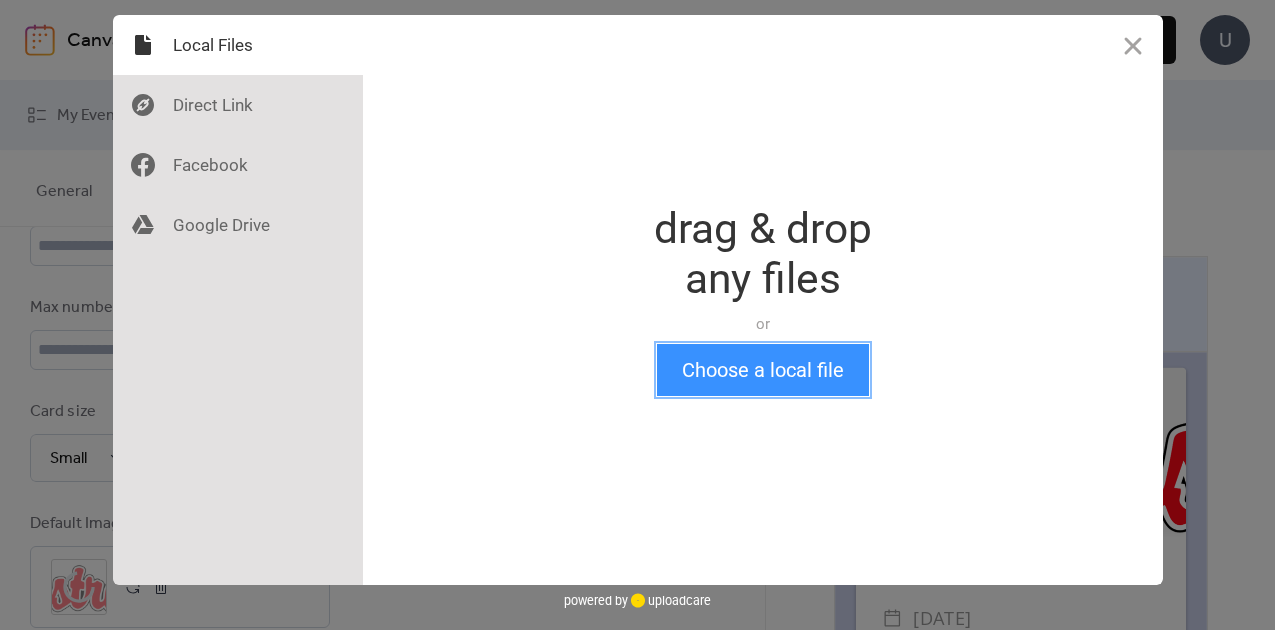 click on "Choose a local file" at bounding box center (763, 370) 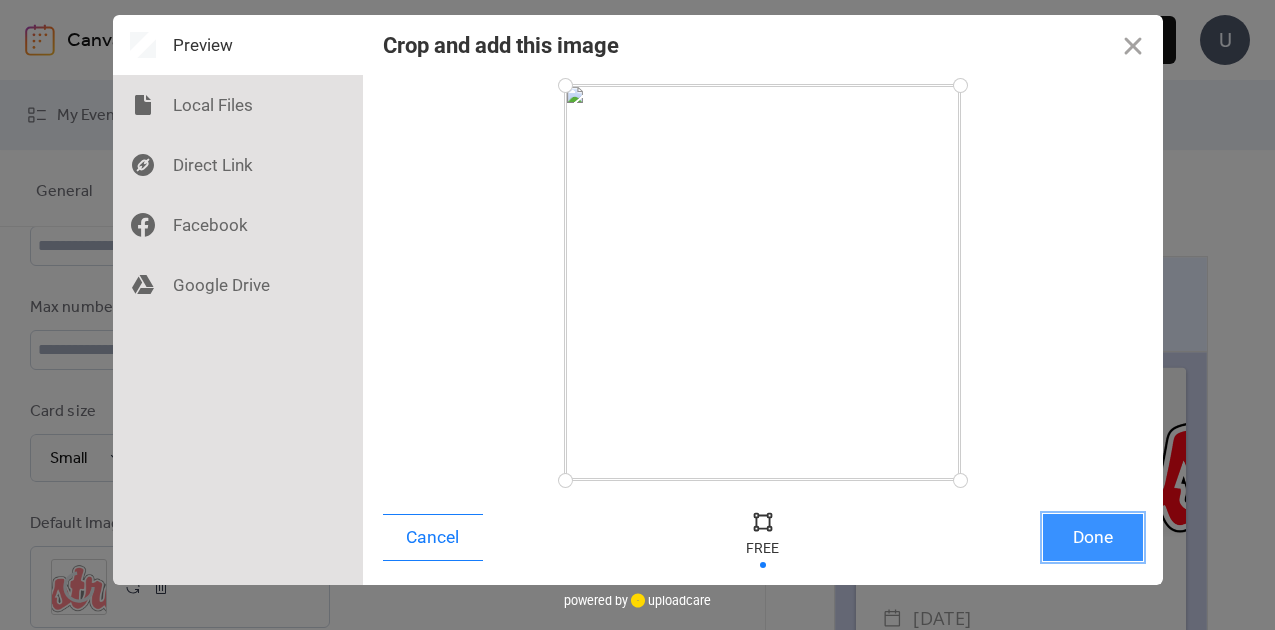 click on "Done" at bounding box center (1093, 537) 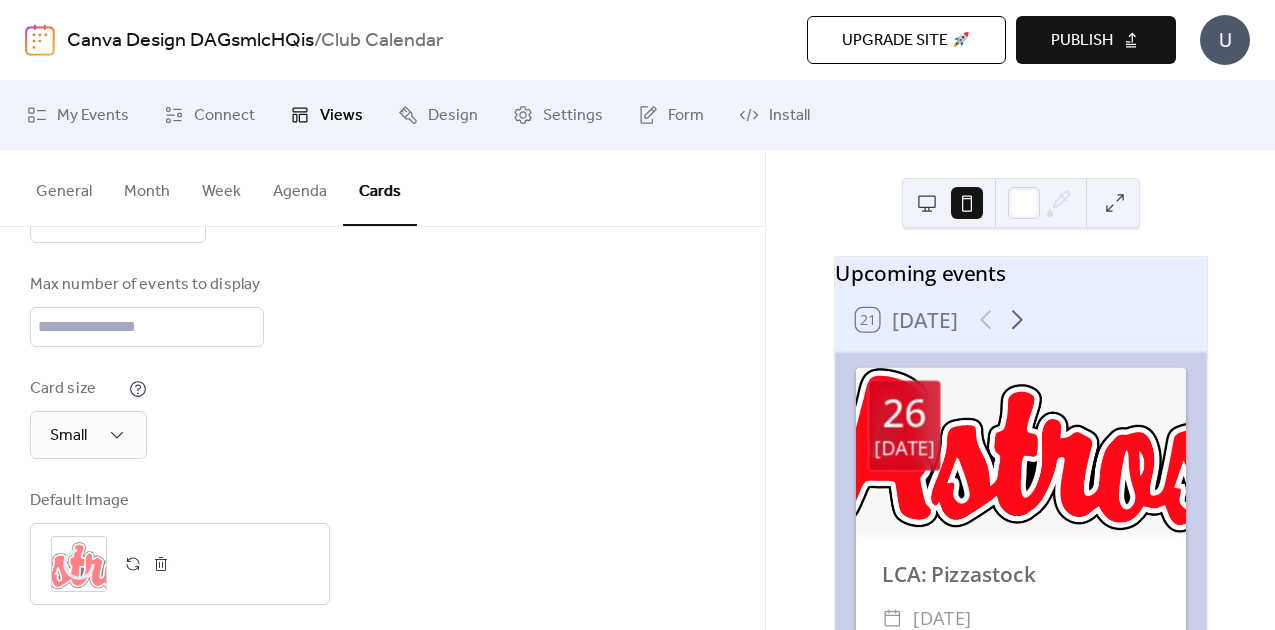 scroll, scrollTop: 332, scrollLeft: 0, axis: vertical 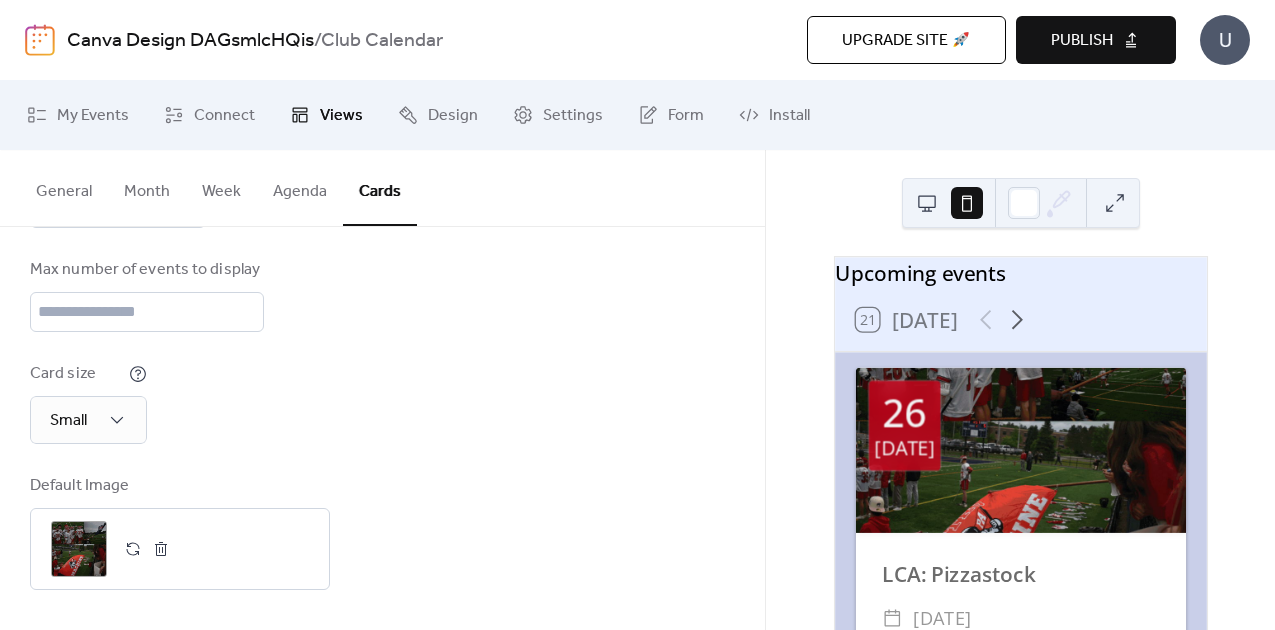click on "Publish" at bounding box center [1096, 40] 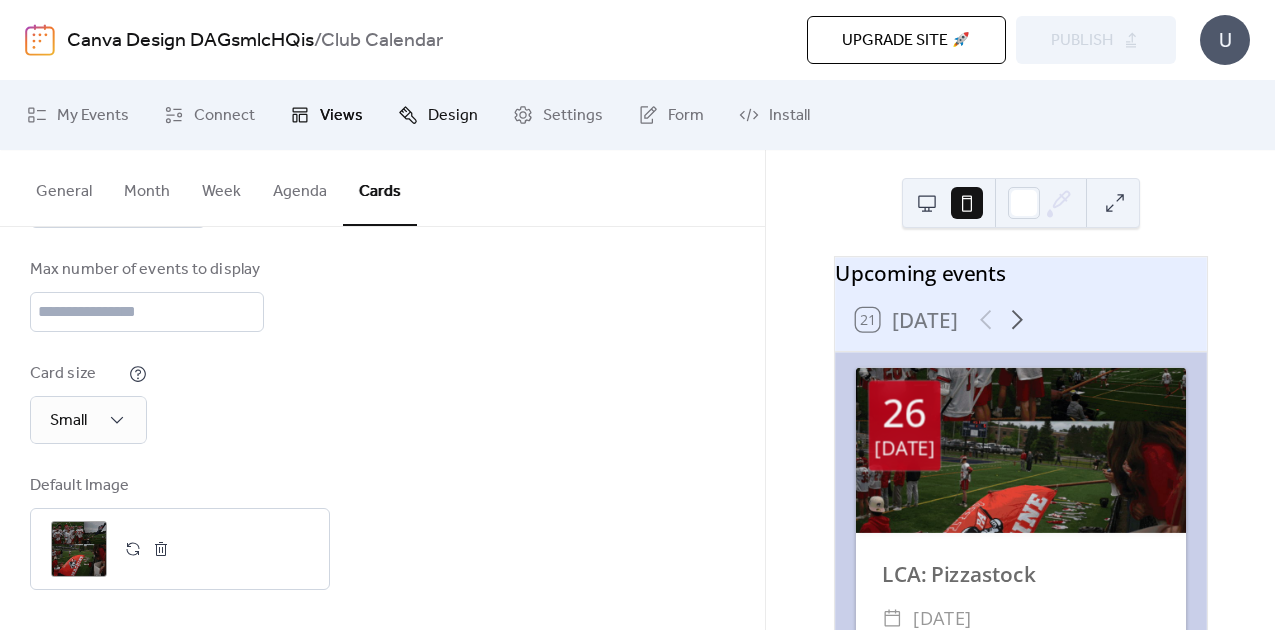 click on "Design" at bounding box center (453, 116) 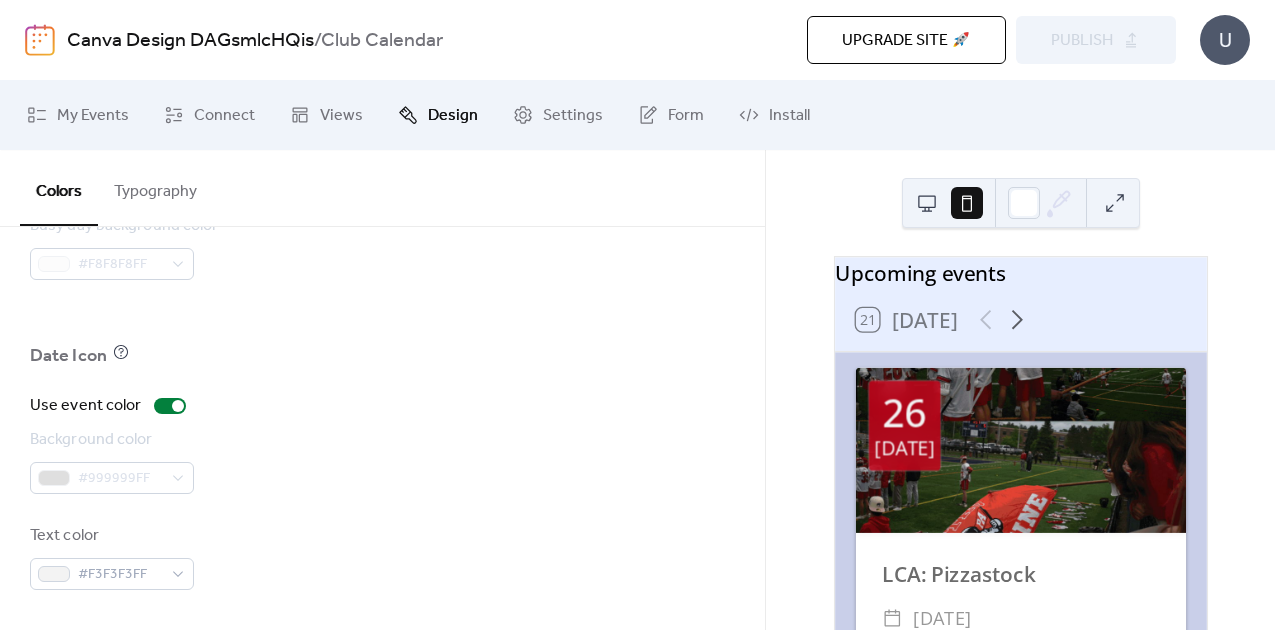 scroll, scrollTop: 1534, scrollLeft: 0, axis: vertical 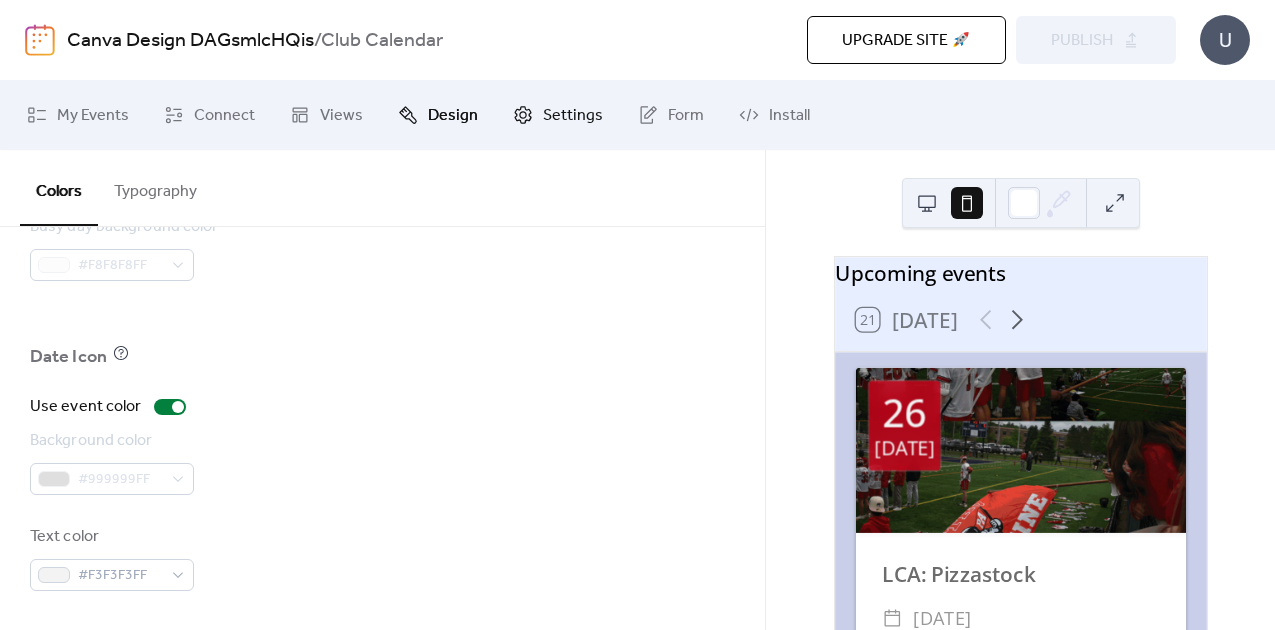 click on "Settings" at bounding box center (573, 116) 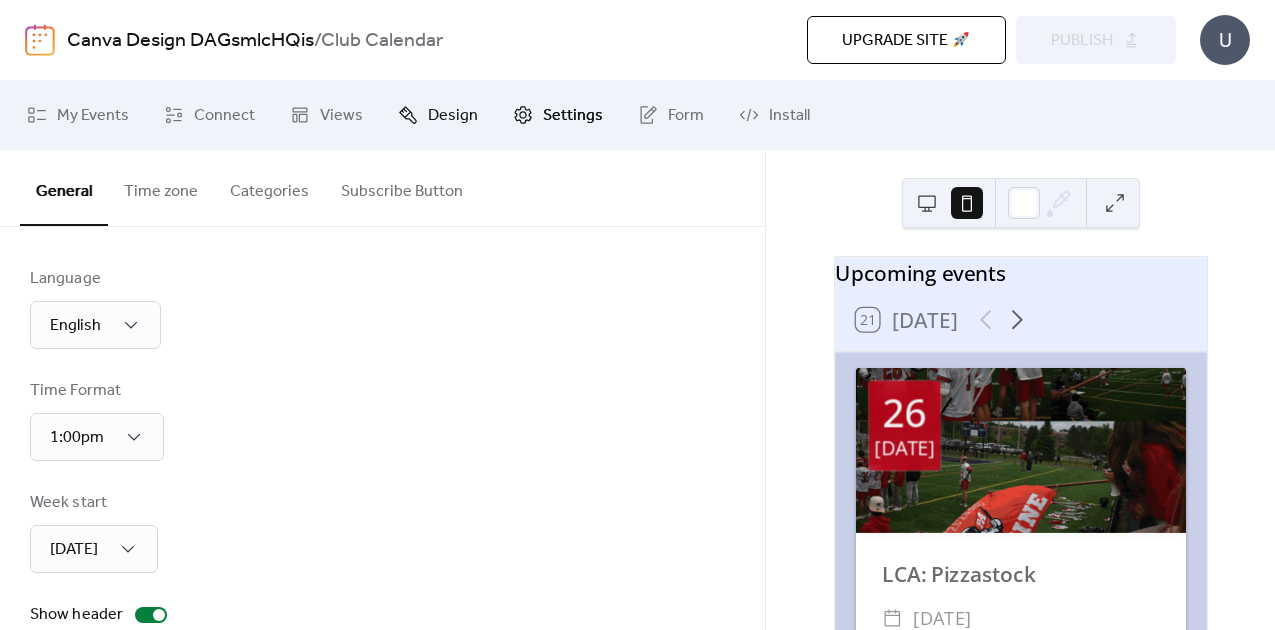 click on "Design" at bounding box center [453, 116] 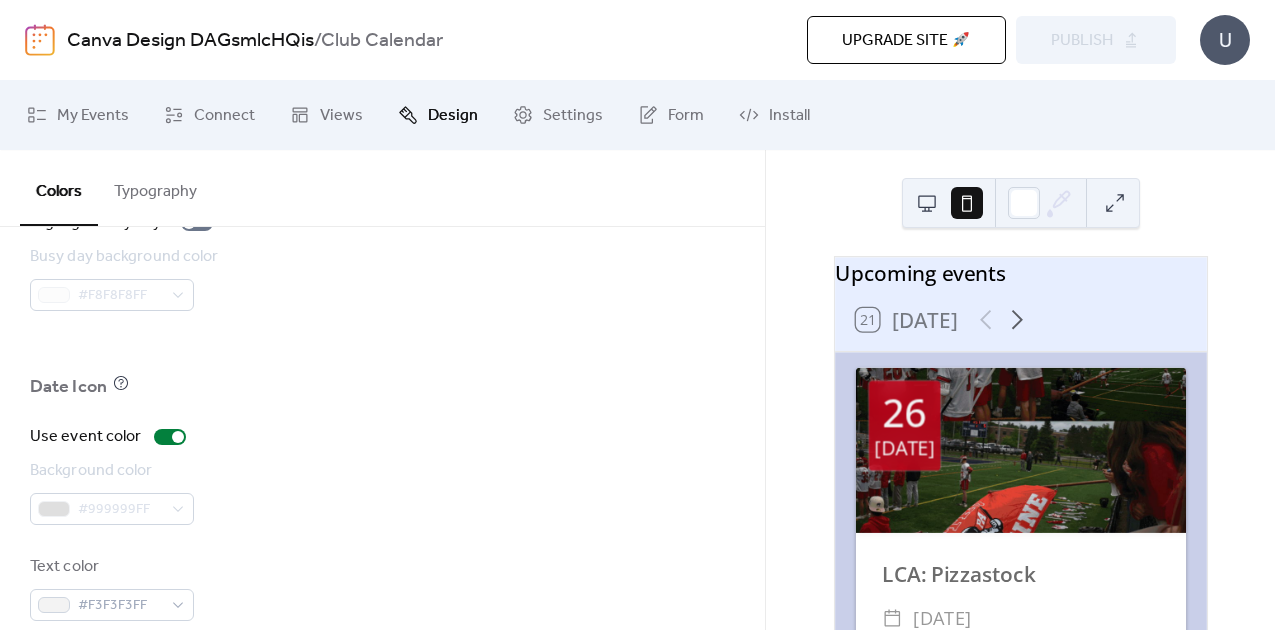 scroll, scrollTop: 1535, scrollLeft: 0, axis: vertical 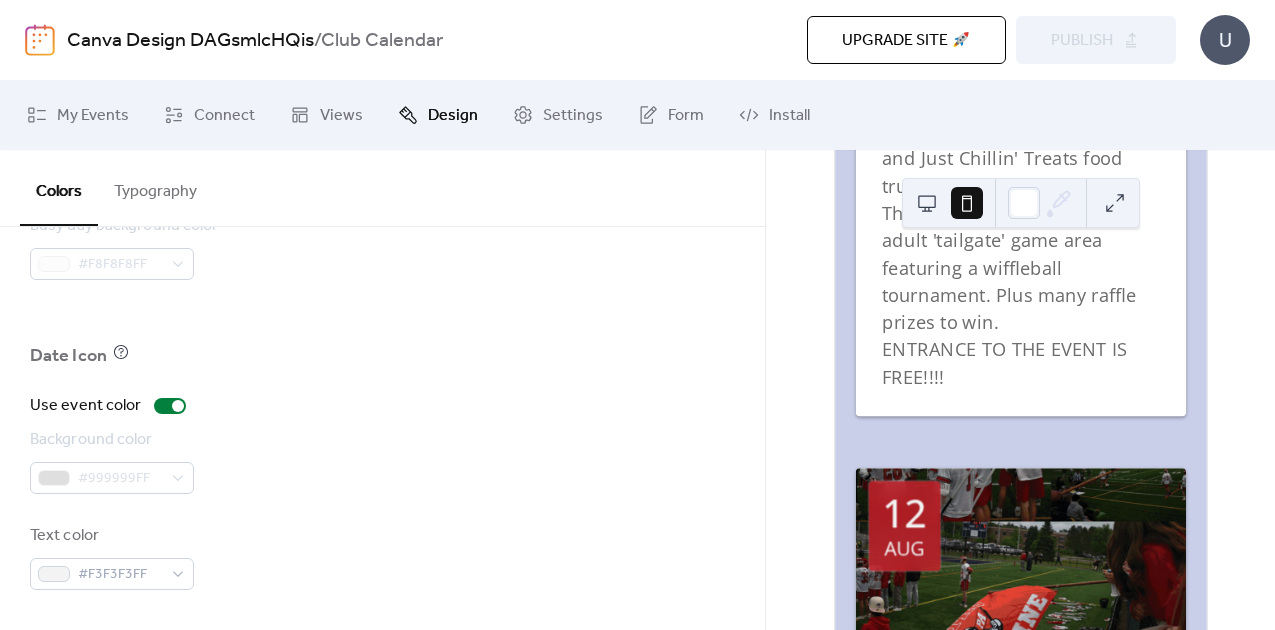 click at bounding box center (1020, 550) 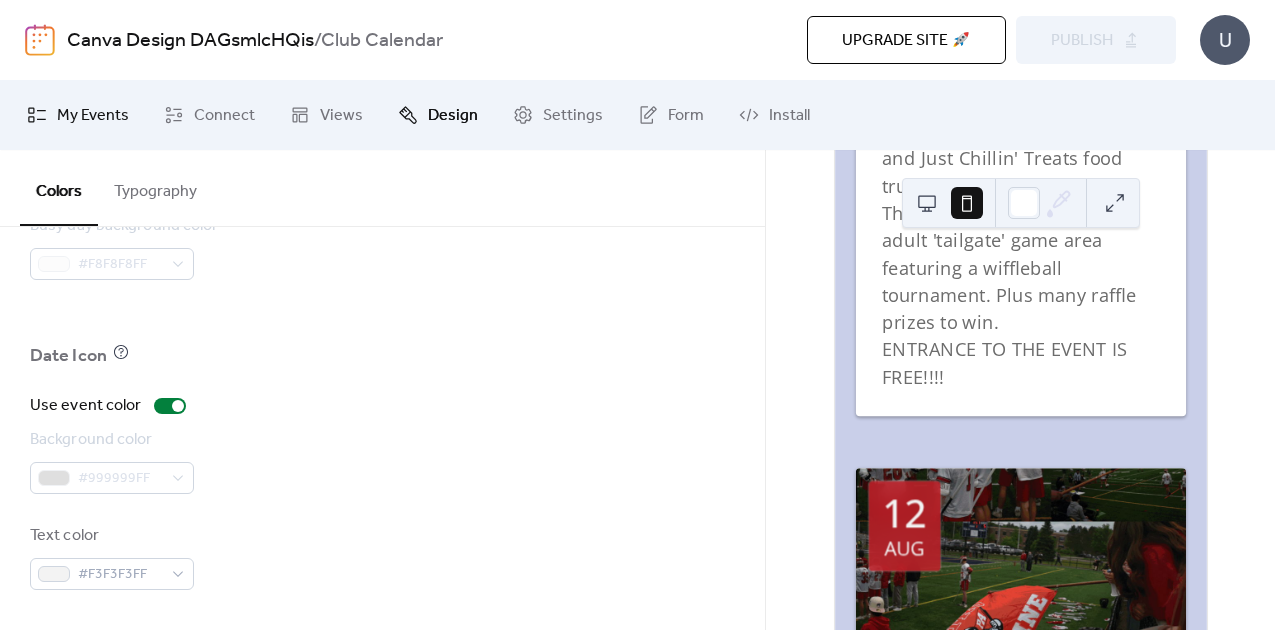click on "My Events" at bounding box center (93, 116) 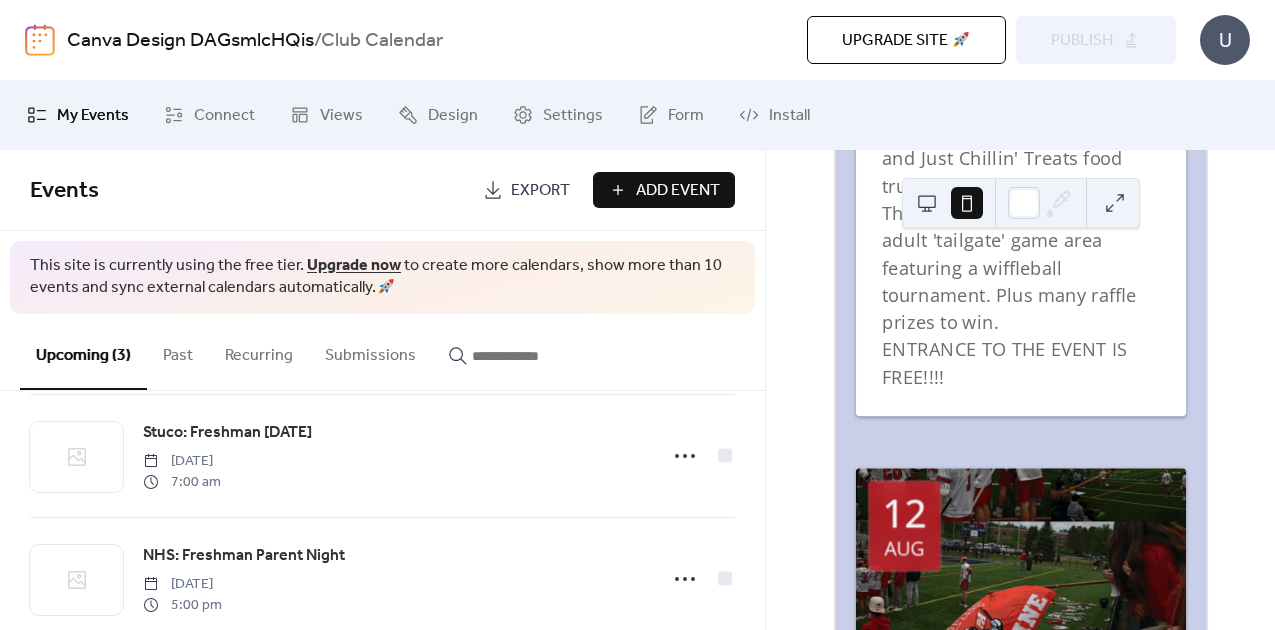 scroll, scrollTop: 149, scrollLeft: 0, axis: vertical 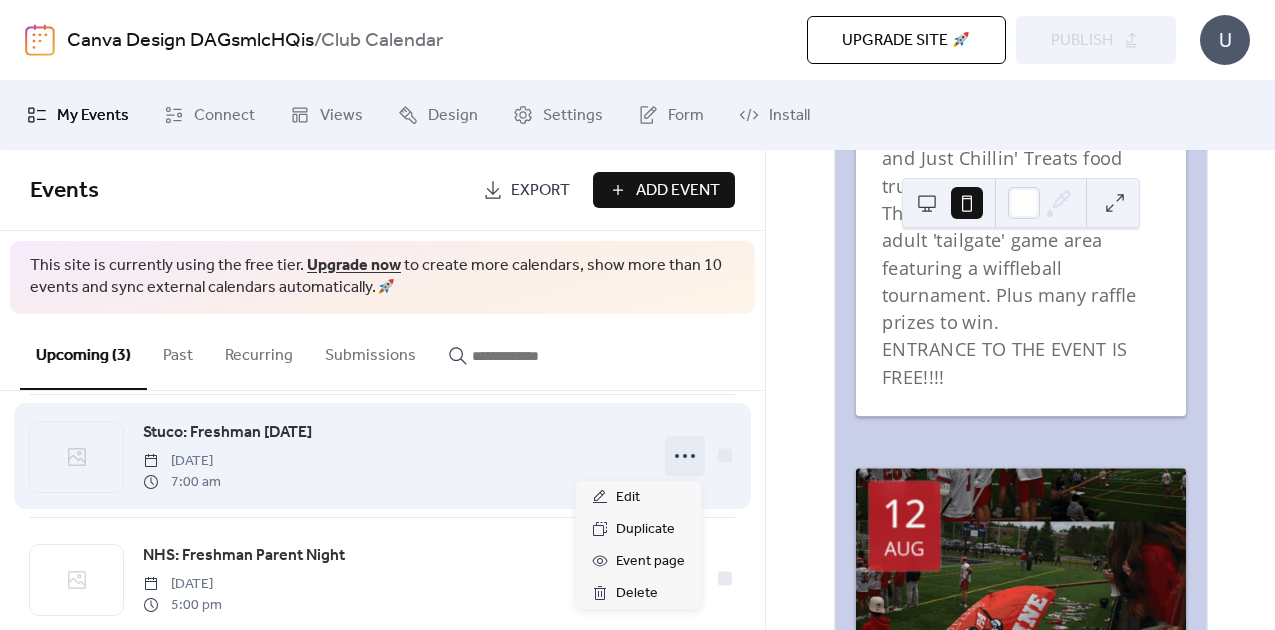 click 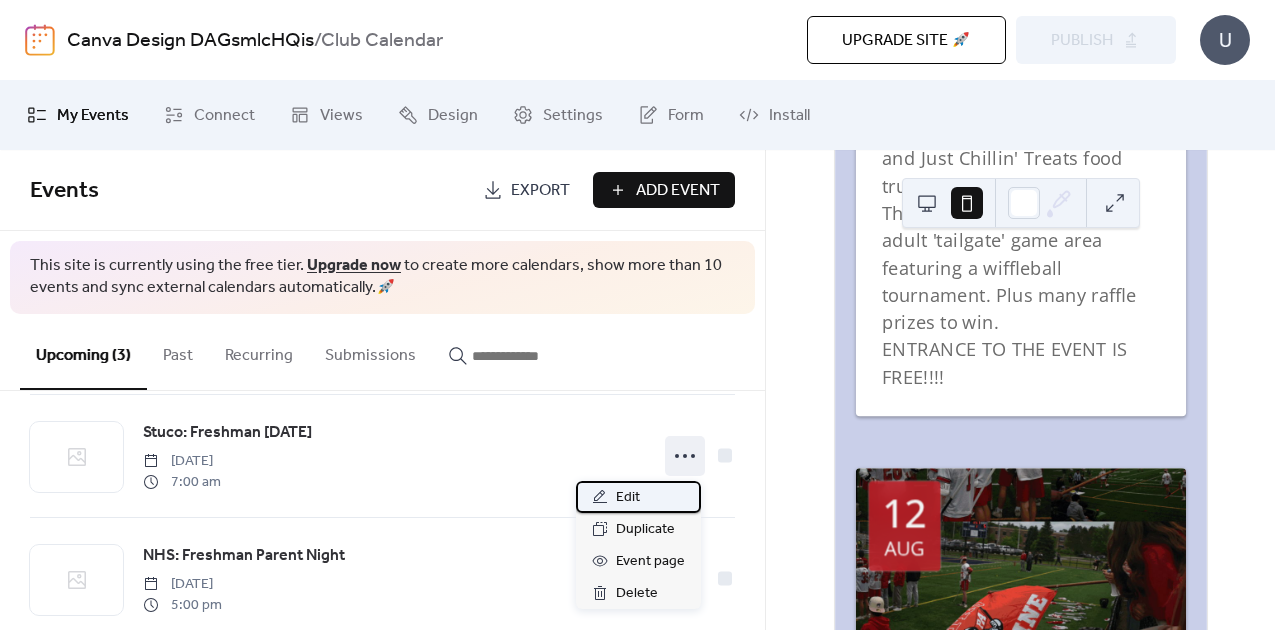 click on "Edit" at bounding box center (628, 498) 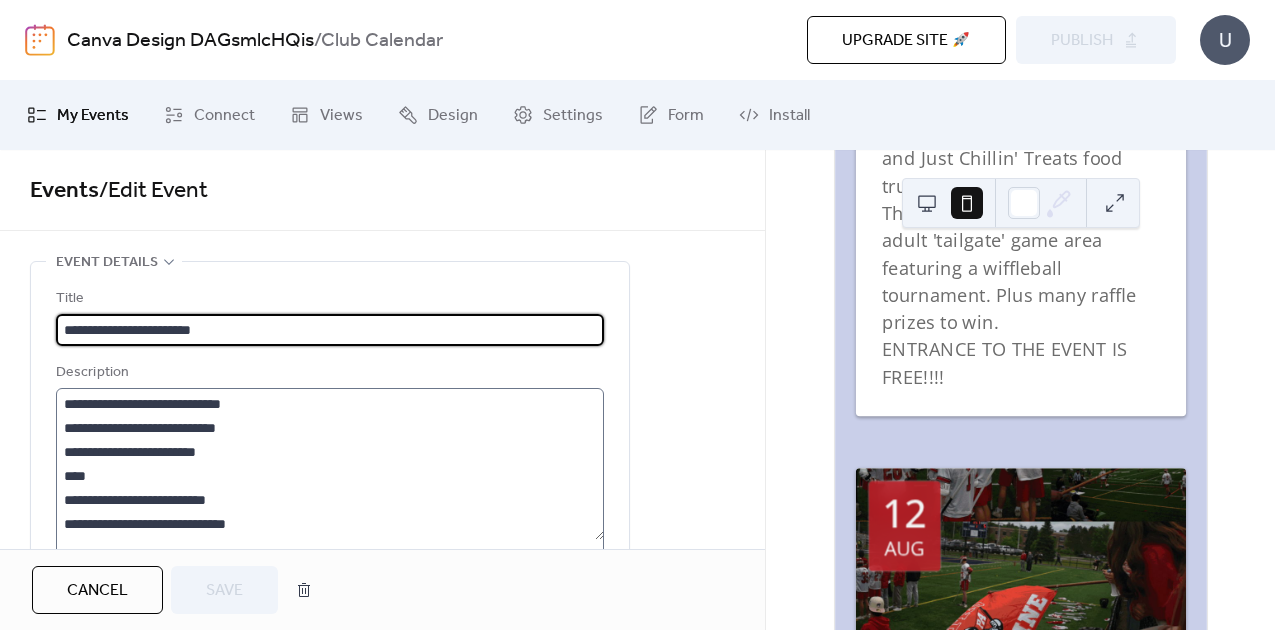 scroll, scrollTop: 96, scrollLeft: 0, axis: vertical 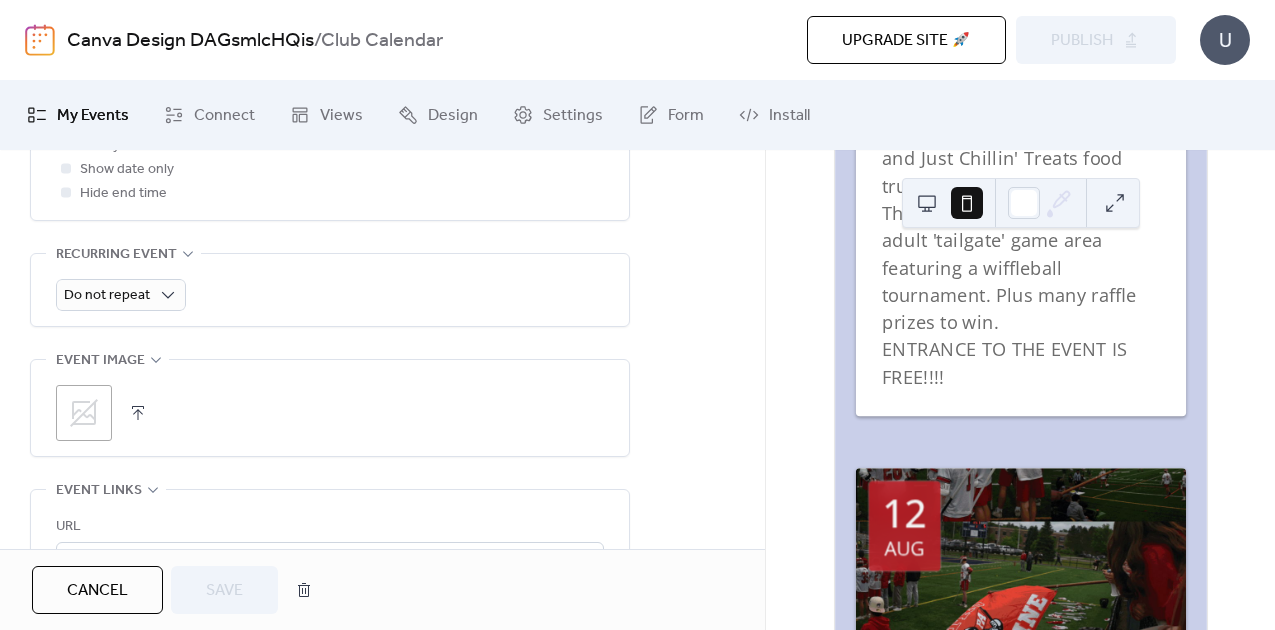 click 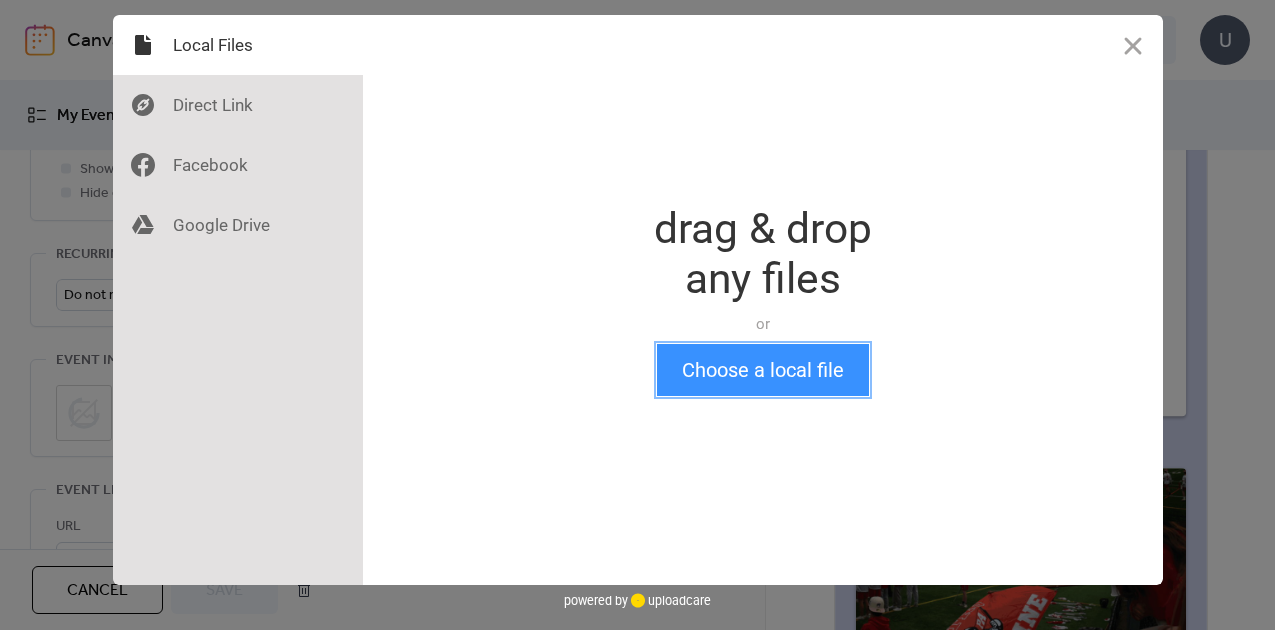 click on "Choose a local file" at bounding box center [763, 370] 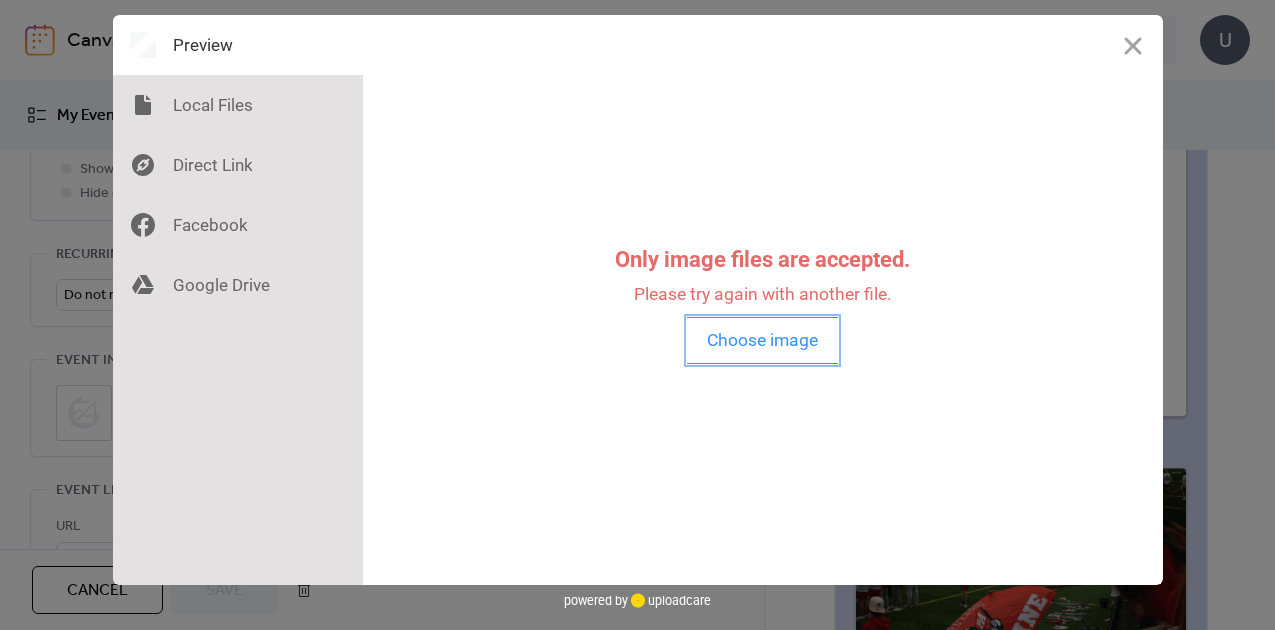 click on "Choose image" at bounding box center [762, 340] 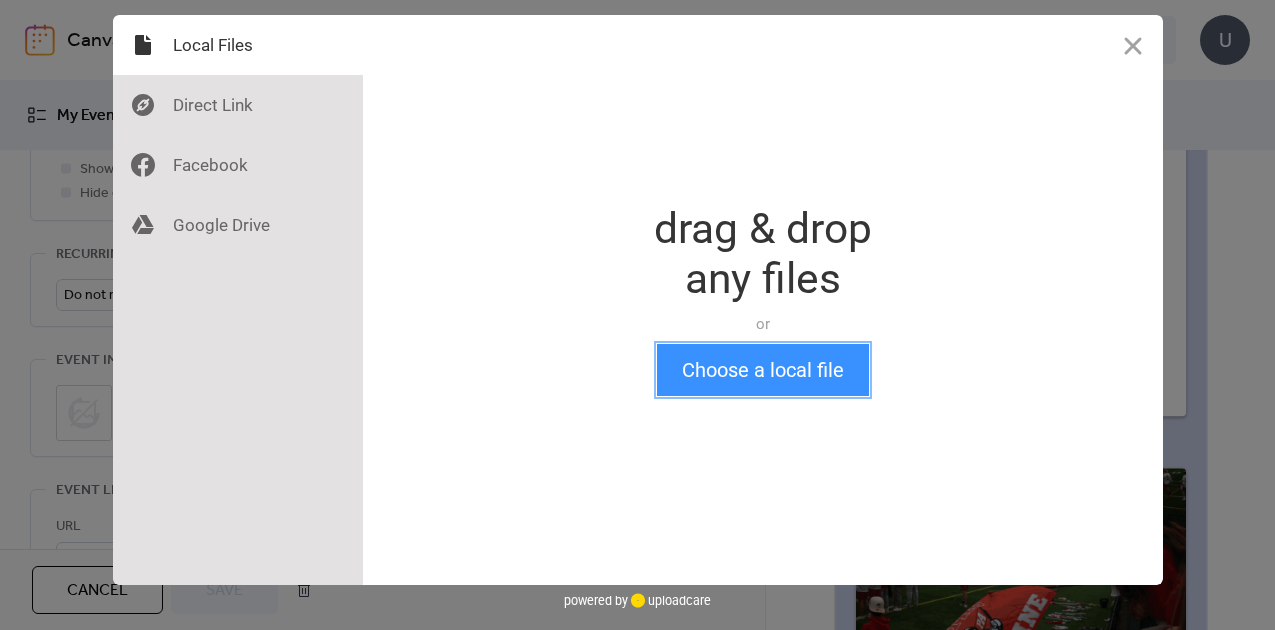 click on "Choose a local file" at bounding box center [763, 370] 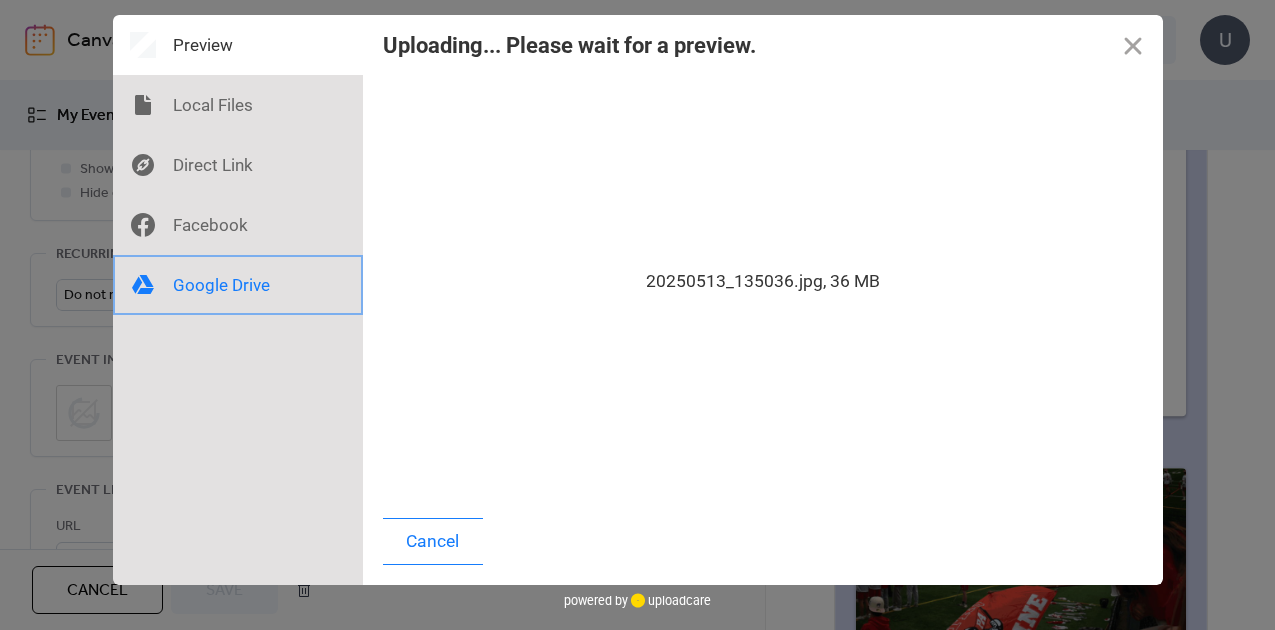 click at bounding box center (238, 285) 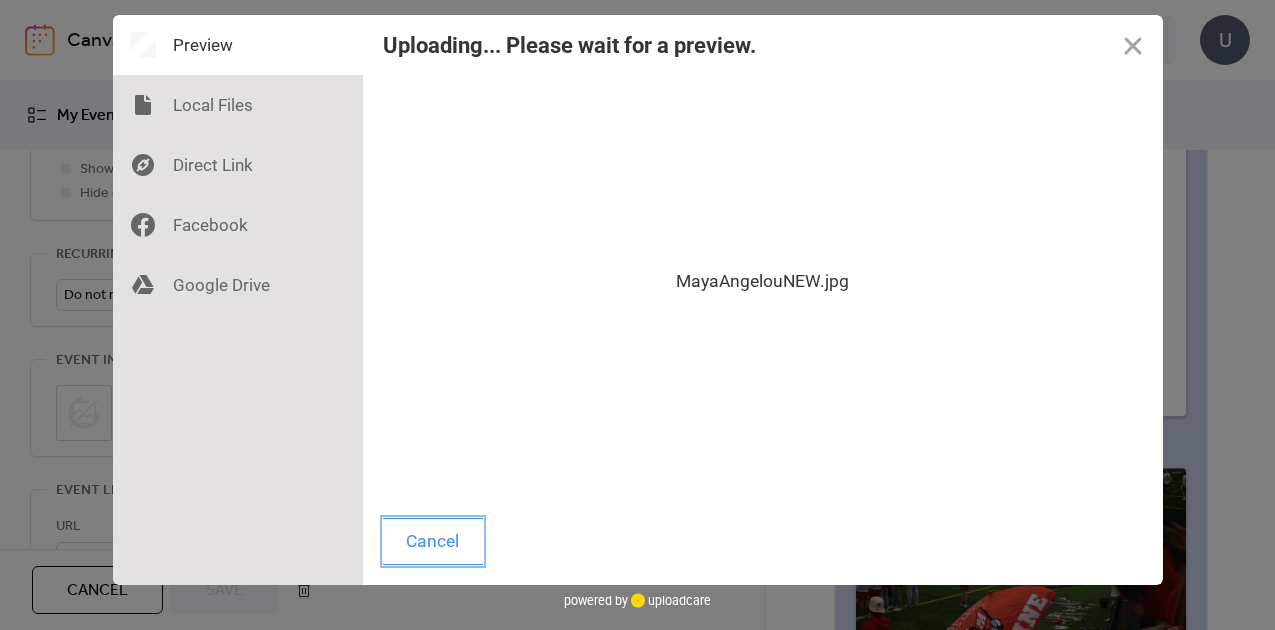 click on "Cancel" at bounding box center (433, 541) 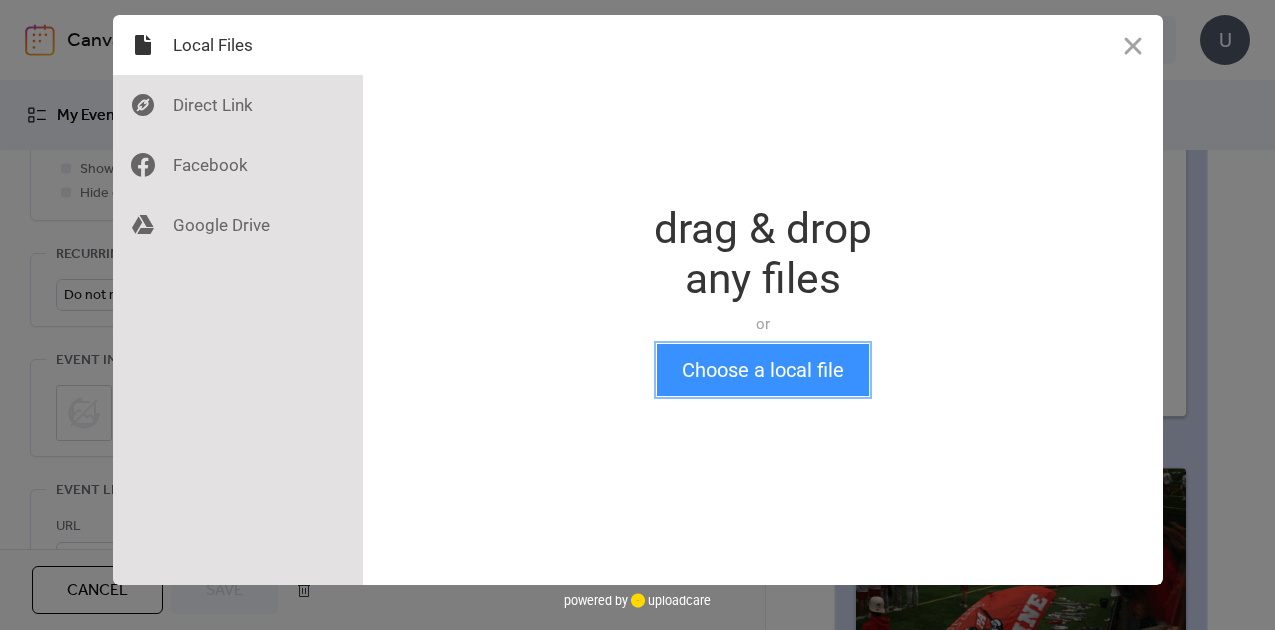 click on "Choose a local file" at bounding box center (763, 370) 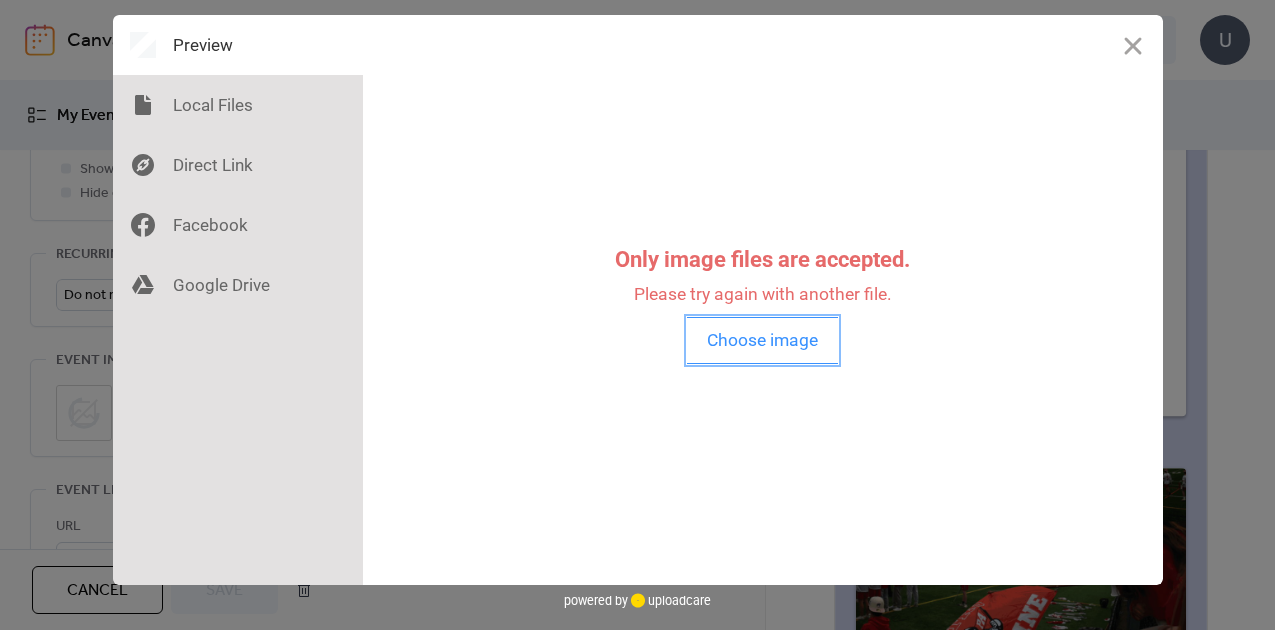 click on "Choose image" at bounding box center (762, 340) 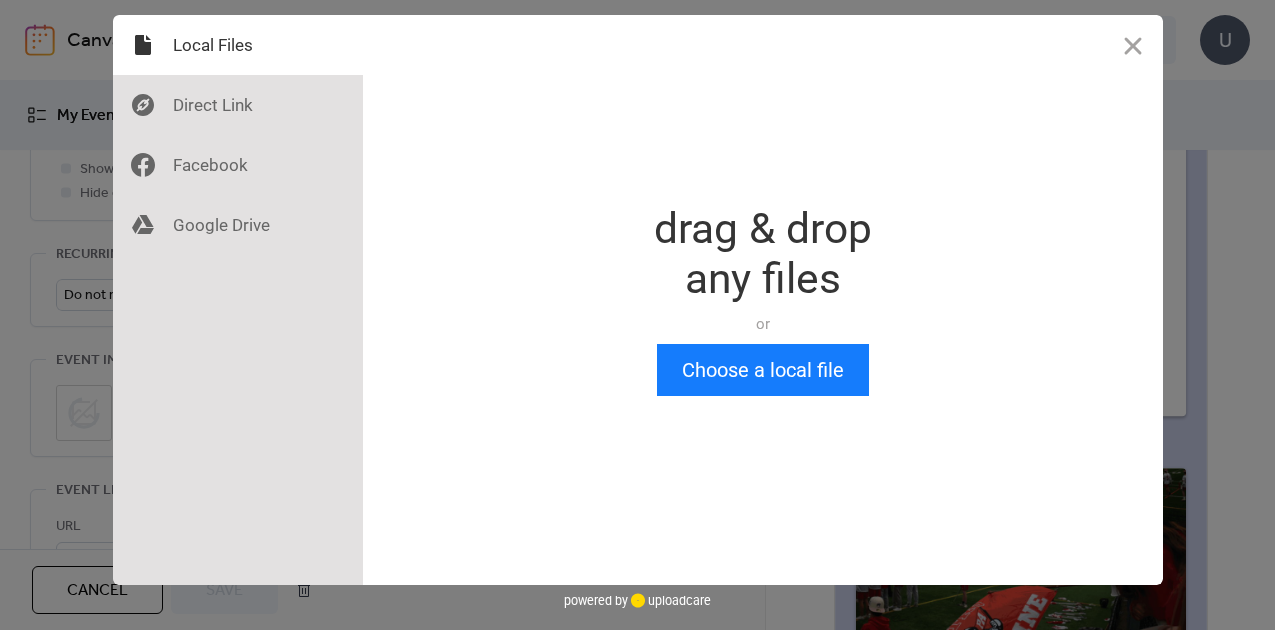 click on "Drop a file here drag & drop any files or Upload files from your computer Choose a local file or choose from" at bounding box center (763, 300) 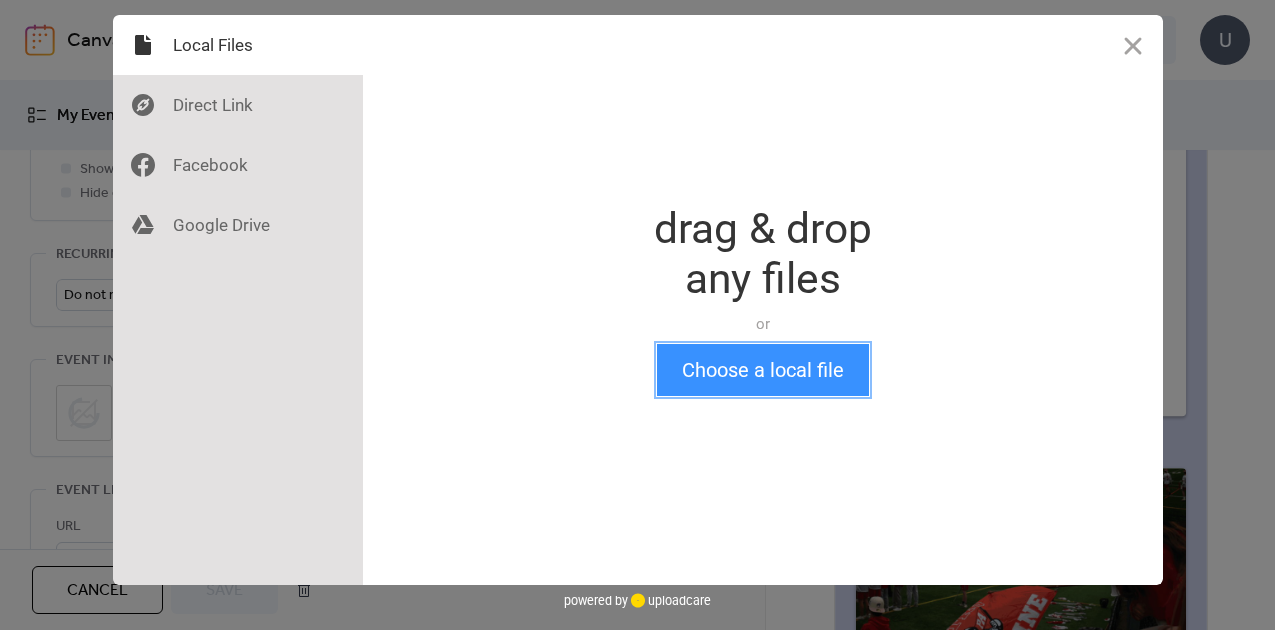 click on "Choose a local file" at bounding box center (763, 370) 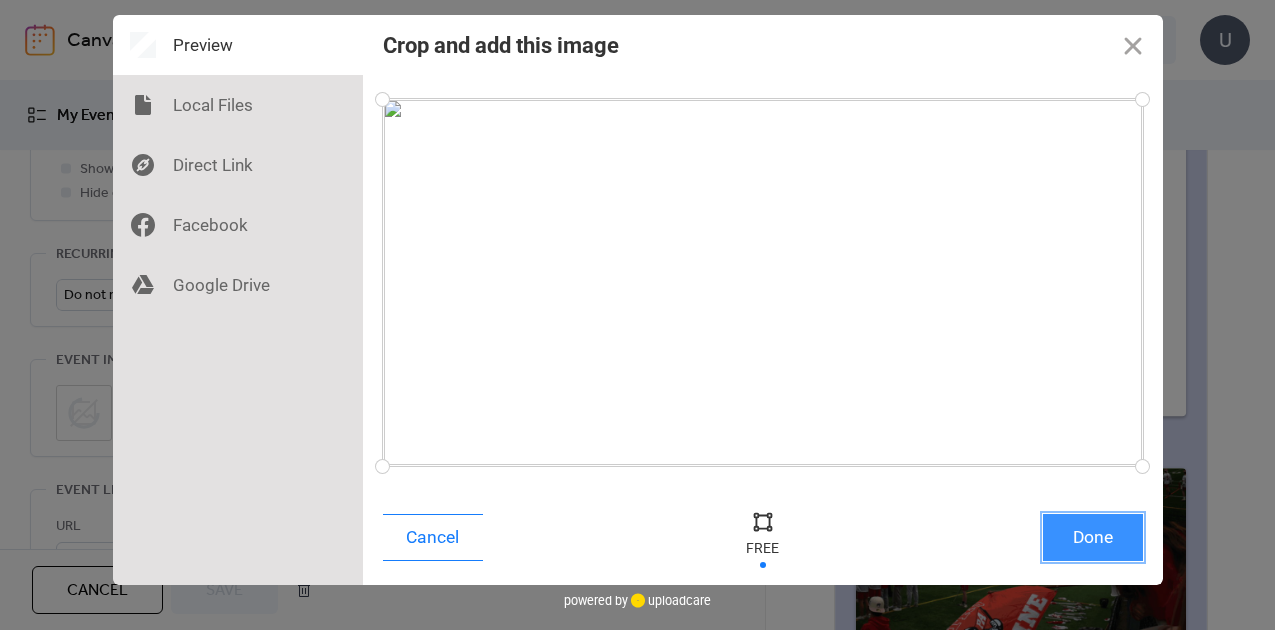 click on "Done" at bounding box center [1093, 537] 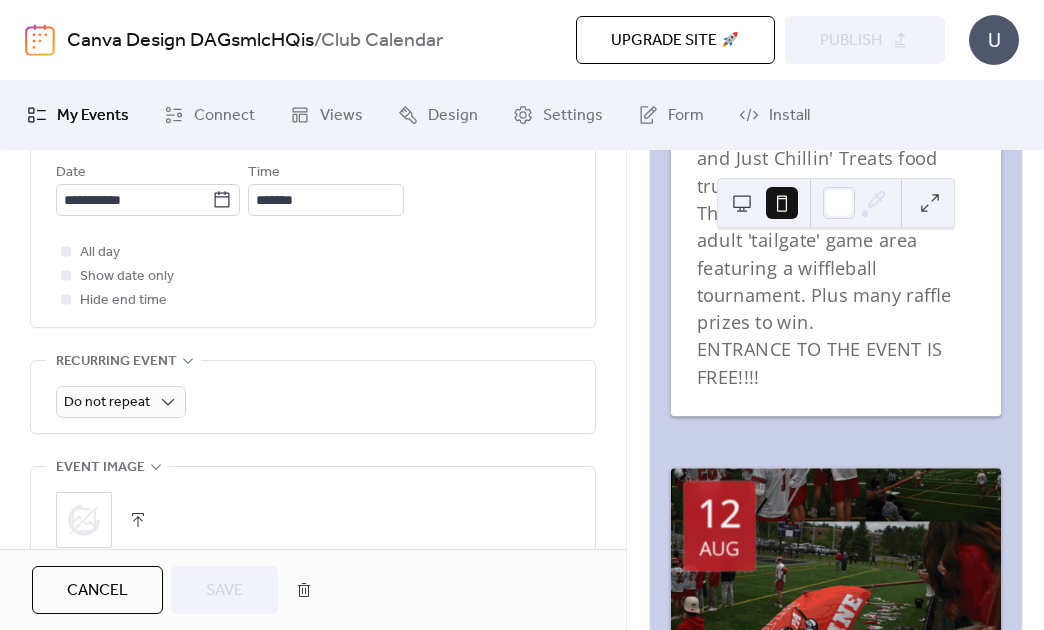 scroll, scrollTop: 950, scrollLeft: 0, axis: vertical 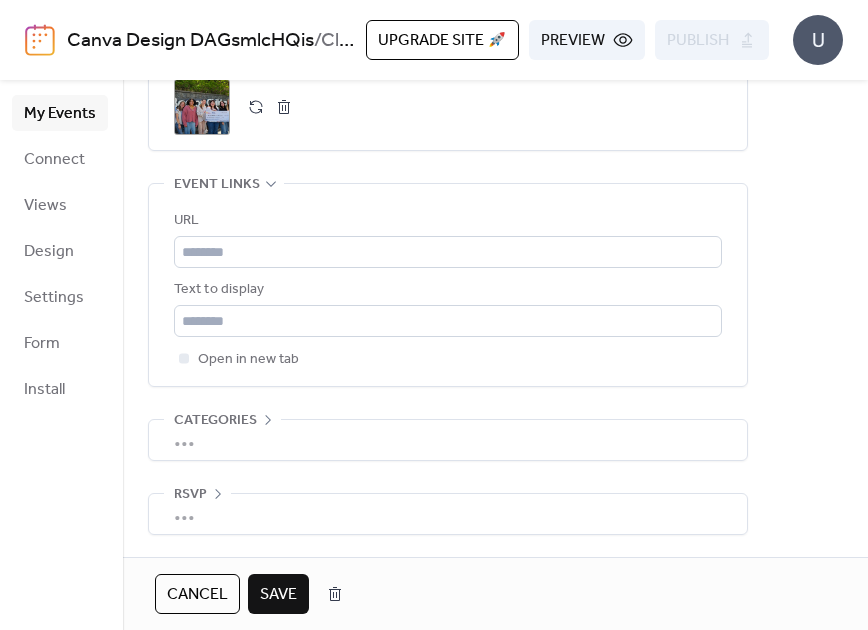 click on "Save" at bounding box center (278, 595) 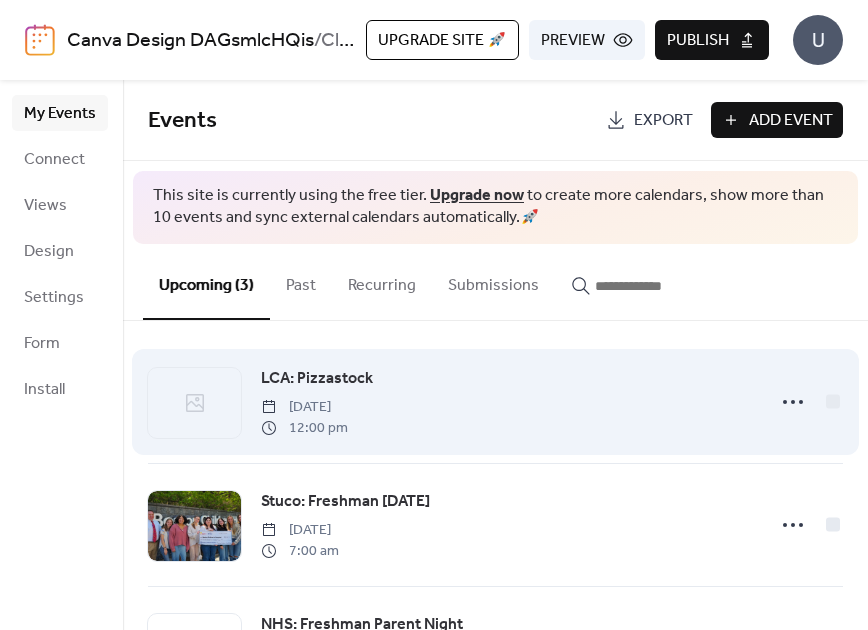 scroll, scrollTop: 100, scrollLeft: 0, axis: vertical 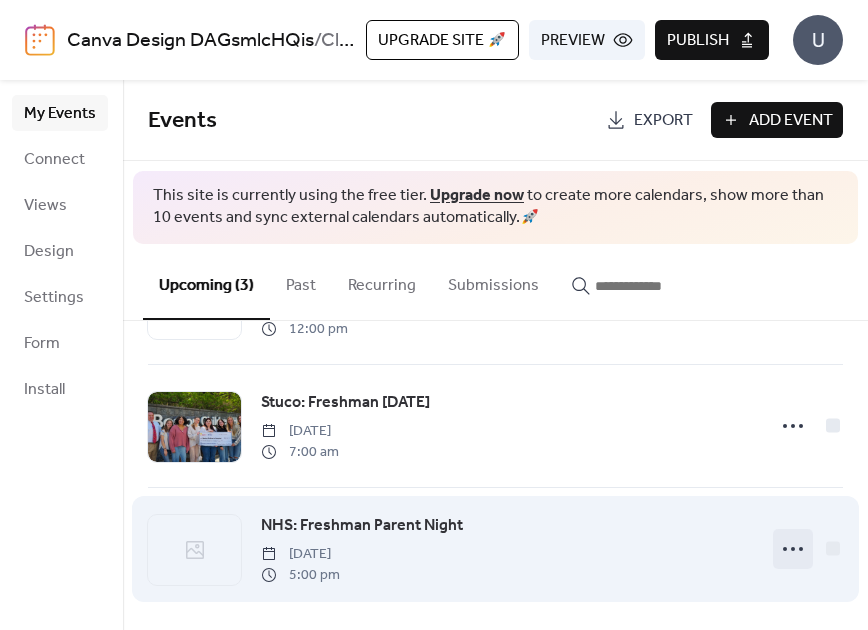 click 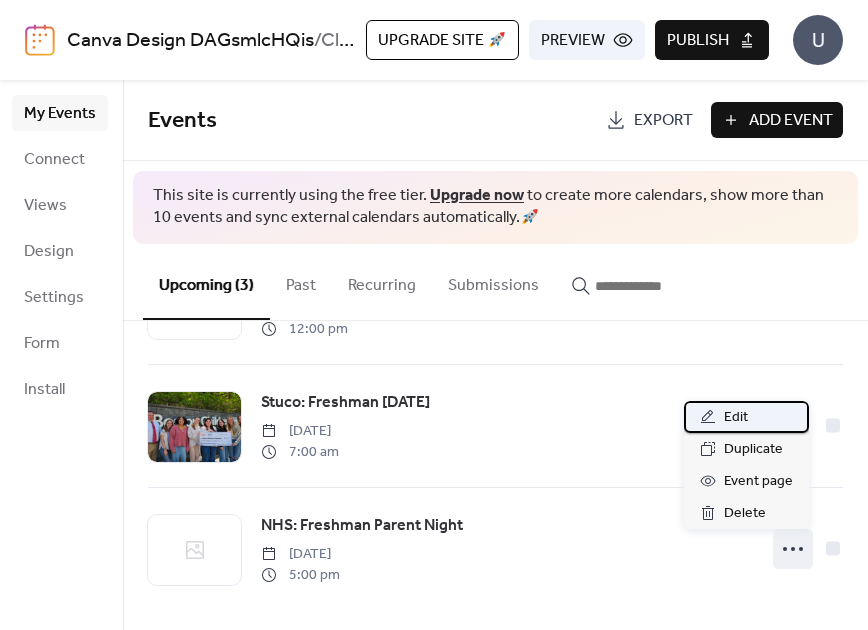 click on "Edit" at bounding box center [746, 417] 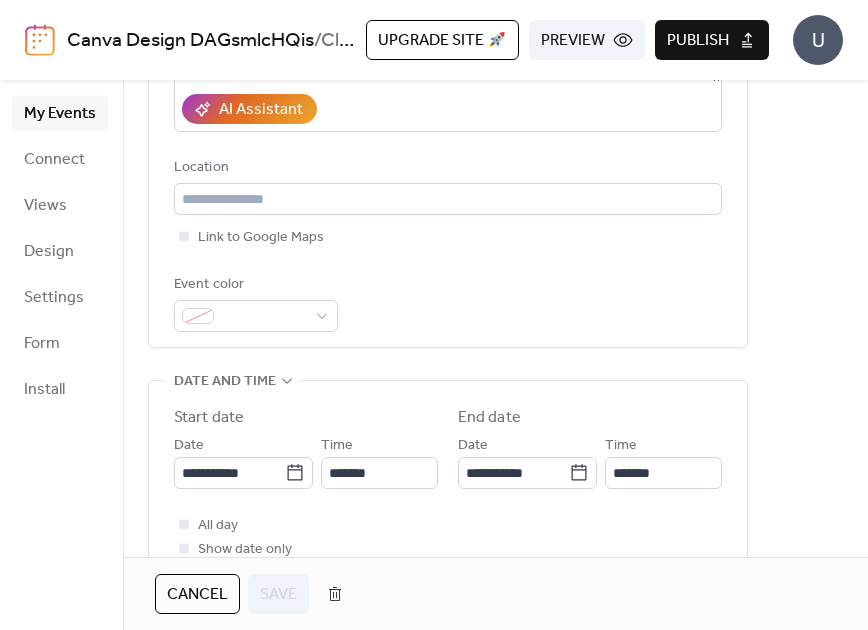 scroll, scrollTop: 1071, scrollLeft: 0, axis: vertical 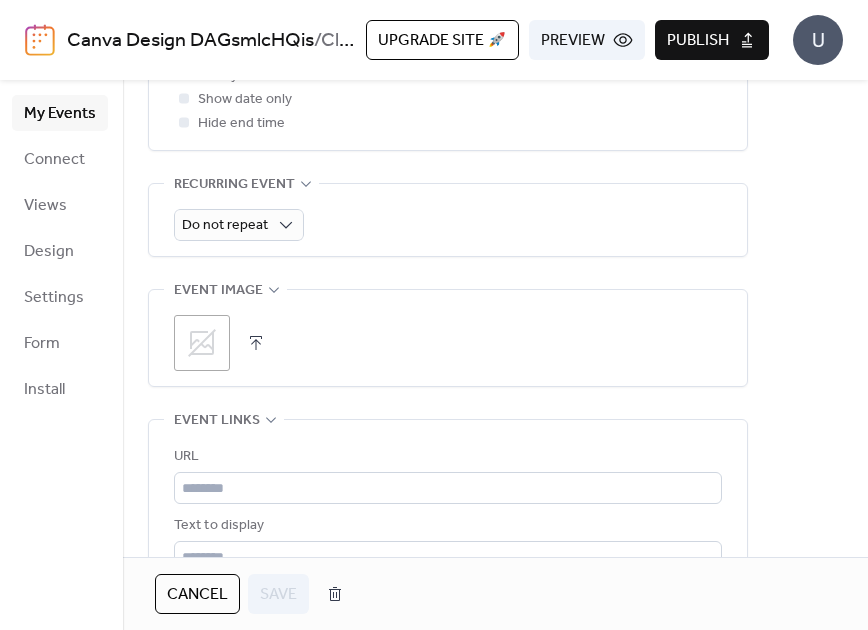 click at bounding box center [256, 343] 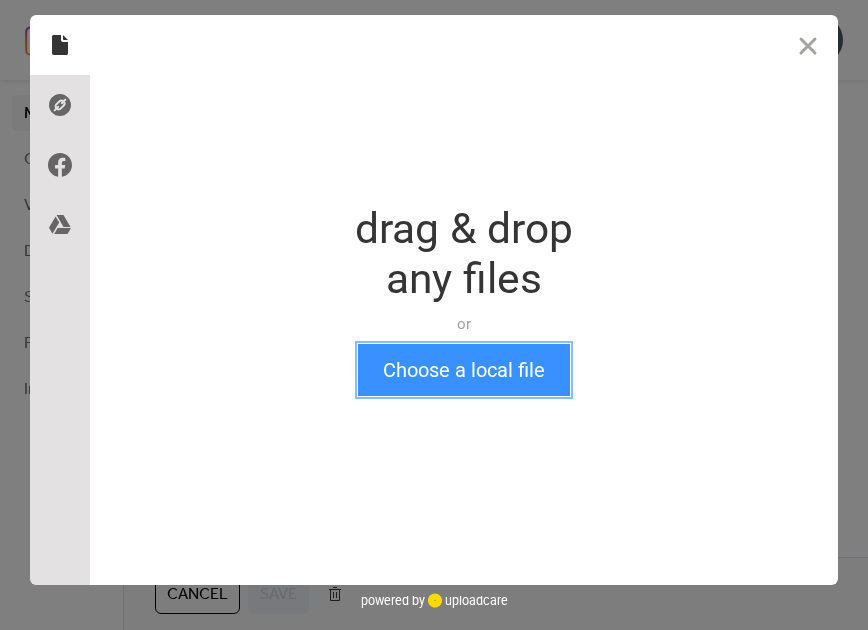 click on "Choose a local file" at bounding box center (464, 370) 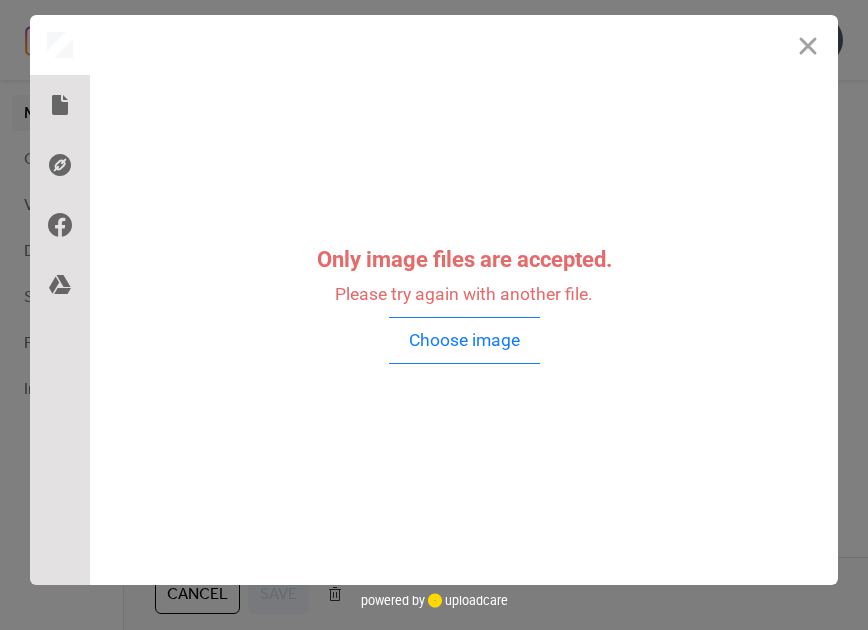 click on "Only image files are accepted. Please try again with another file. Choose image" at bounding box center (464, 300) 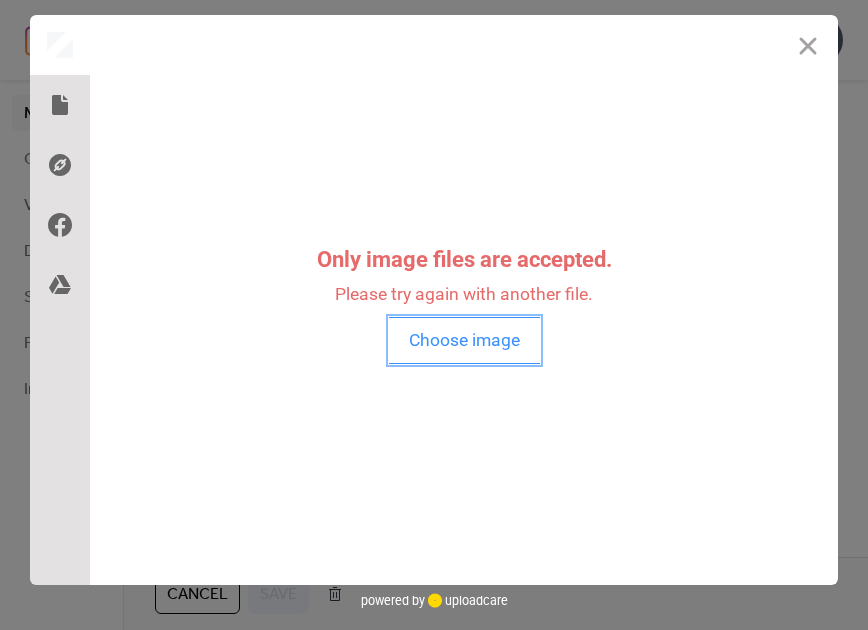 click on "Choose image" at bounding box center [464, 340] 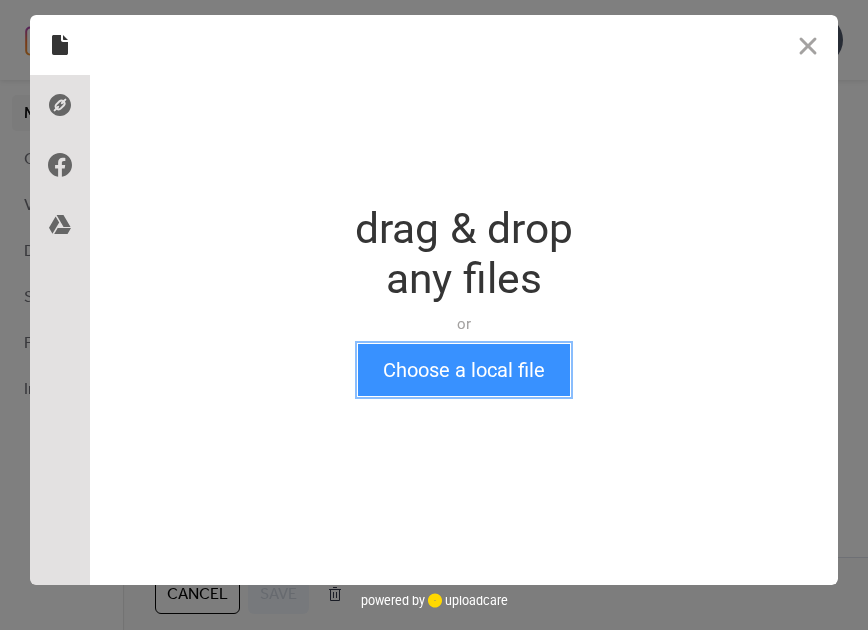 type 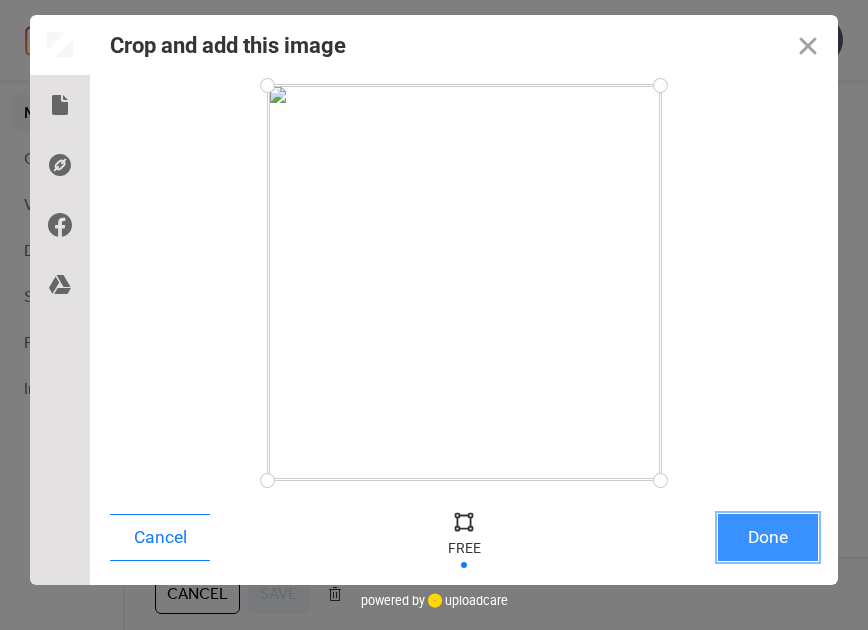 click on "Done" at bounding box center (768, 537) 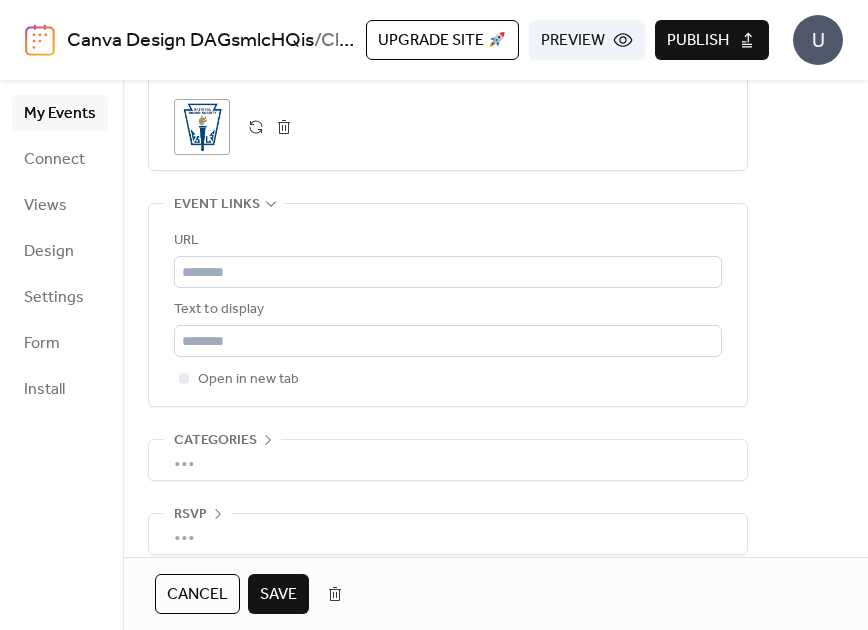 scroll, scrollTop: 1071, scrollLeft: 0, axis: vertical 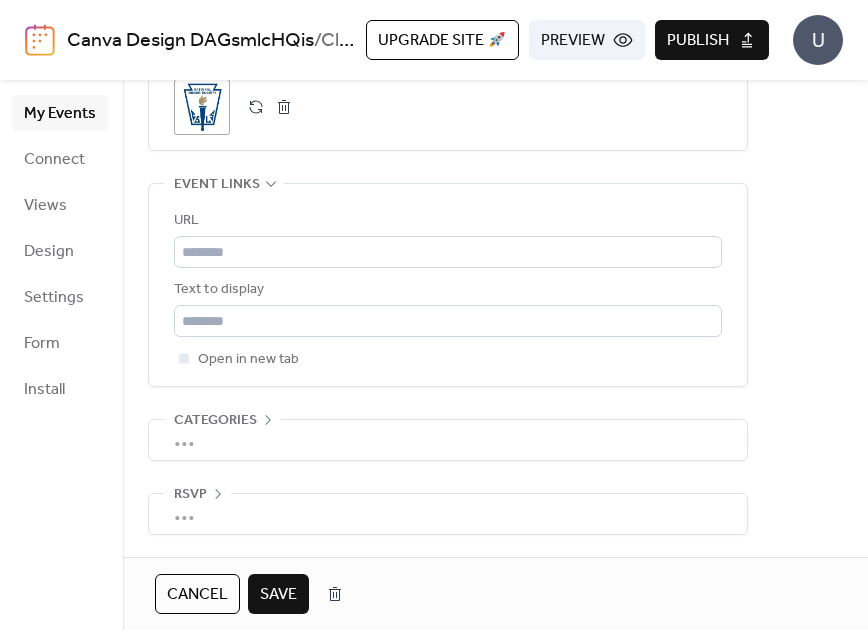 click on "**********" at bounding box center (448, -172) 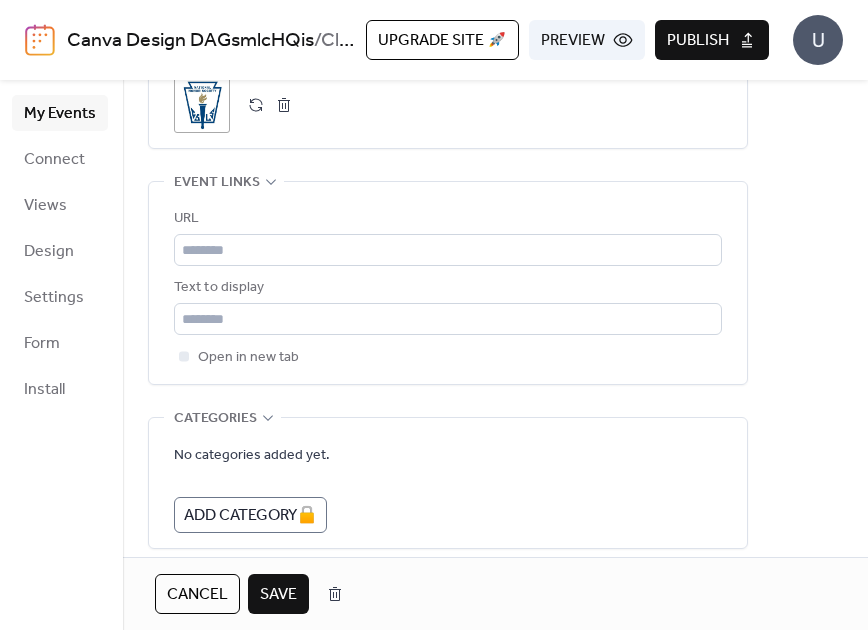 scroll, scrollTop: 1161, scrollLeft: 0, axis: vertical 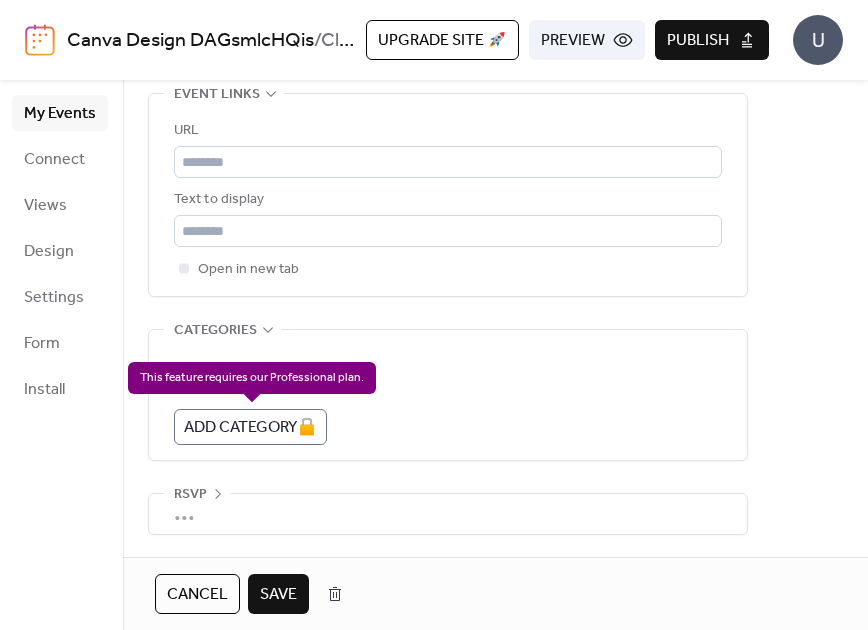 click on "Add Category  🔒" at bounding box center (250, 427) 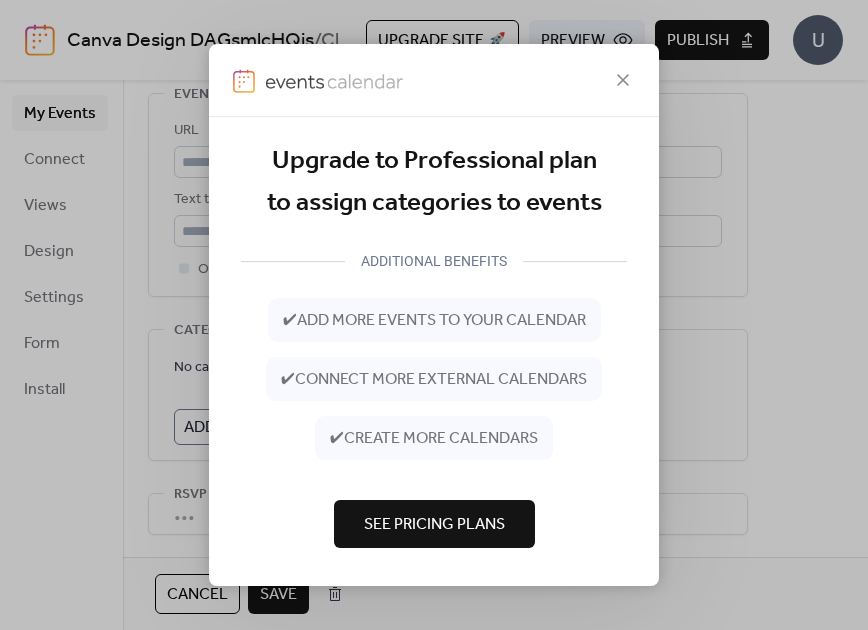 scroll, scrollTop: 44, scrollLeft: 0, axis: vertical 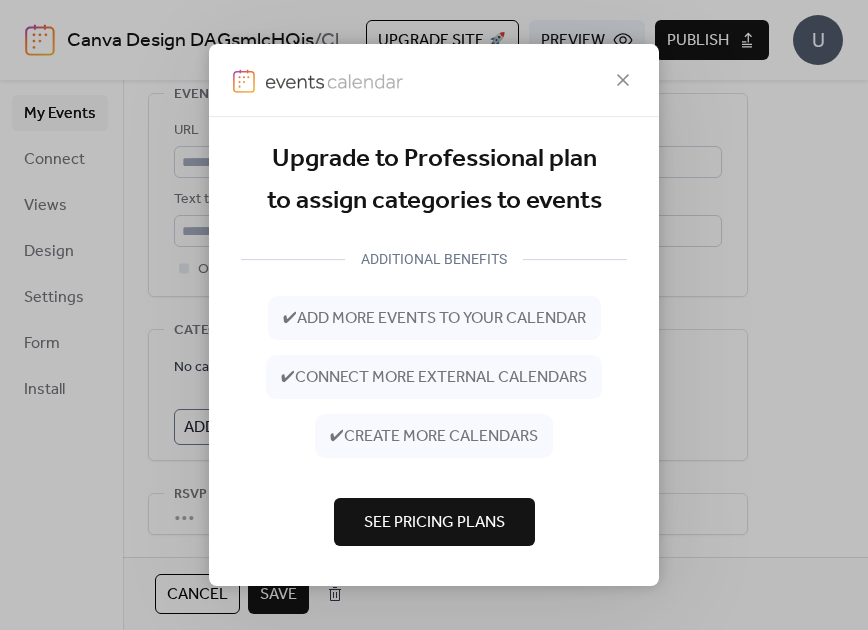 click on "See Pricing Plans" at bounding box center (434, 523) 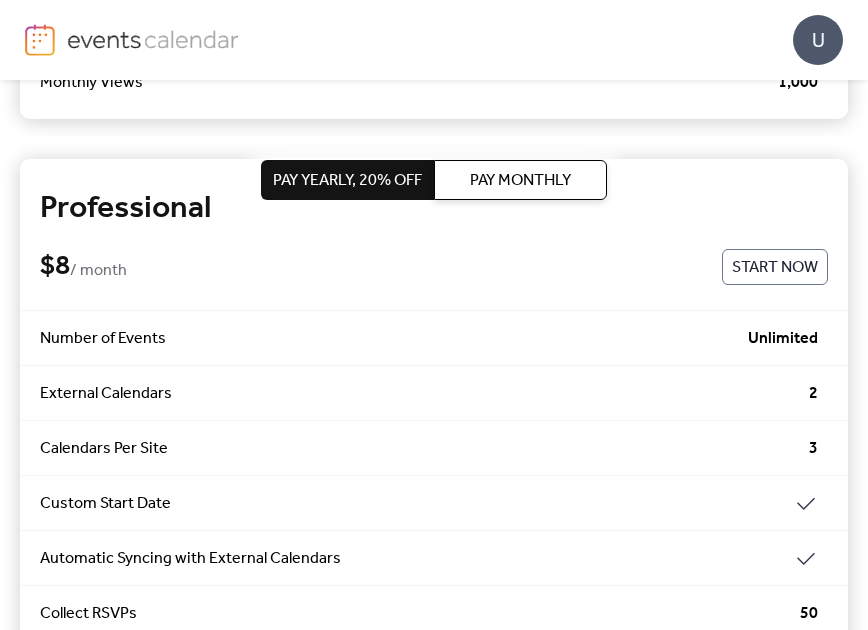 scroll, scrollTop: 563, scrollLeft: 0, axis: vertical 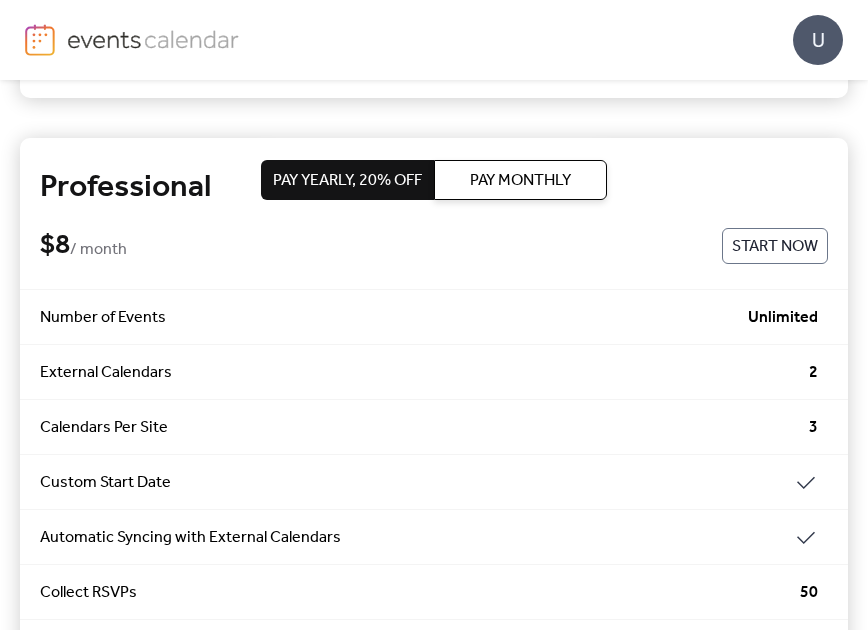 click on "Start Now" at bounding box center (775, 247) 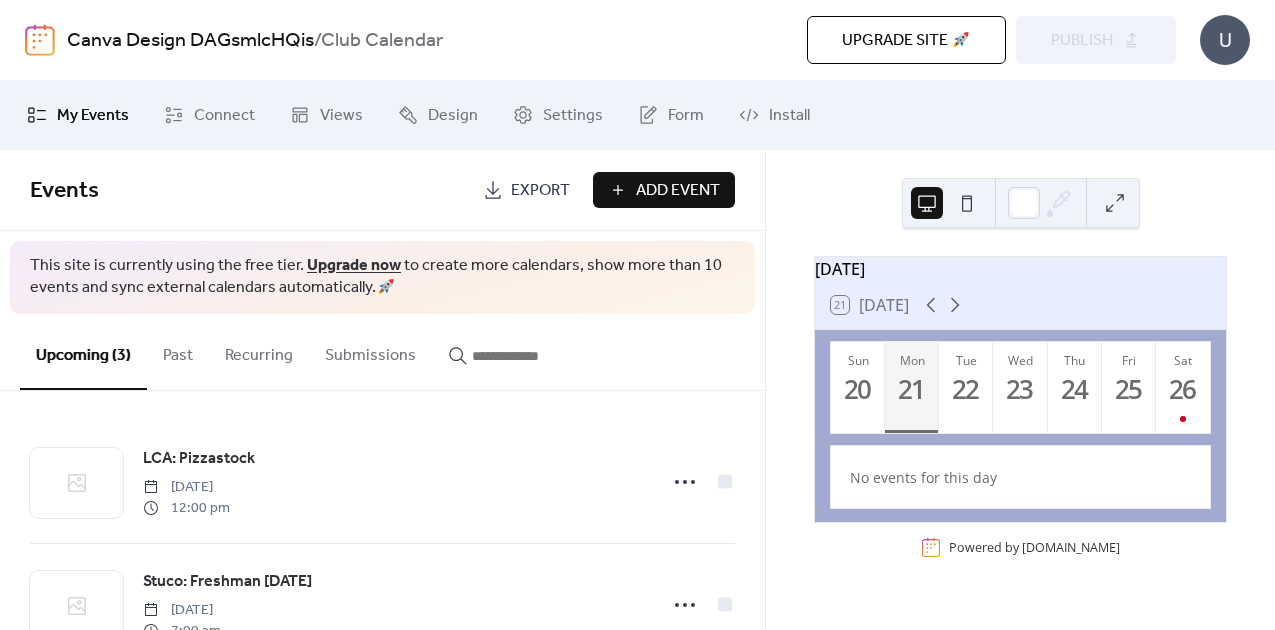 scroll, scrollTop: 0, scrollLeft: 0, axis: both 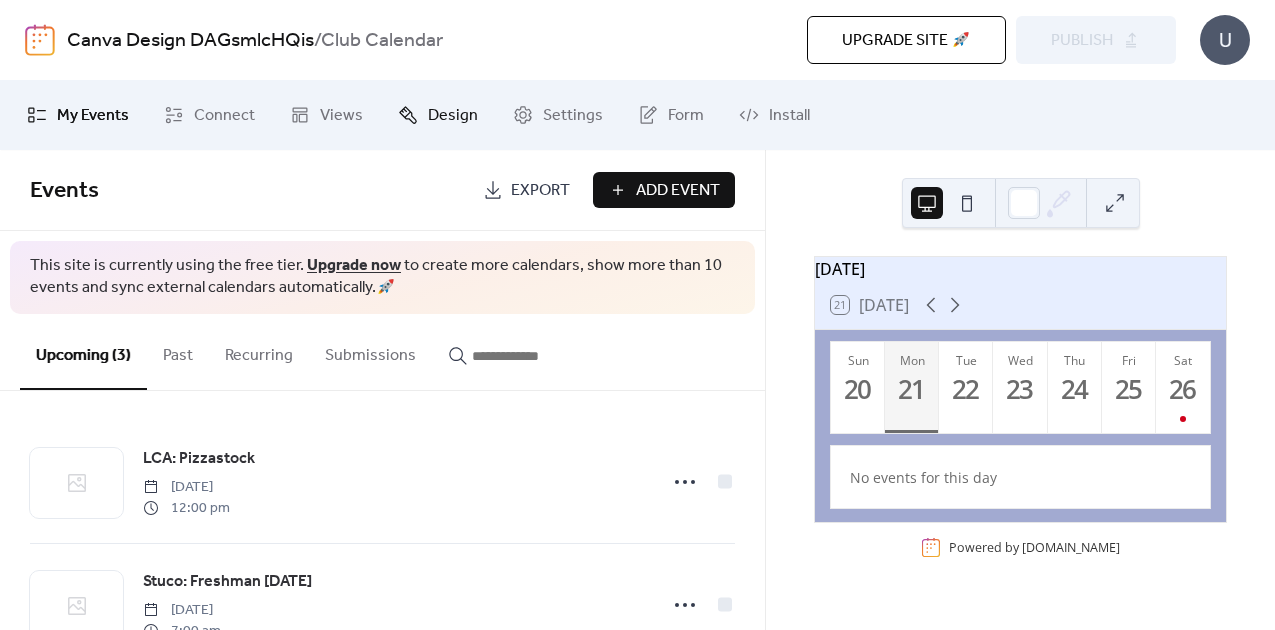 click on "Design" at bounding box center [438, 115] 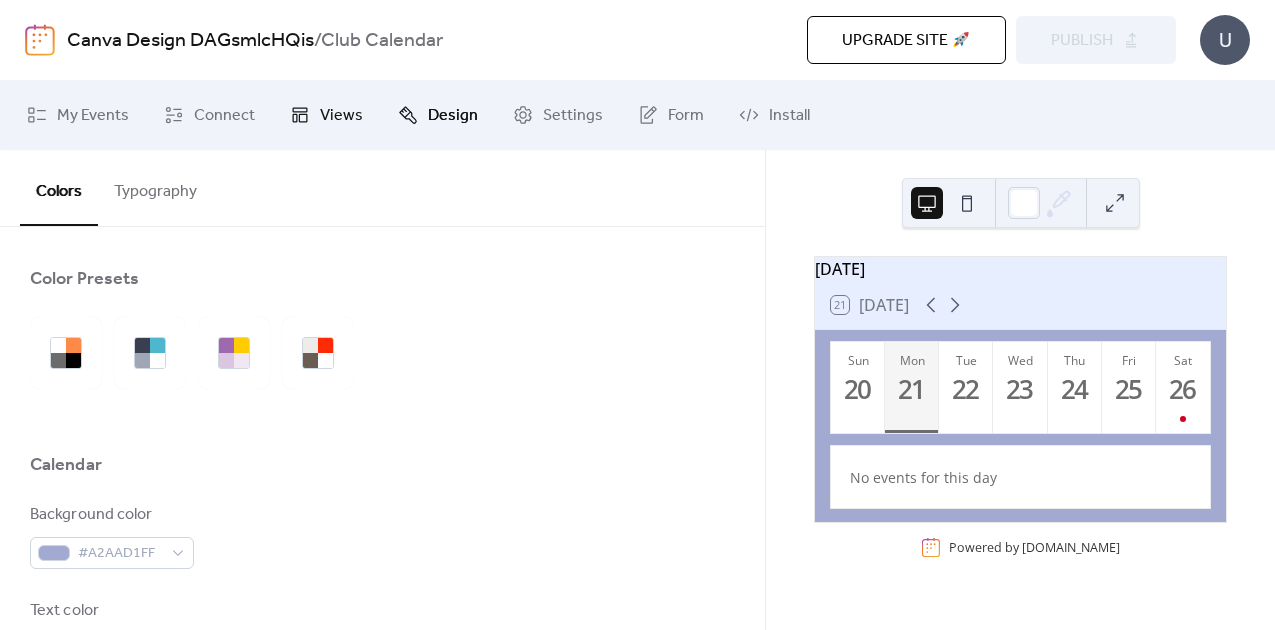 click on "Views" at bounding box center (341, 116) 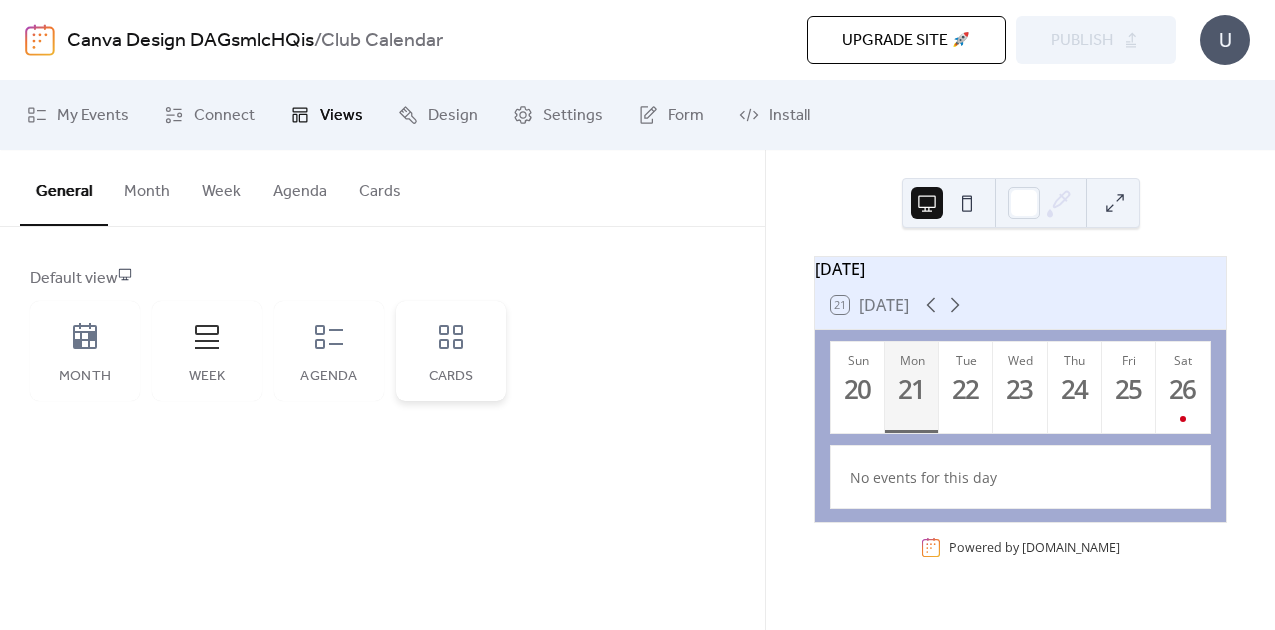 click on "Cards" at bounding box center [451, 377] 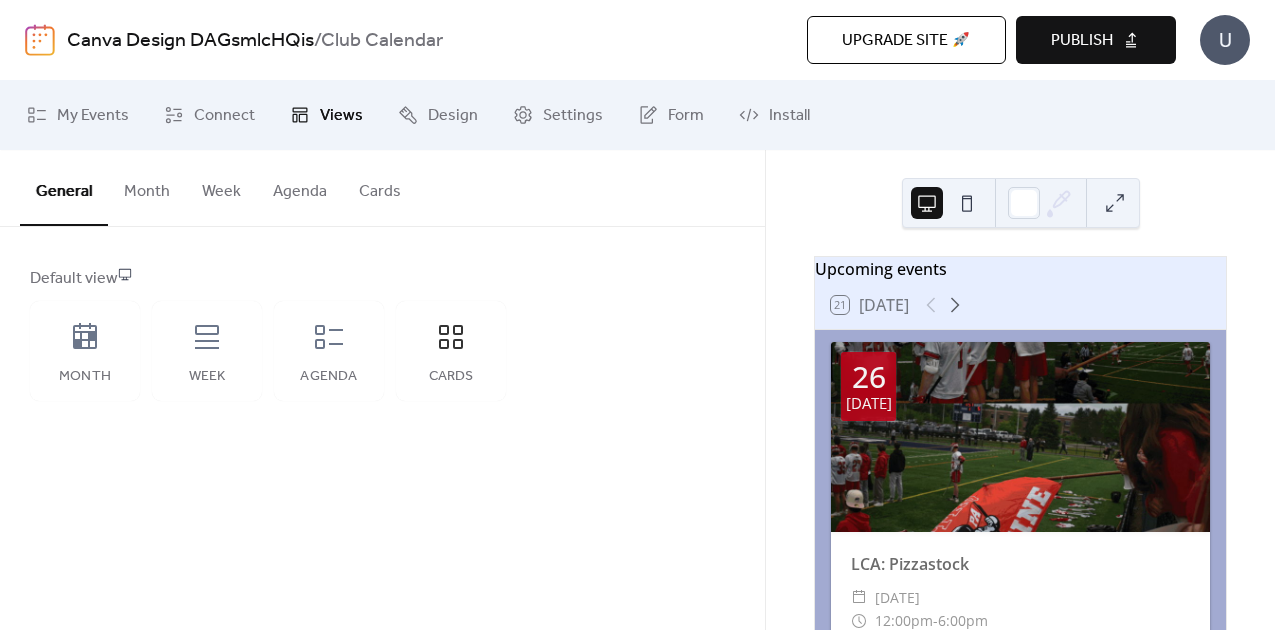 click on "Publish" at bounding box center (1082, 41) 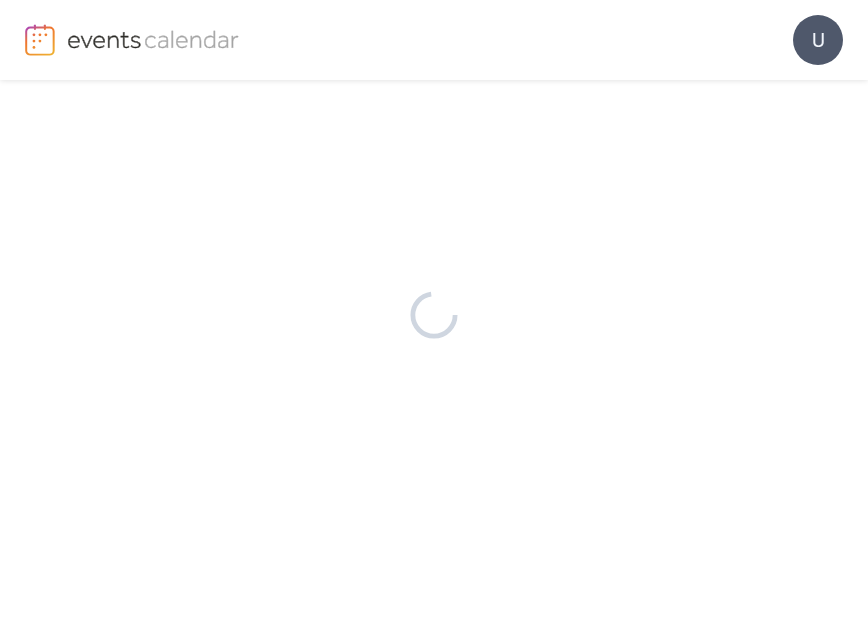 scroll, scrollTop: 0, scrollLeft: 0, axis: both 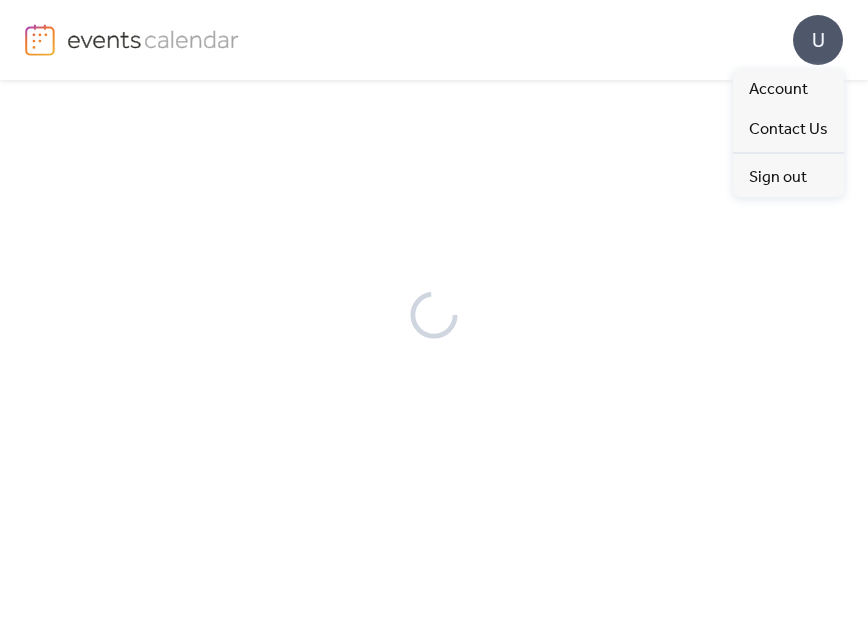 click on "U" at bounding box center (818, 40) 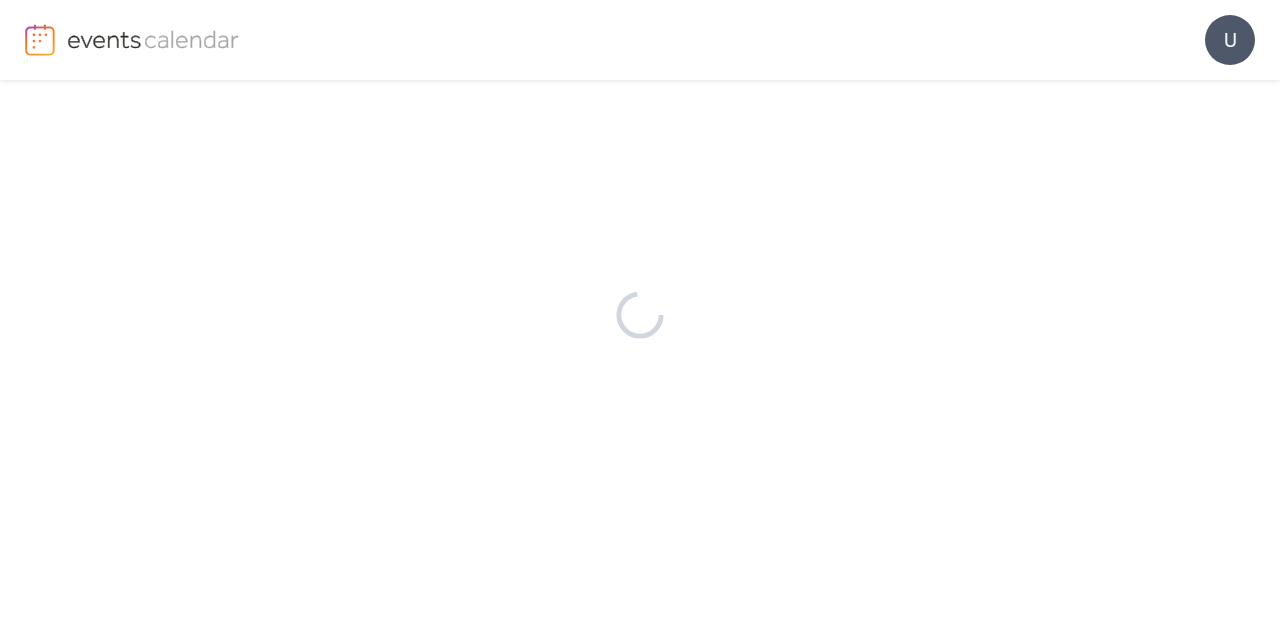 scroll, scrollTop: 0, scrollLeft: 0, axis: both 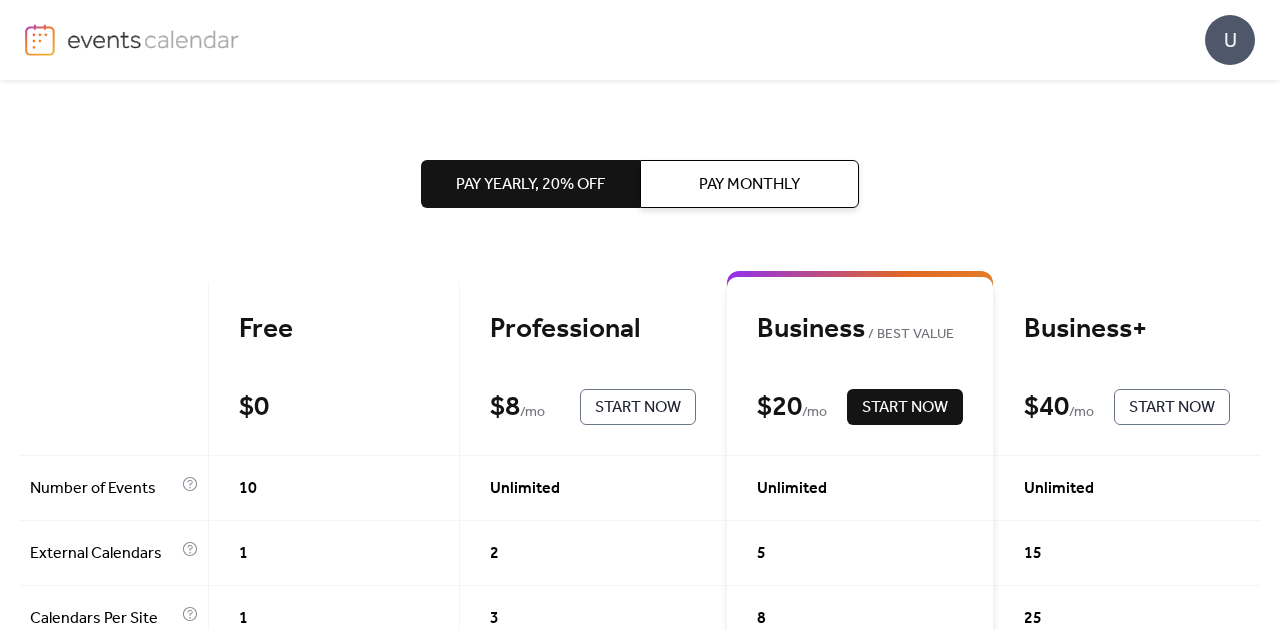 click on "Start Now" at bounding box center [638, 408] 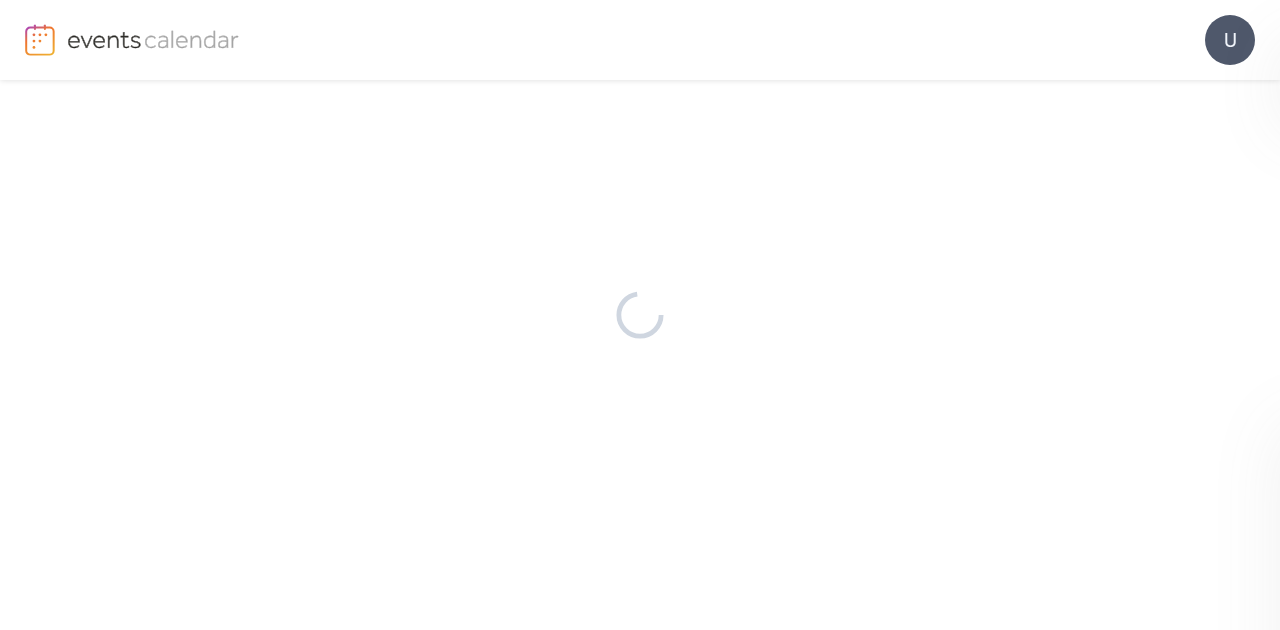 scroll, scrollTop: 0, scrollLeft: 0, axis: both 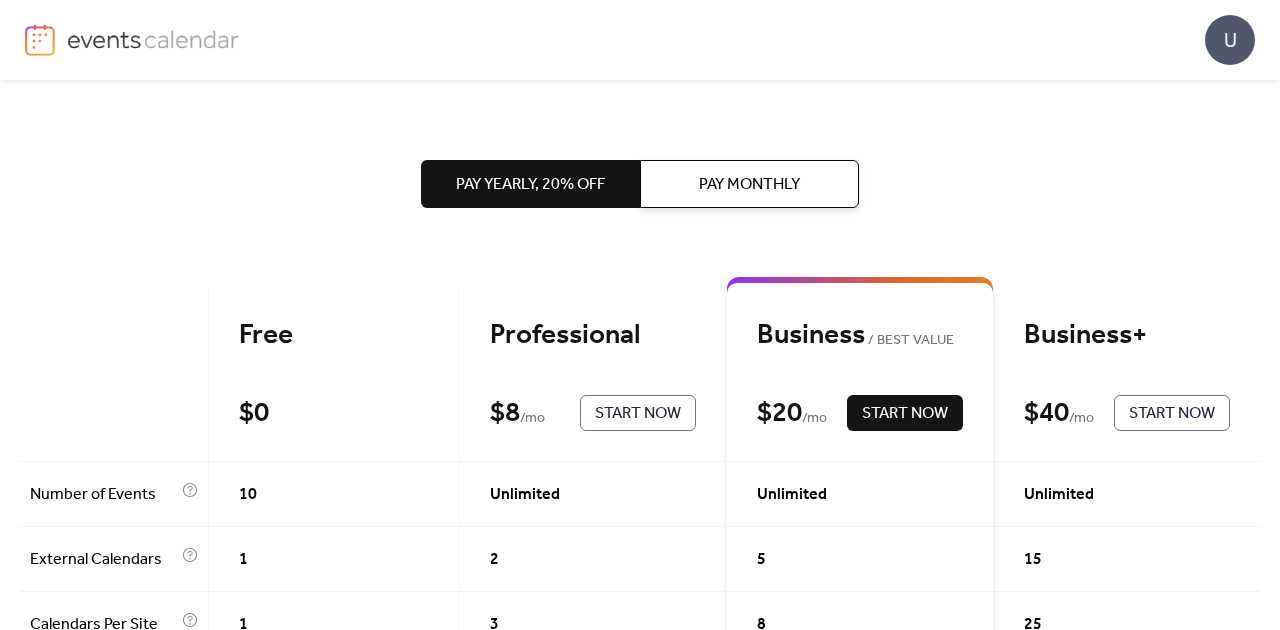 click at bounding box center [153, 39] 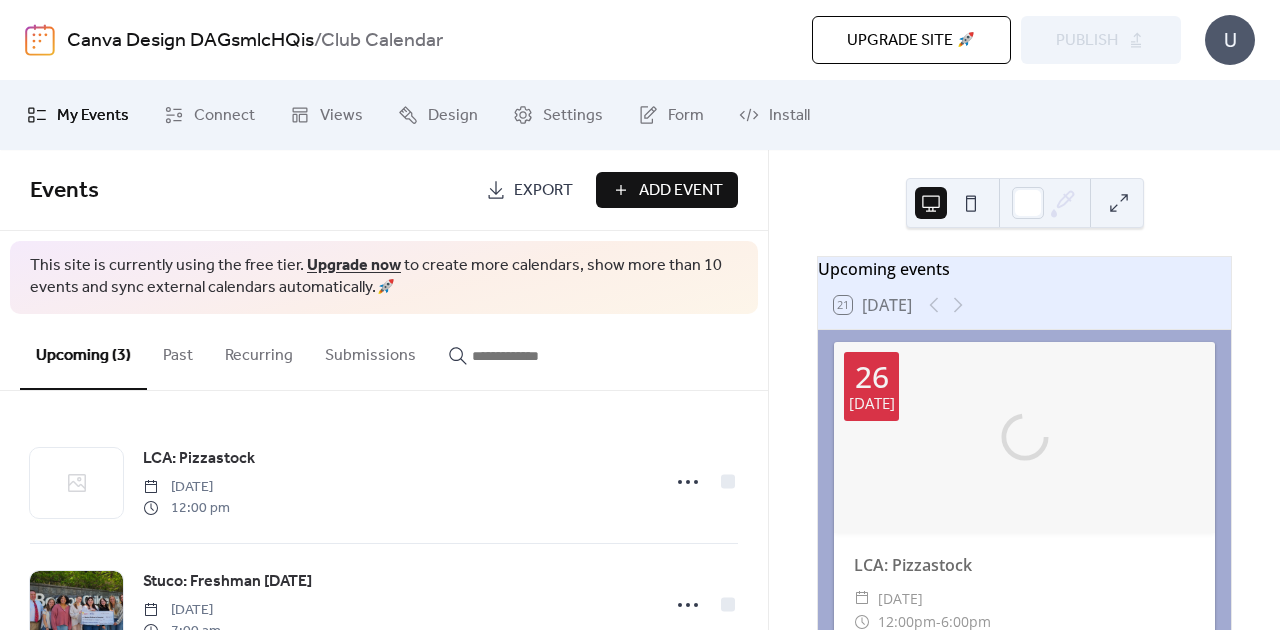 scroll, scrollTop: 0, scrollLeft: 0, axis: both 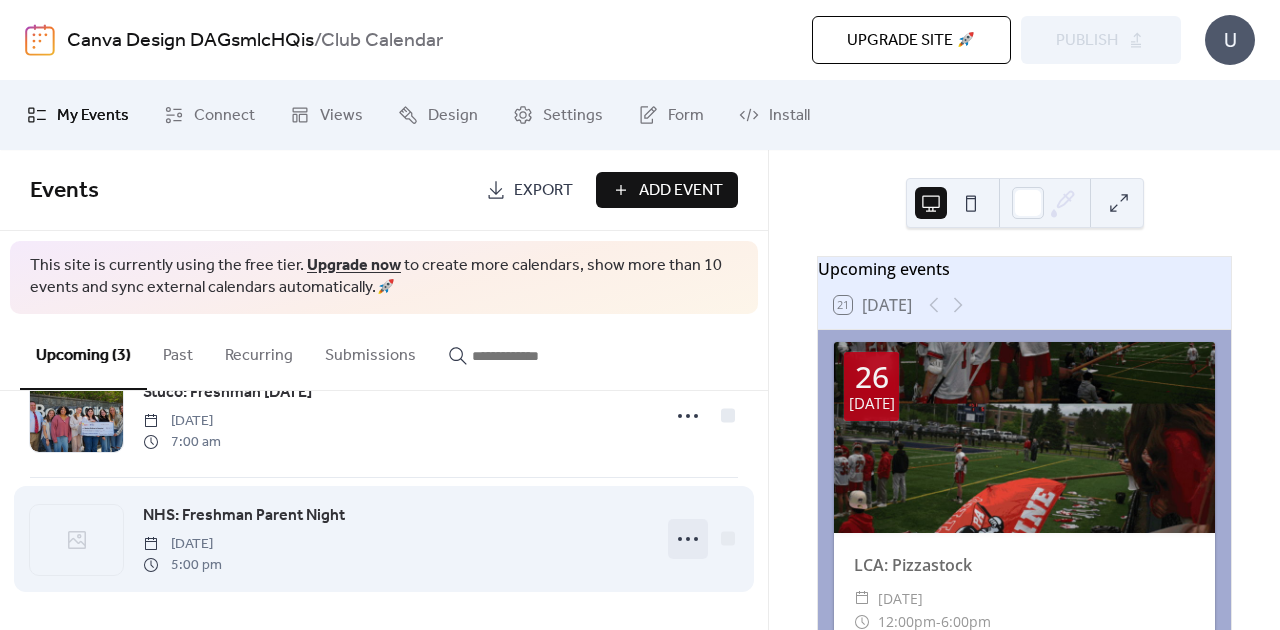 click 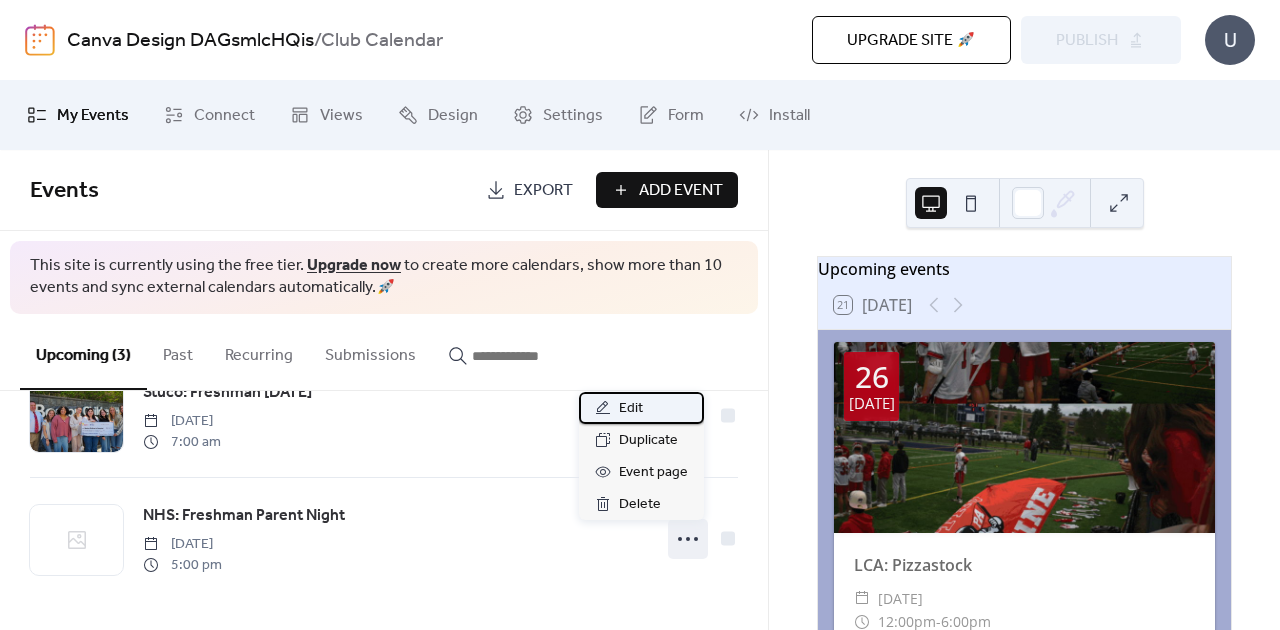 click on "Edit" at bounding box center (631, 409) 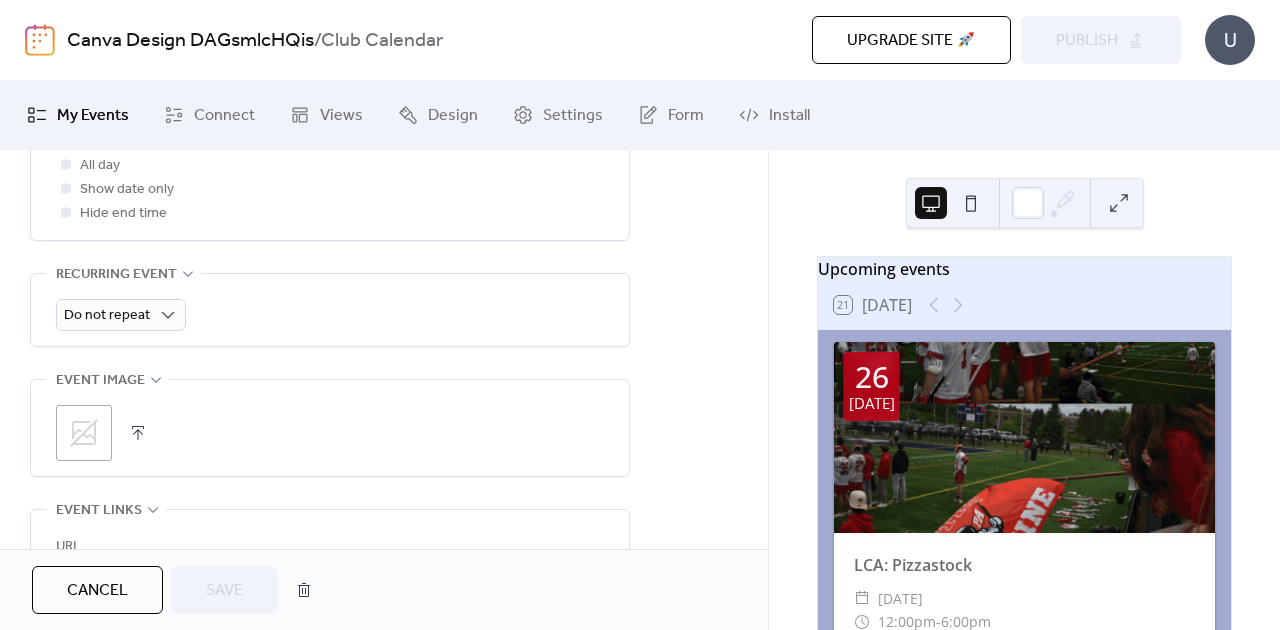 scroll, scrollTop: 833, scrollLeft: 0, axis: vertical 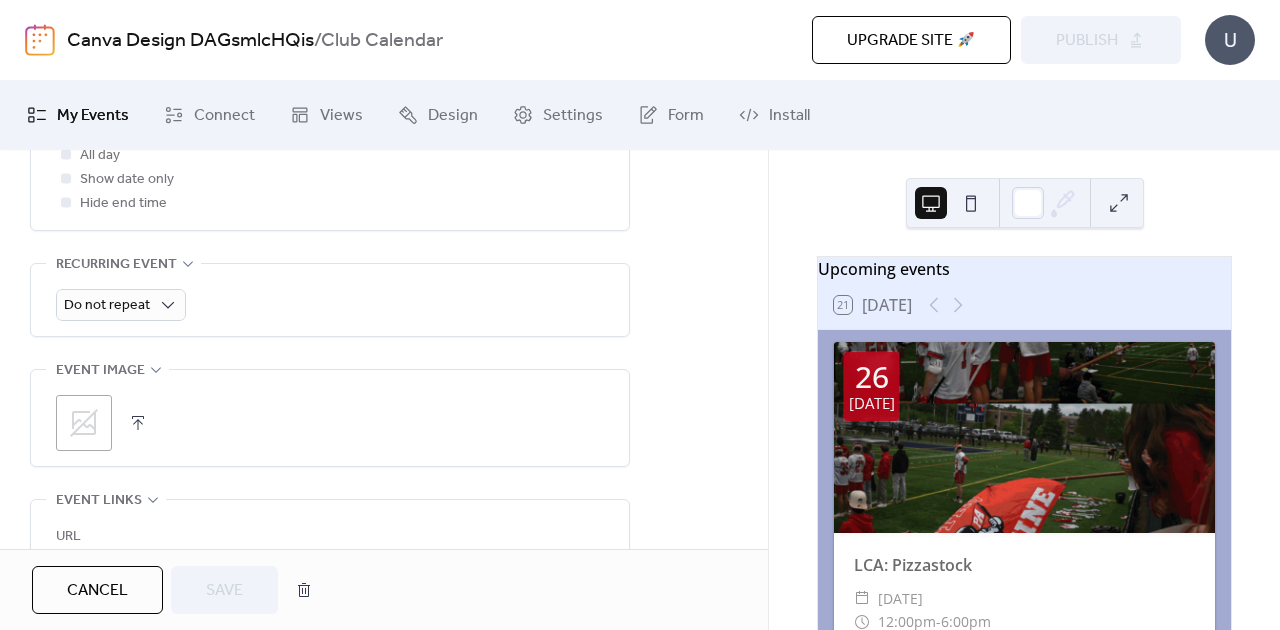 click on ";" at bounding box center [84, 423] 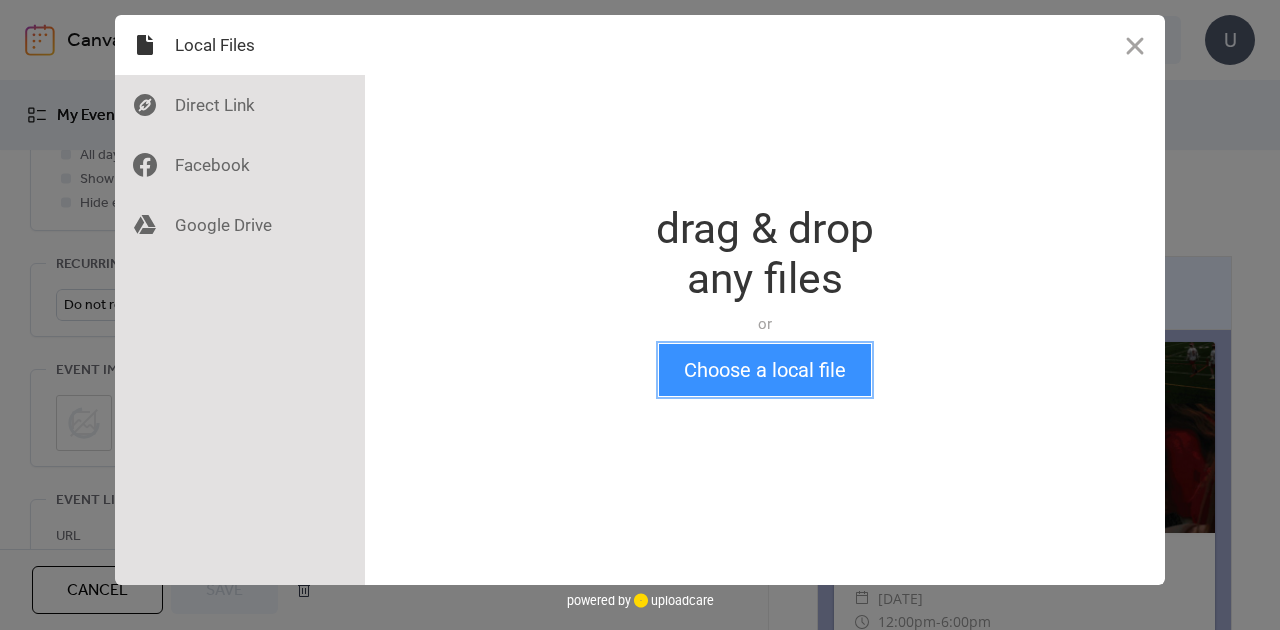 click on "Choose a local file" at bounding box center (765, 370) 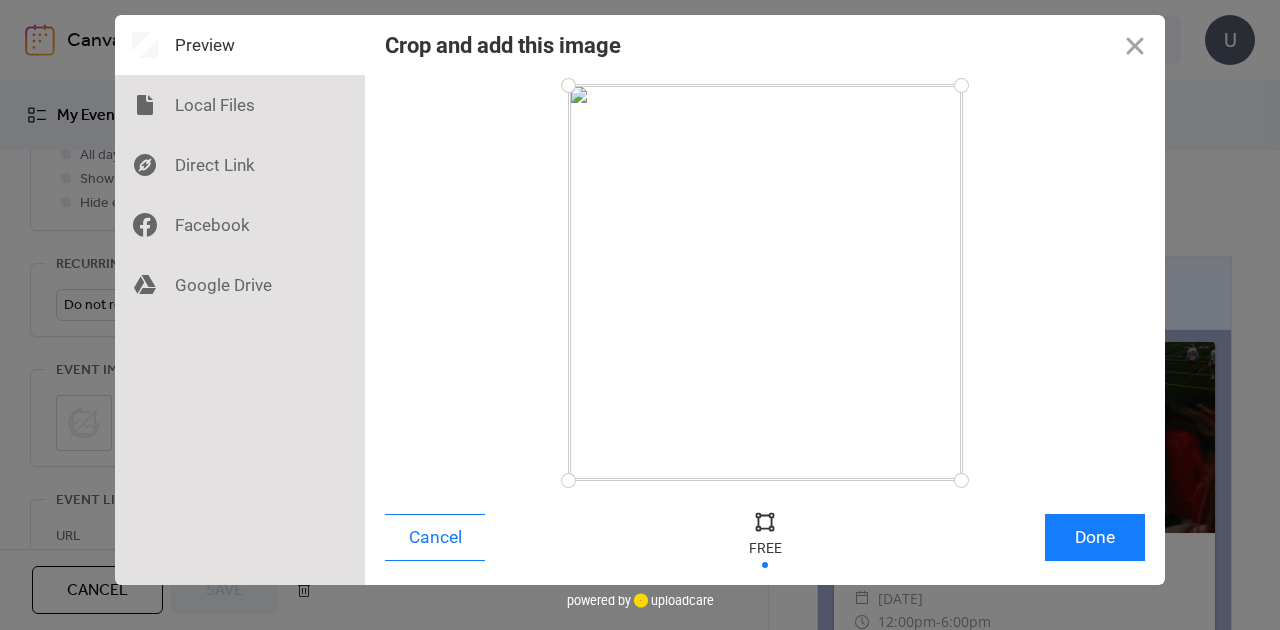 click on "Cancel   Done" at bounding box center (765, 542) 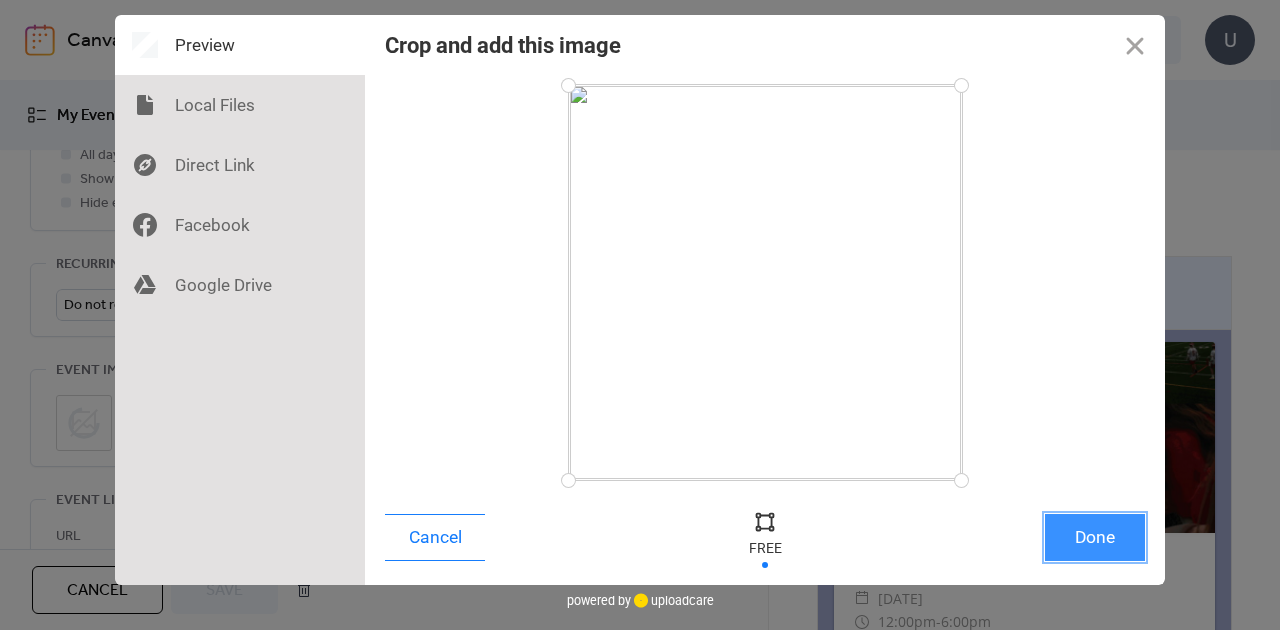 click on "Done" at bounding box center (1095, 537) 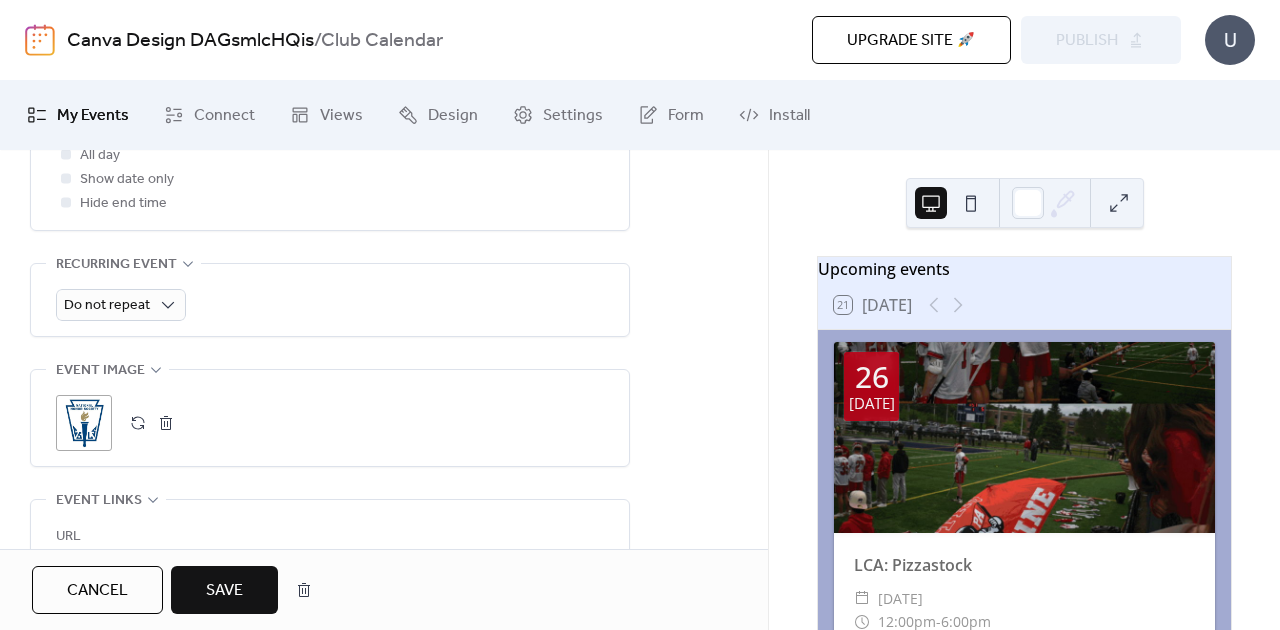 click on "Save" at bounding box center (224, 590) 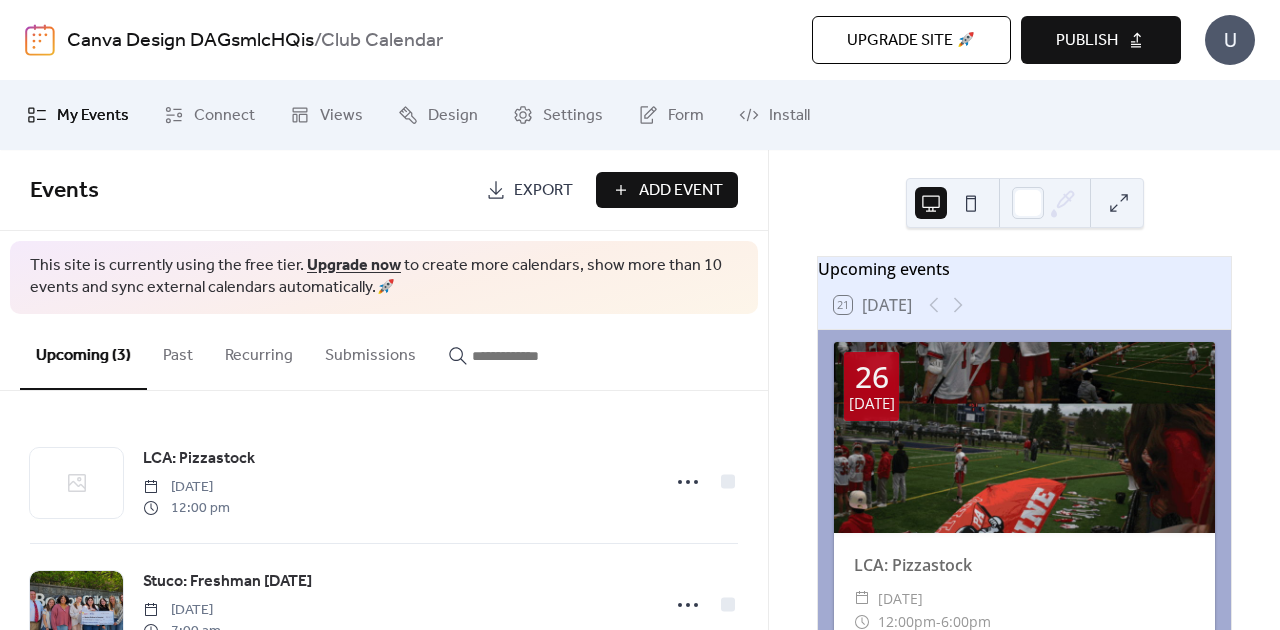 click on "Publish" at bounding box center [1087, 41] 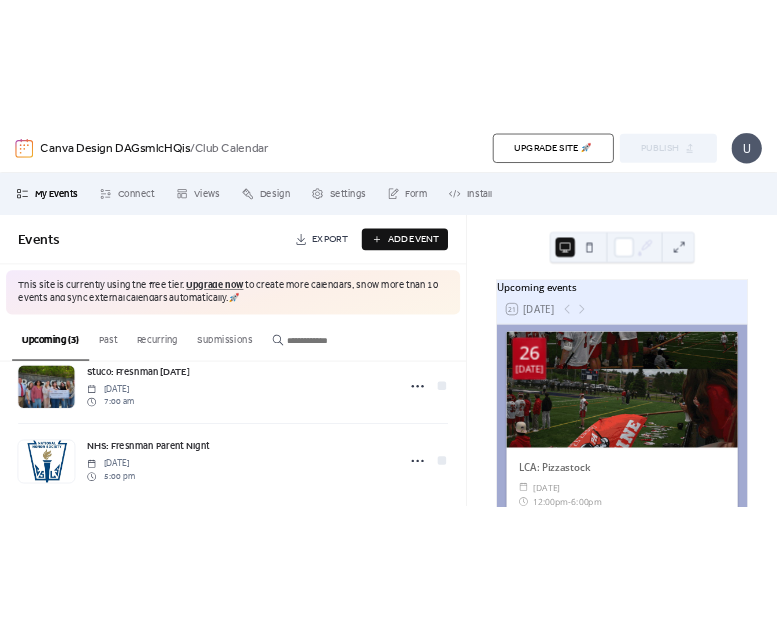 scroll, scrollTop: 190, scrollLeft: 0, axis: vertical 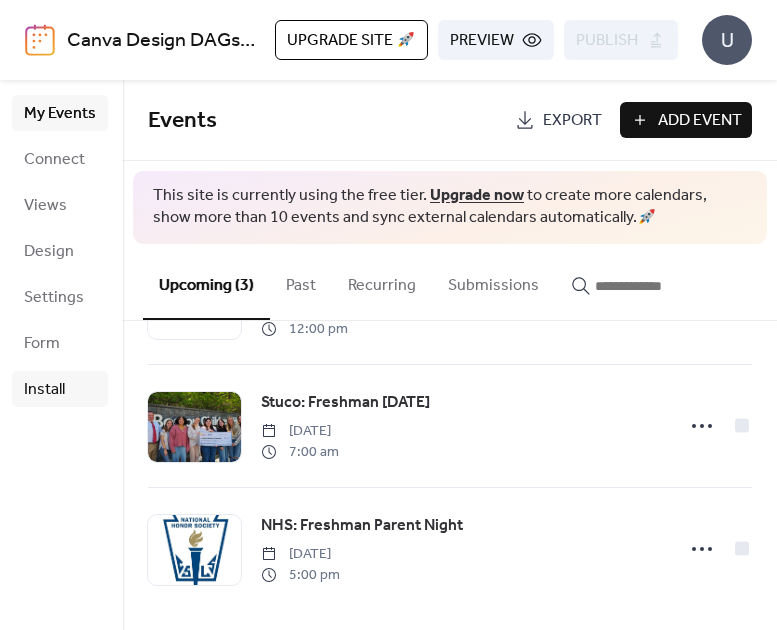 click on "Install" at bounding box center (44, 390) 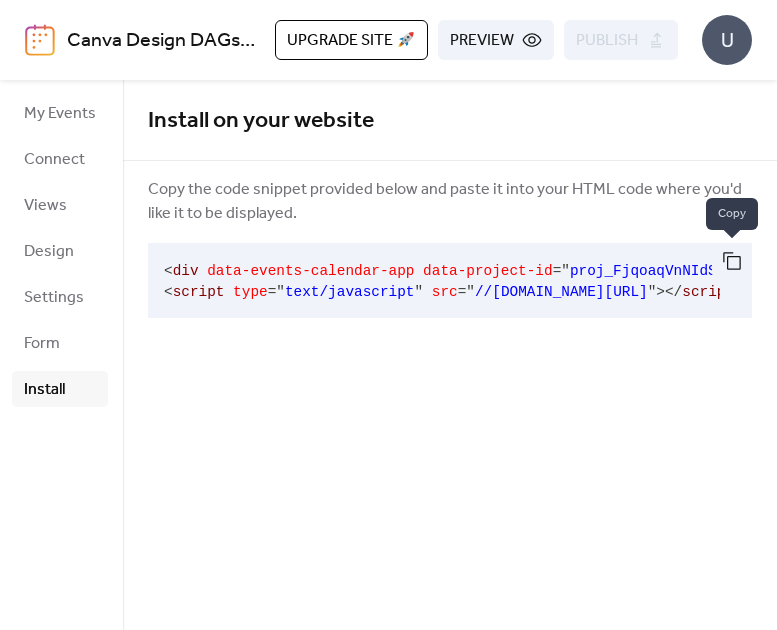 click at bounding box center (732, 261) 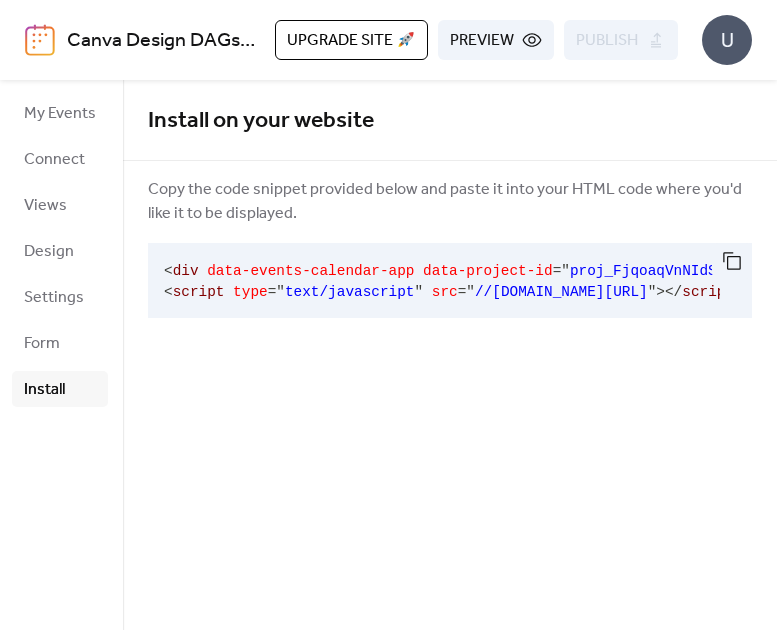 click on "U" at bounding box center [727, 40] 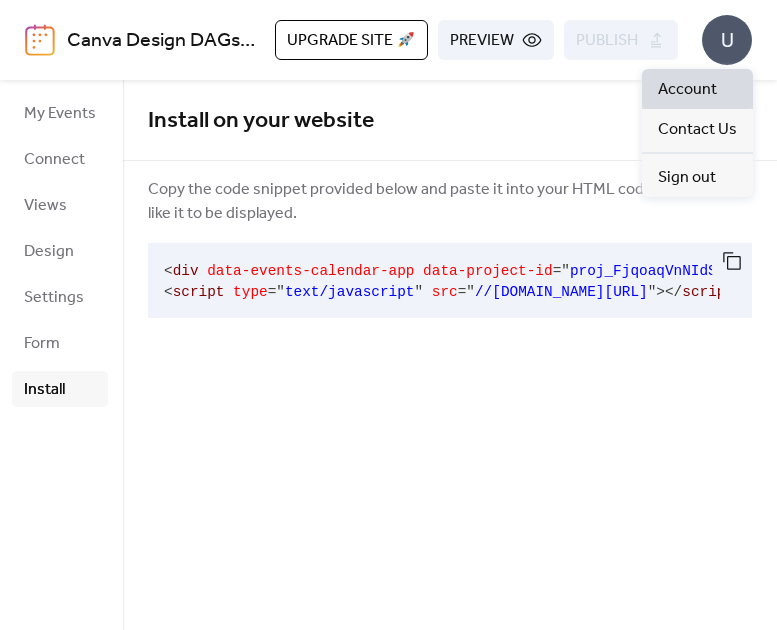click on "Account" at bounding box center [687, 90] 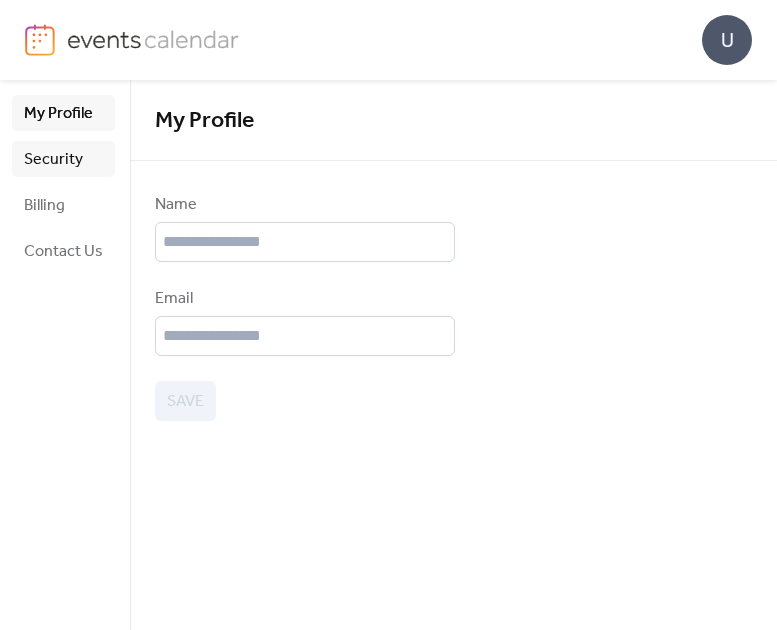 click on "Security" at bounding box center (53, 160) 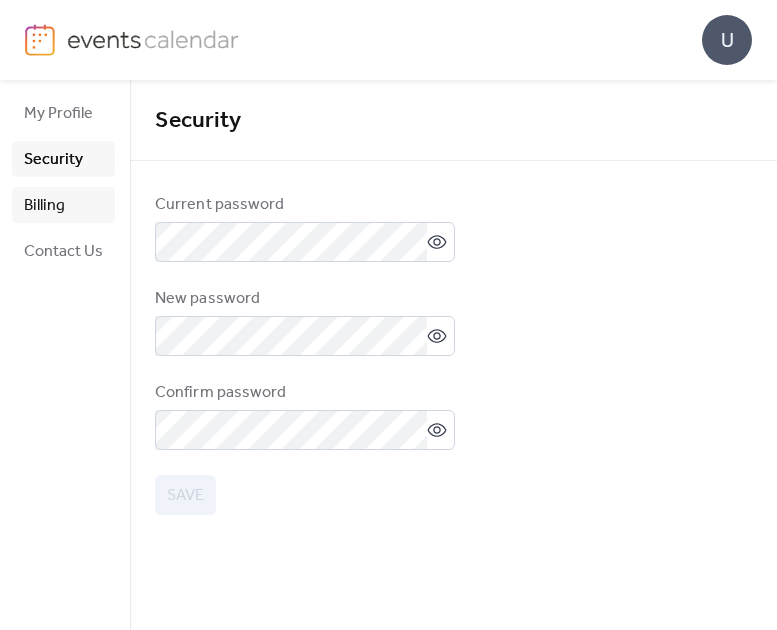 click on "Billing" at bounding box center (44, 206) 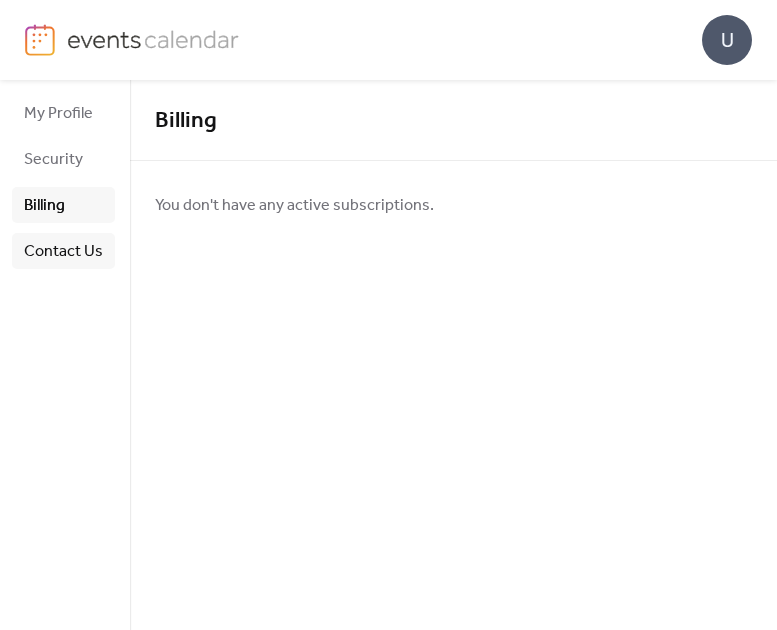 click on "Contact Us" at bounding box center [63, 252] 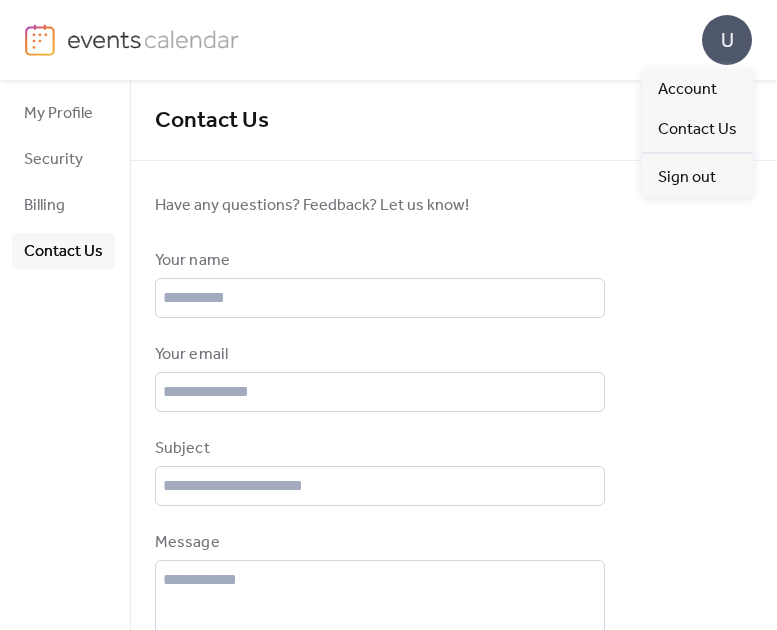 click on "U" at bounding box center [727, 40] 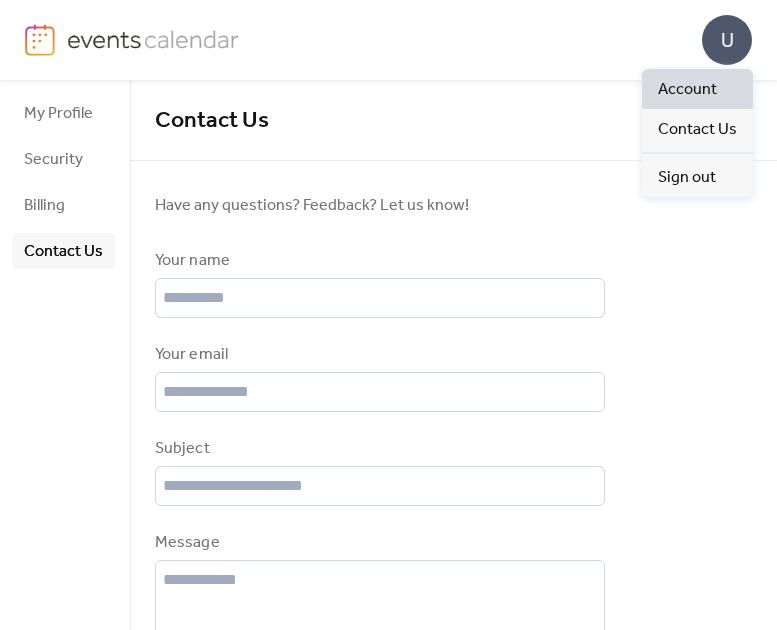 click on "Account" at bounding box center [687, 90] 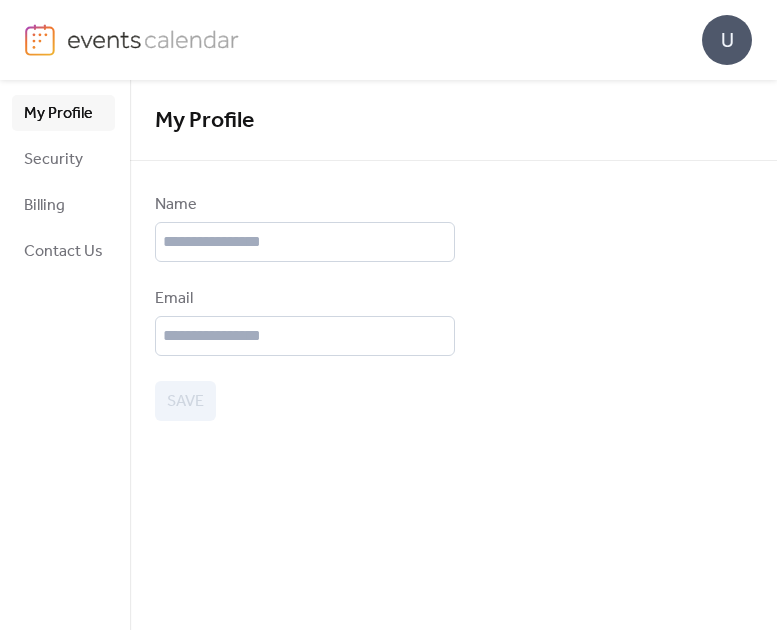 click on "U" at bounding box center [388, 40] 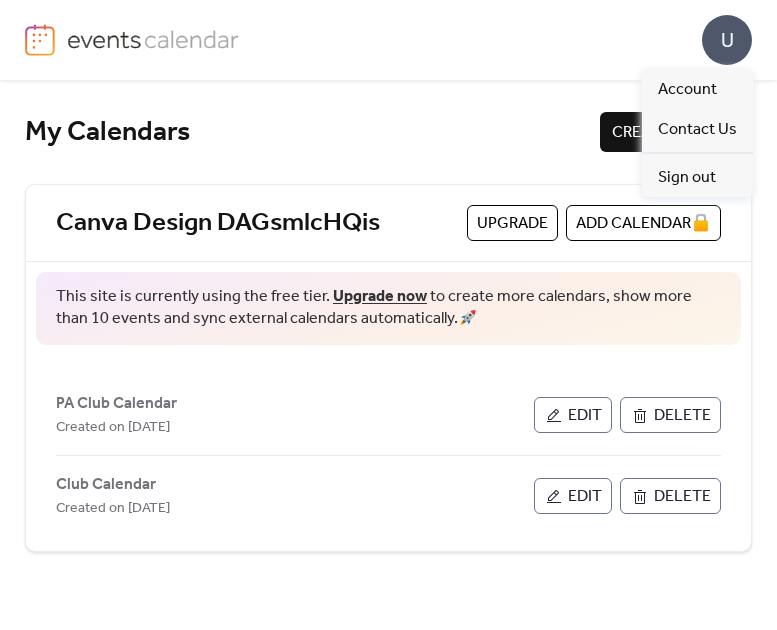 click on "U" at bounding box center [727, 40] 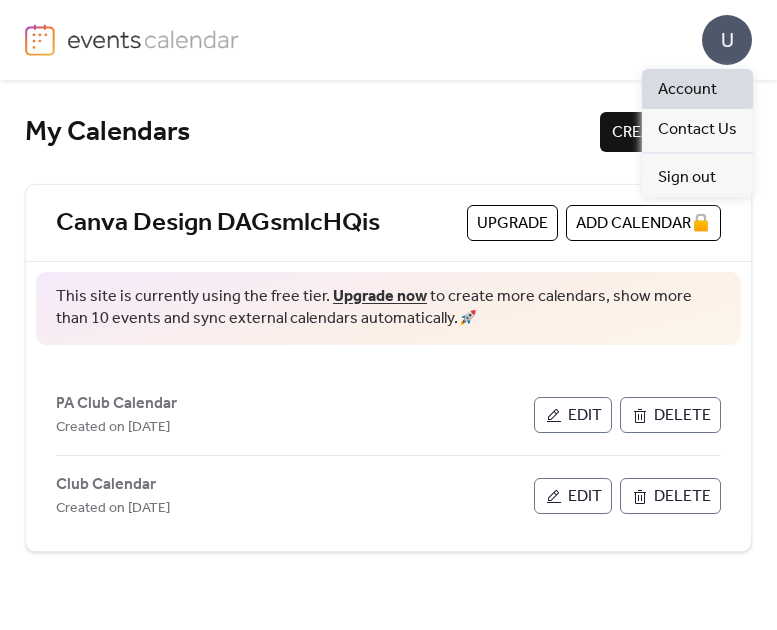 click on "Account" at bounding box center (687, 90) 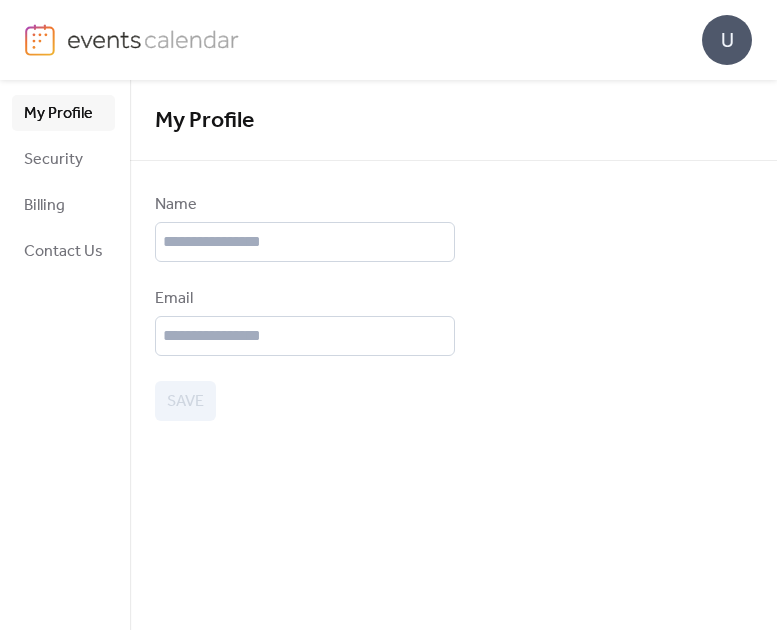 click on "Name" at bounding box center (305, 227) 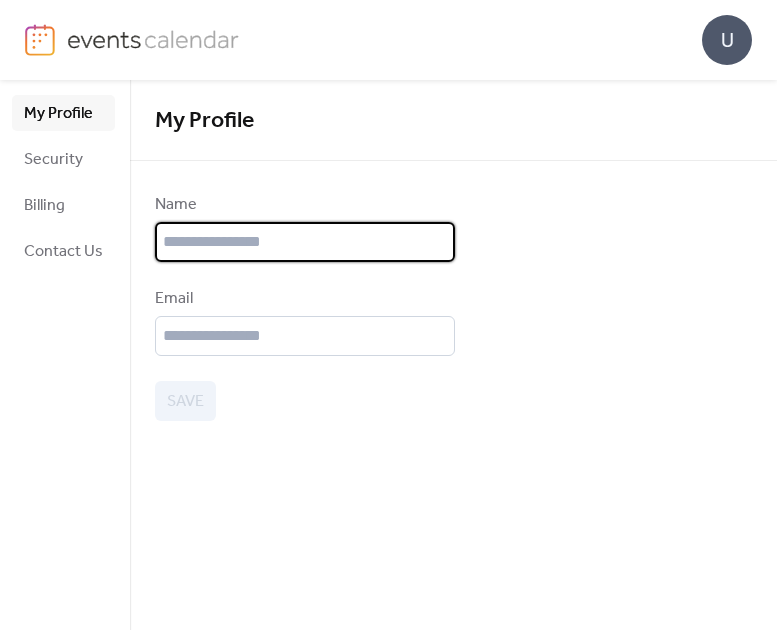 click at bounding box center [305, 242] 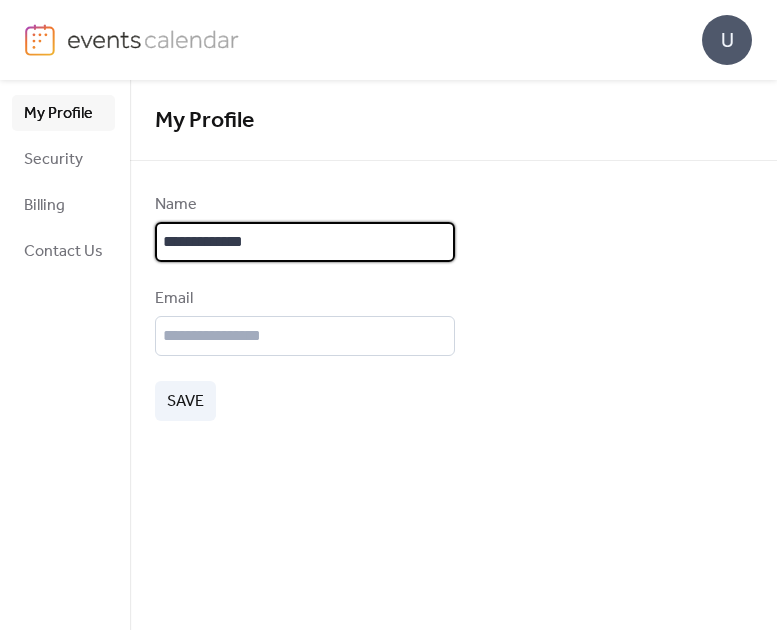click on "Email" at bounding box center (305, 321) 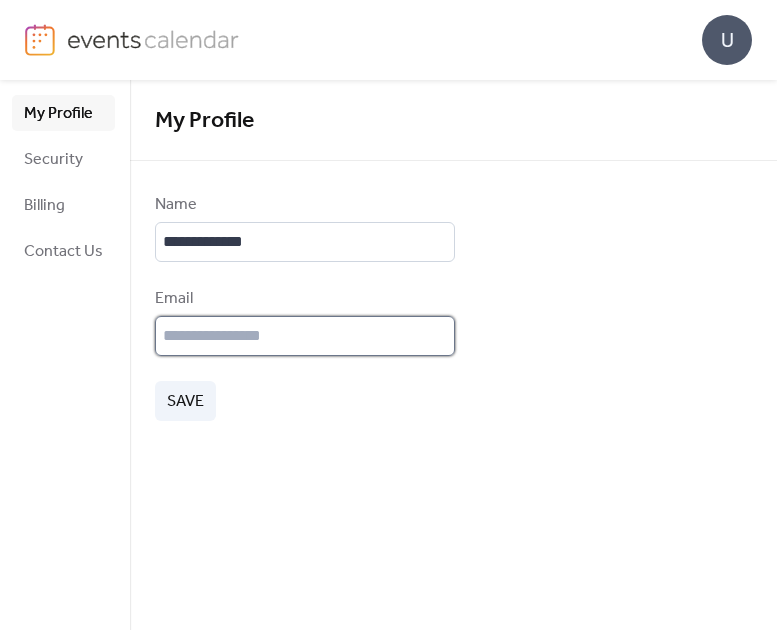 click at bounding box center [305, 336] 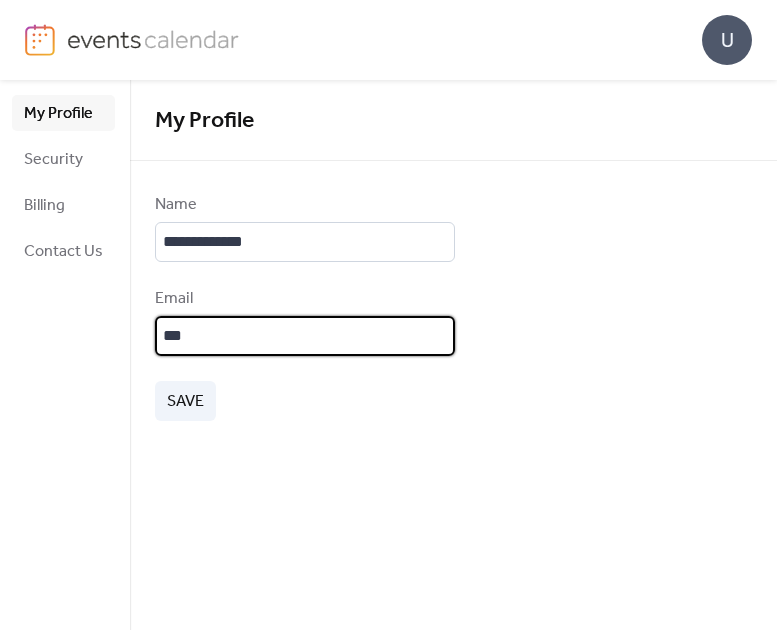 type on "**********" 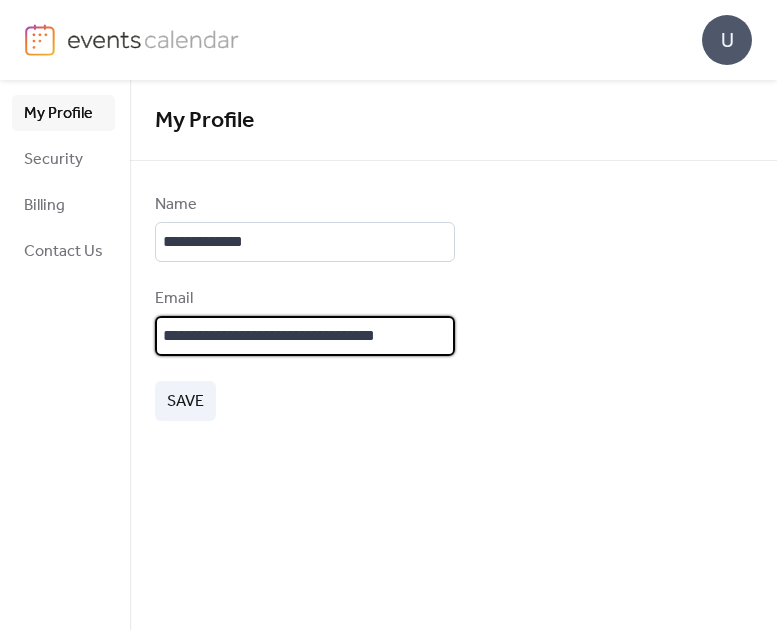click on "**********" at bounding box center (305, 336) 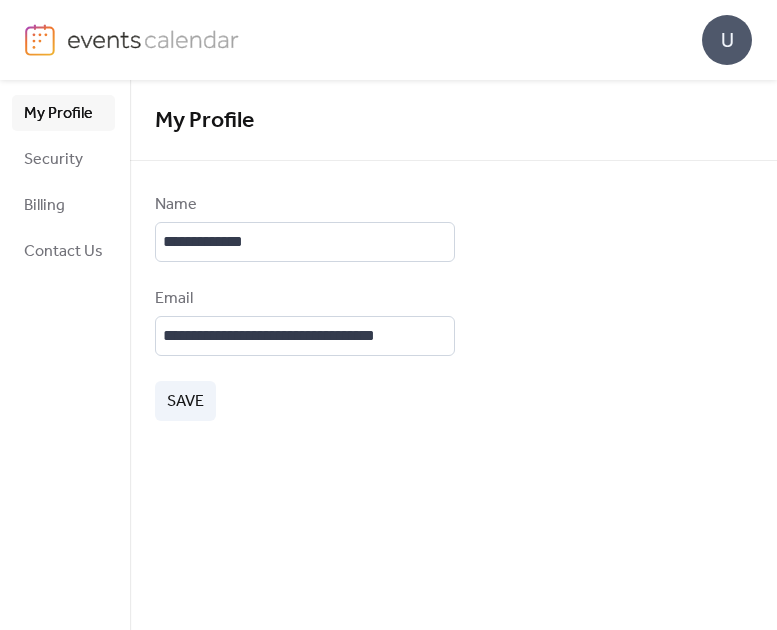 click on "Save" at bounding box center (185, 402) 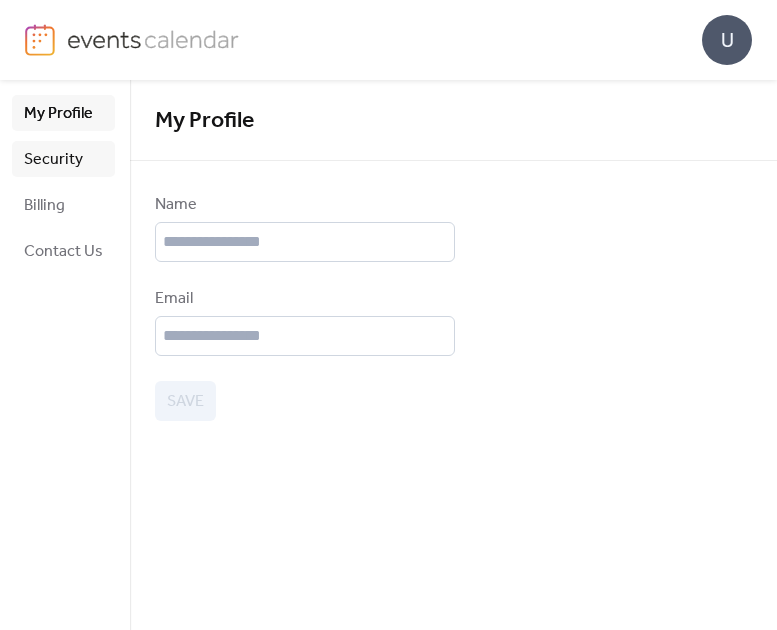 click on "Security" at bounding box center [53, 160] 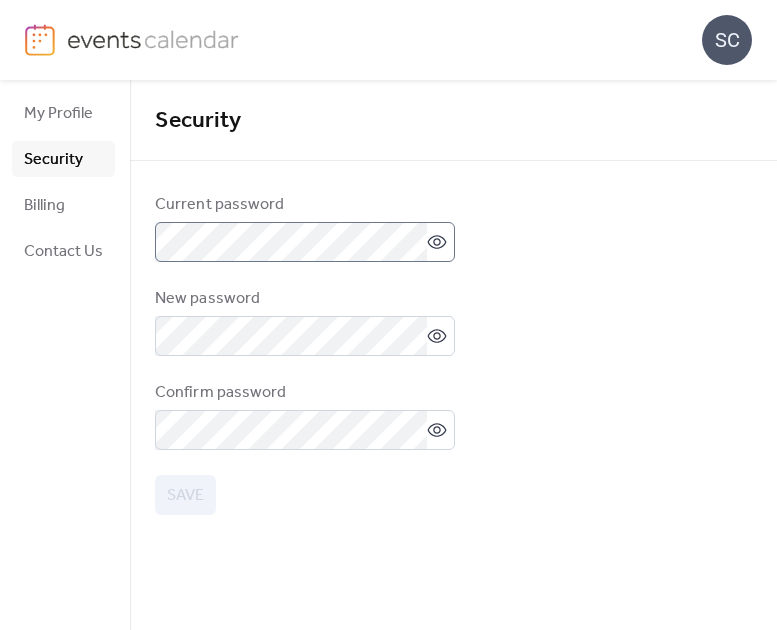 click 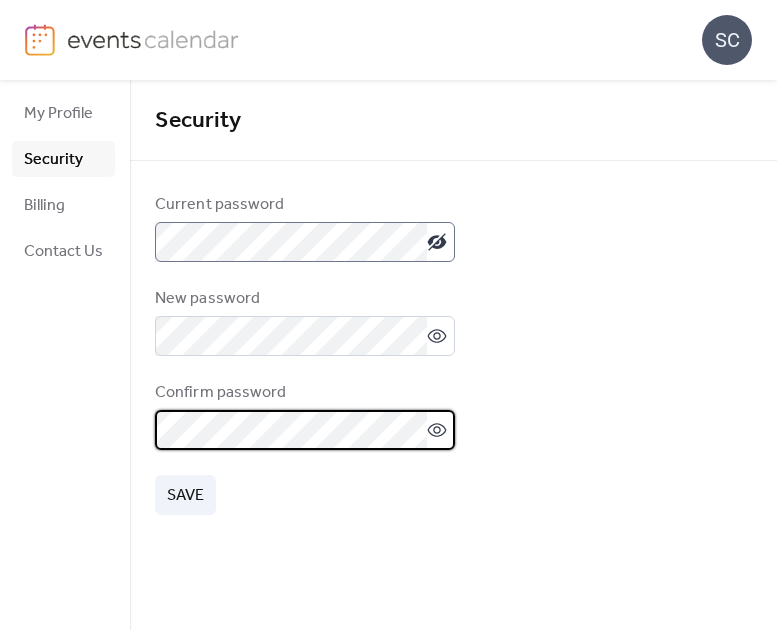 click on "Save" at bounding box center (185, 496) 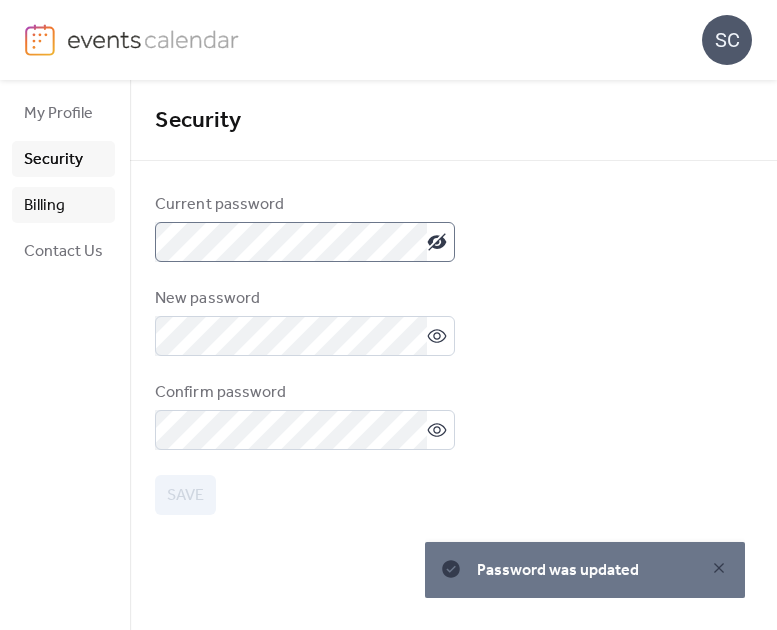 click on "Billing" at bounding box center [44, 206] 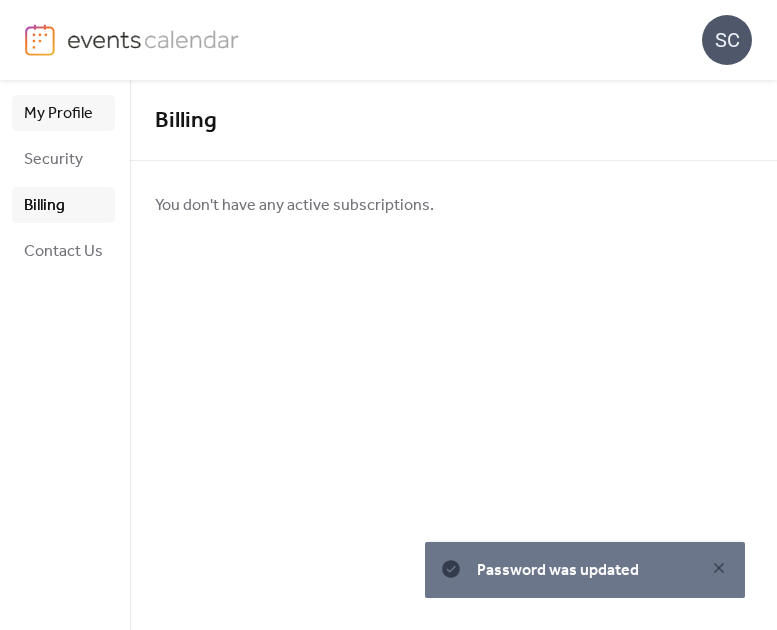 click on "My Profile" at bounding box center (58, 114) 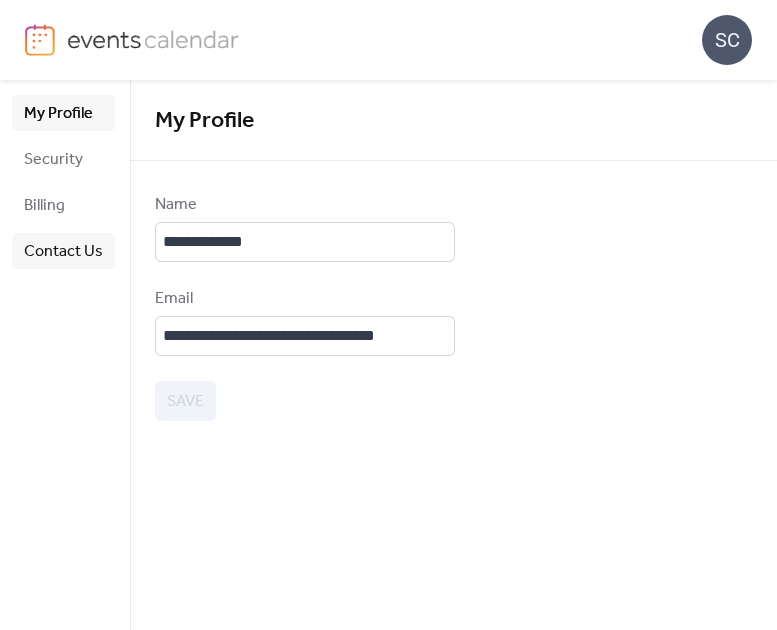 click on "Contact Us" at bounding box center [63, 252] 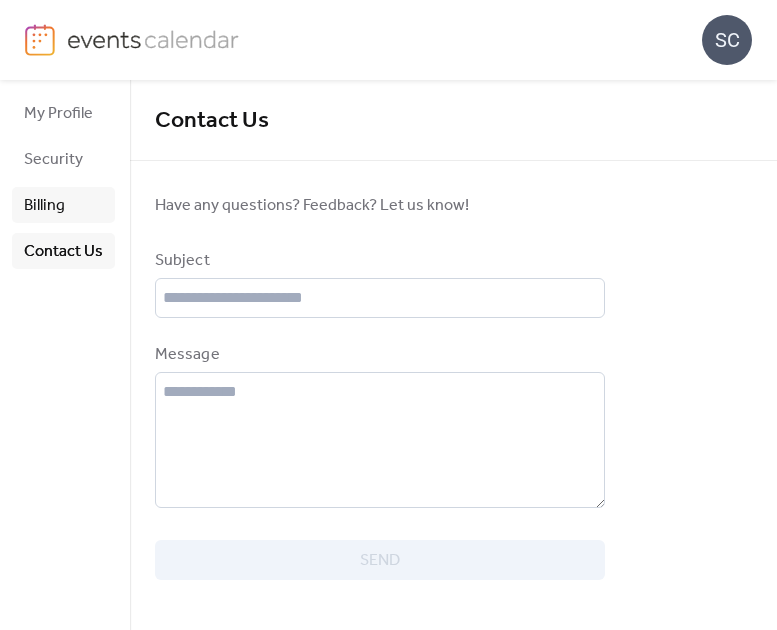 click on "Billing" at bounding box center [63, 205] 